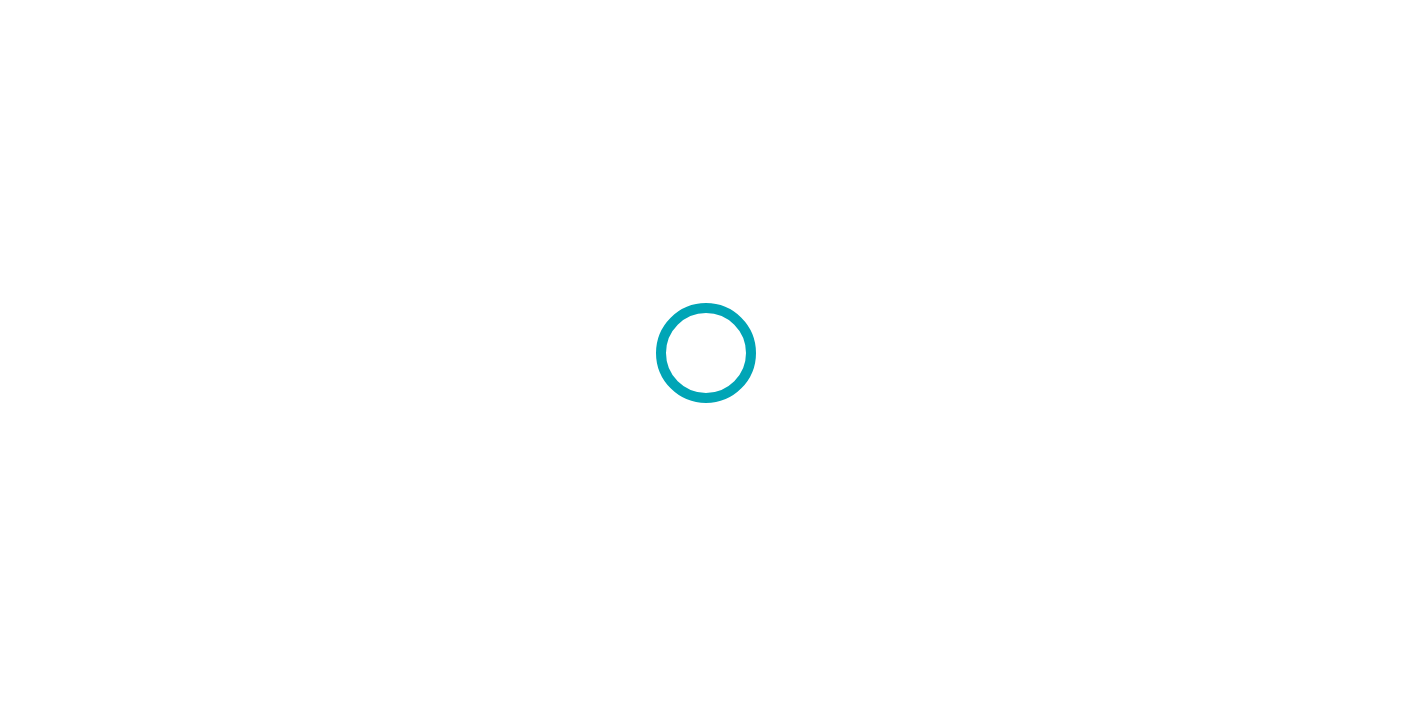 scroll, scrollTop: 0, scrollLeft: 0, axis: both 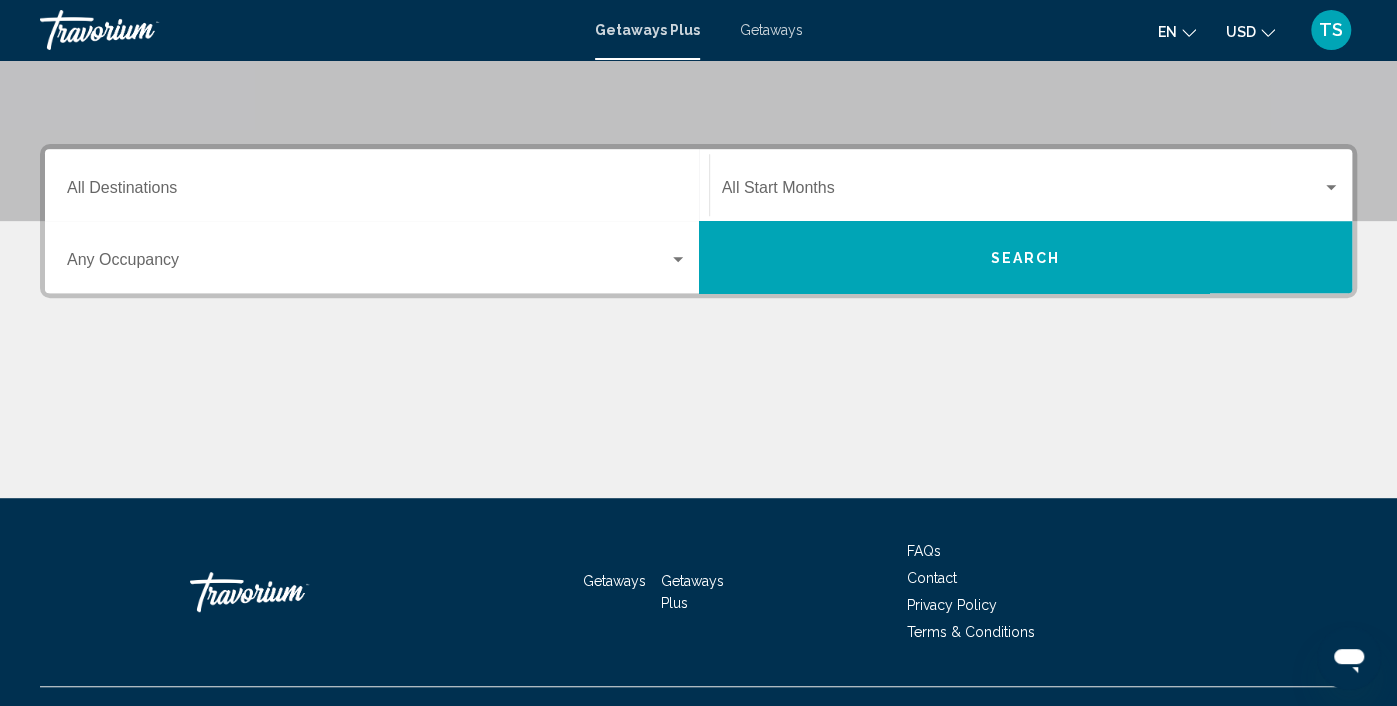 click on "Destination All Destinations" at bounding box center (377, 185) 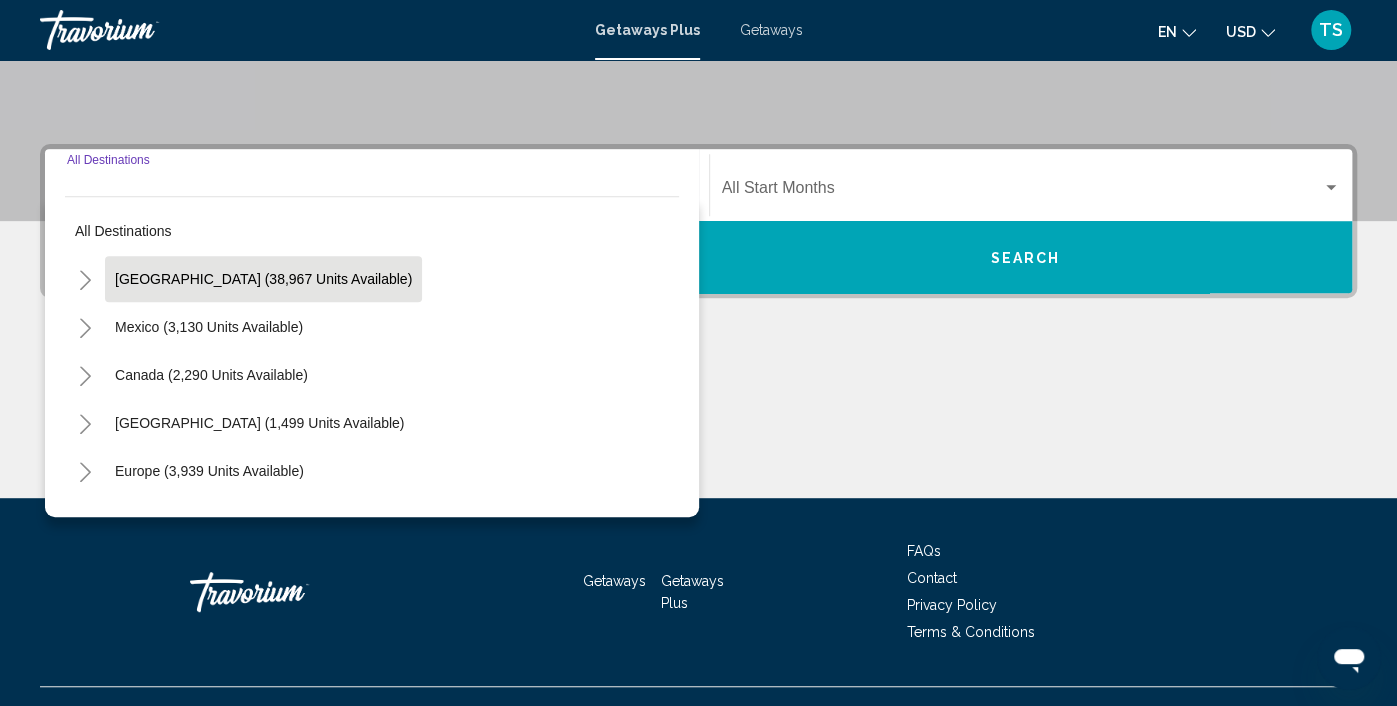 click on "[GEOGRAPHIC_DATA] (38,967 units available)" at bounding box center (209, 327) 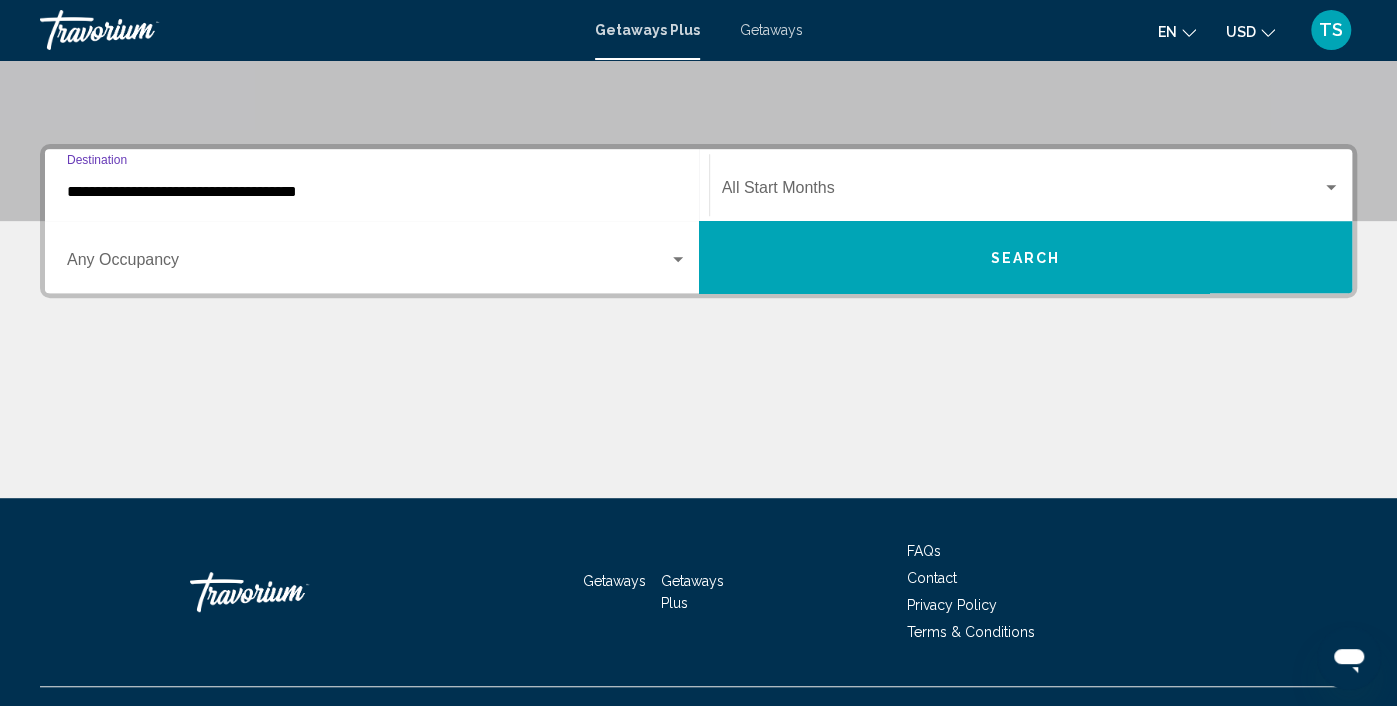 click at bounding box center [1331, 188] 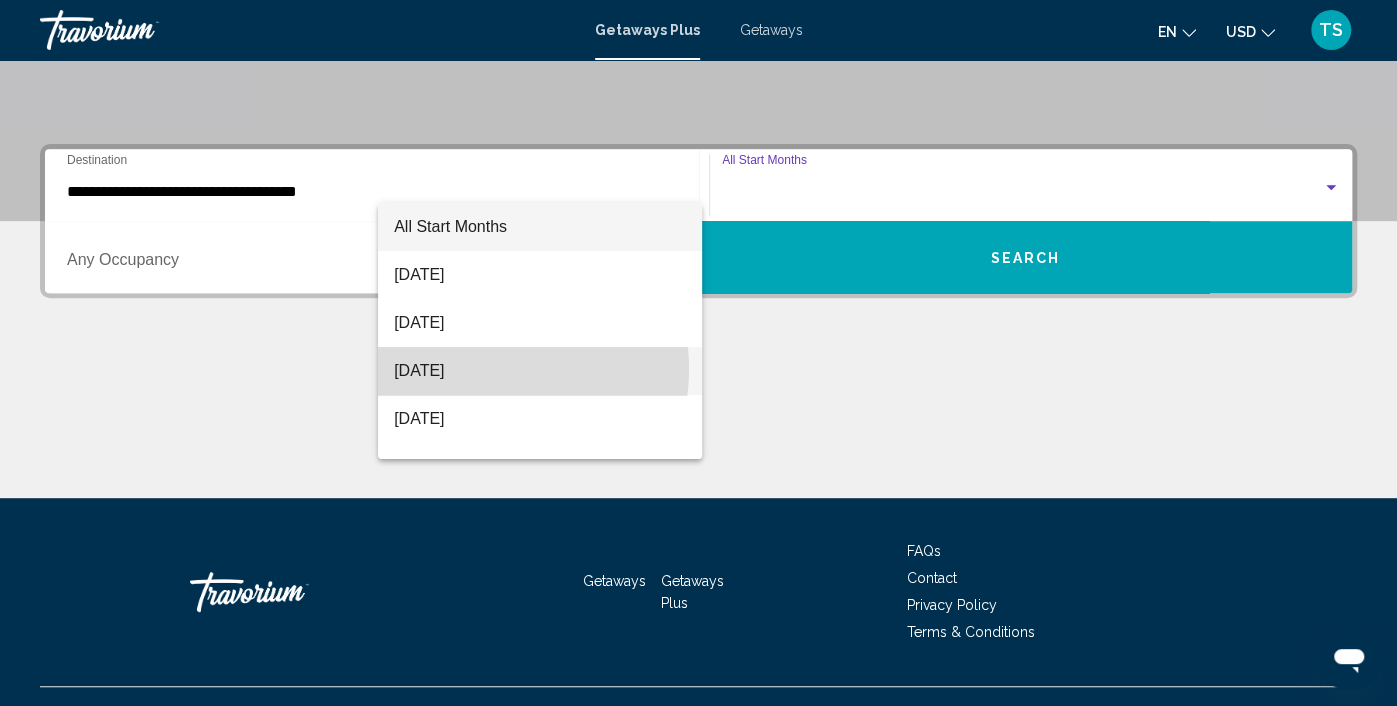 click on "[DATE]" at bounding box center [540, 371] 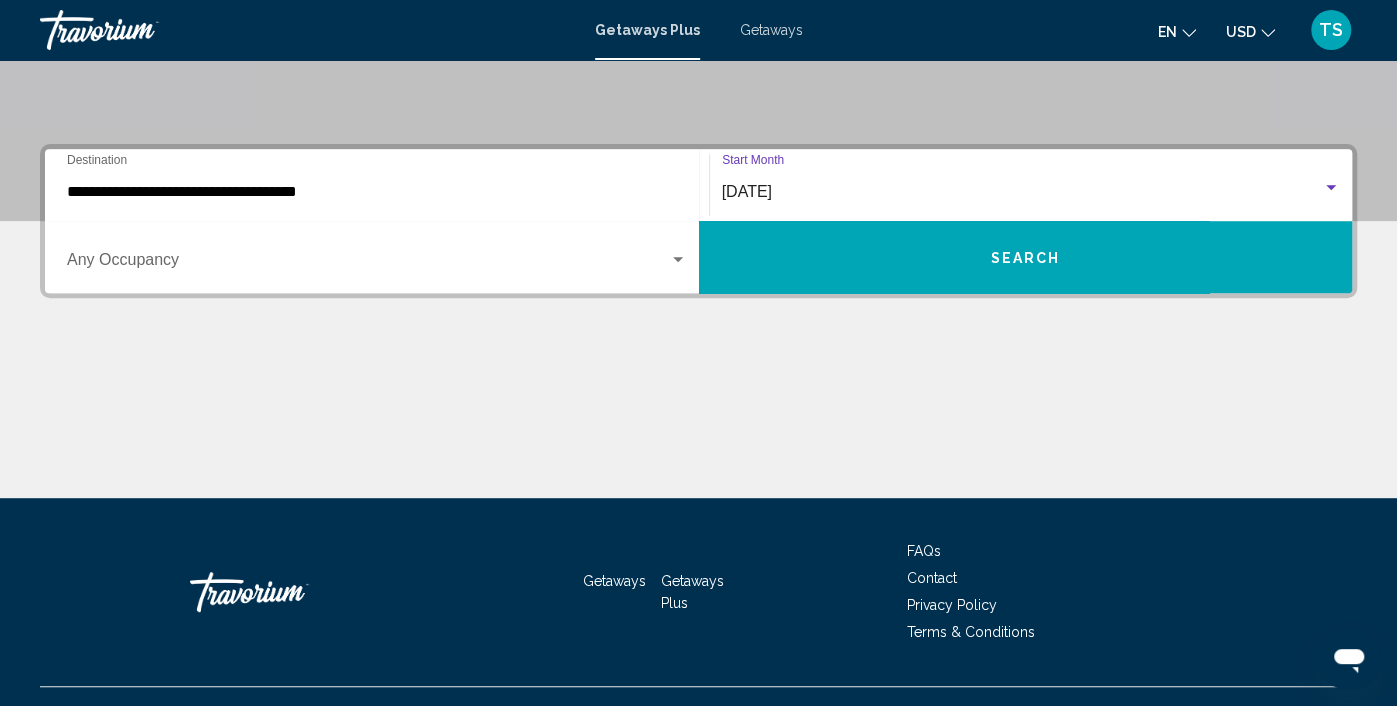 click at bounding box center (678, 259) 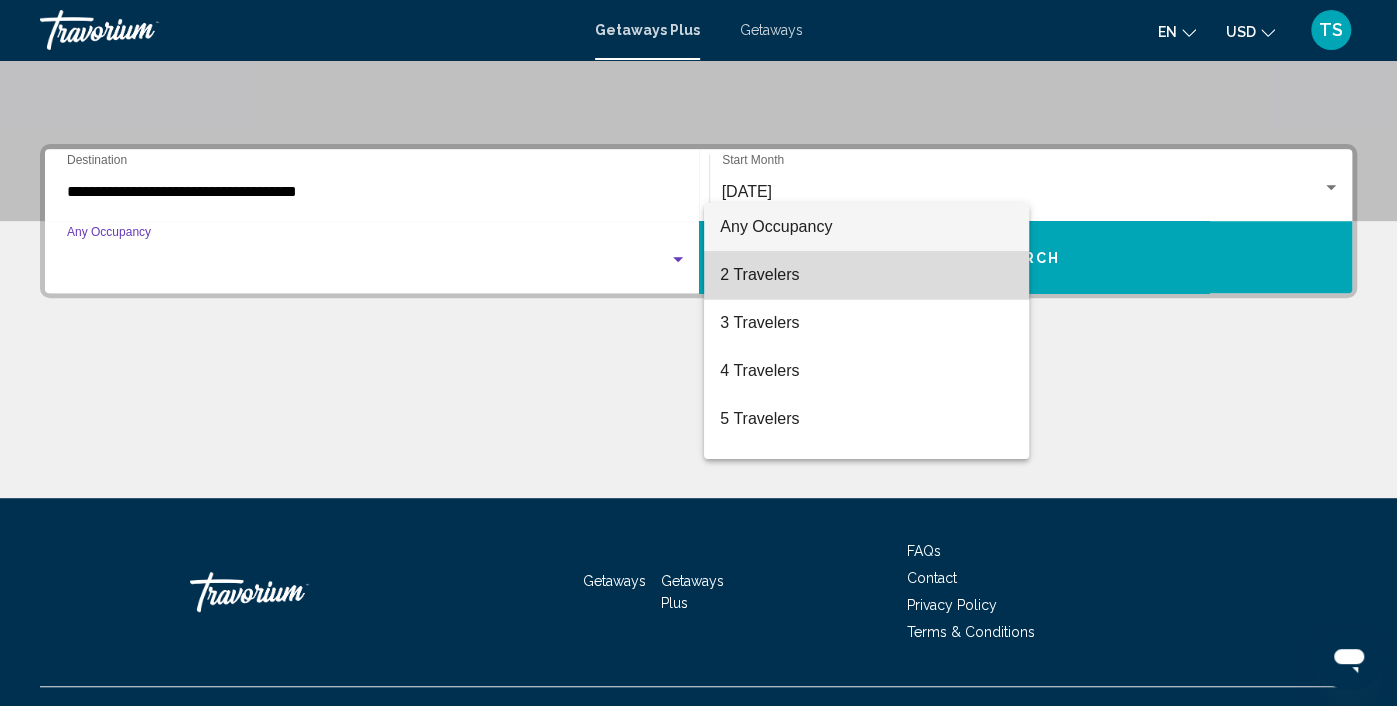 click on "2 Travelers" at bounding box center (866, 275) 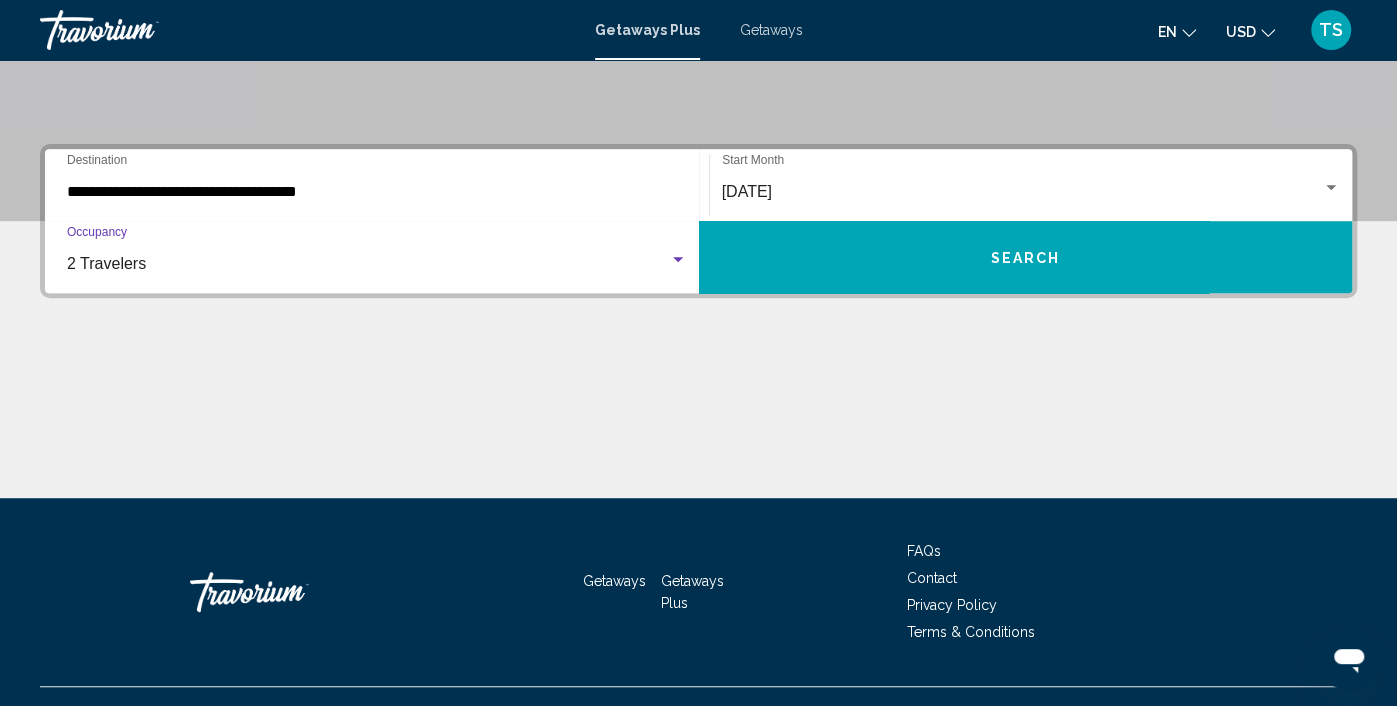 click on "Search" at bounding box center [1025, 258] 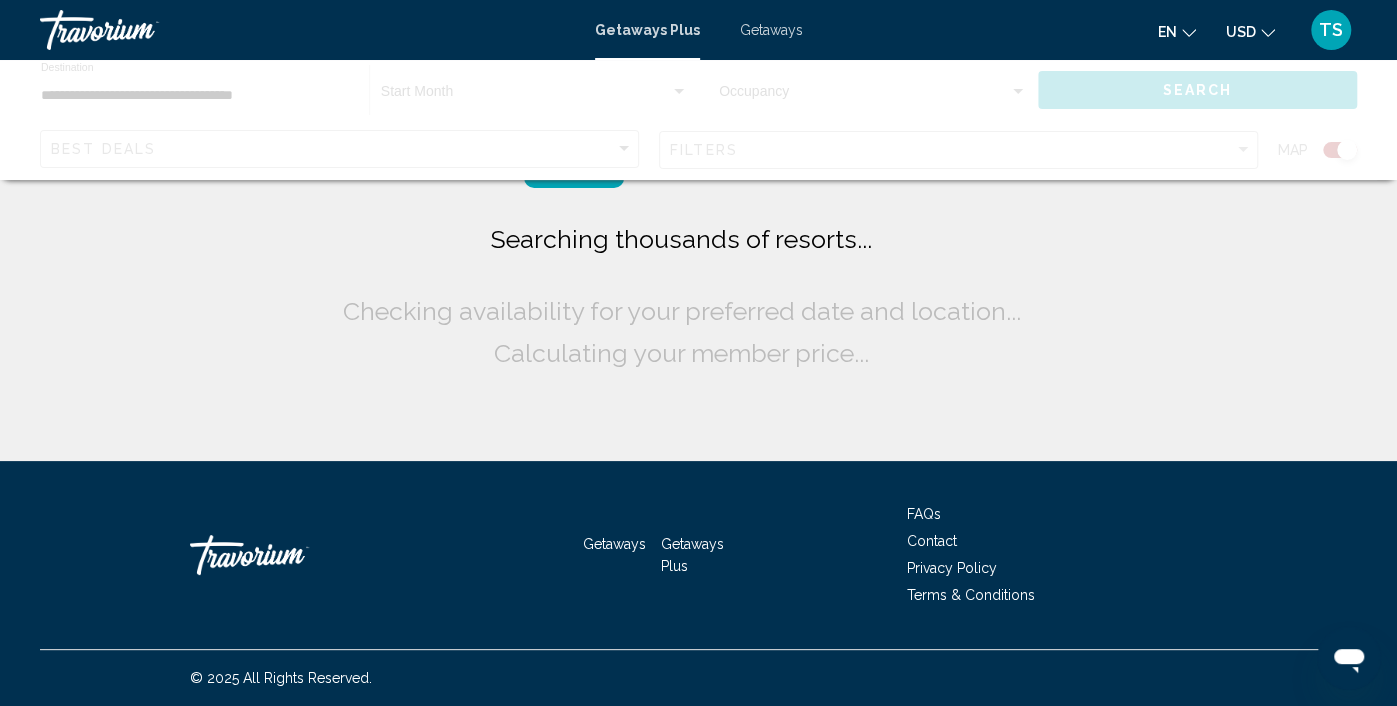 scroll, scrollTop: 0, scrollLeft: 0, axis: both 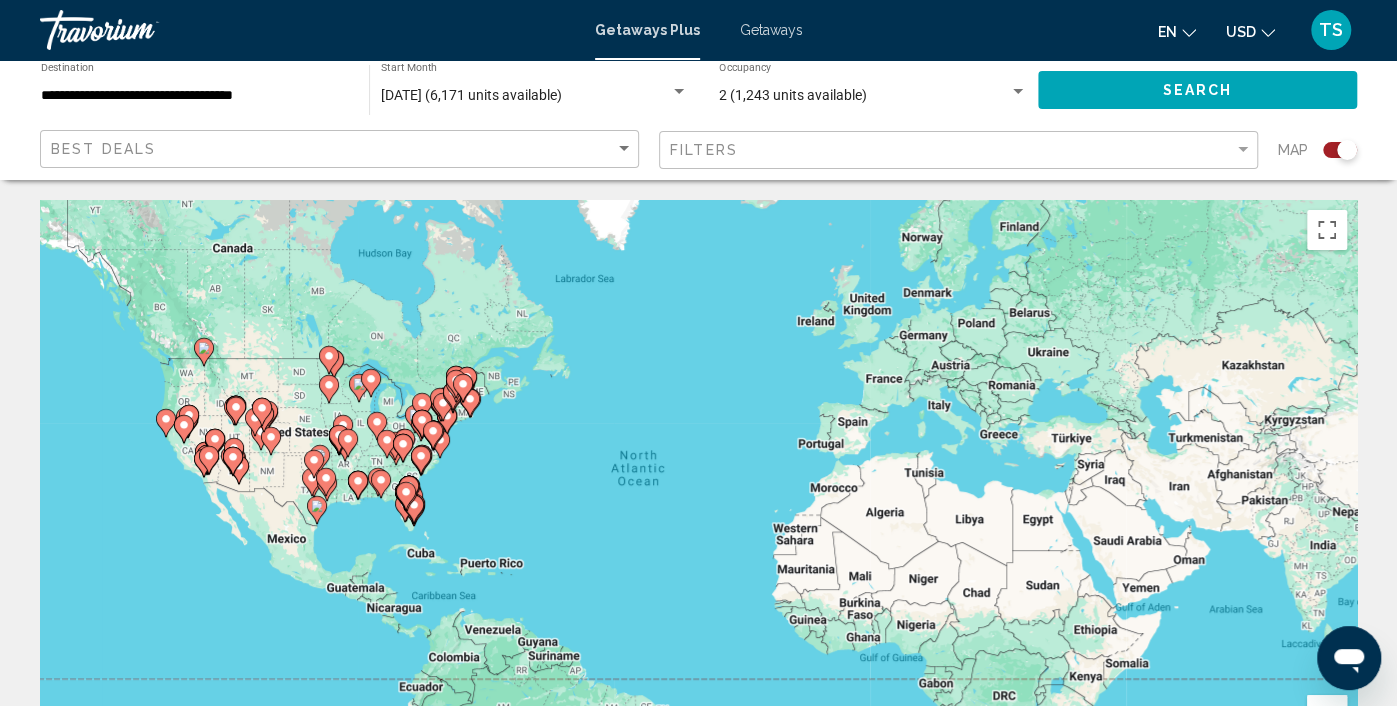 click 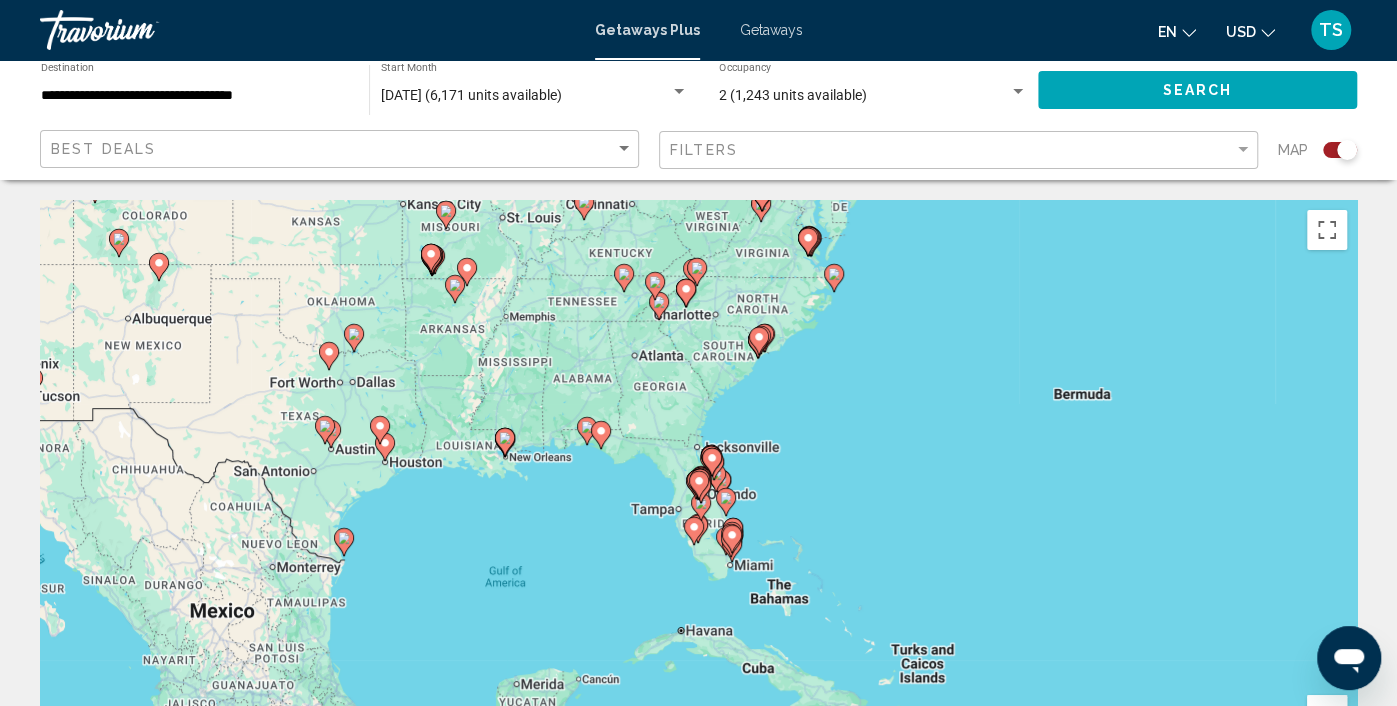 click 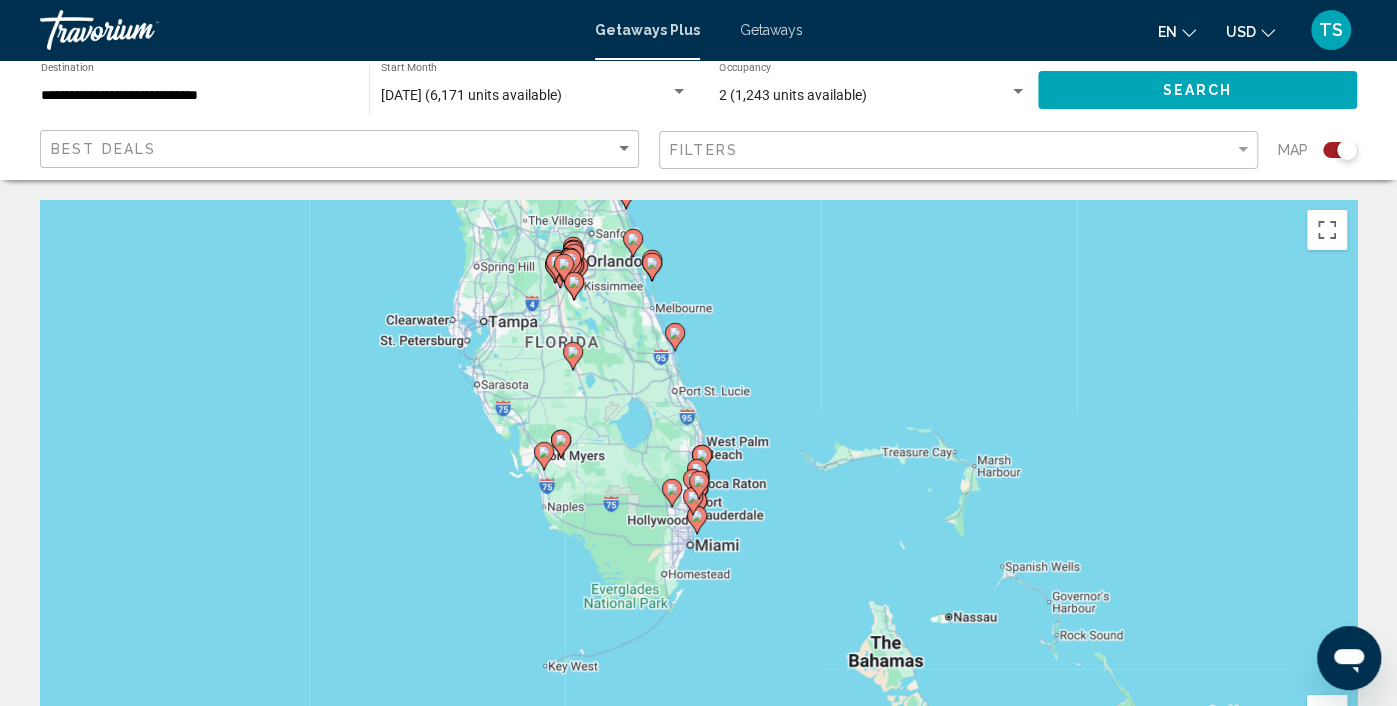 click 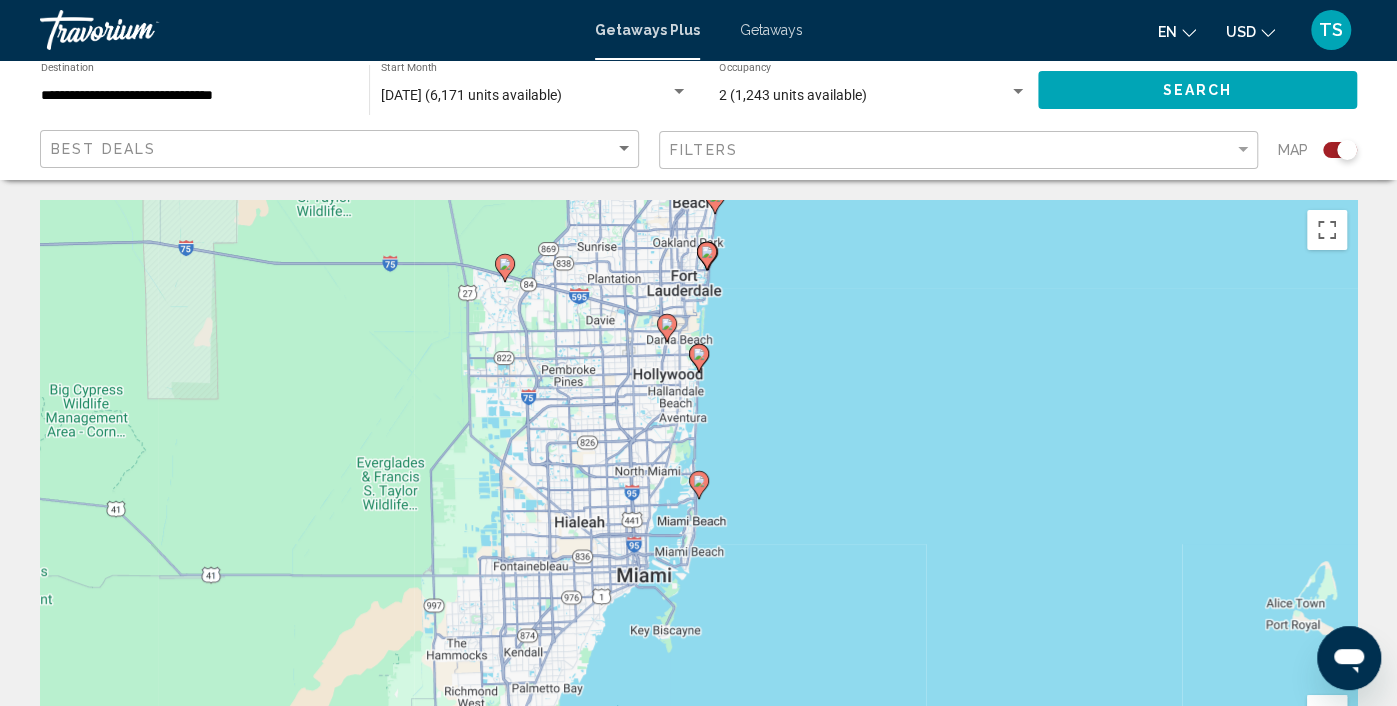 click 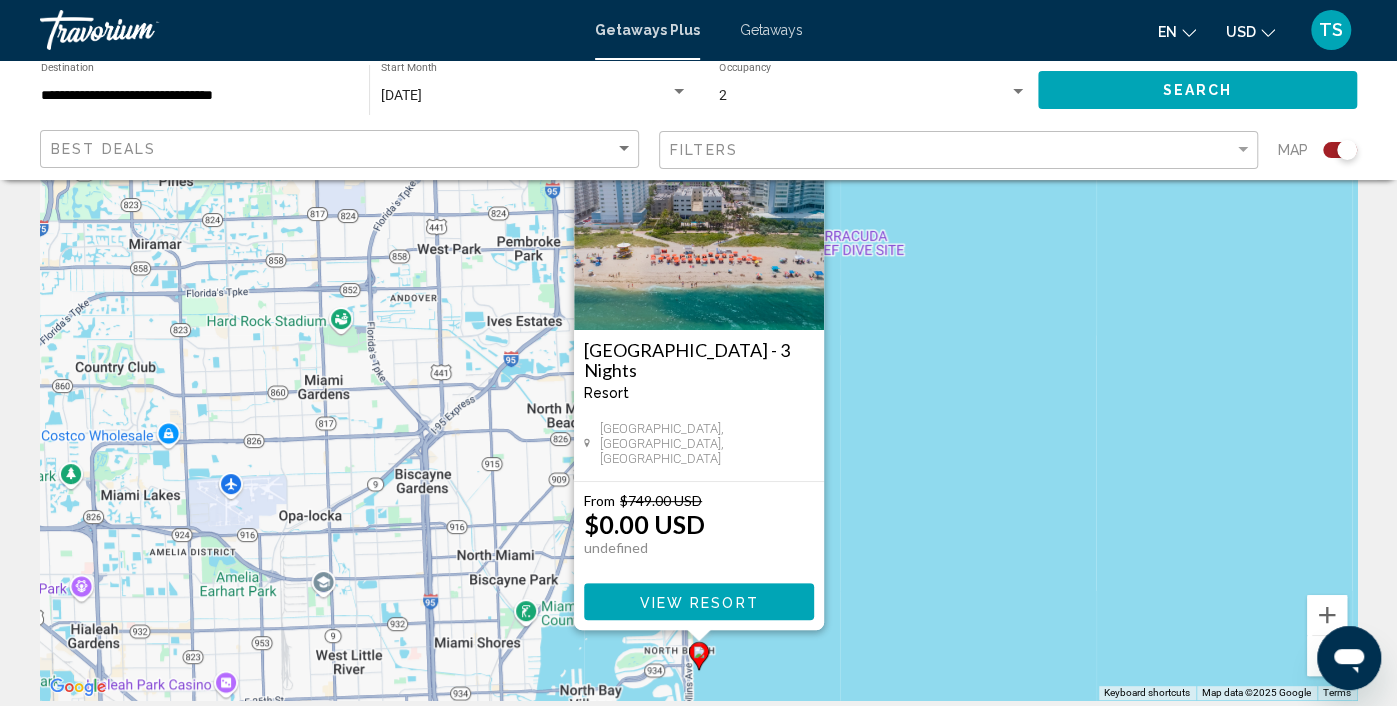 scroll, scrollTop: 0, scrollLeft: 0, axis: both 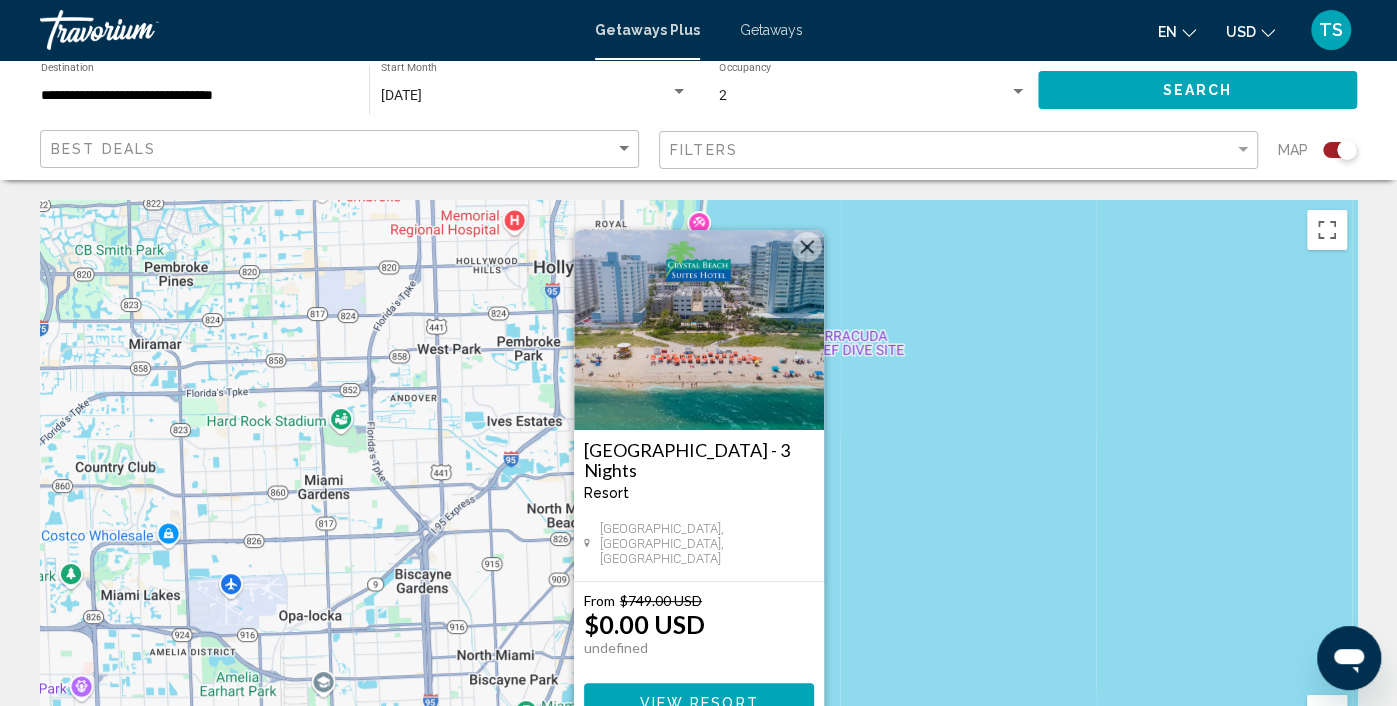 click on "View Resort" at bounding box center (698, 701) 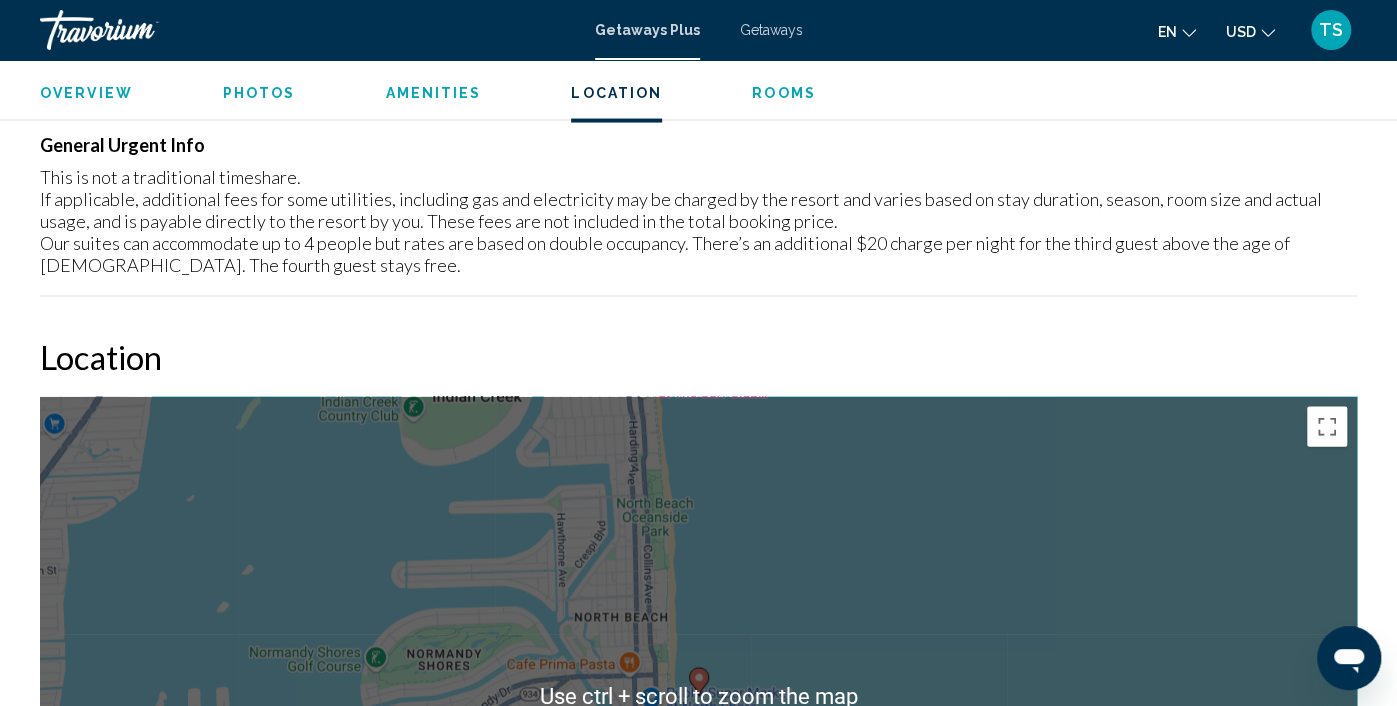 scroll, scrollTop: 2007, scrollLeft: 0, axis: vertical 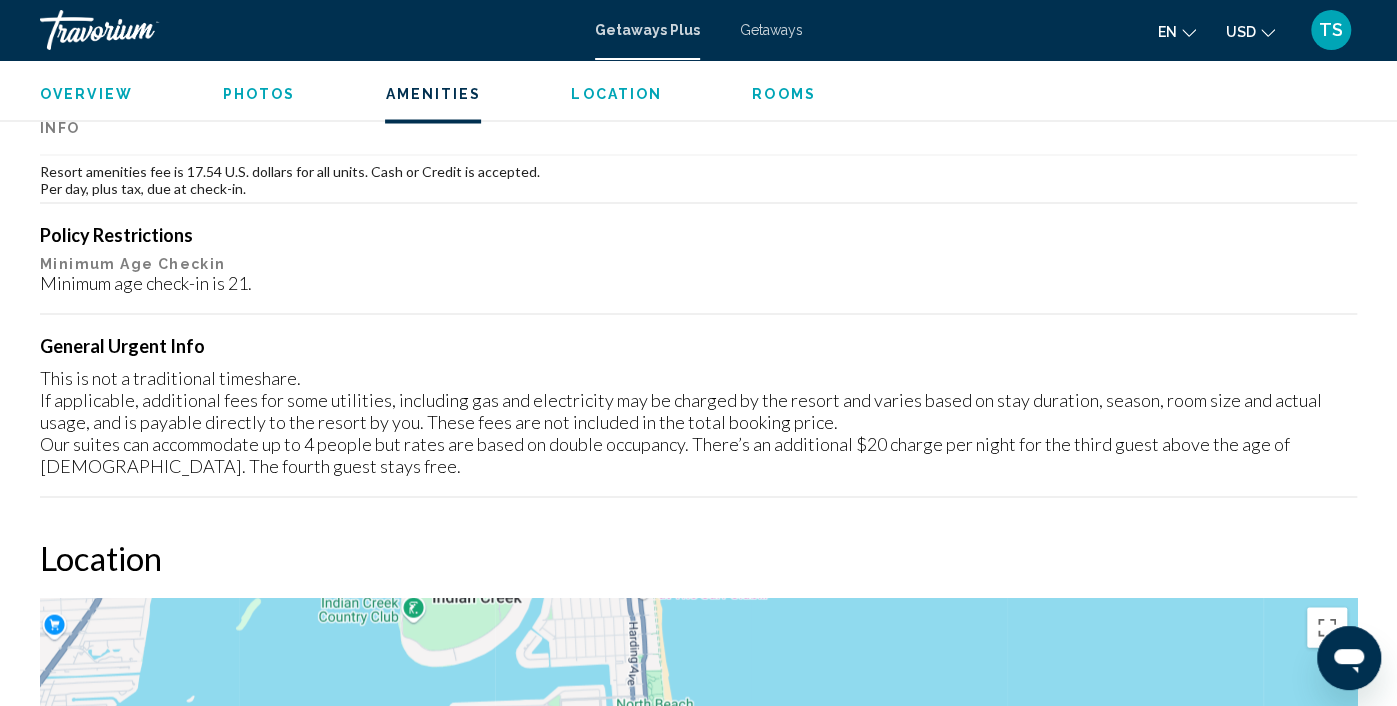 click at bounding box center [140, 30] 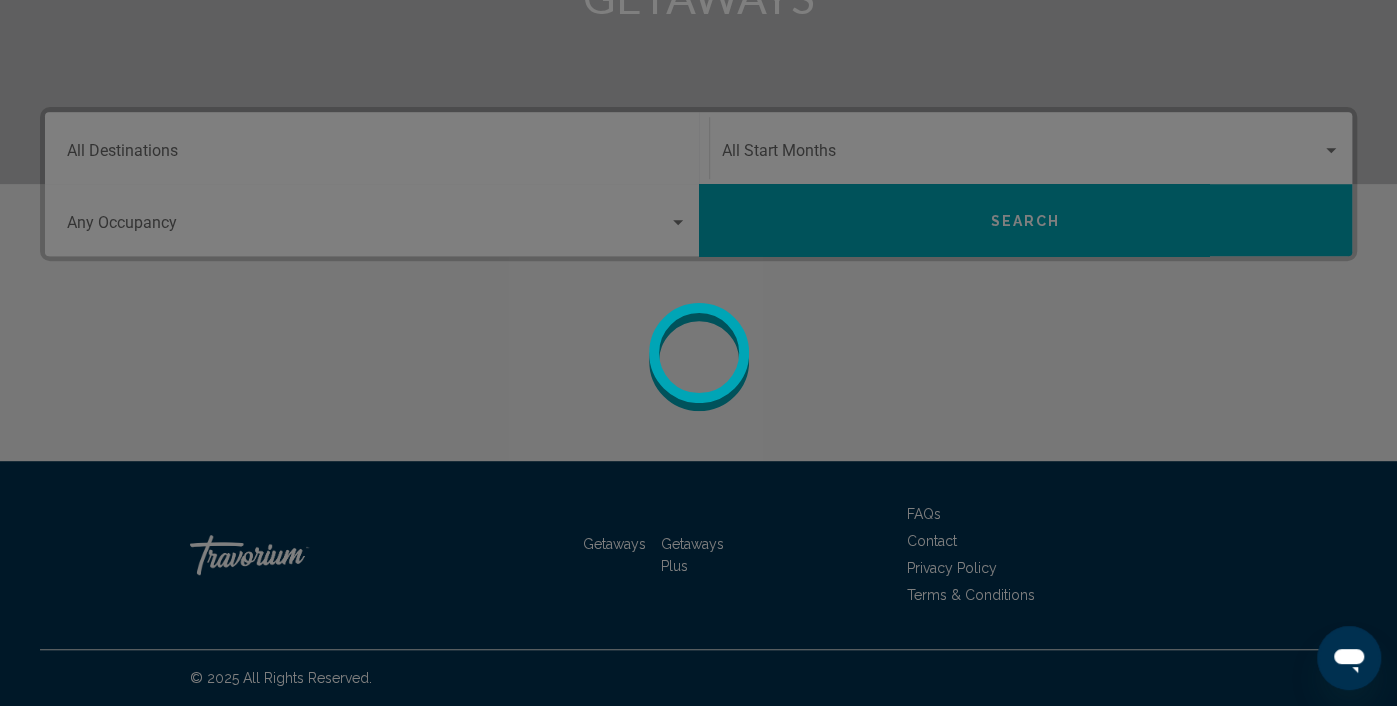 scroll, scrollTop: 0, scrollLeft: 0, axis: both 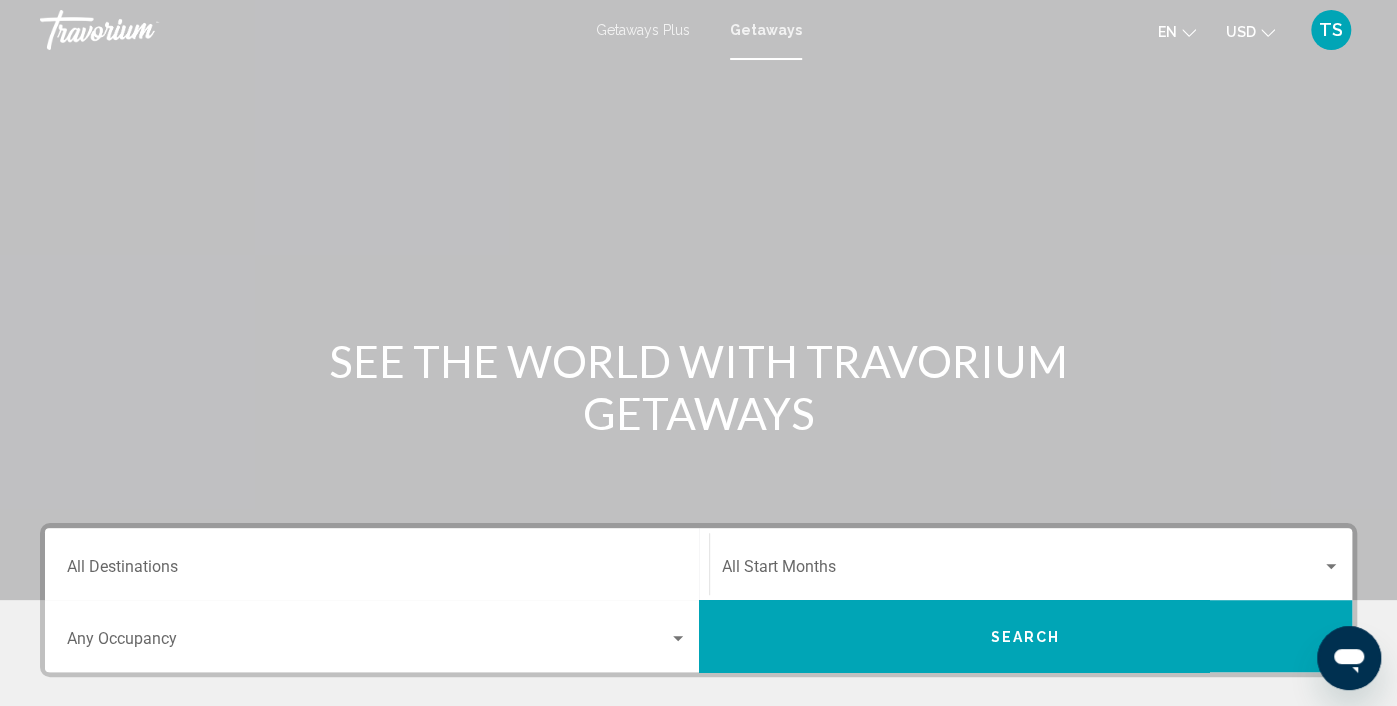 click on "TS" at bounding box center [1331, 30] 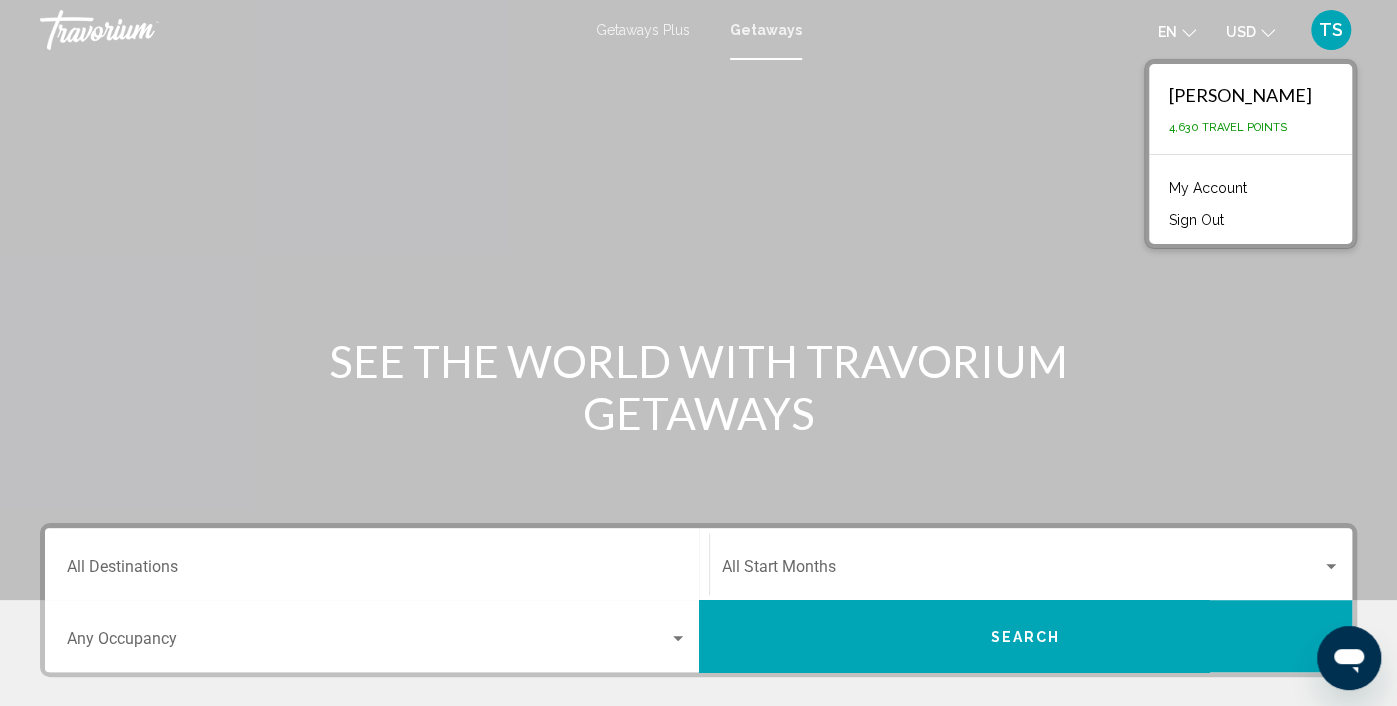 click on "My Account" at bounding box center [1208, 188] 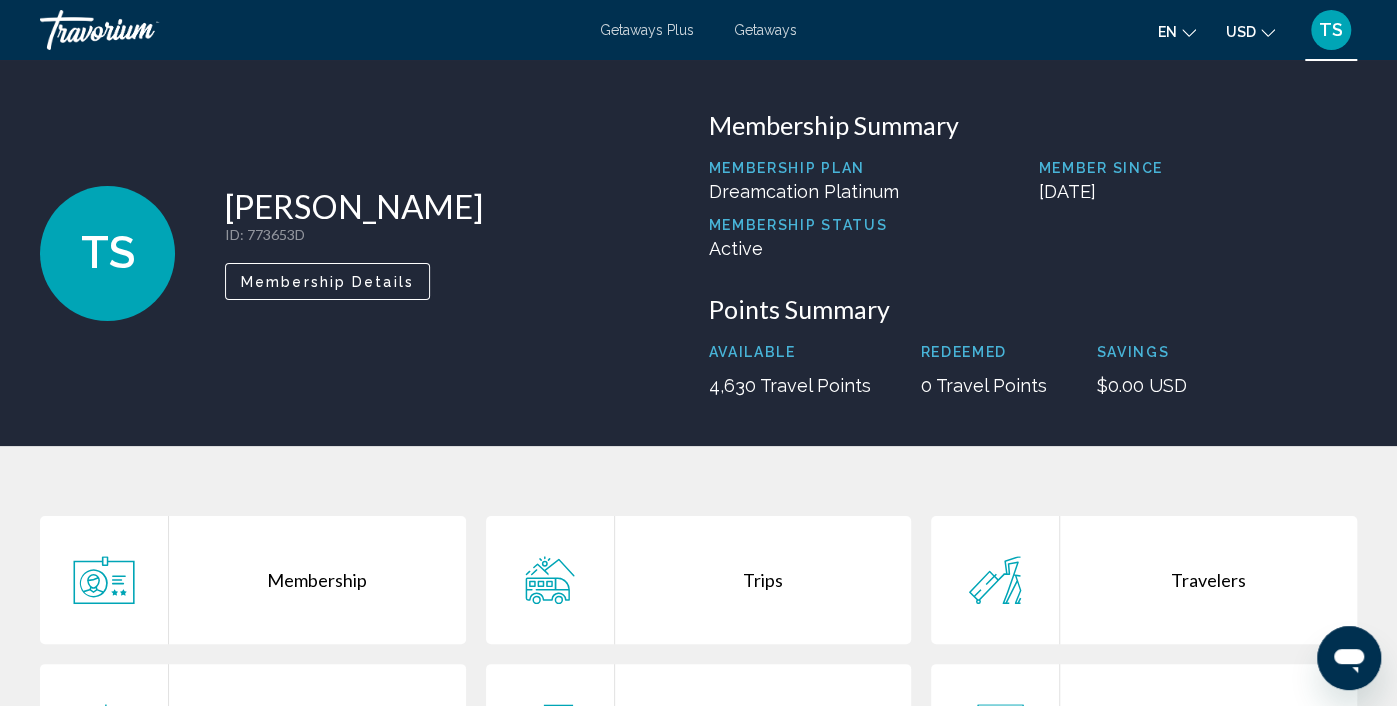 click on "Getaways" at bounding box center [765, 30] 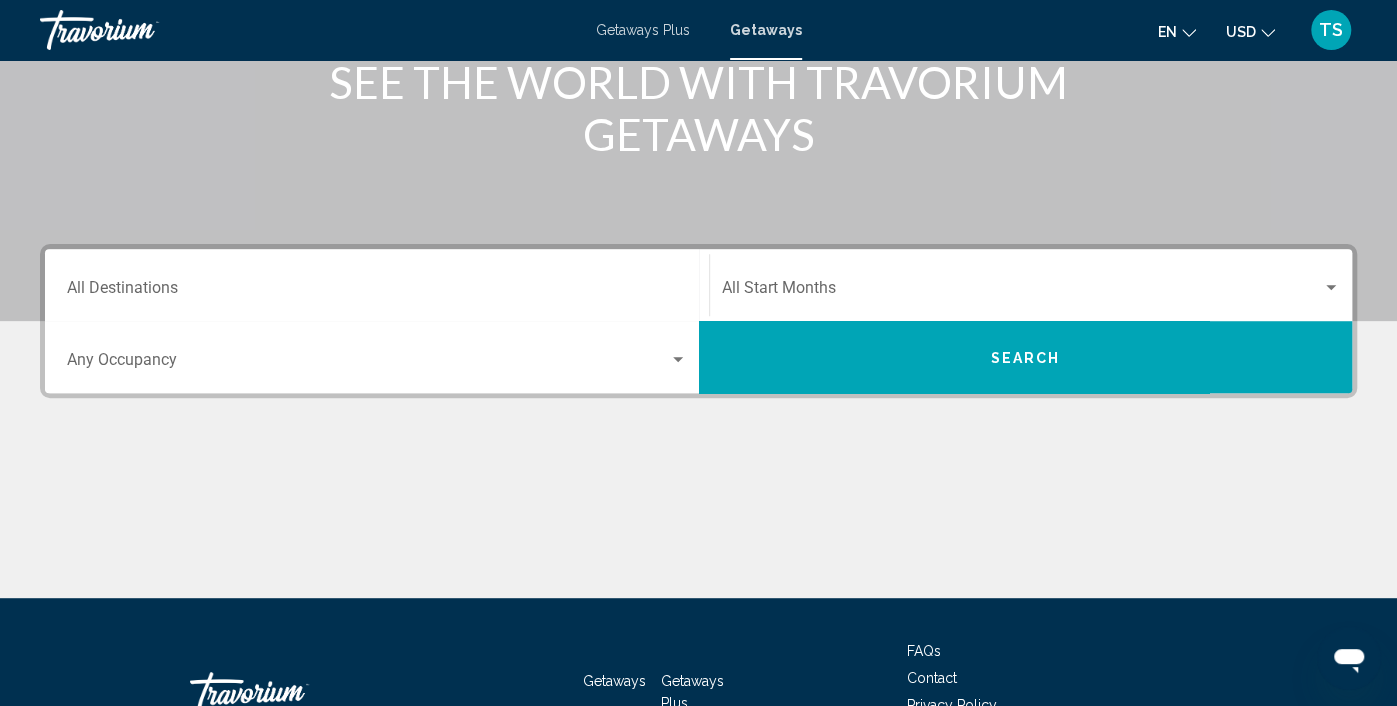 scroll, scrollTop: 79, scrollLeft: 0, axis: vertical 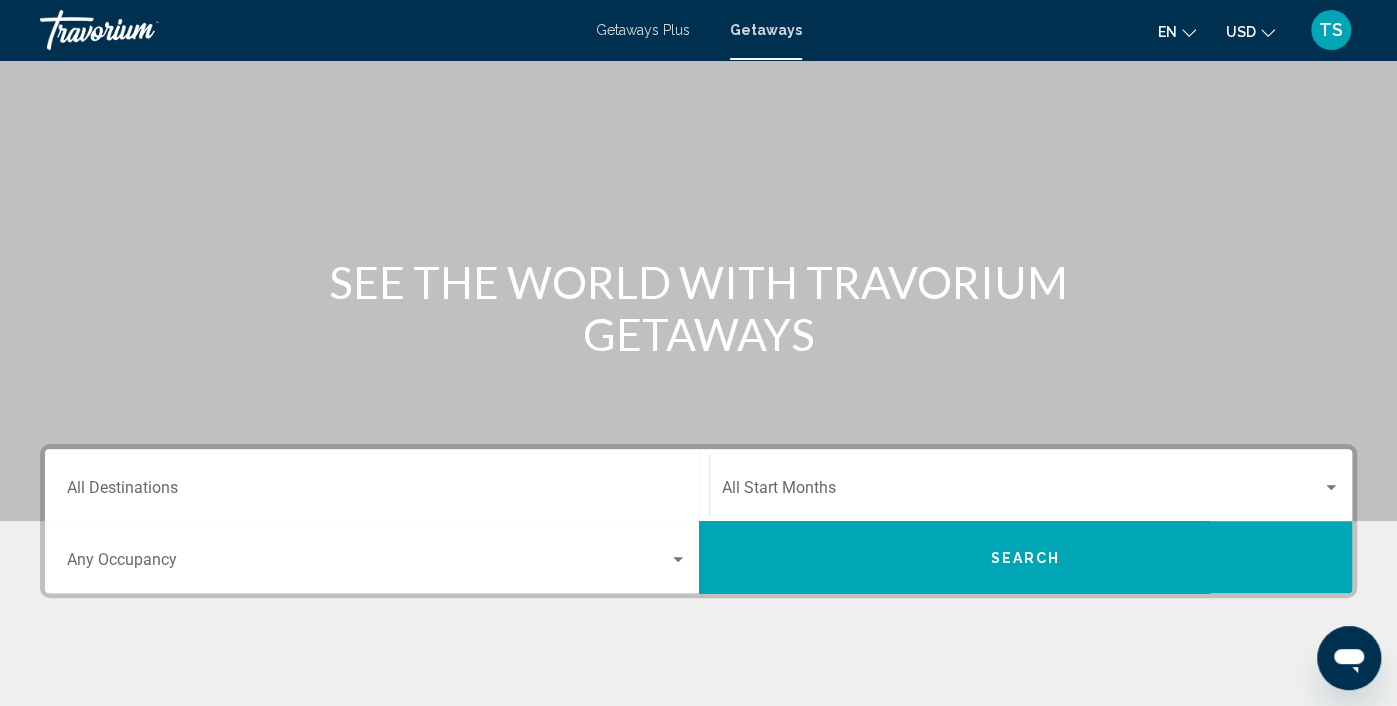 click on "Destination All Destinations" at bounding box center (377, 492) 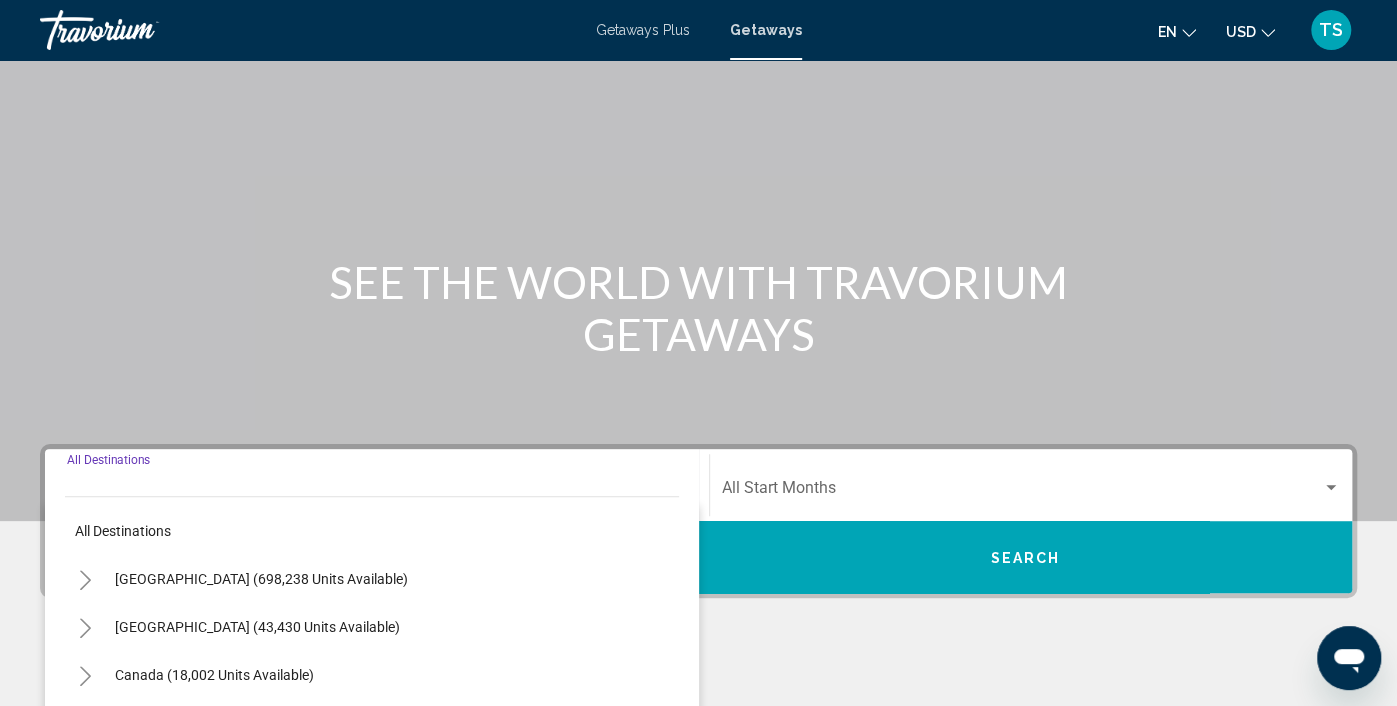 scroll, scrollTop: 379, scrollLeft: 0, axis: vertical 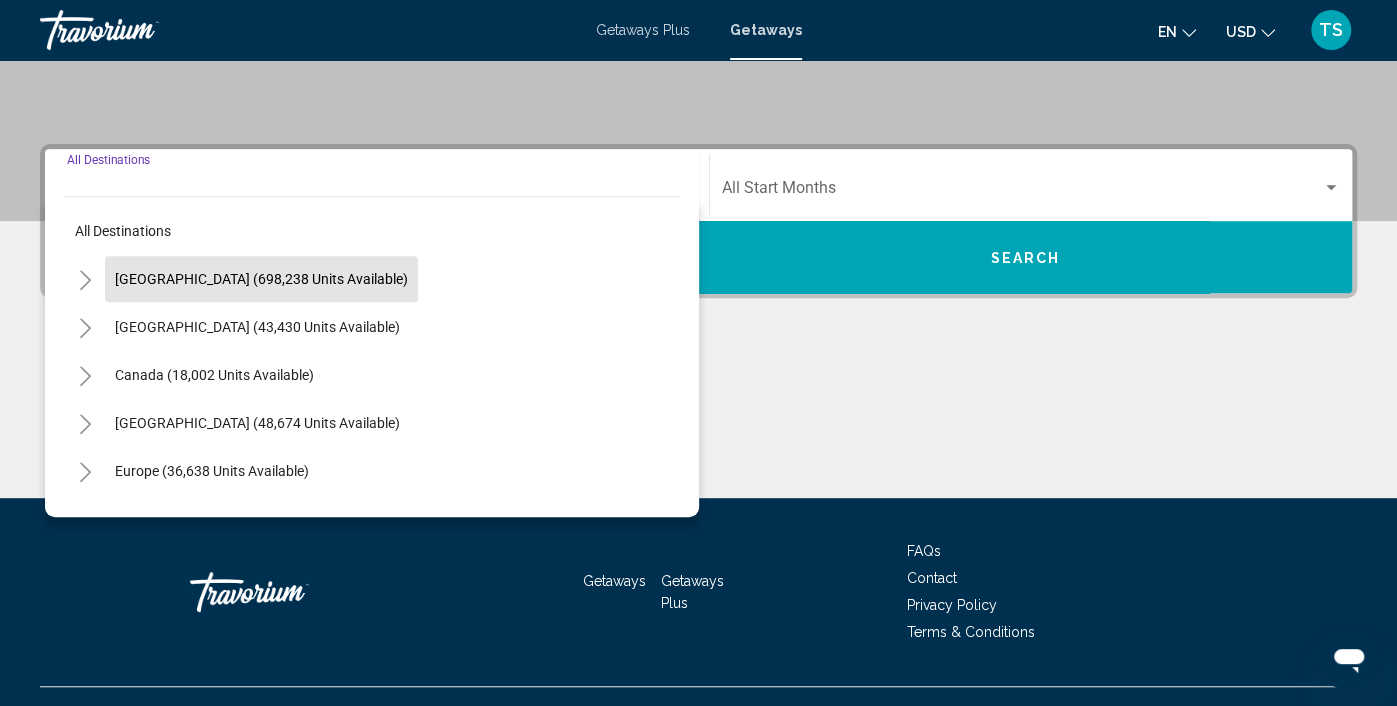 click on "[GEOGRAPHIC_DATA] (698,238 units available)" at bounding box center [257, 327] 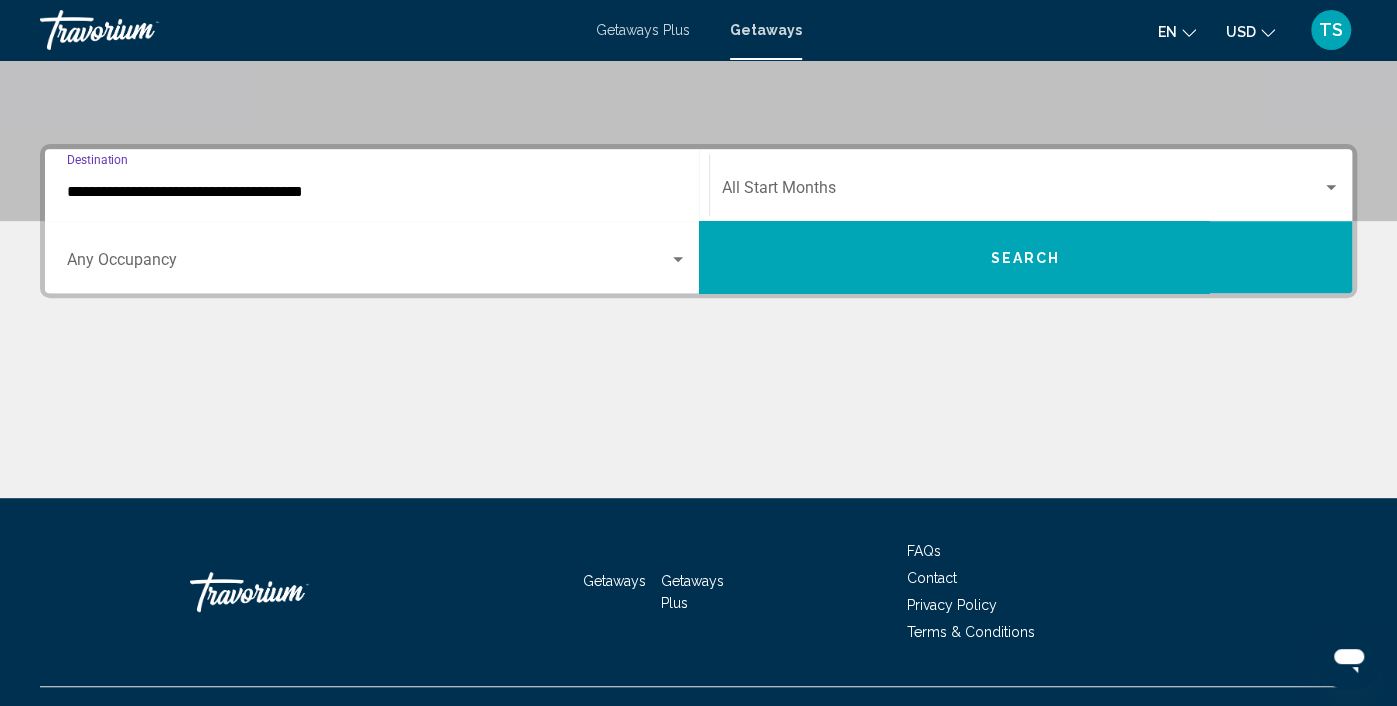 click at bounding box center (1331, 188) 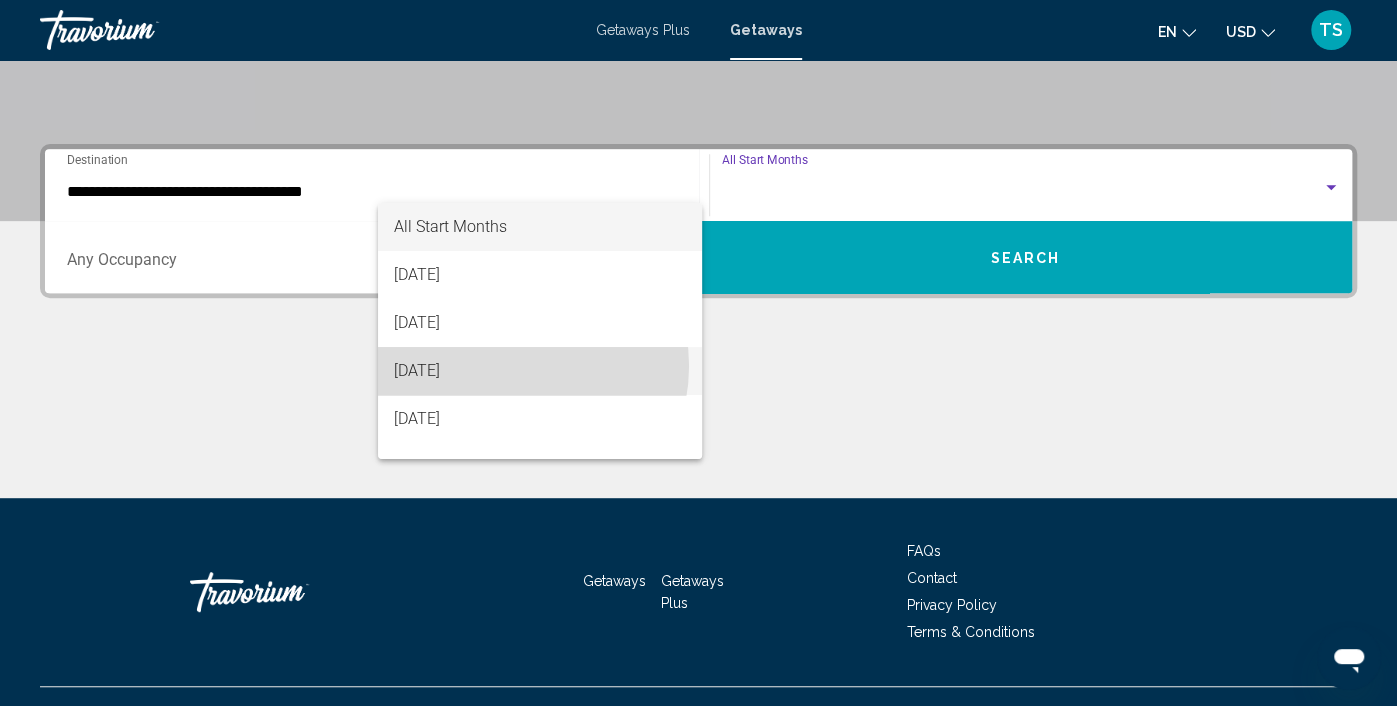 click on "[DATE]" at bounding box center [540, 371] 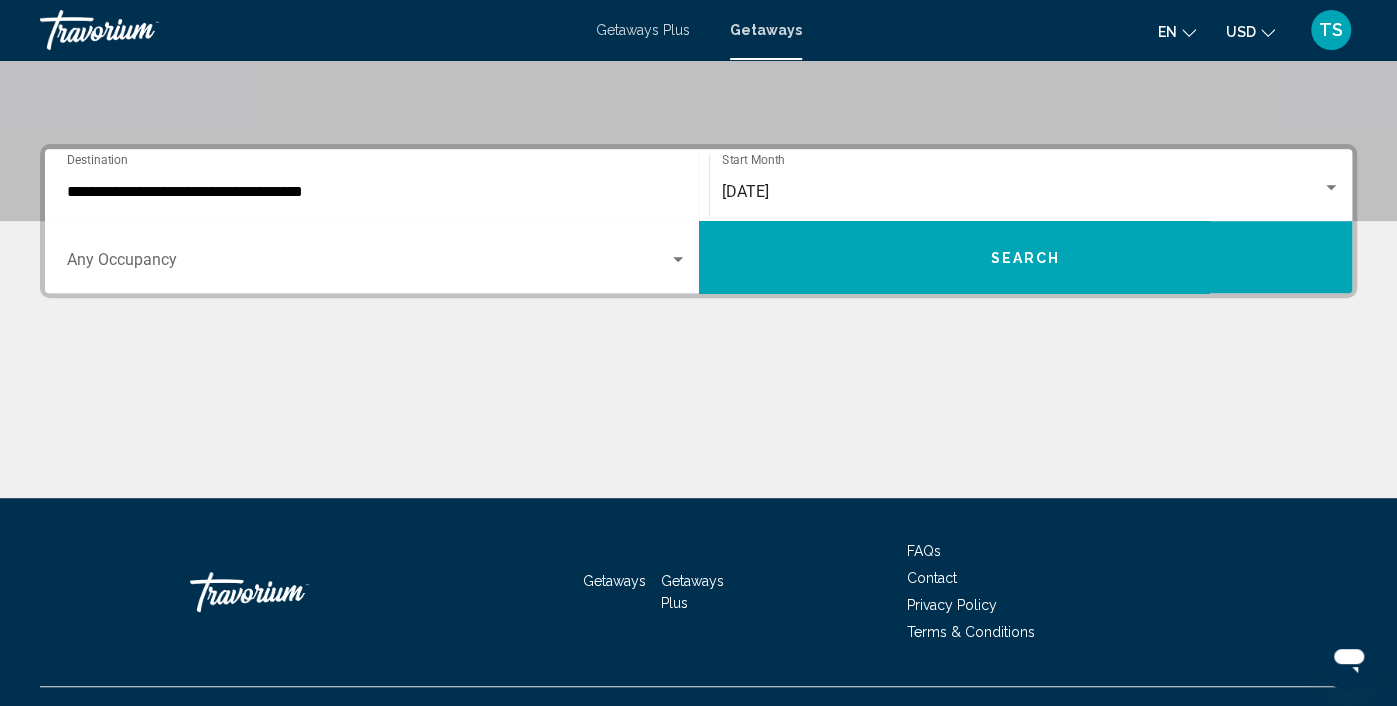 click on "Getaways Plus" at bounding box center (643, 30) 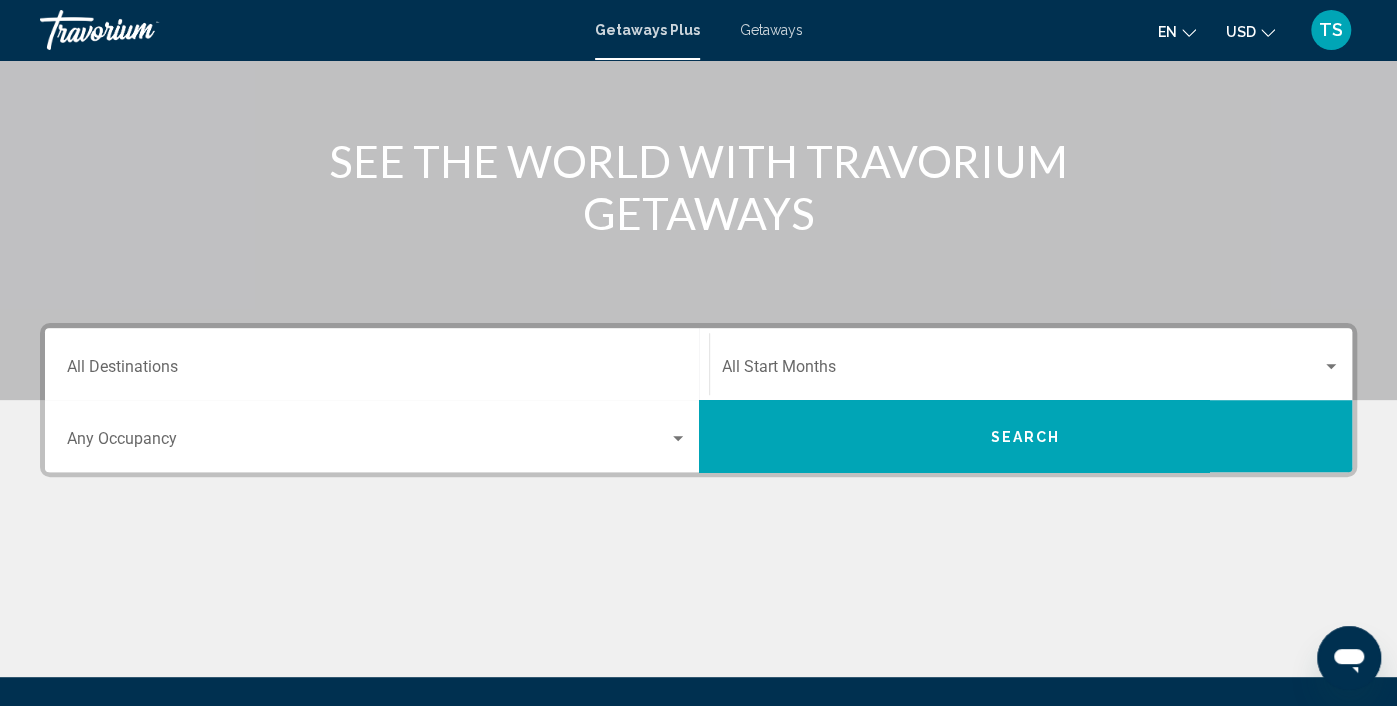 click on "Destination All Destinations" at bounding box center [377, 364] 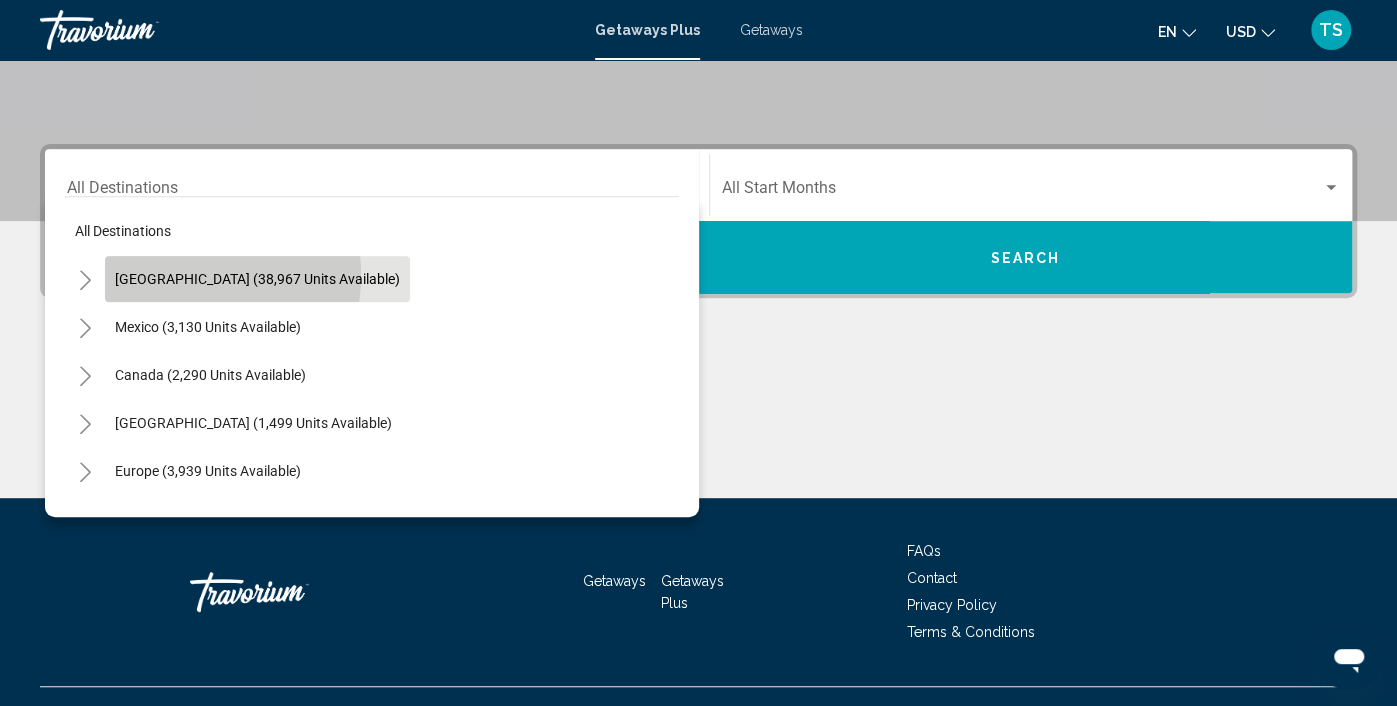 click on "[GEOGRAPHIC_DATA] (38,967 units available)" 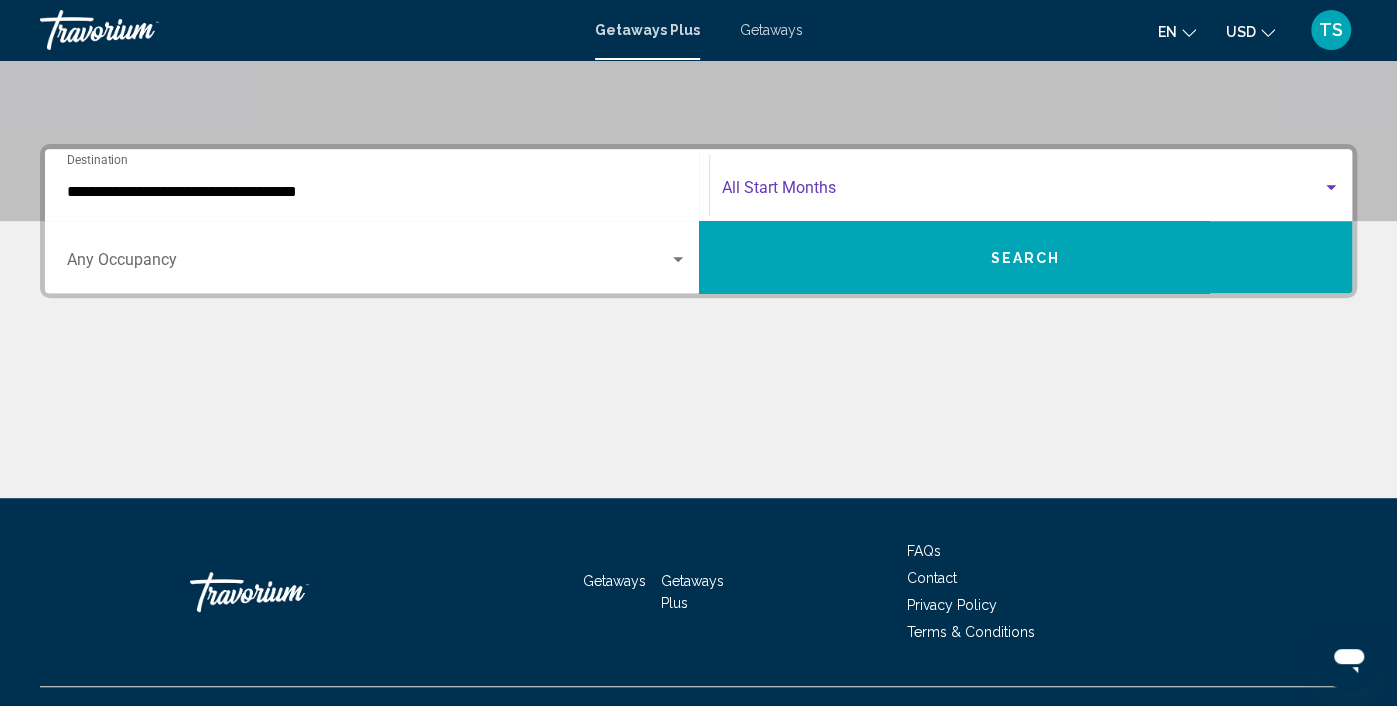 click at bounding box center [1331, 187] 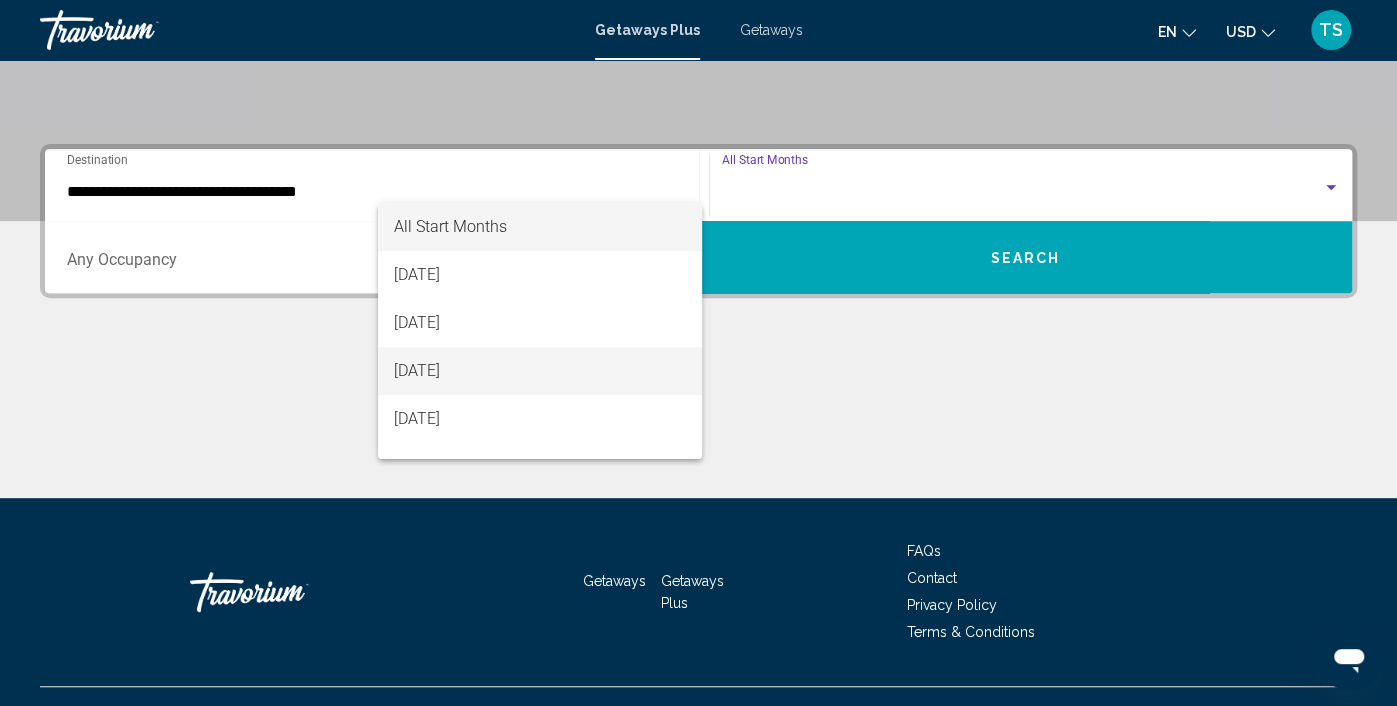 click on "[DATE]" at bounding box center (540, 371) 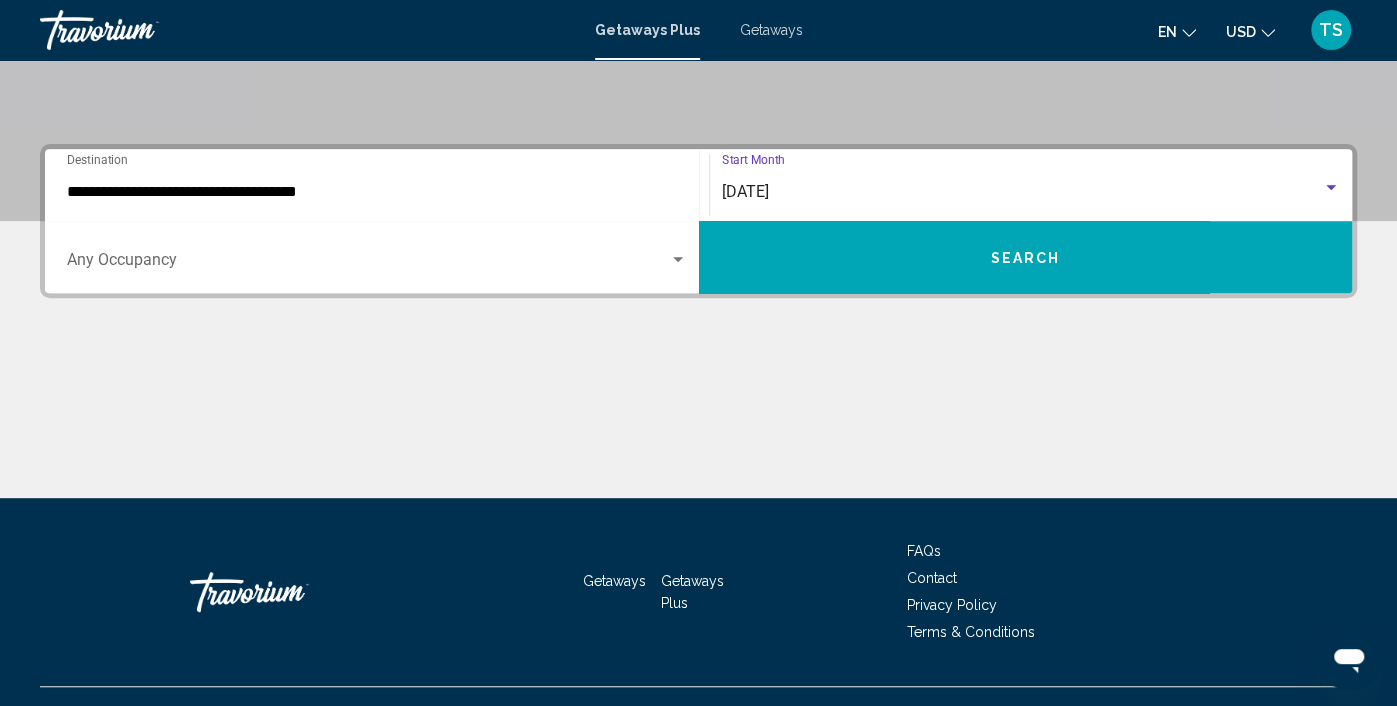 click at bounding box center [678, 259] 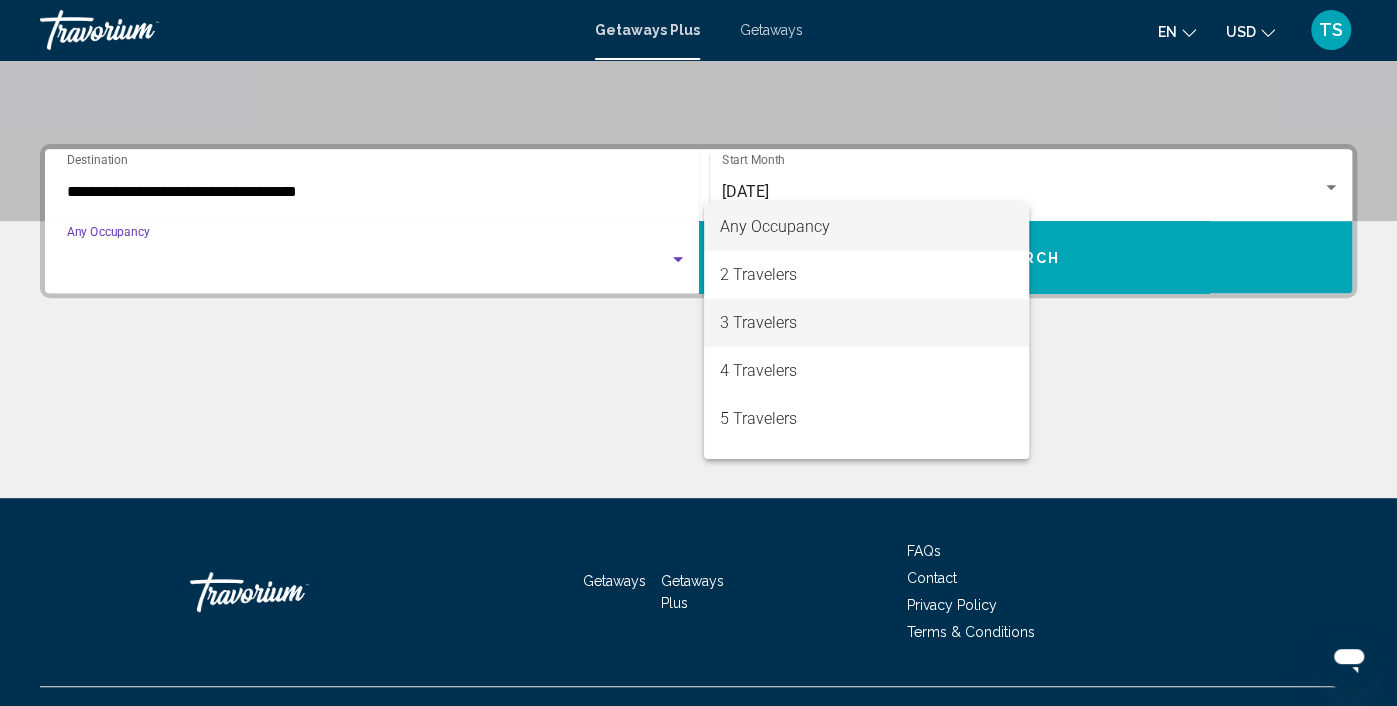 drag, startPoint x: 897, startPoint y: 320, endPoint x: 949, endPoint y: 313, distance: 52.46904 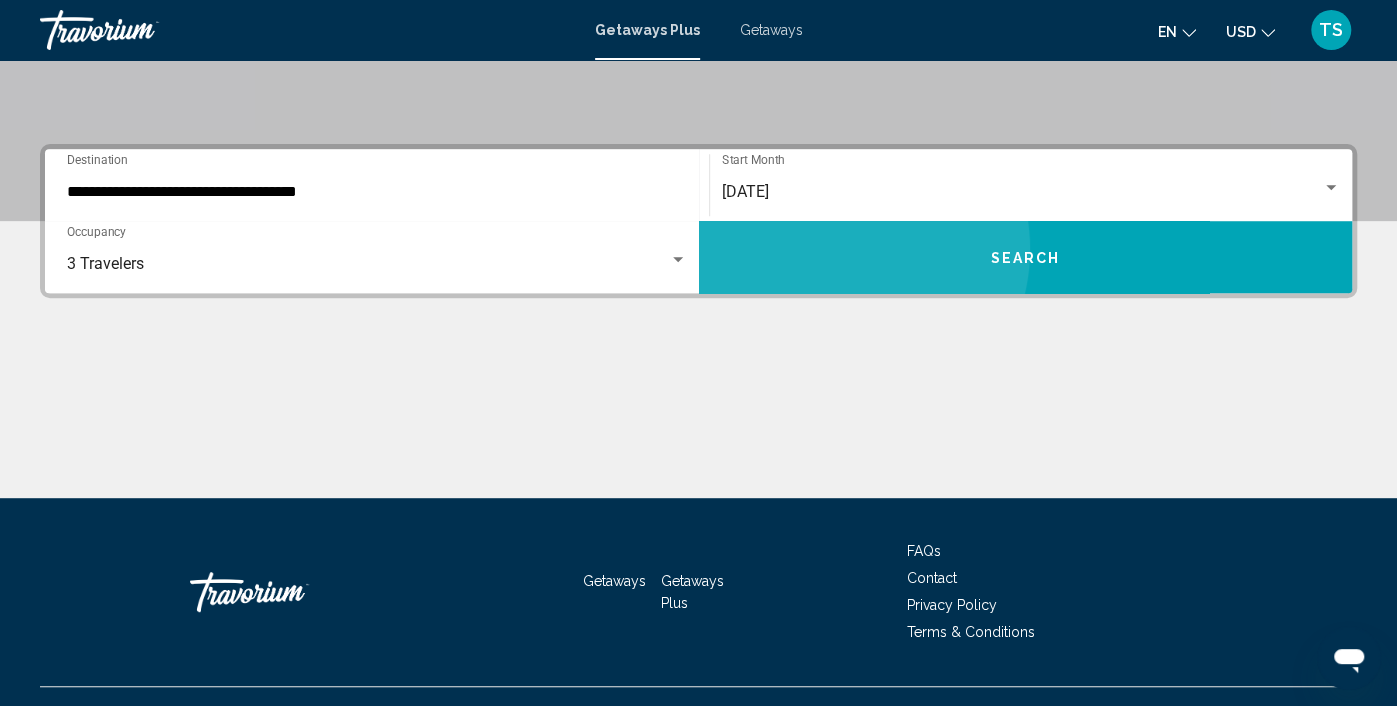 click on "Search" at bounding box center (1025, 256) 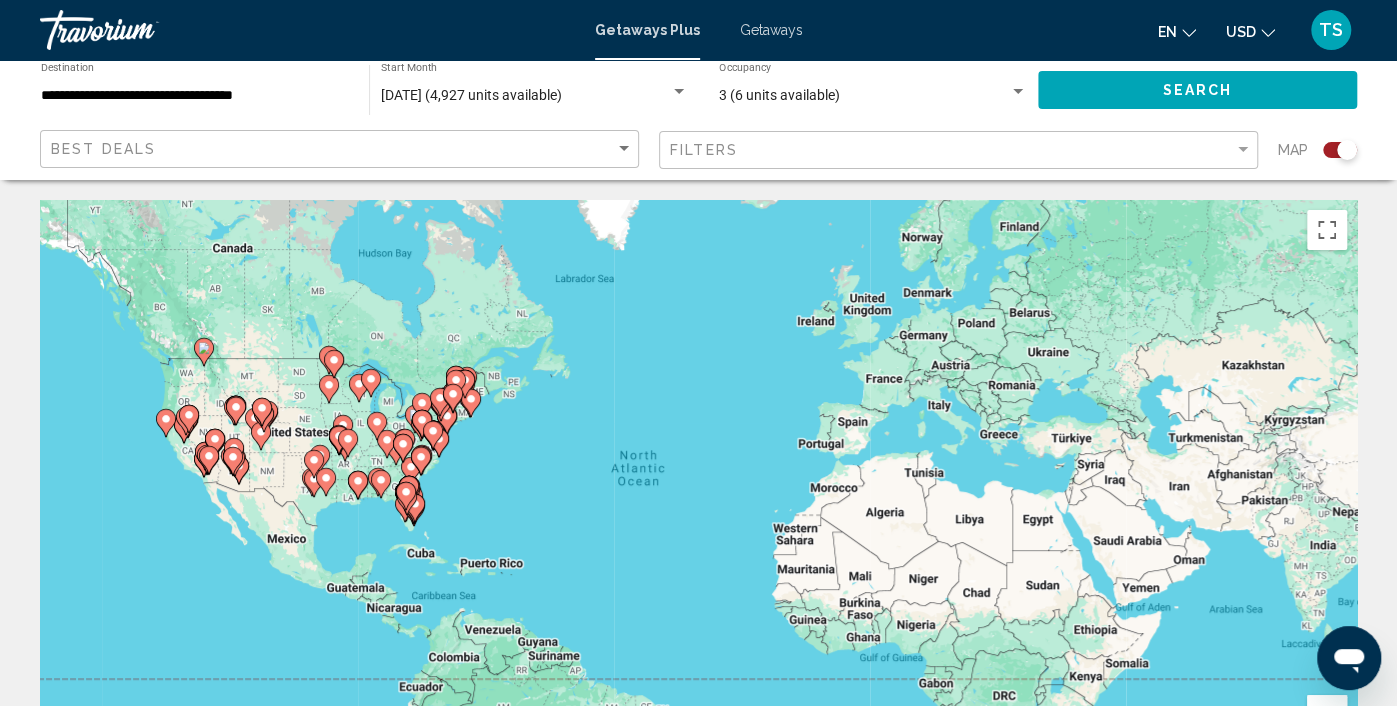 click on "To navigate, press the arrow keys. To activate drag with keyboard, press Alt + Enter. Once in keyboard drag state, use the arrow keys to move the marker. To complete the drag, press the Enter key. To cancel, press Escape." at bounding box center [698, 500] 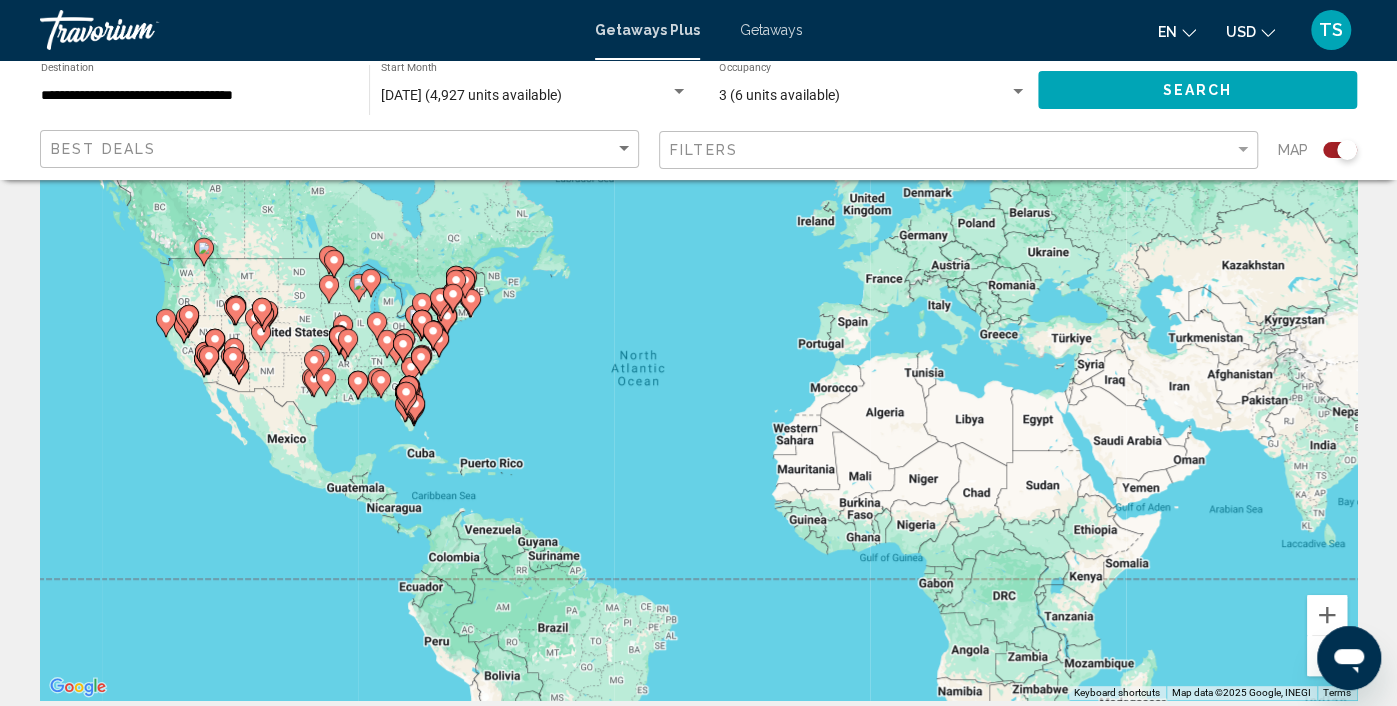 scroll, scrollTop: 0, scrollLeft: 0, axis: both 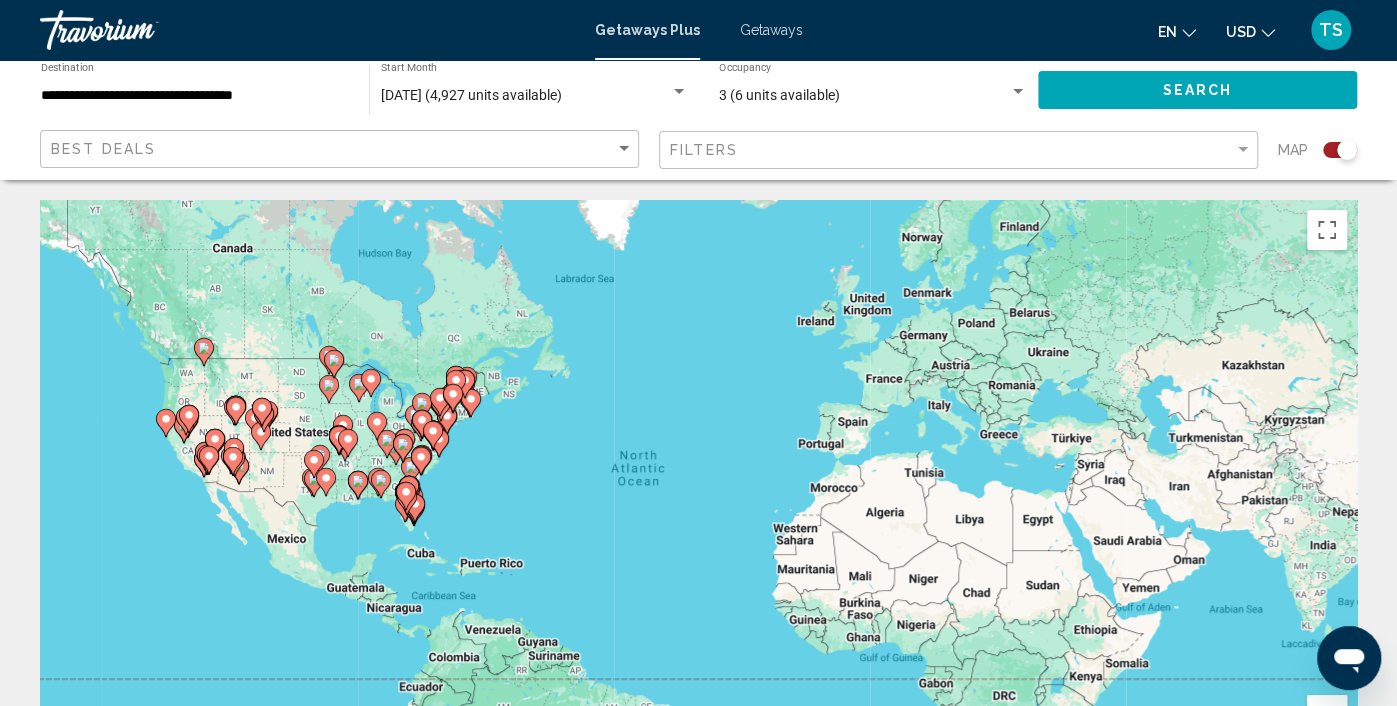 click on "3 (6 units available) Occupancy Any Occupancy" 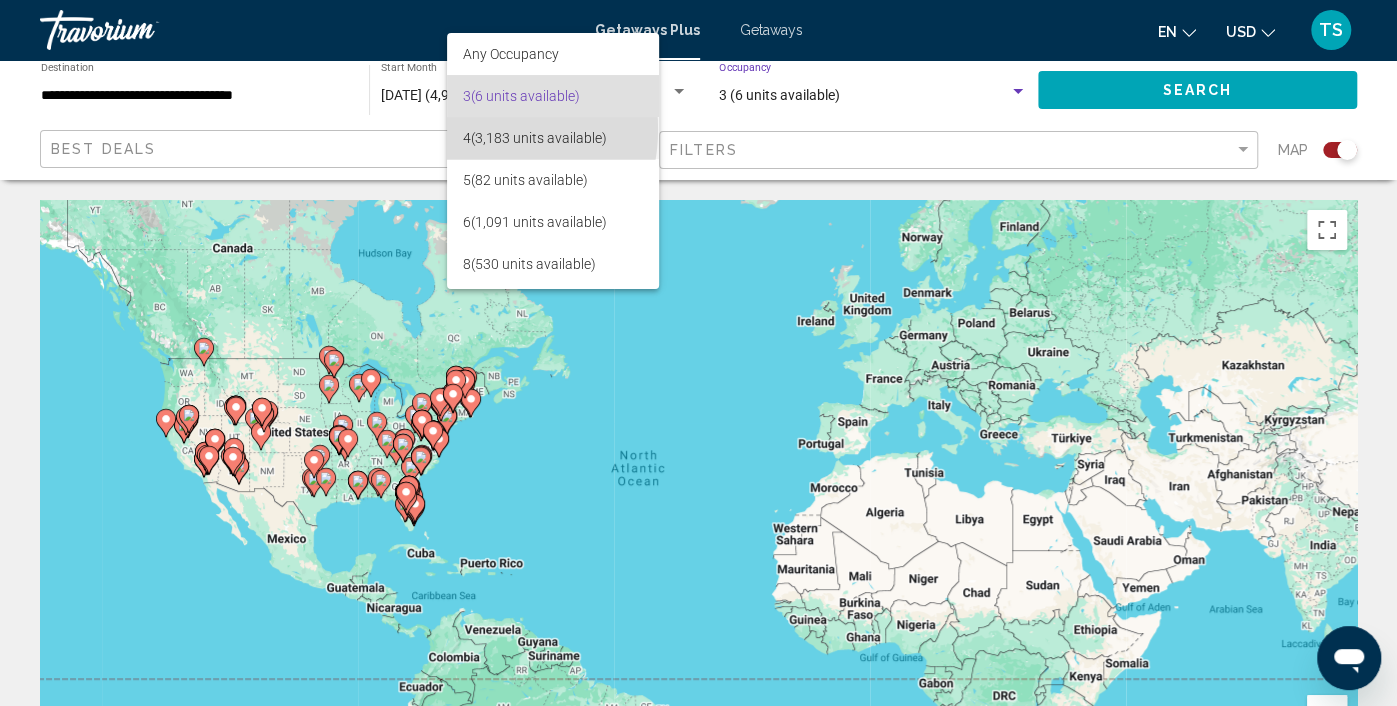 click on "4  (3,183 units available)" at bounding box center (553, 138) 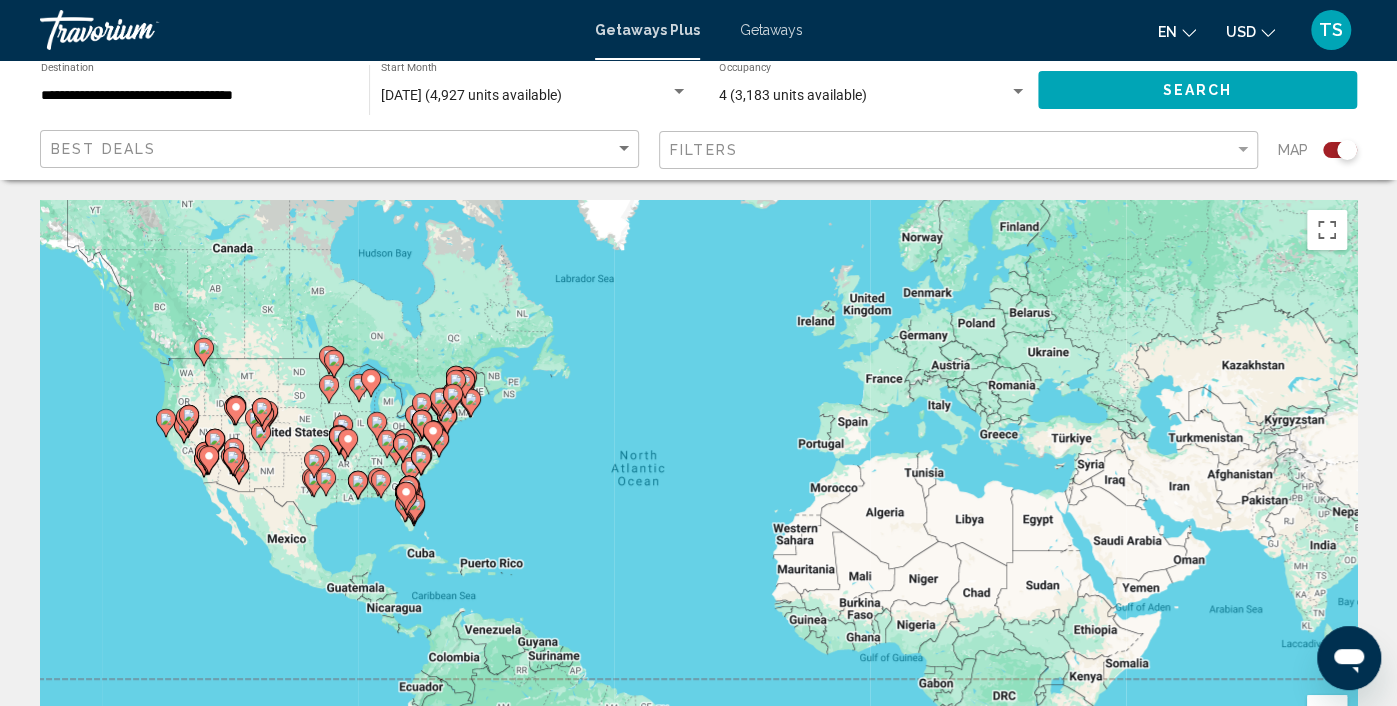 click on "To navigate, press the arrow keys. To activate drag with keyboard, press Alt + Enter. Once in keyboard drag state, use the arrow keys to move the marker. To complete the drag, press the Enter key. To cancel, press Escape." at bounding box center (698, 500) 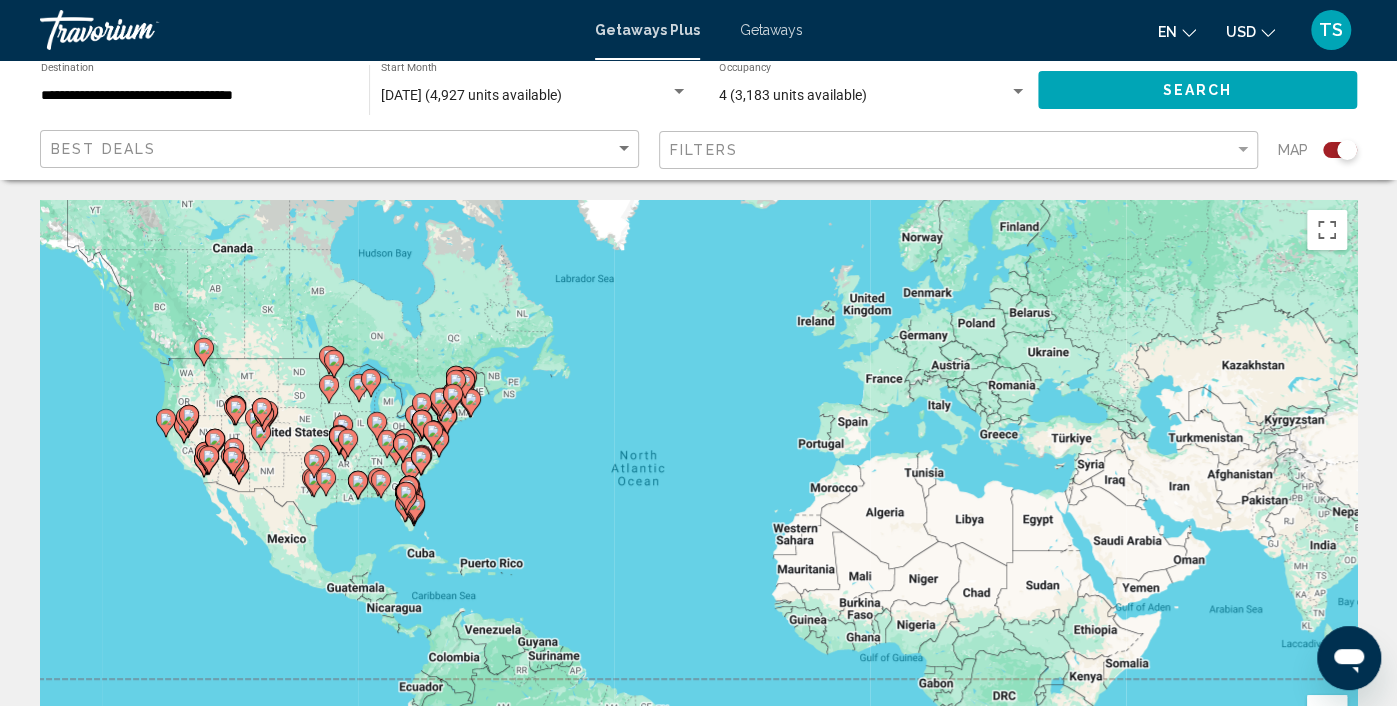 click on "Search" 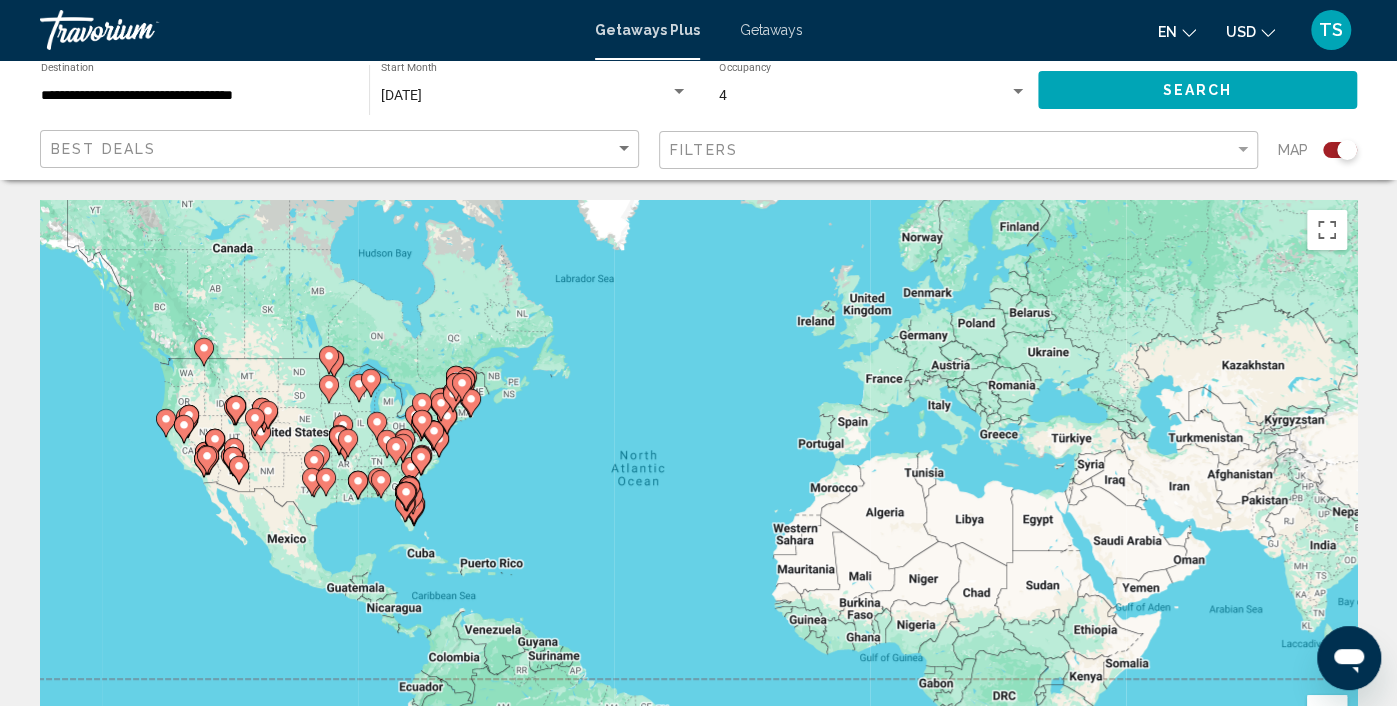 click on "To navigate, press the arrow keys. To activate drag with keyboard, press Alt + Enter. Once in keyboard drag state, use the arrow keys to move the marker. To complete the drag, press the Enter key. To cancel, press Escape." at bounding box center [698, 500] 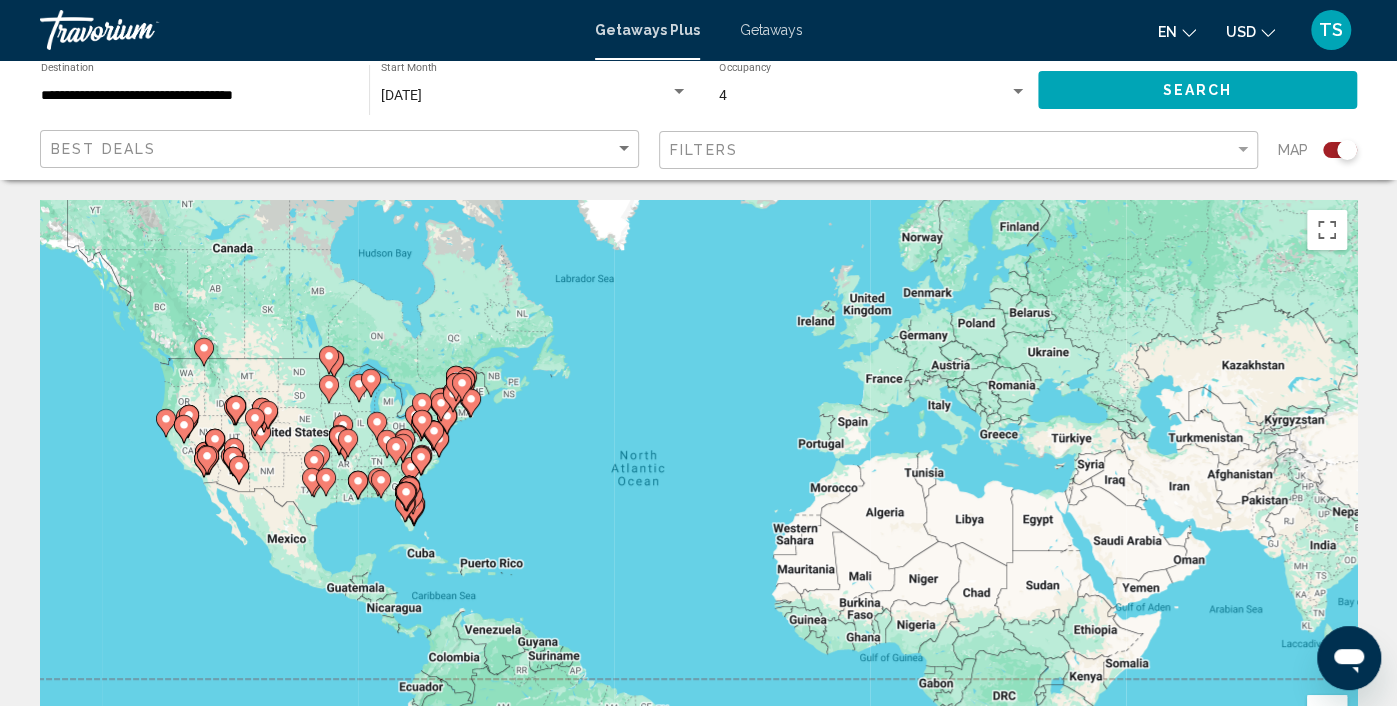 click 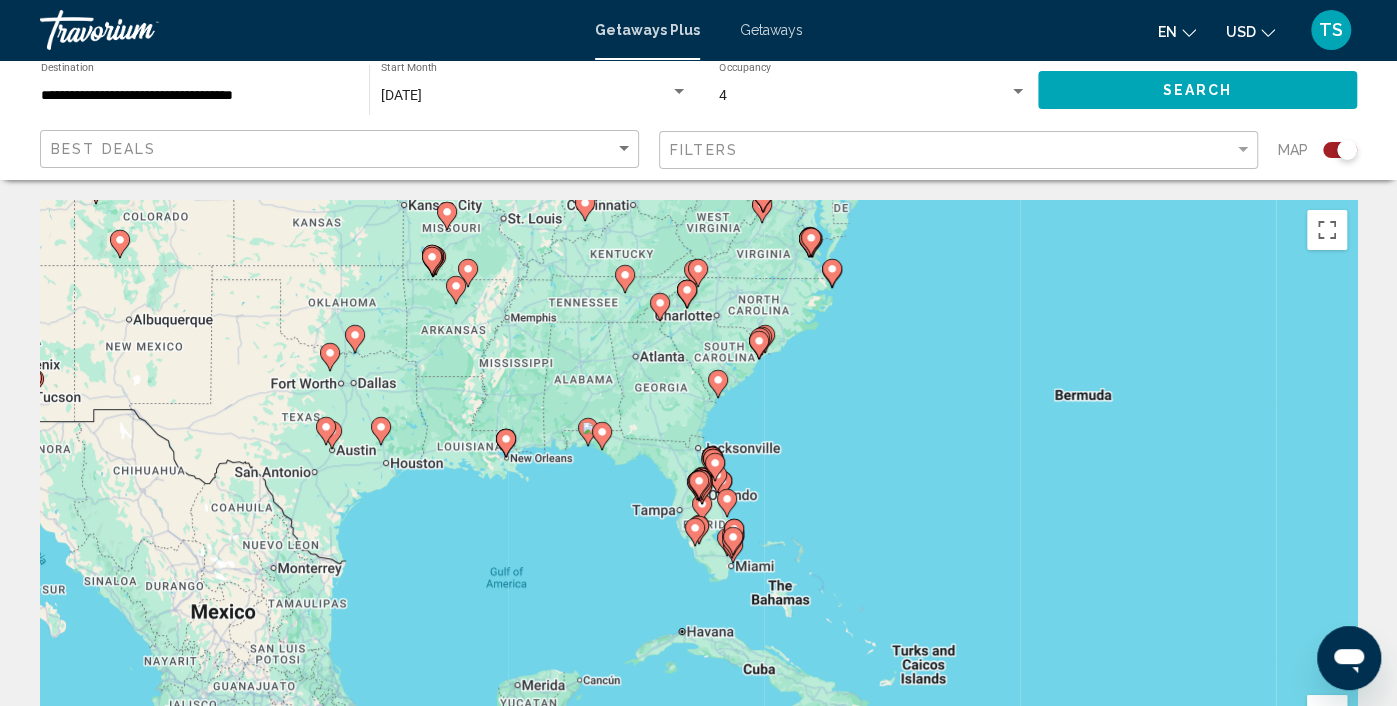 click at bounding box center [734, 533] 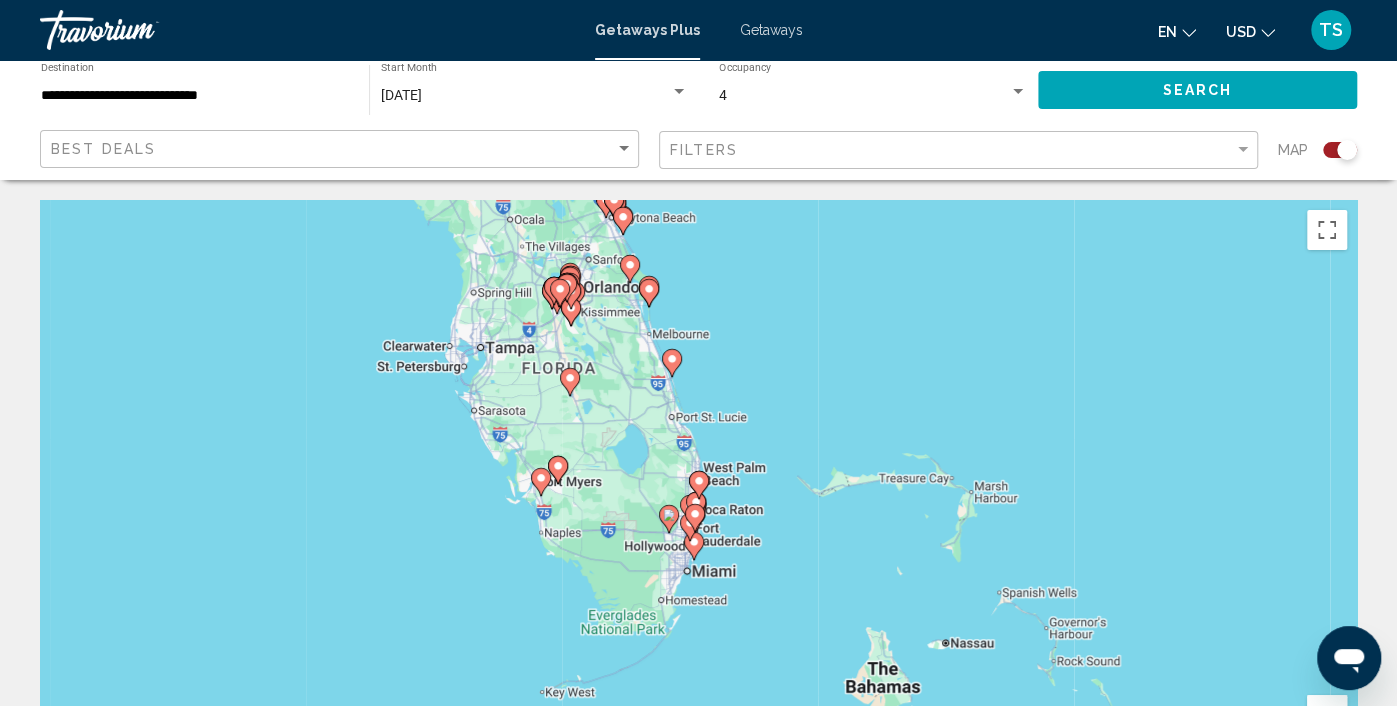 click 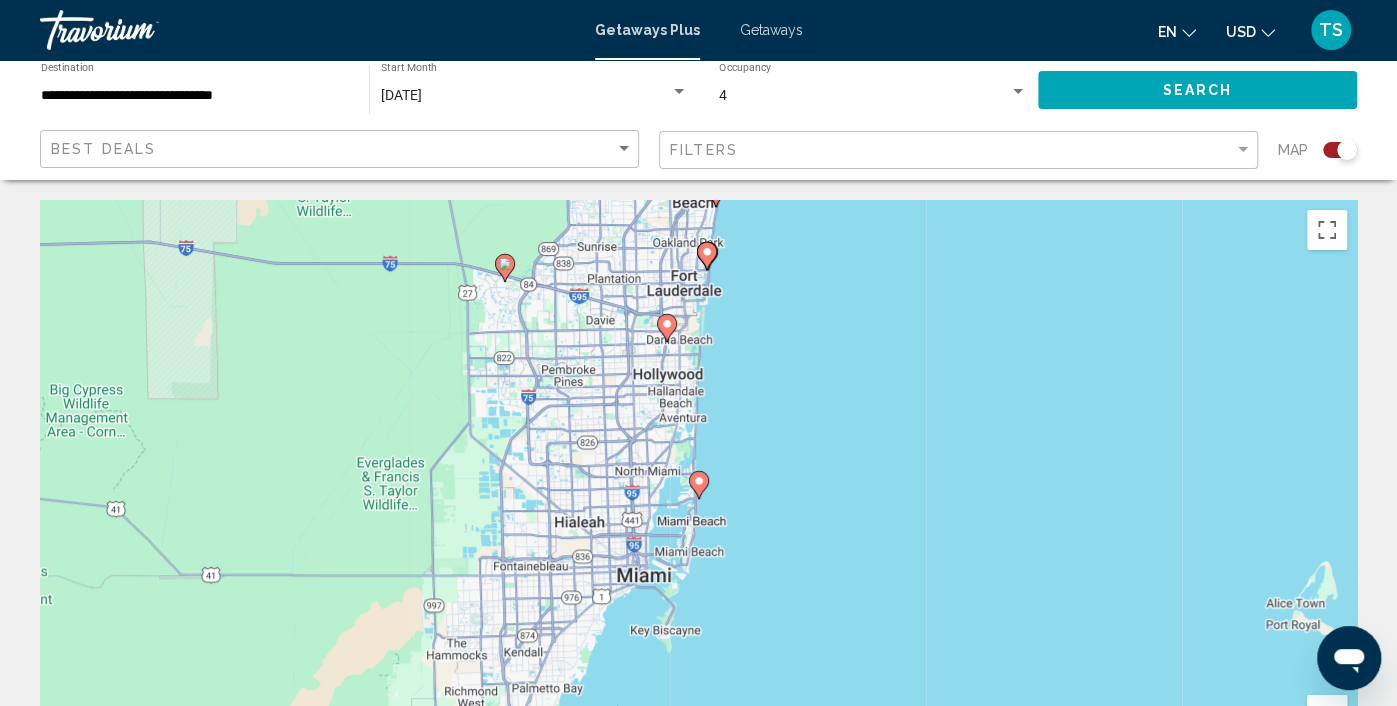 click 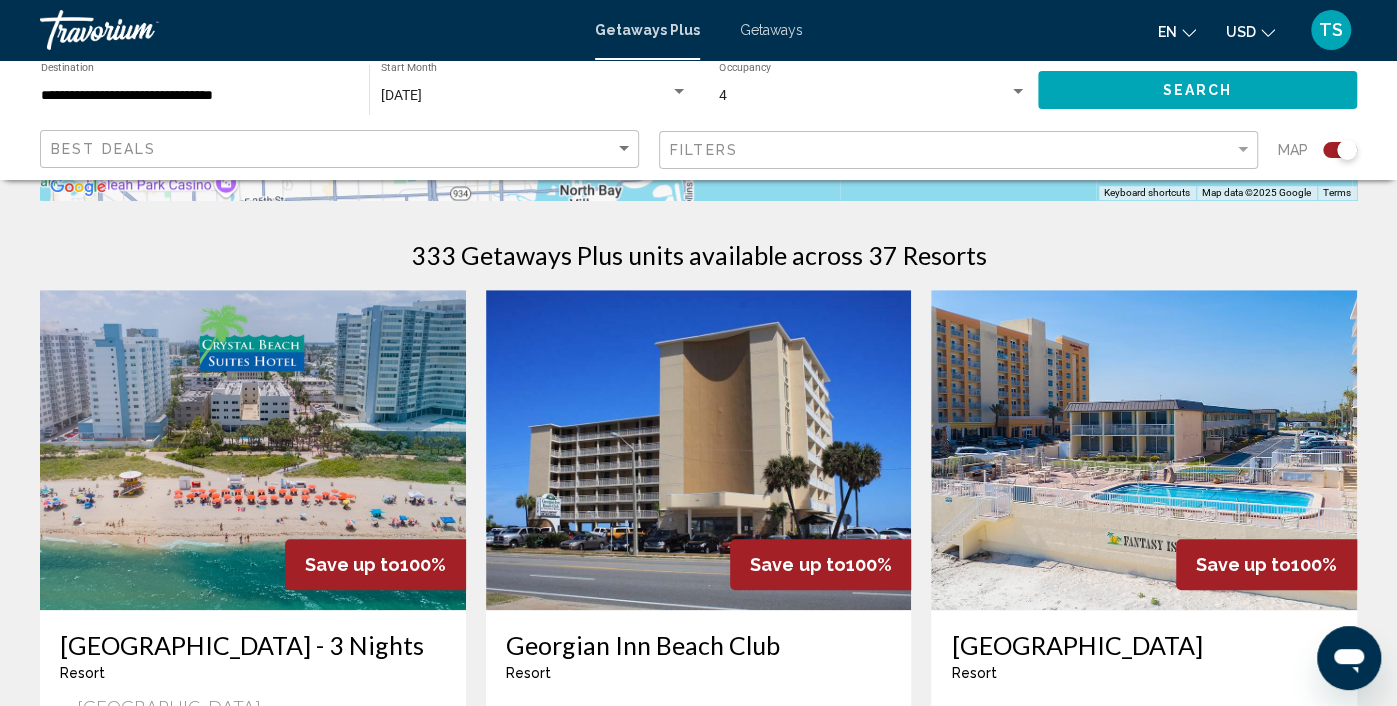 scroll, scrollTop: 500, scrollLeft: 0, axis: vertical 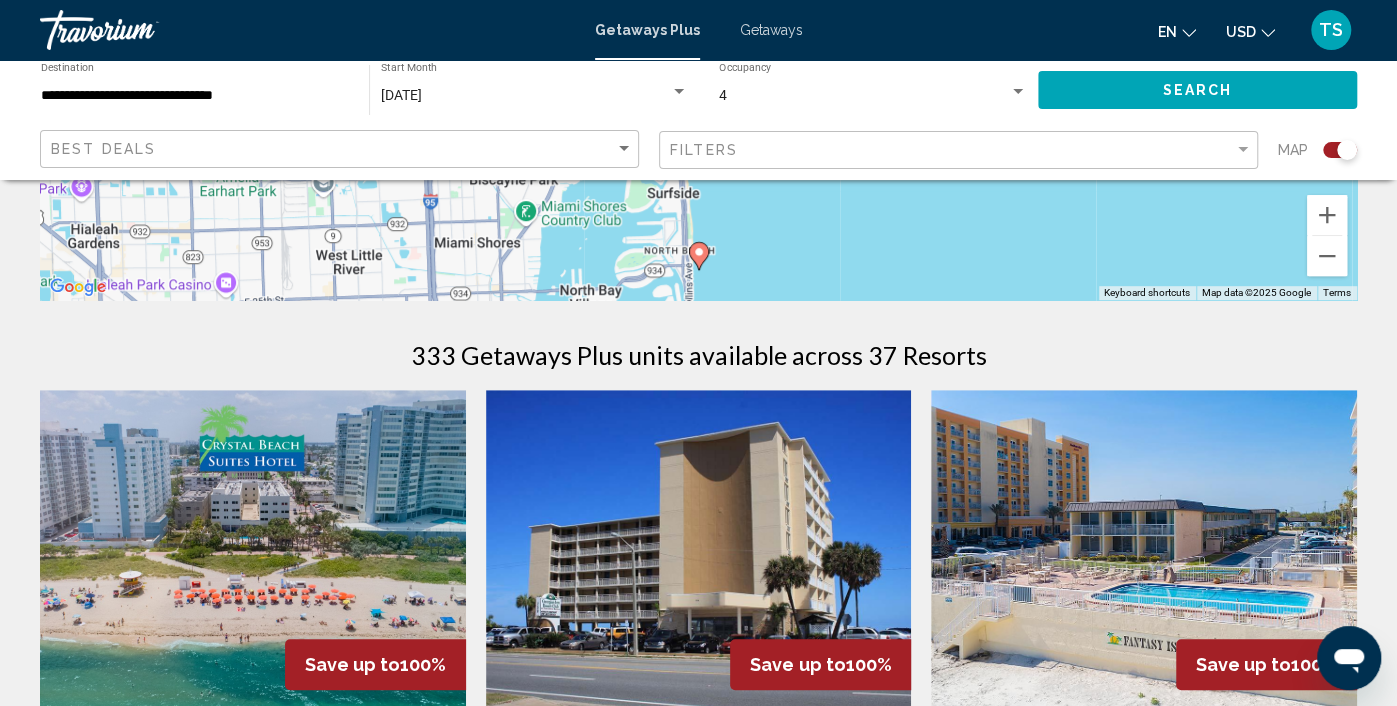 click on "To navigate, press the arrow keys. To activate drag with keyboard, press Alt + Enter. Once in keyboard drag state, use the arrow keys to move the marker. To complete the drag, press the Enter key. To cancel, press Escape." at bounding box center [698, 0] 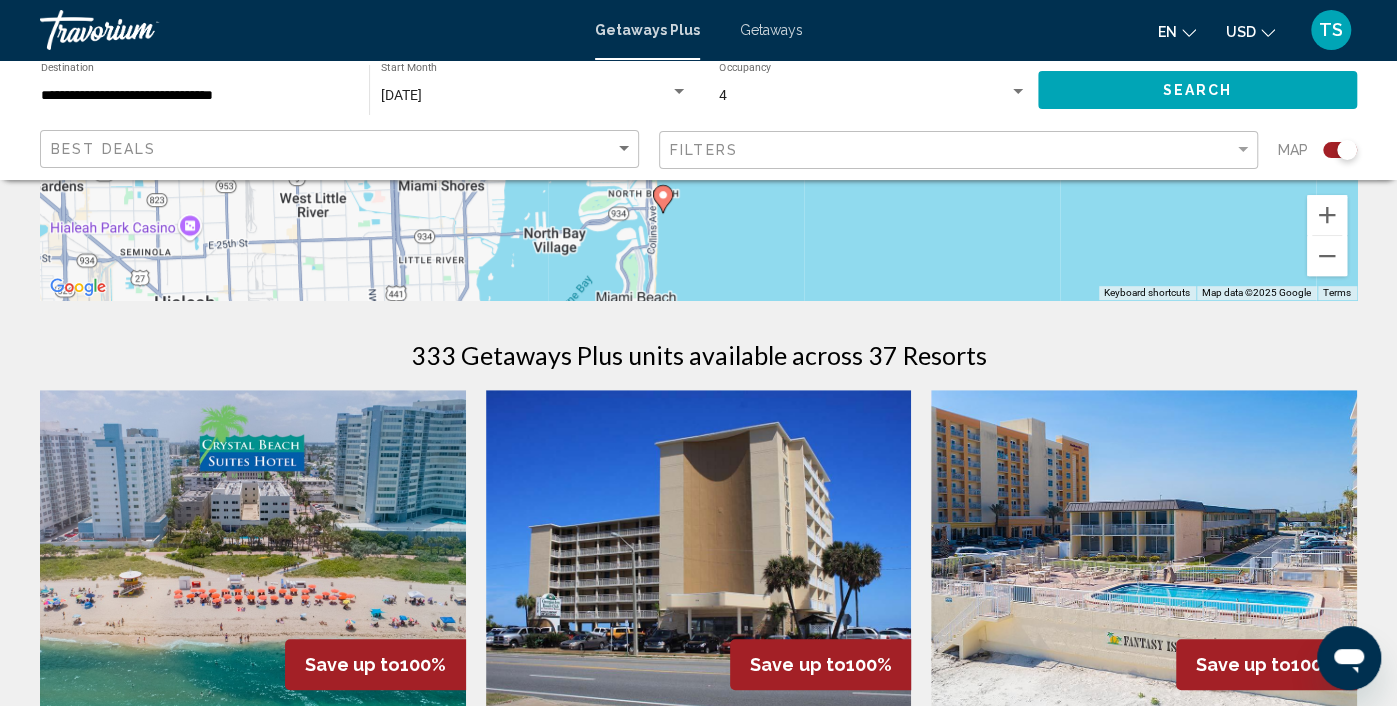 drag, startPoint x: 618, startPoint y: 185, endPoint x: 582, endPoint y: 126, distance: 69.115845 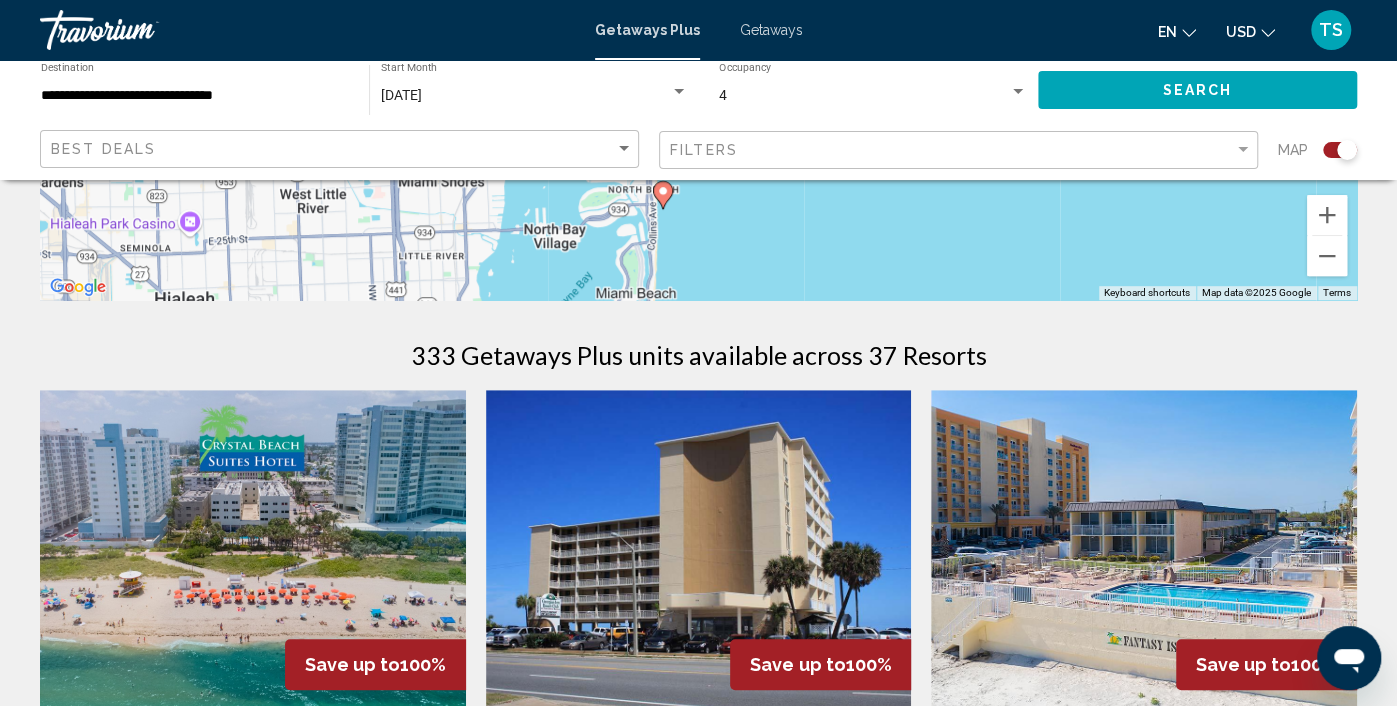 click 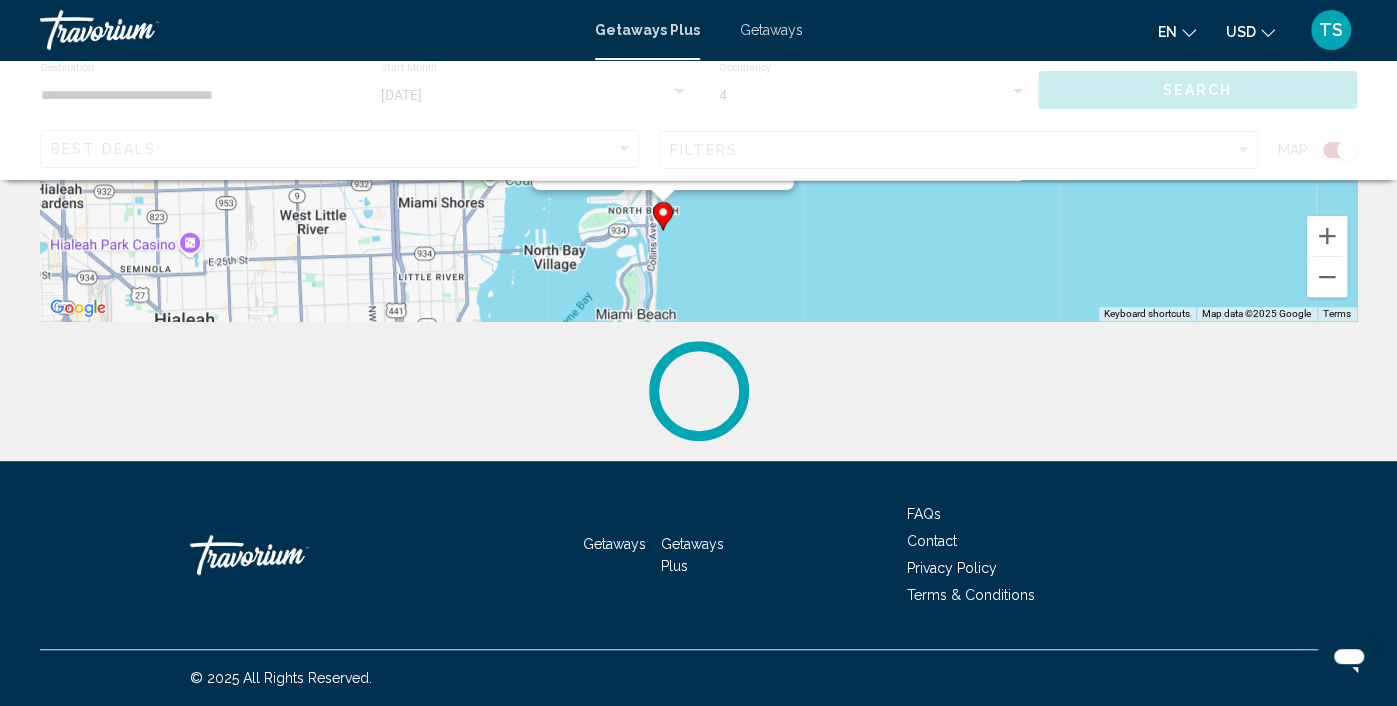 scroll, scrollTop: 0, scrollLeft: 0, axis: both 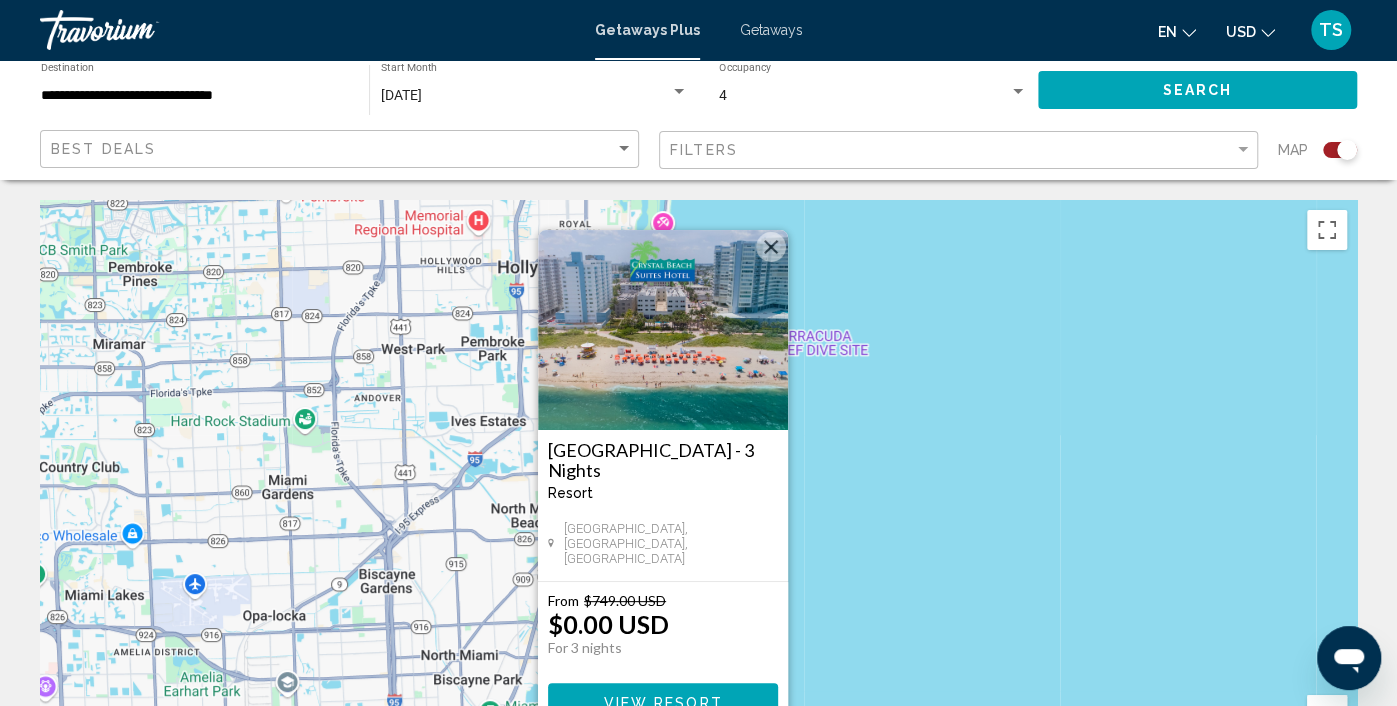 click at bounding box center (771, 247) 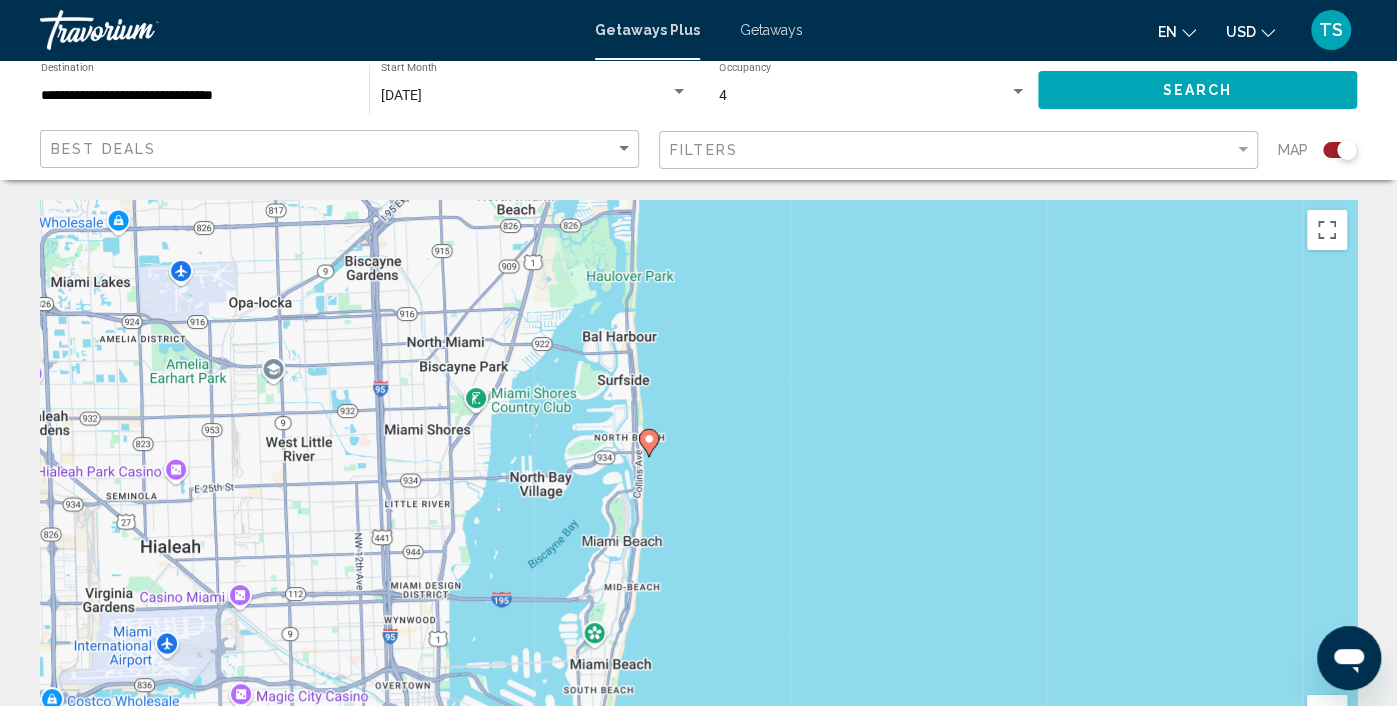 drag, startPoint x: 736, startPoint y: 639, endPoint x: 729, endPoint y: 349, distance: 290.08447 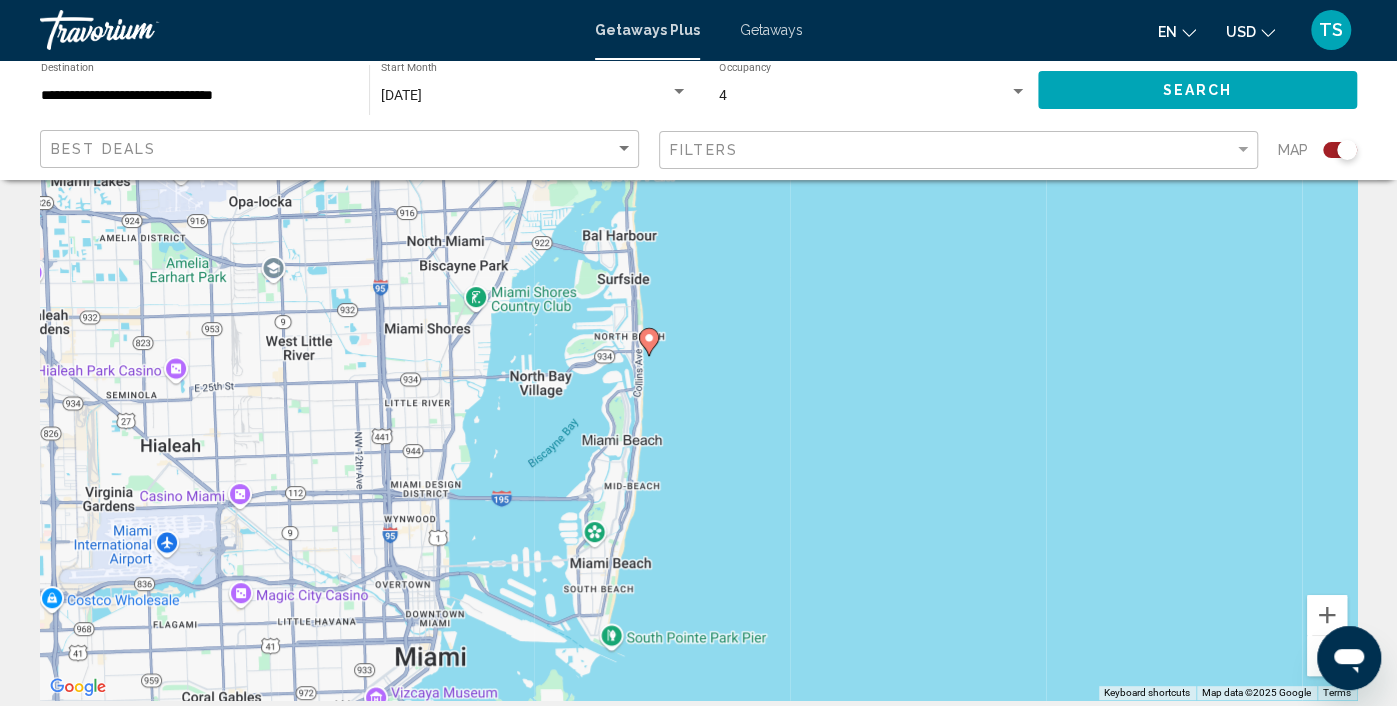 scroll, scrollTop: 200, scrollLeft: 0, axis: vertical 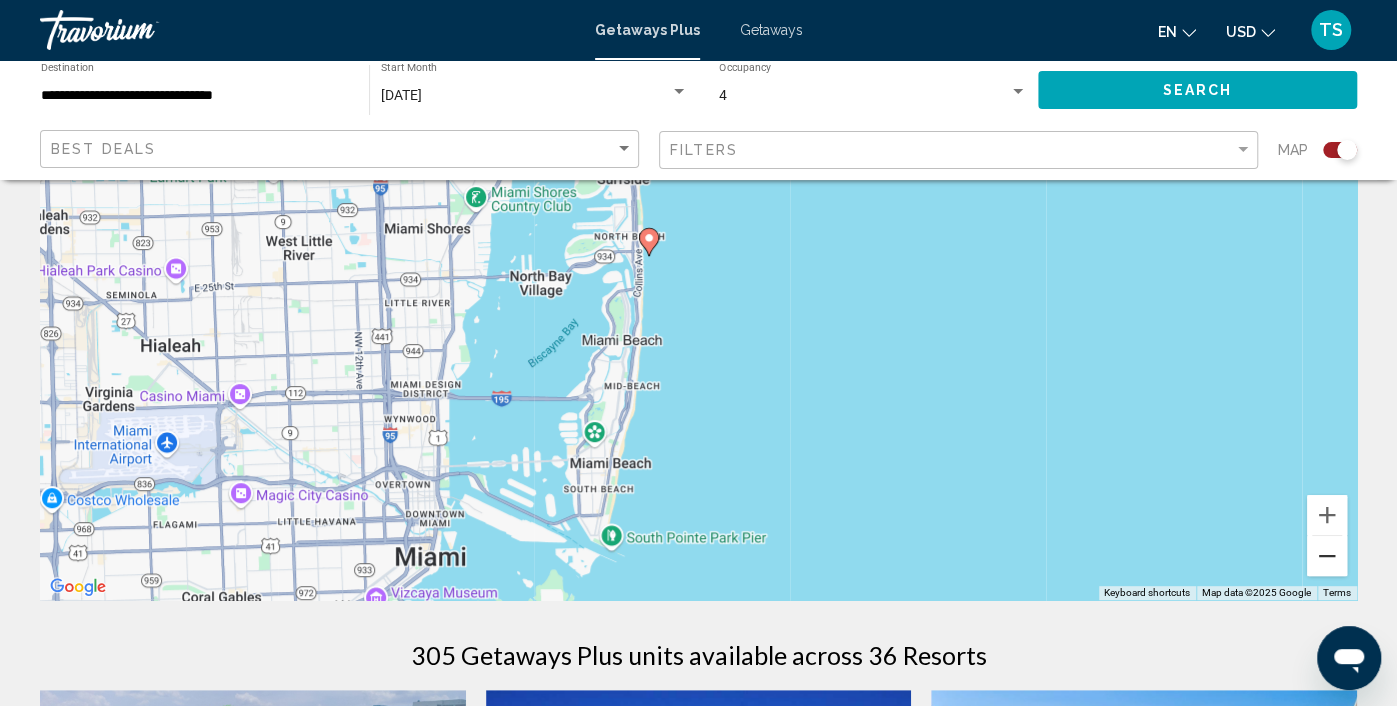 click at bounding box center (1327, 556) 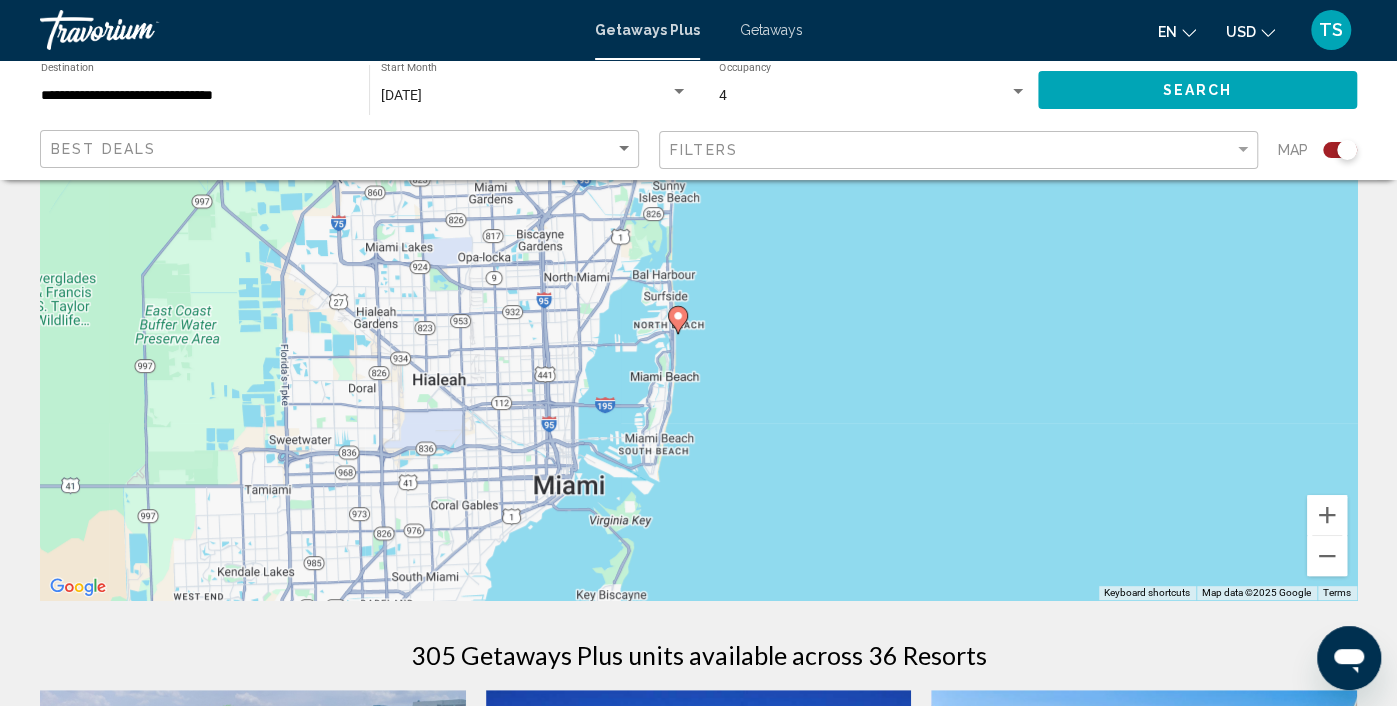 drag, startPoint x: 872, startPoint y: 317, endPoint x: 874, endPoint y: 373, distance: 56.0357 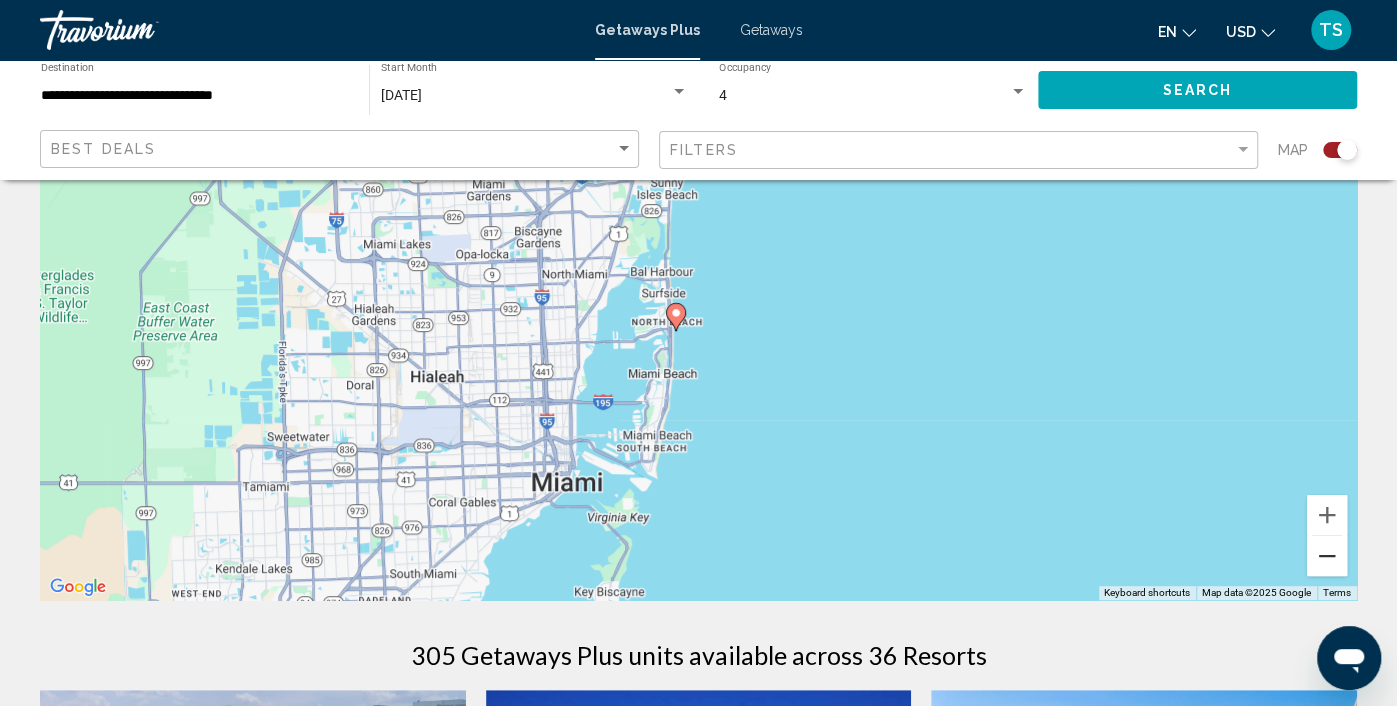 click at bounding box center [1327, 556] 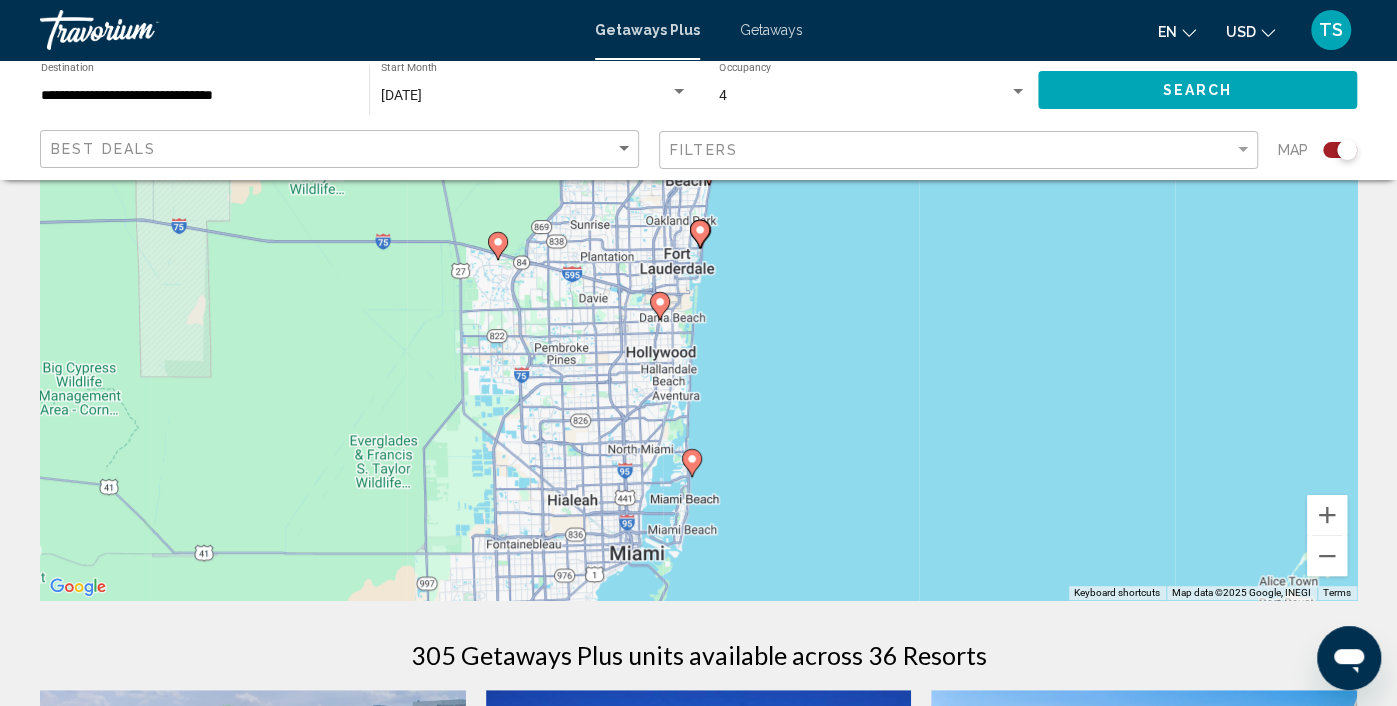 drag, startPoint x: 806, startPoint y: 261, endPoint x: 811, endPoint y: 425, distance: 164.0762 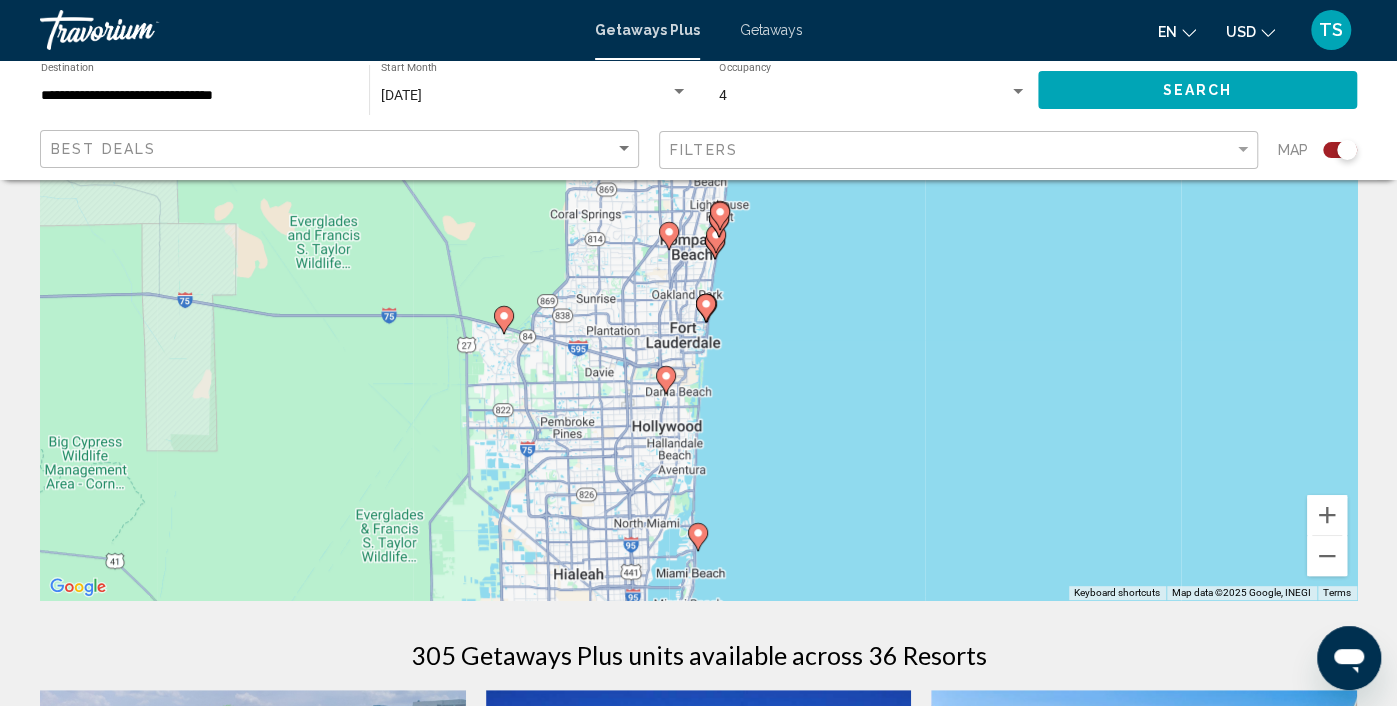 drag, startPoint x: 764, startPoint y: 267, endPoint x: 769, endPoint y: 345, distance: 78.160095 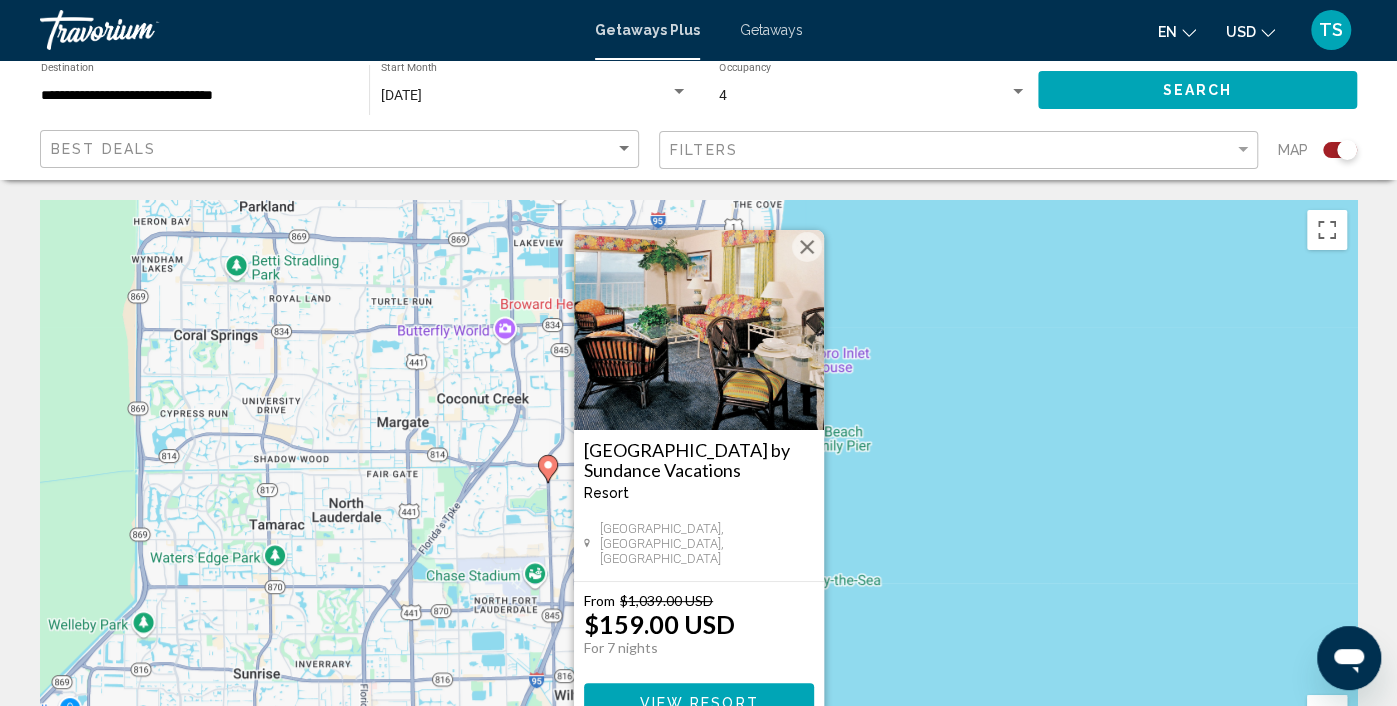click on "To navigate, press the arrow keys. To activate drag with keyboard, press Alt + Enter. Once in keyboard drag state, use the arrow keys to move the marker. To complete the drag, press the Enter key. To cancel, press Escape.  [GEOGRAPHIC_DATA] by Sundance Vacations  Resort  -  This is an adults only resort
[GEOGRAPHIC_DATA], [GEOGRAPHIC_DATA], [GEOGRAPHIC_DATA] From $1,039.00 USD $159.00 USD For 7 nights You save  $880.00 USD  View Resort" at bounding box center [698, 500] 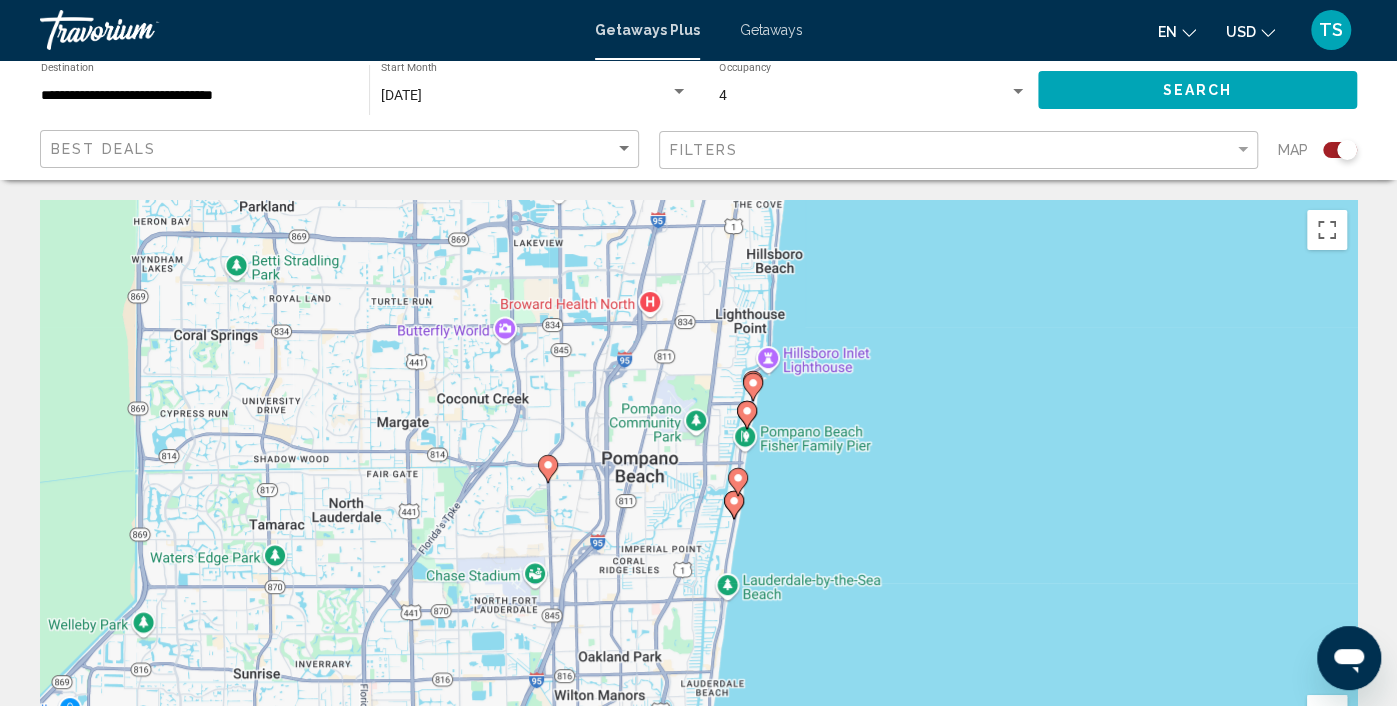 click 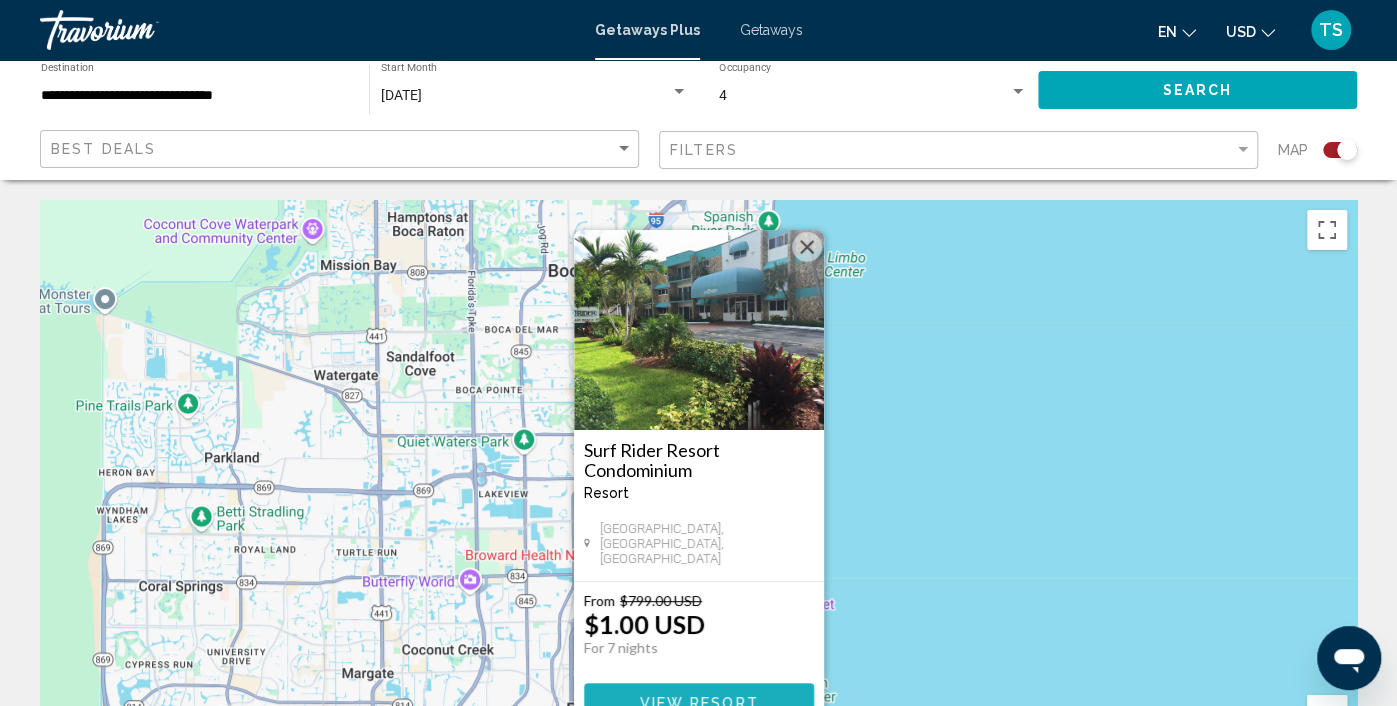 click on "View Resort" at bounding box center [698, 702] 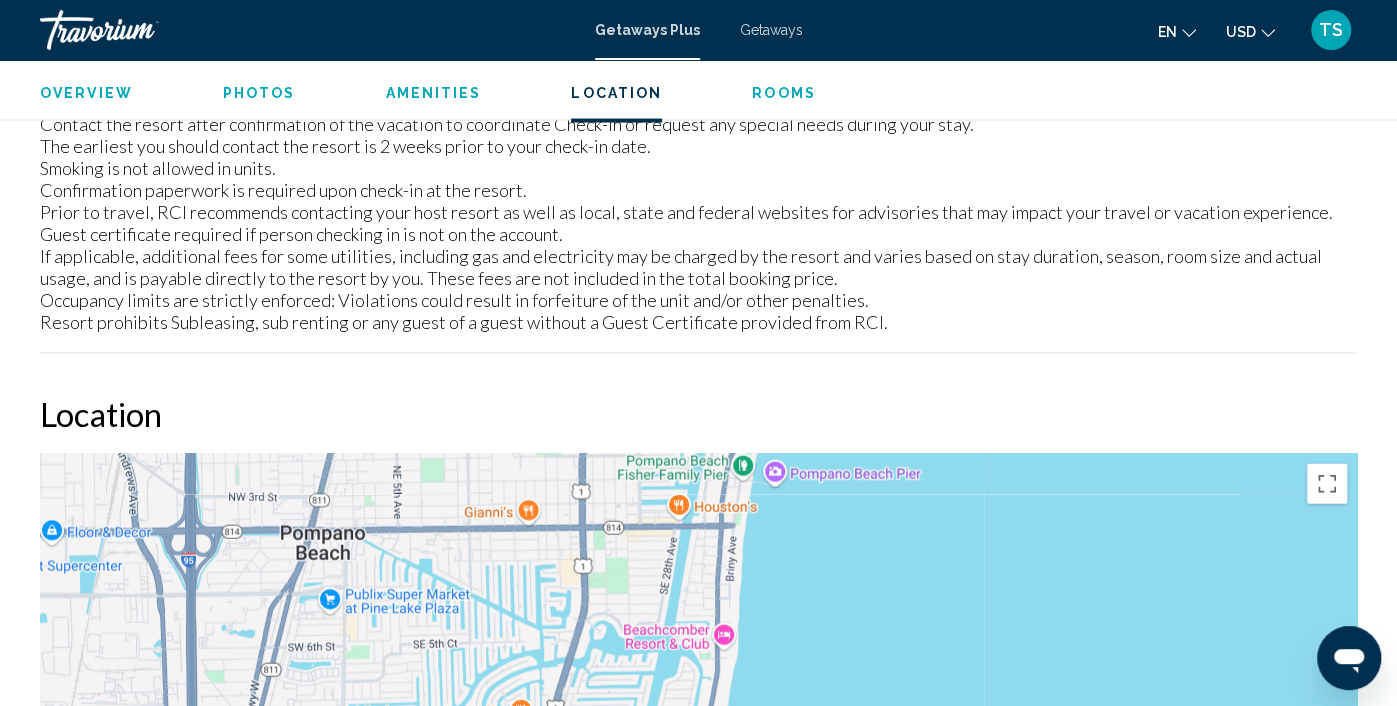 scroll, scrollTop: 2298, scrollLeft: 0, axis: vertical 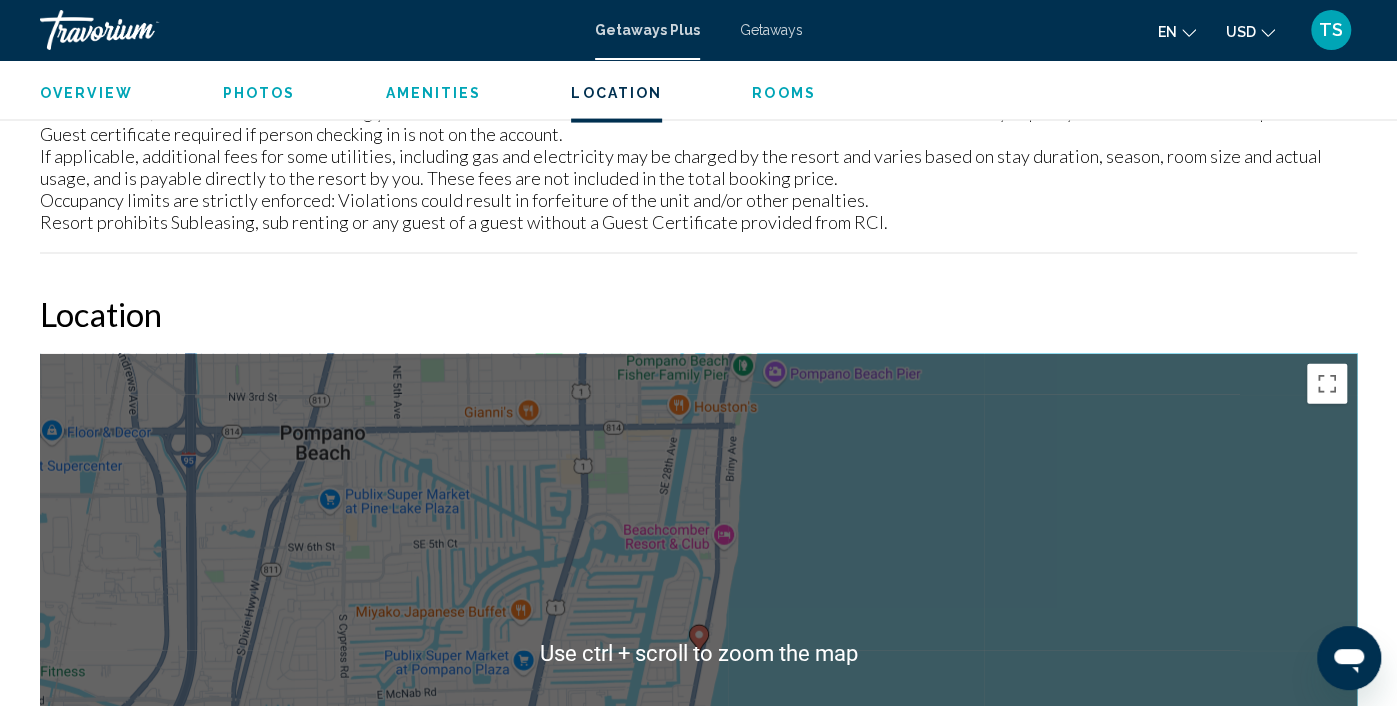 click at bounding box center (1327, 910) 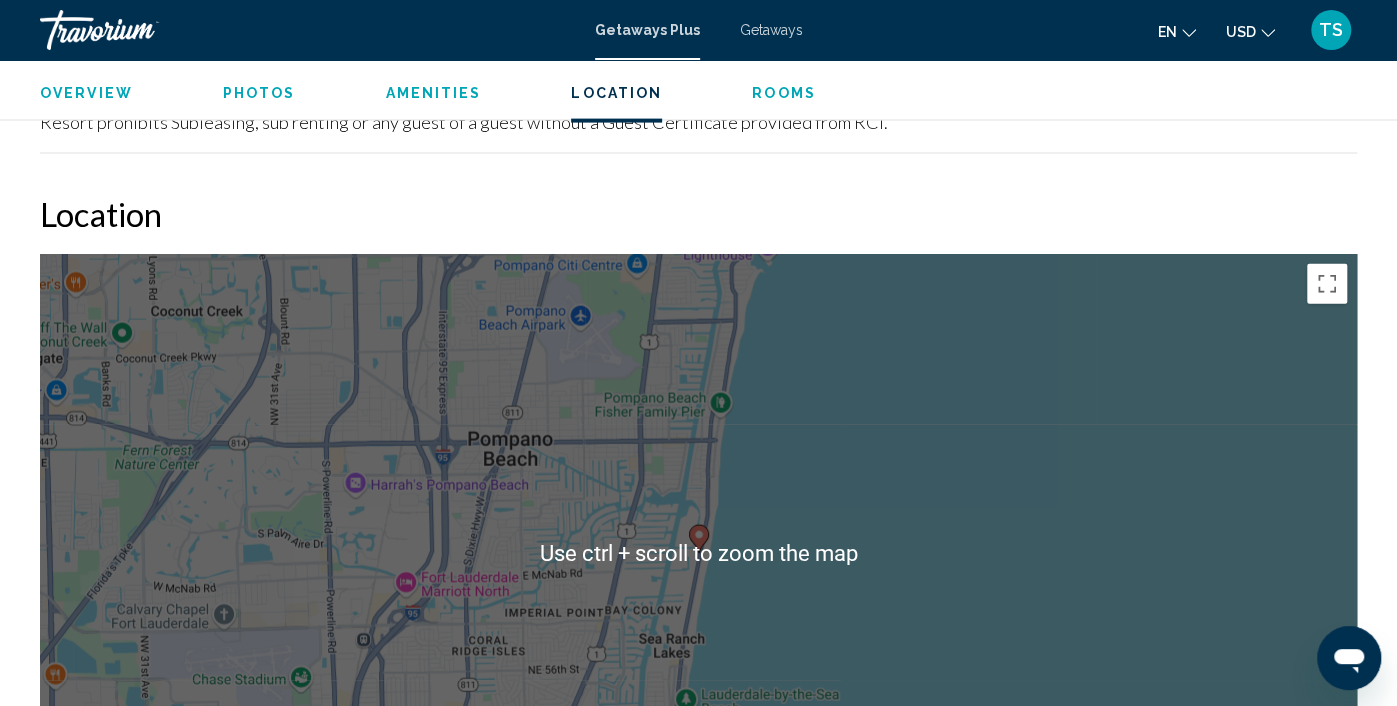 scroll, scrollTop: 2298, scrollLeft: 0, axis: vertical 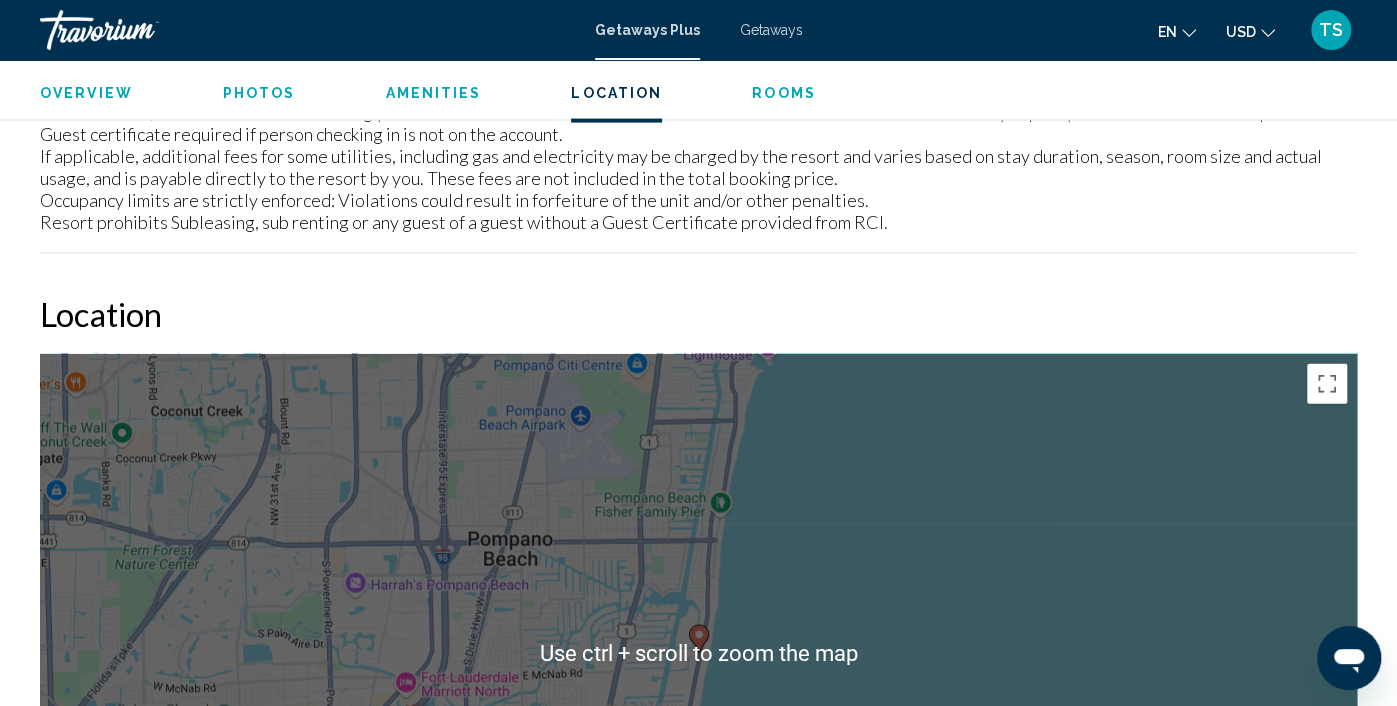 click at bounding box center (1327, 910) 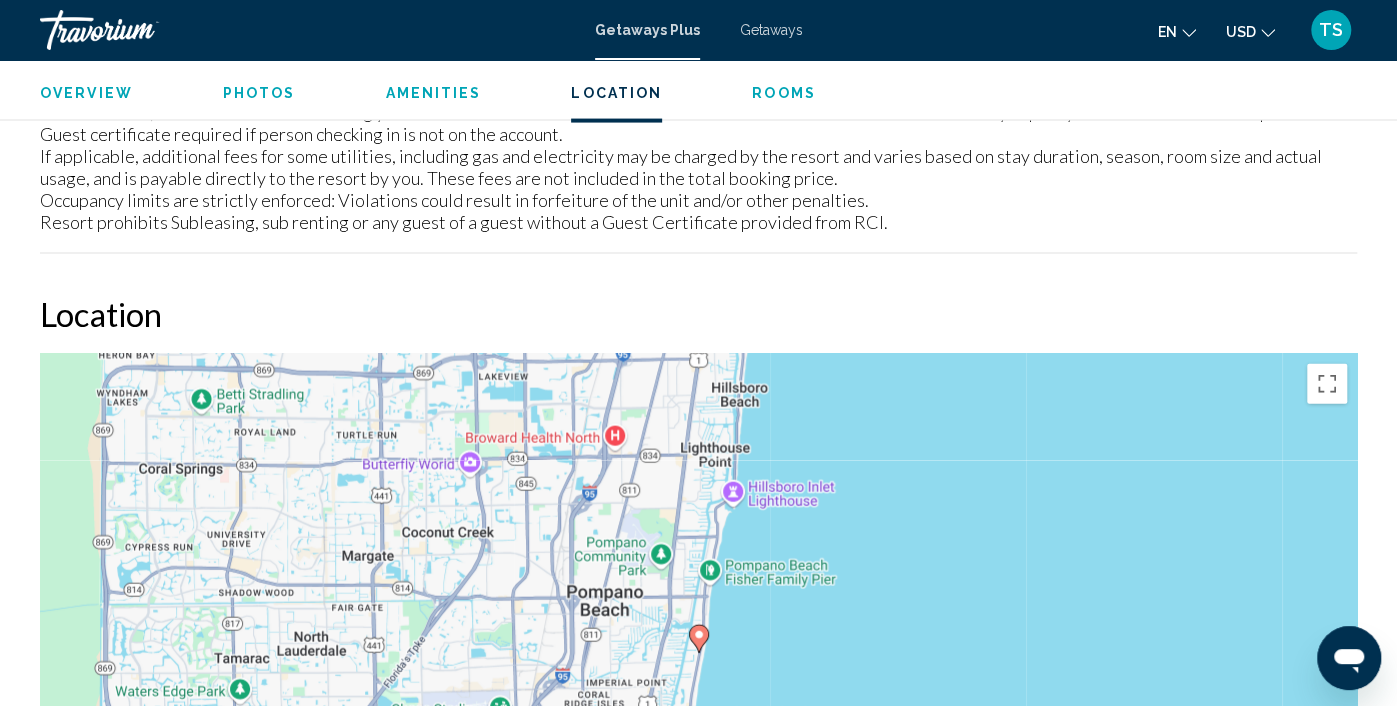 click at bounding box center [1327, 910] 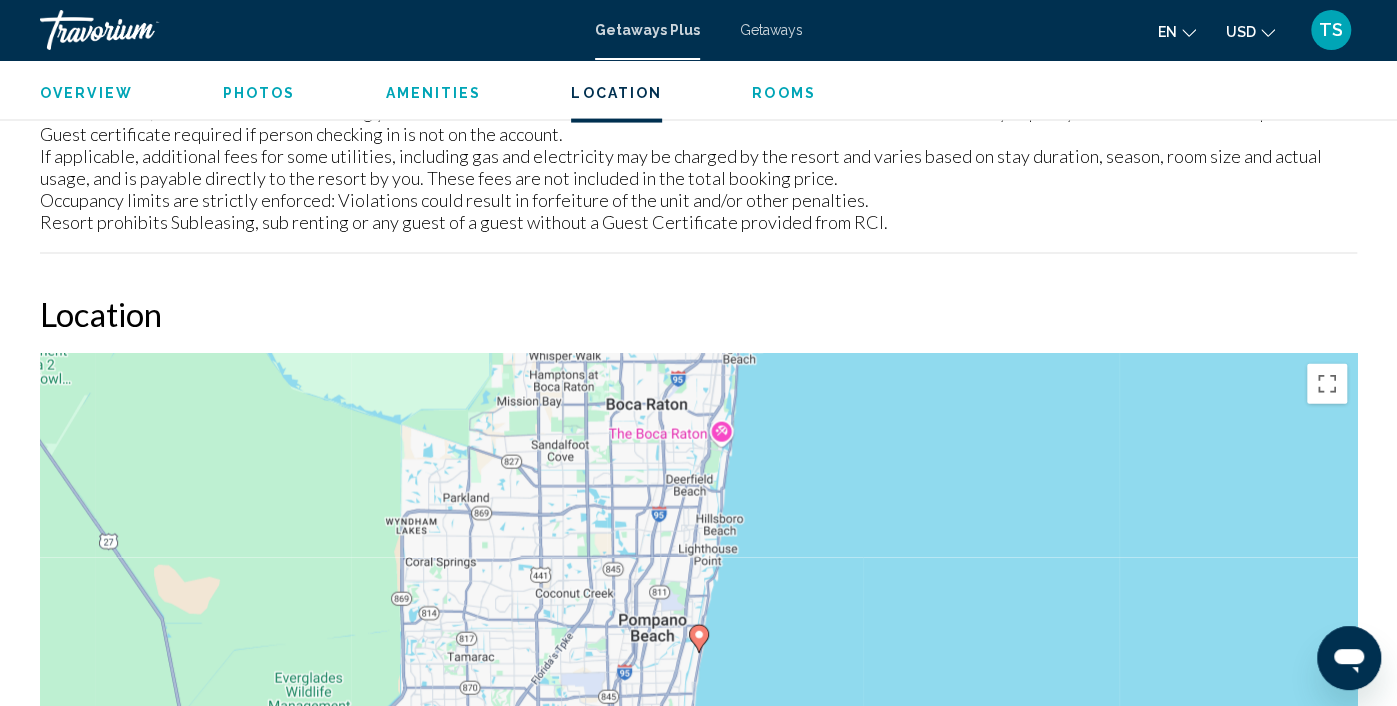 click at bounding box center (1327, 910) 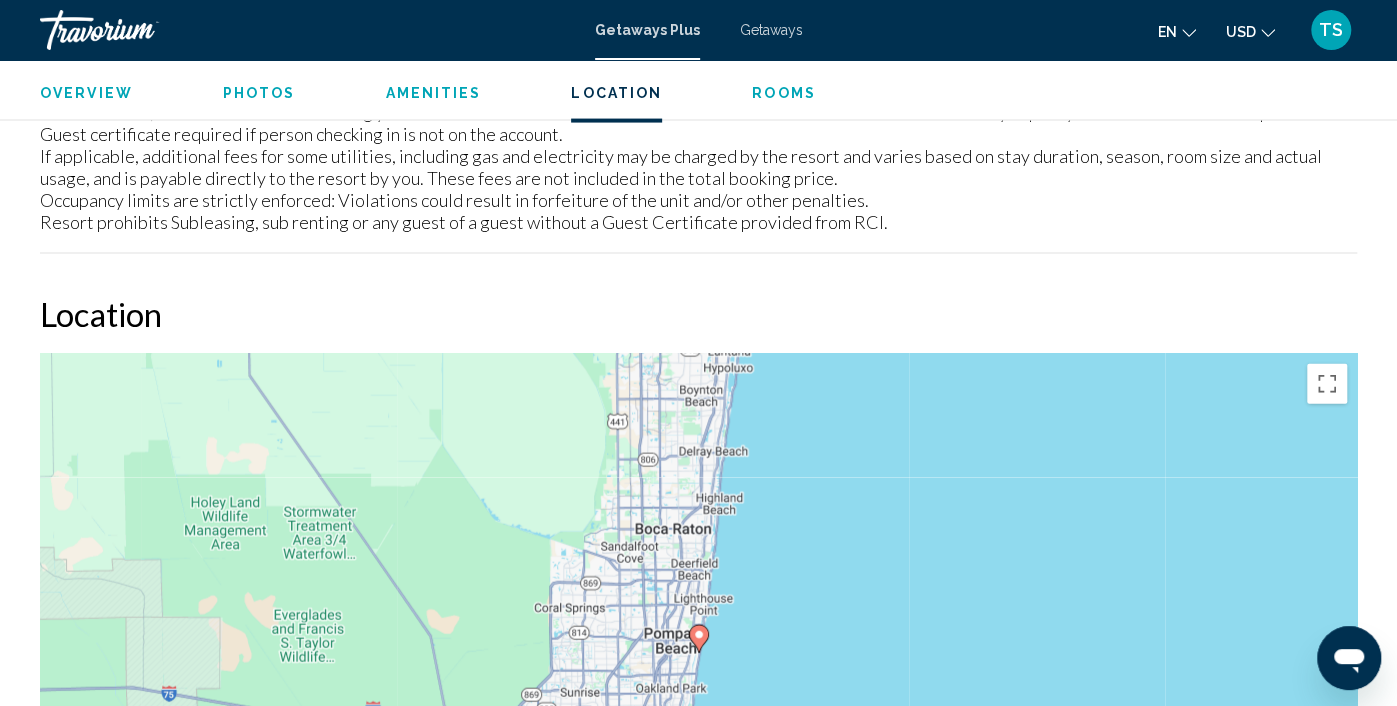 click at bounding box center [1327, 910] 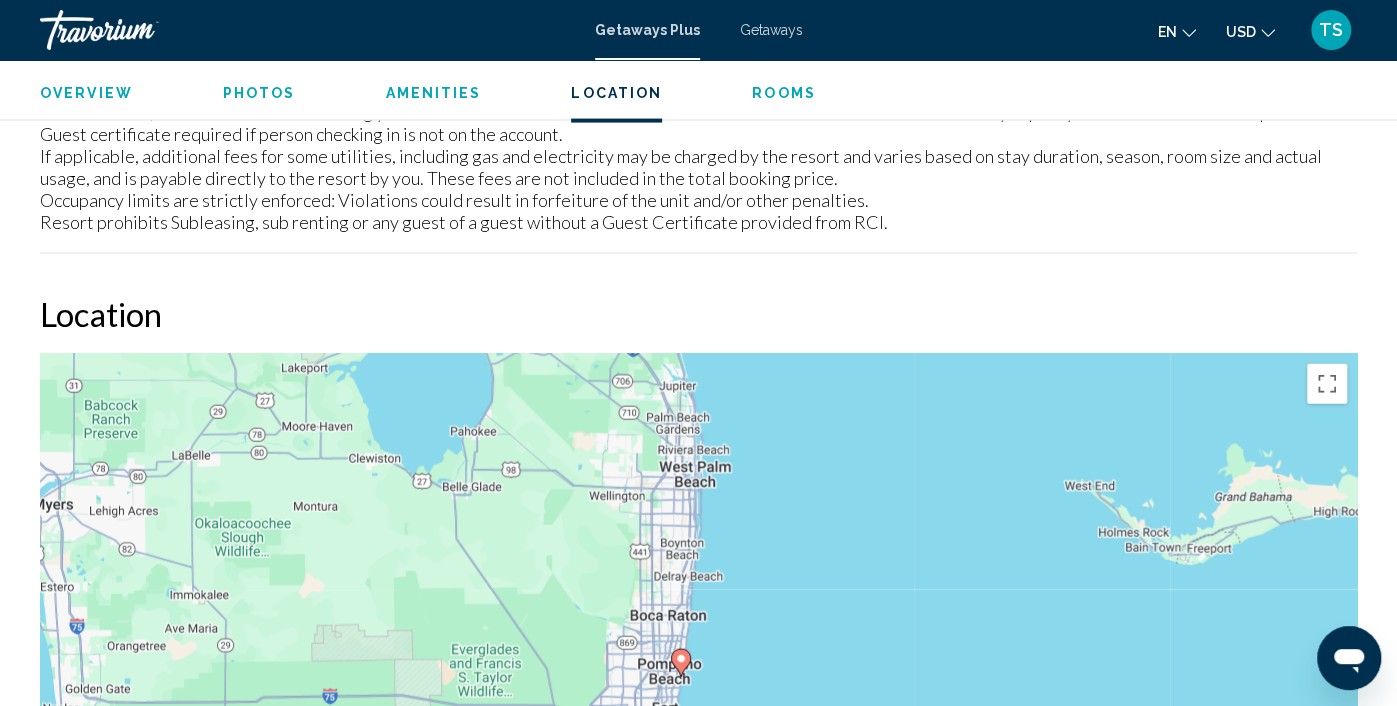 drag, startPoint x: 777, startPoint y: 421, endPoint x: 754, endPoint y: 453, distance: 39.40812 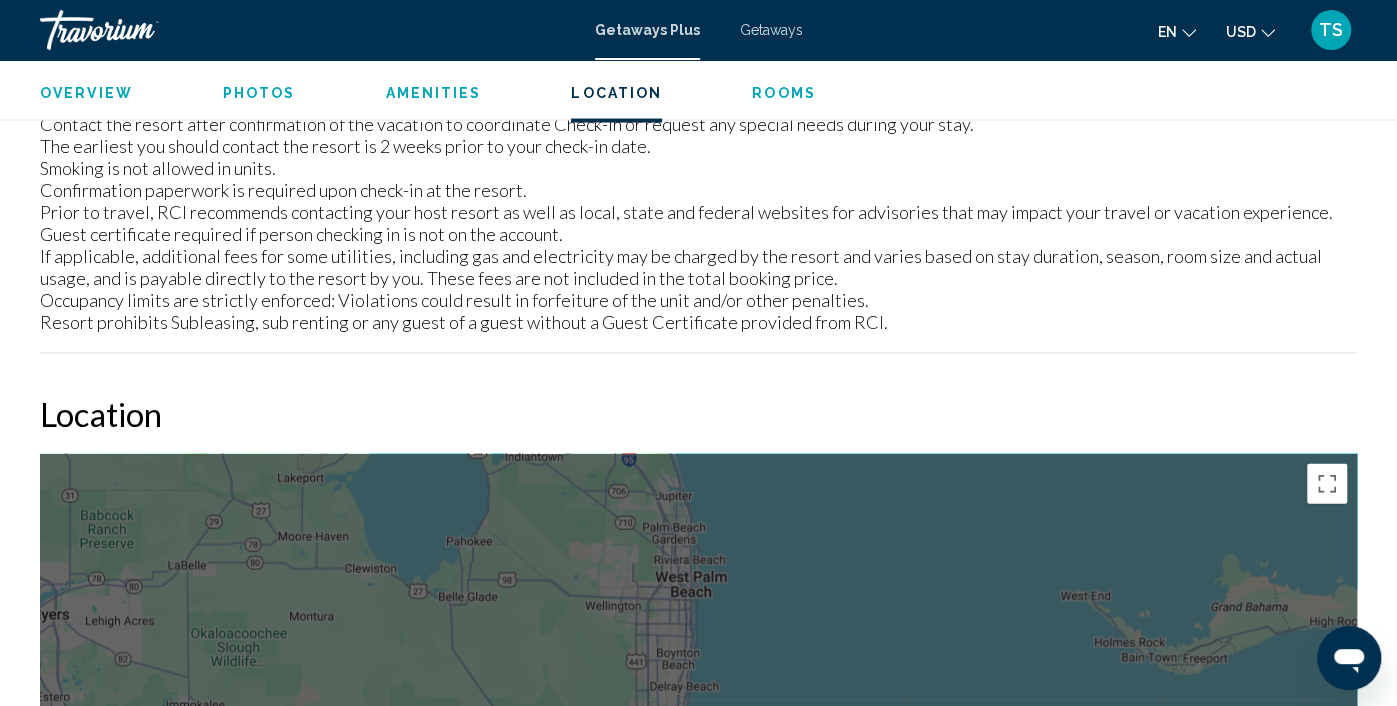 scroll, scrollTop: 2398, scrollLeft: 0, axis: vertical 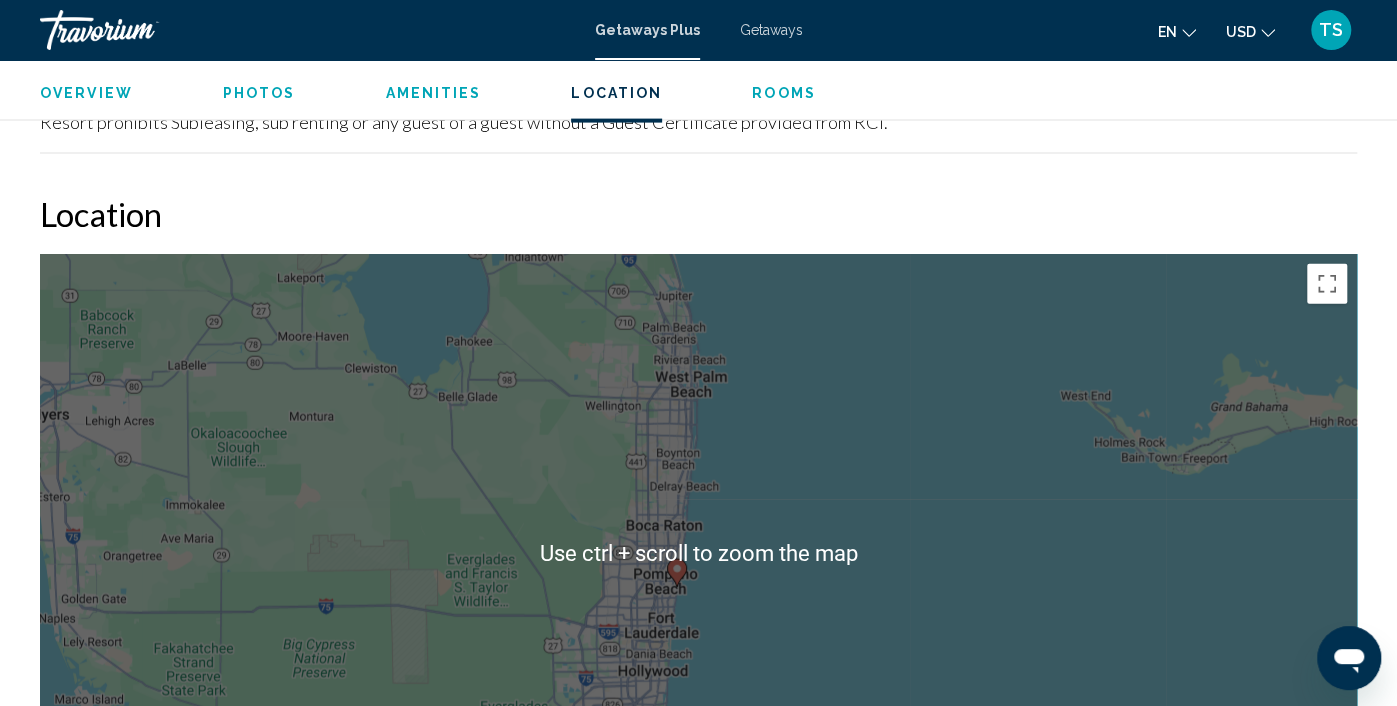 click at bounding box center [1327, 810] 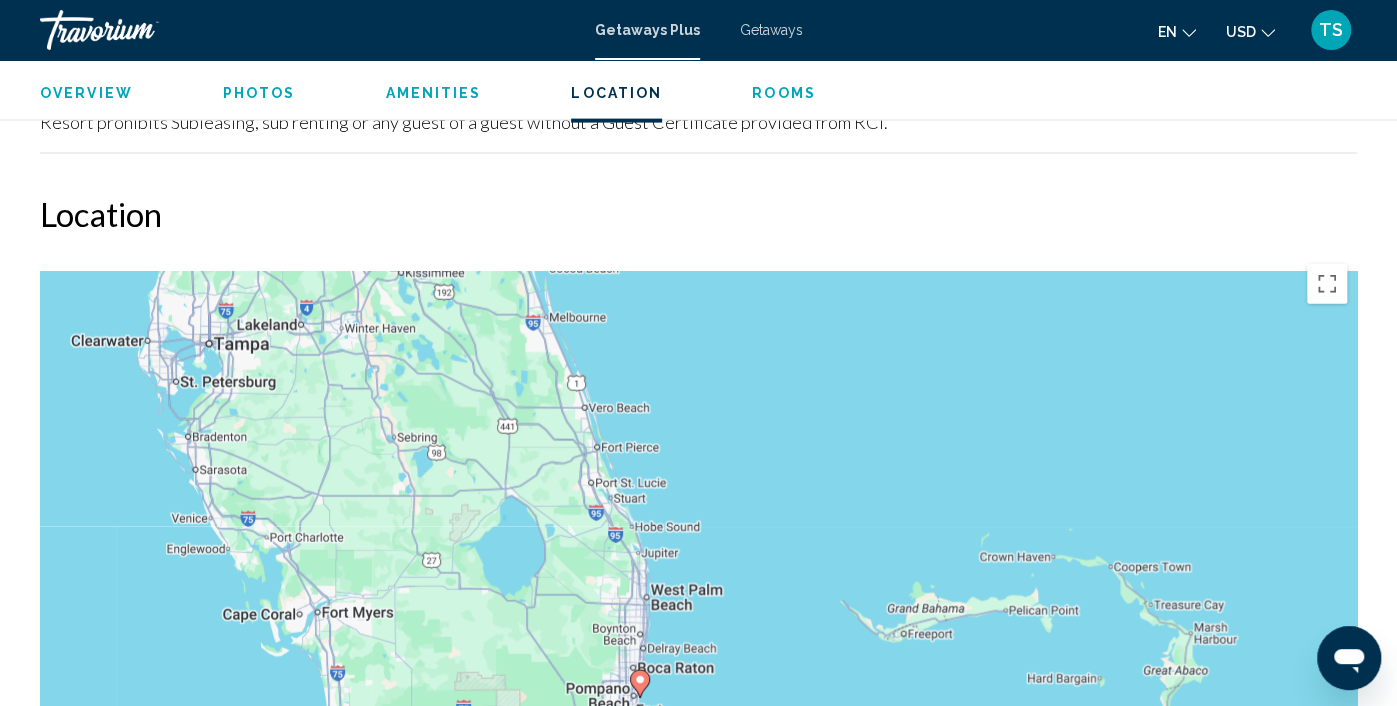 drag, startPoint x: 862, startPoint y: 331, endPoint x: 830, endPoint y: 431, distance: 104.99524 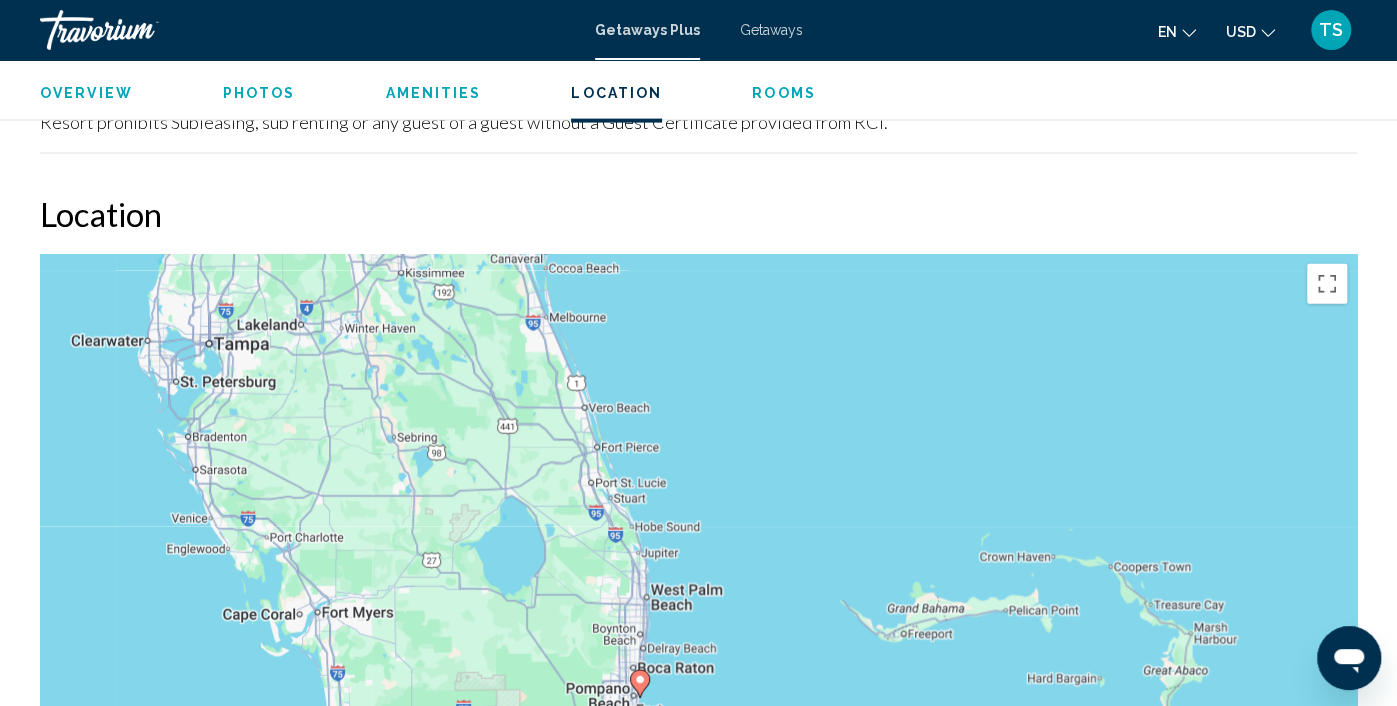 click on "To navigate, press the arrow keys. To activate drag with keyboard, press Alt + Enter. Once in keyboard drag state, use the arrow keys to move the marker. To complete the drag, press the Enter key. To cancel, press Escape." at bounding box center (698, 554) 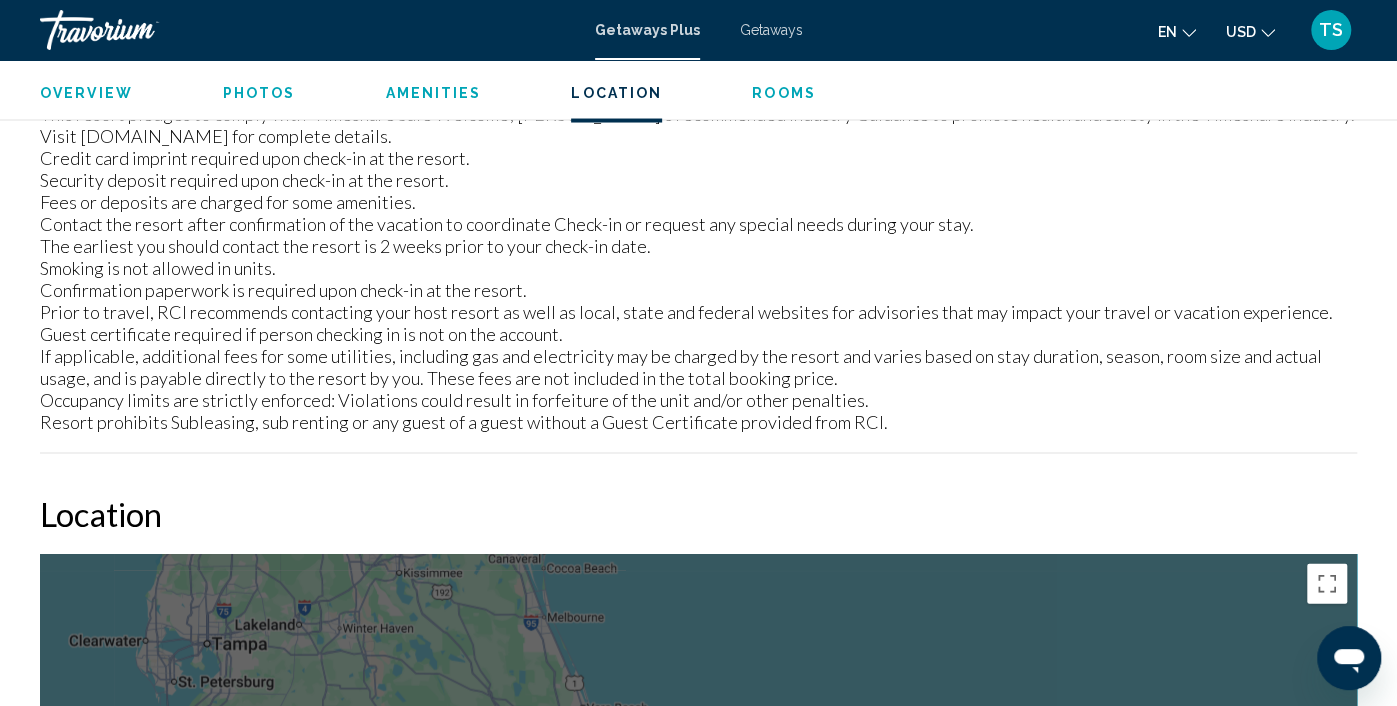 scroll, scrollTop: 2398, scrollLeft: 0, axis: vertical 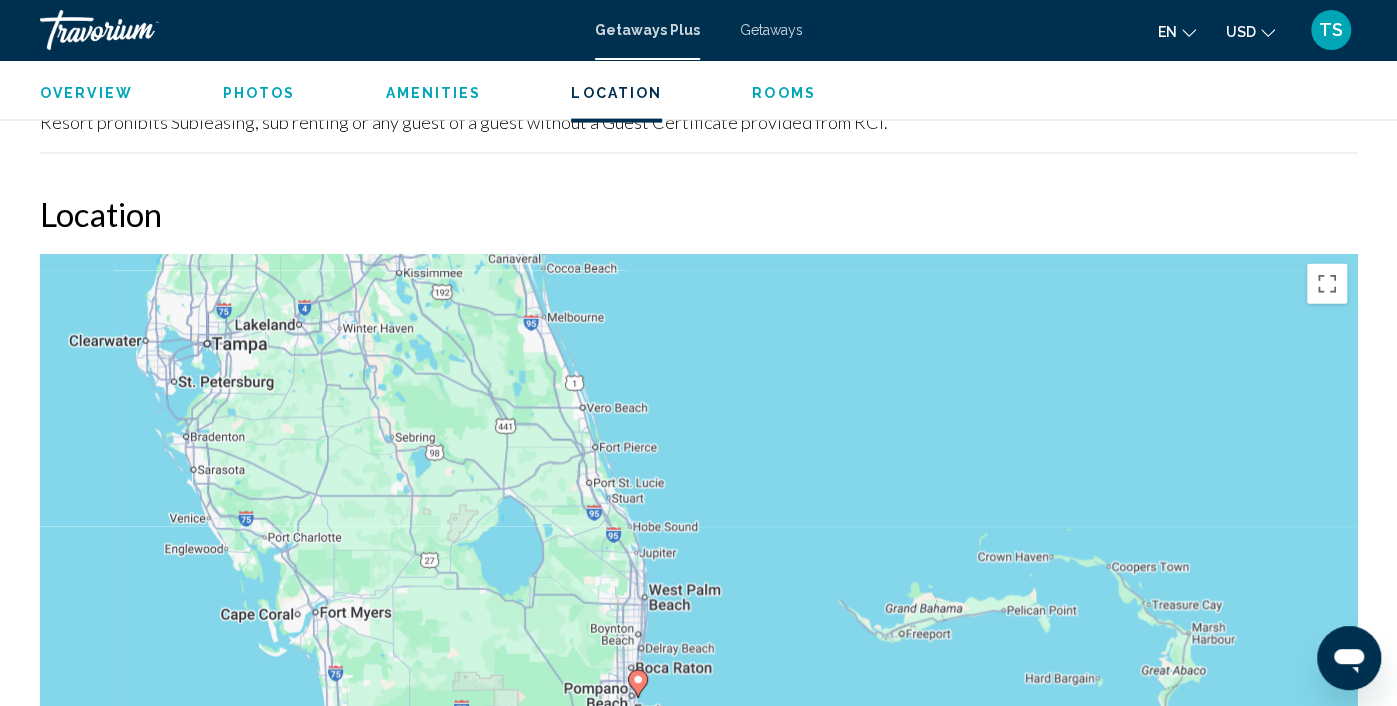 click at bounding box center (1327, 810) 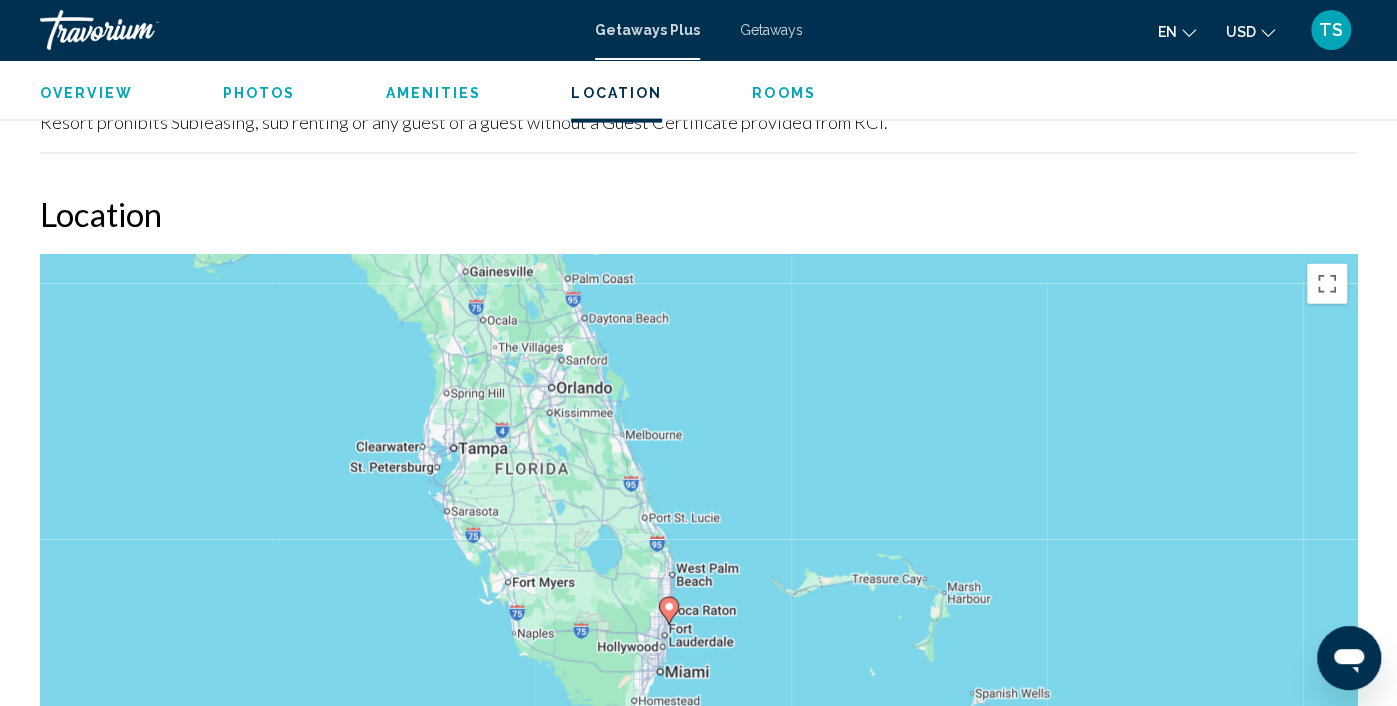 click 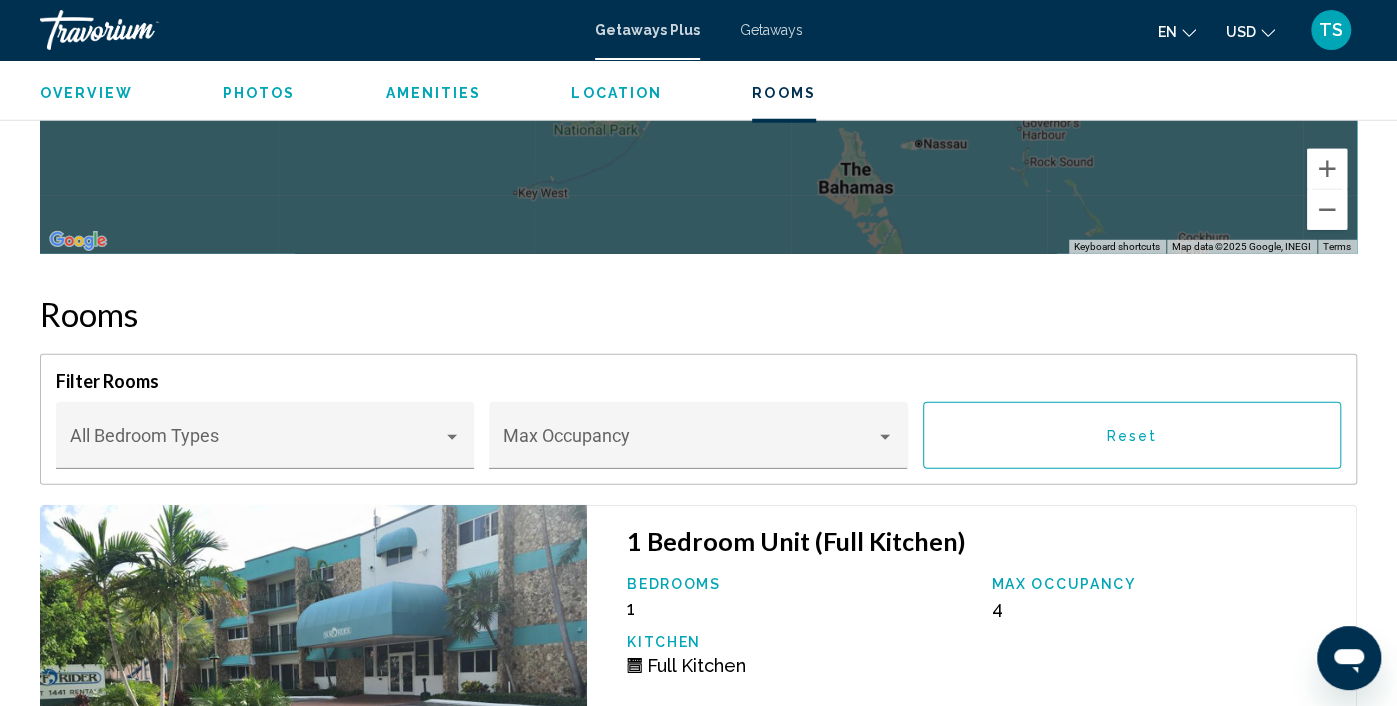 scroll, scrollTop: 3398, scrollLeft: 0, axis: vertical 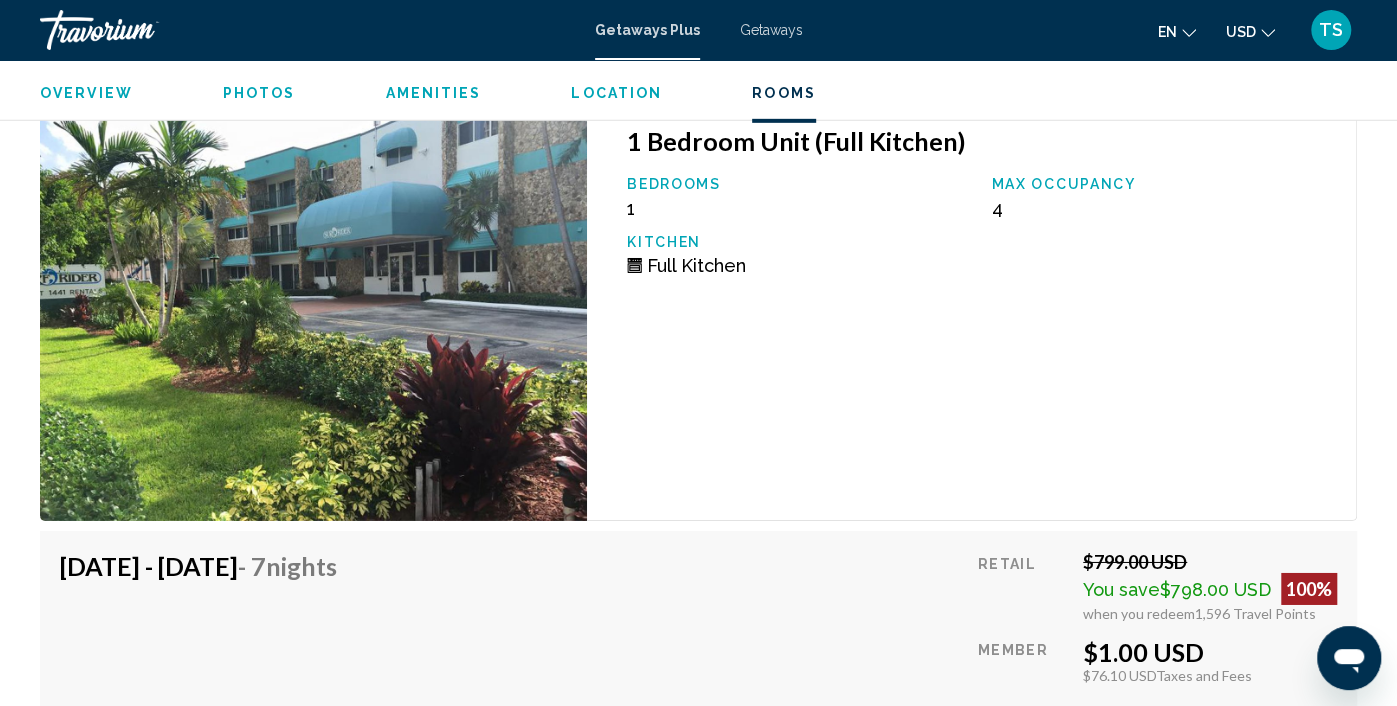 click on "Book now" at bounding box center [1210, 757] 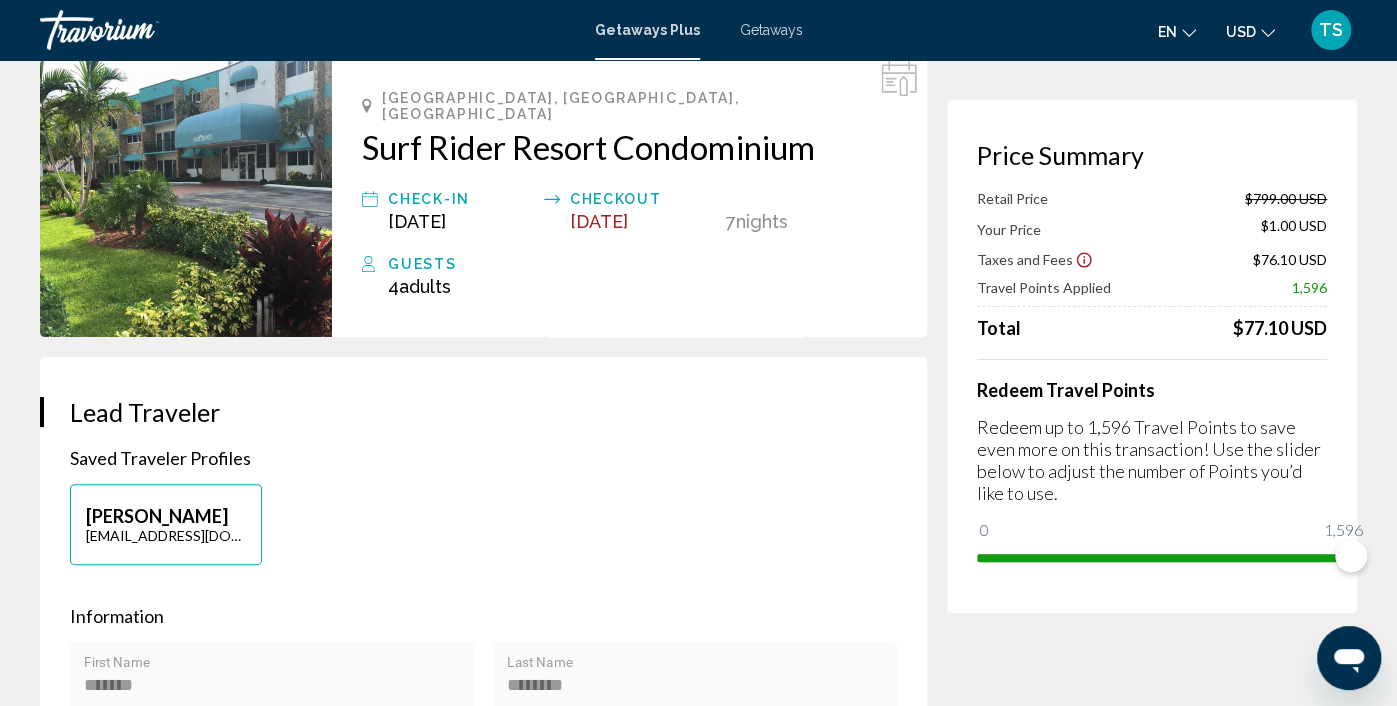 scroll, scrollTop: 0, scrollLeft: 0, axis: both 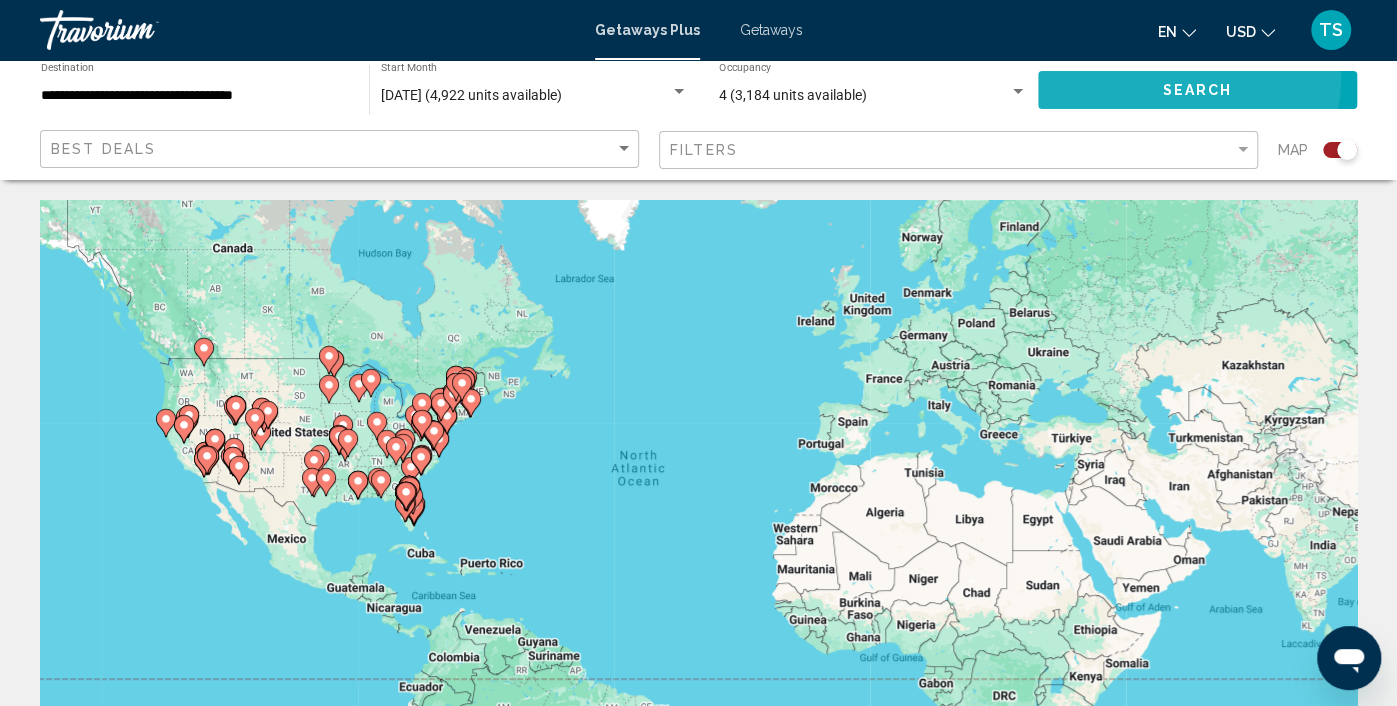 click on "Search" 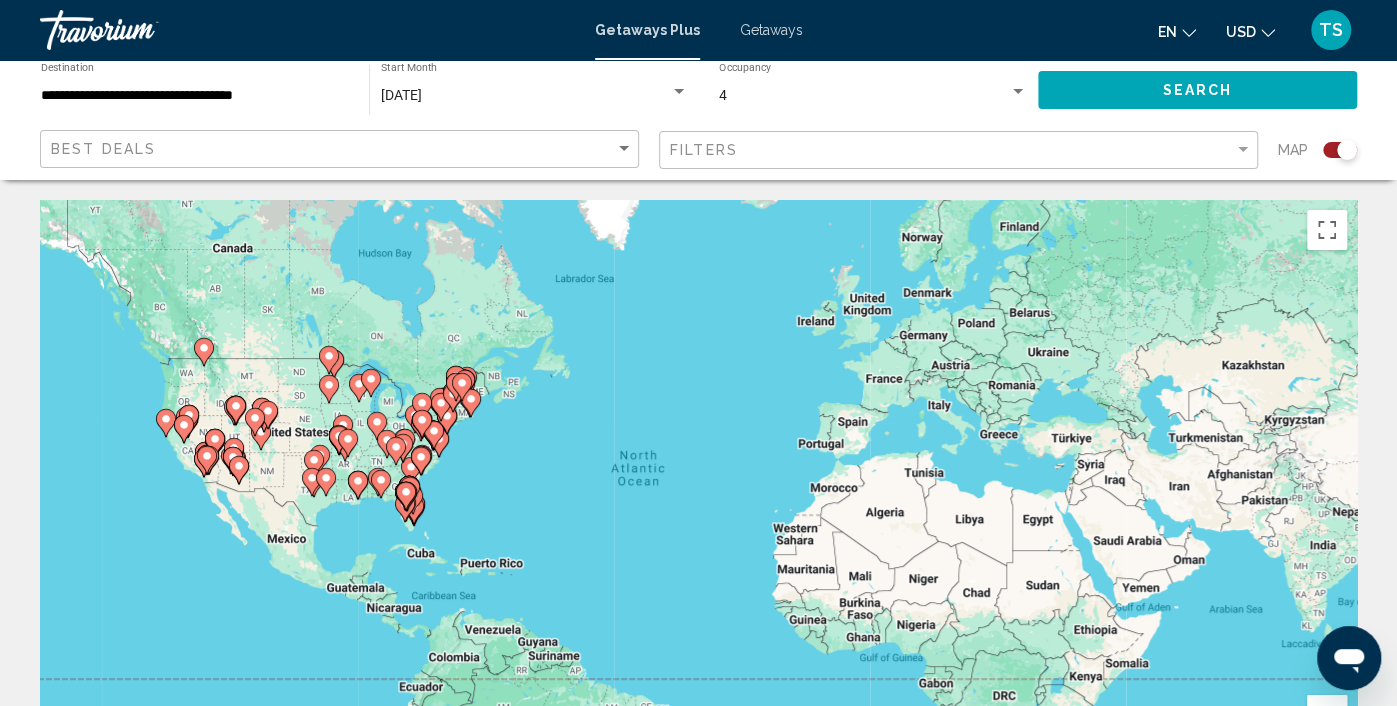 scroll, scrollTop: 300, scrollLeft: 0, axis: vertical 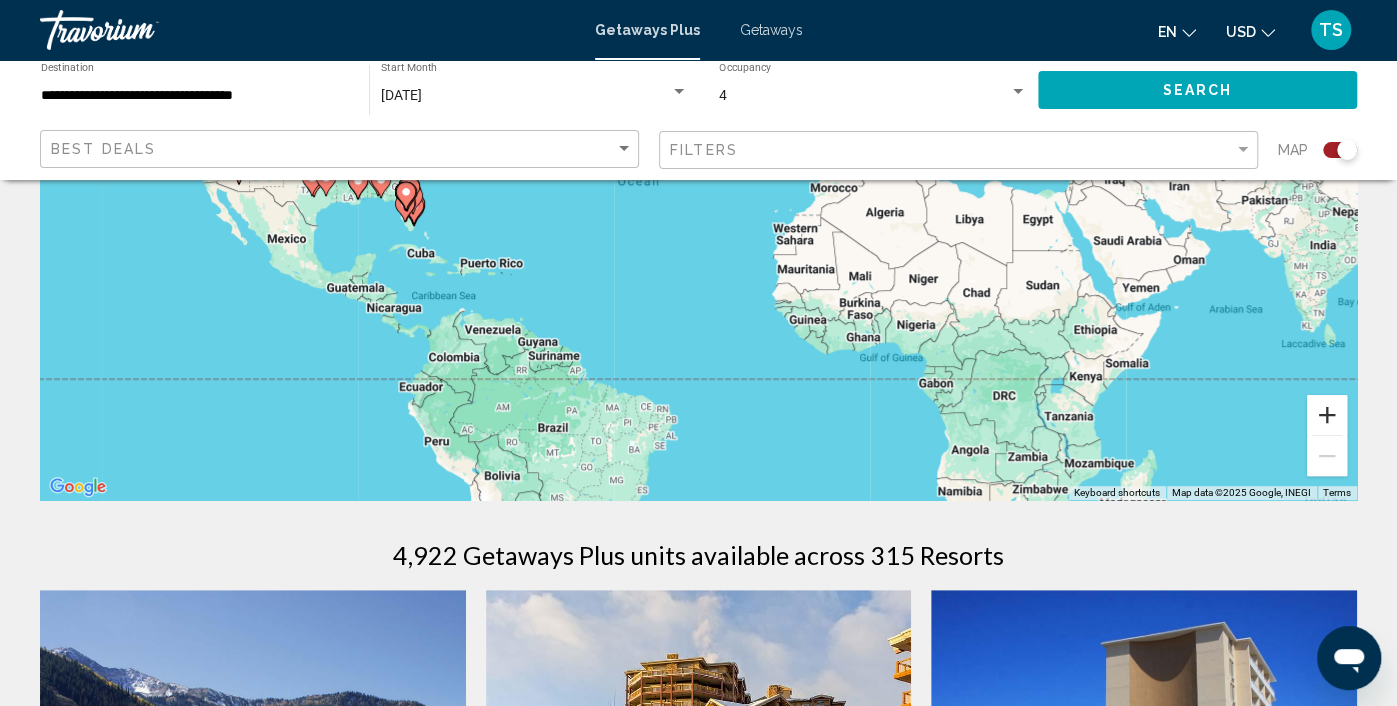 click at bounding box center [1327, 415] 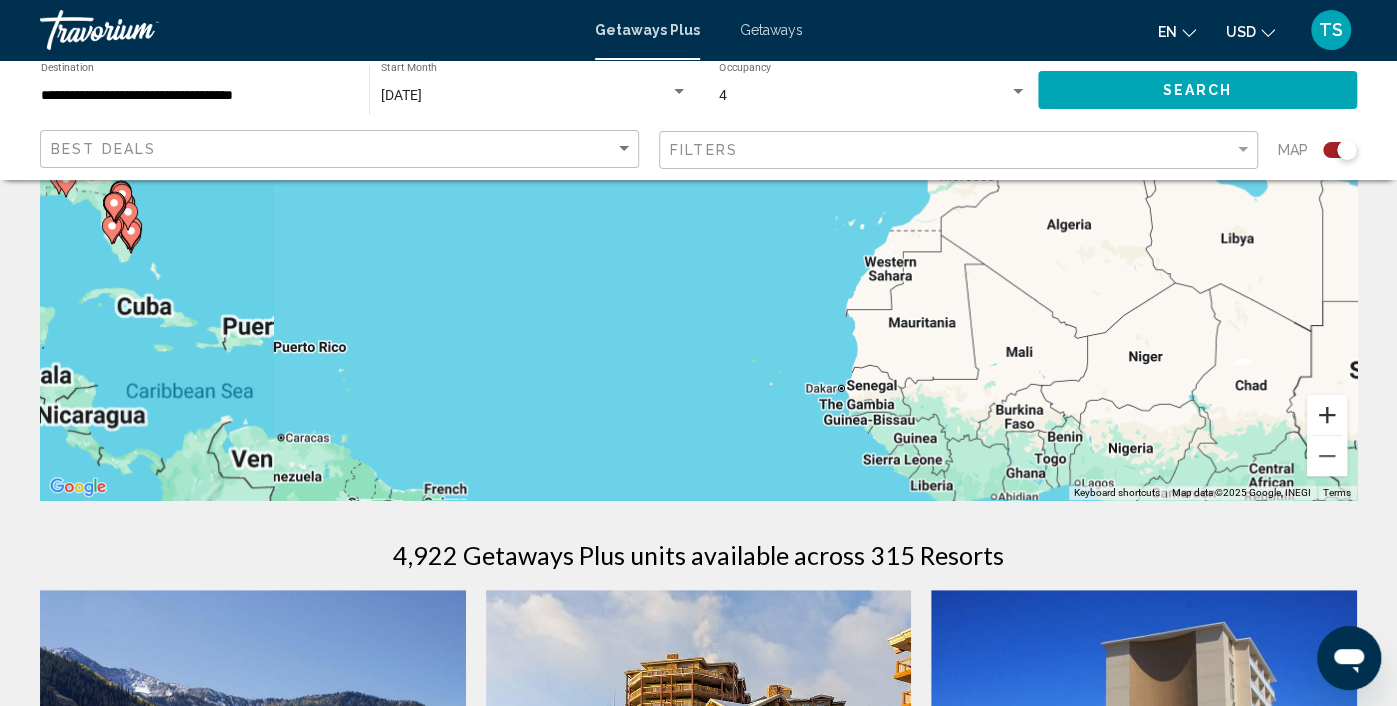 click at bounding box center (1327, 415) 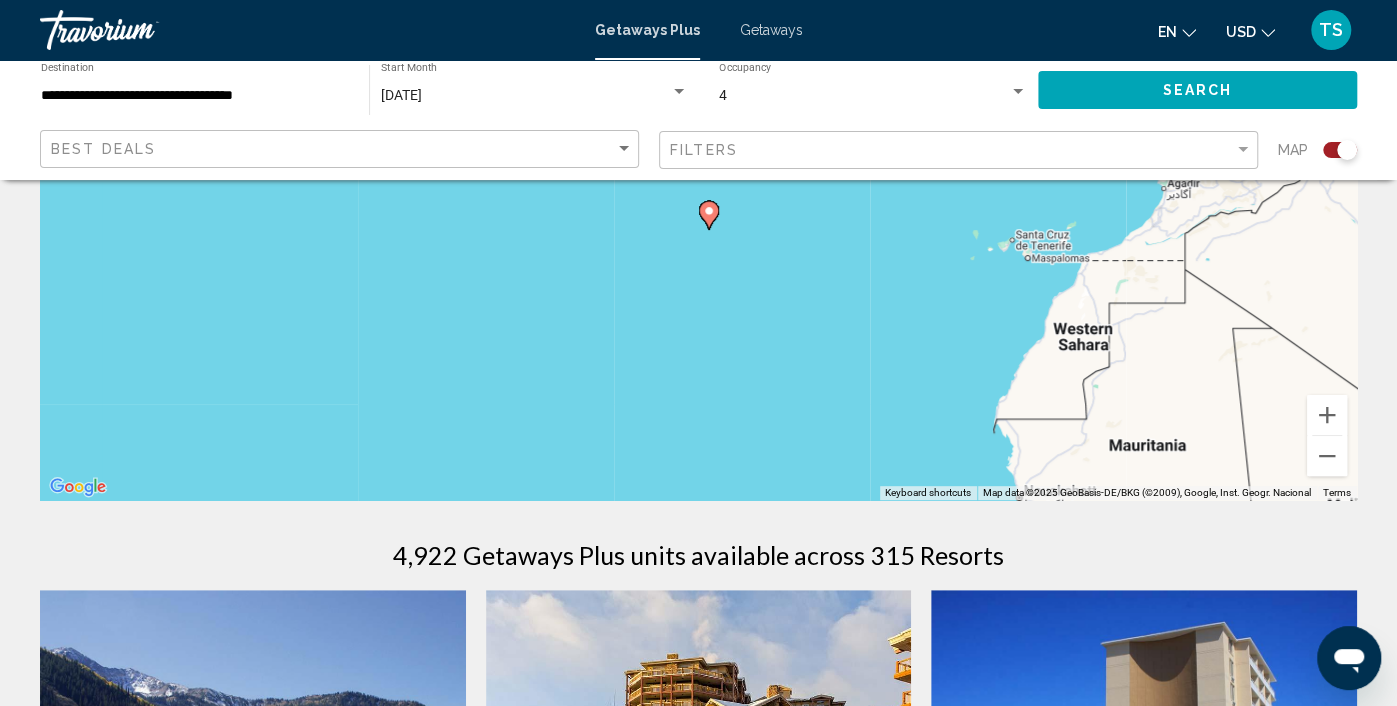drag, startPoint x: 584, startPoint y: 294, endPoint x: 616, endPoint y: 299, distance: 32.38827 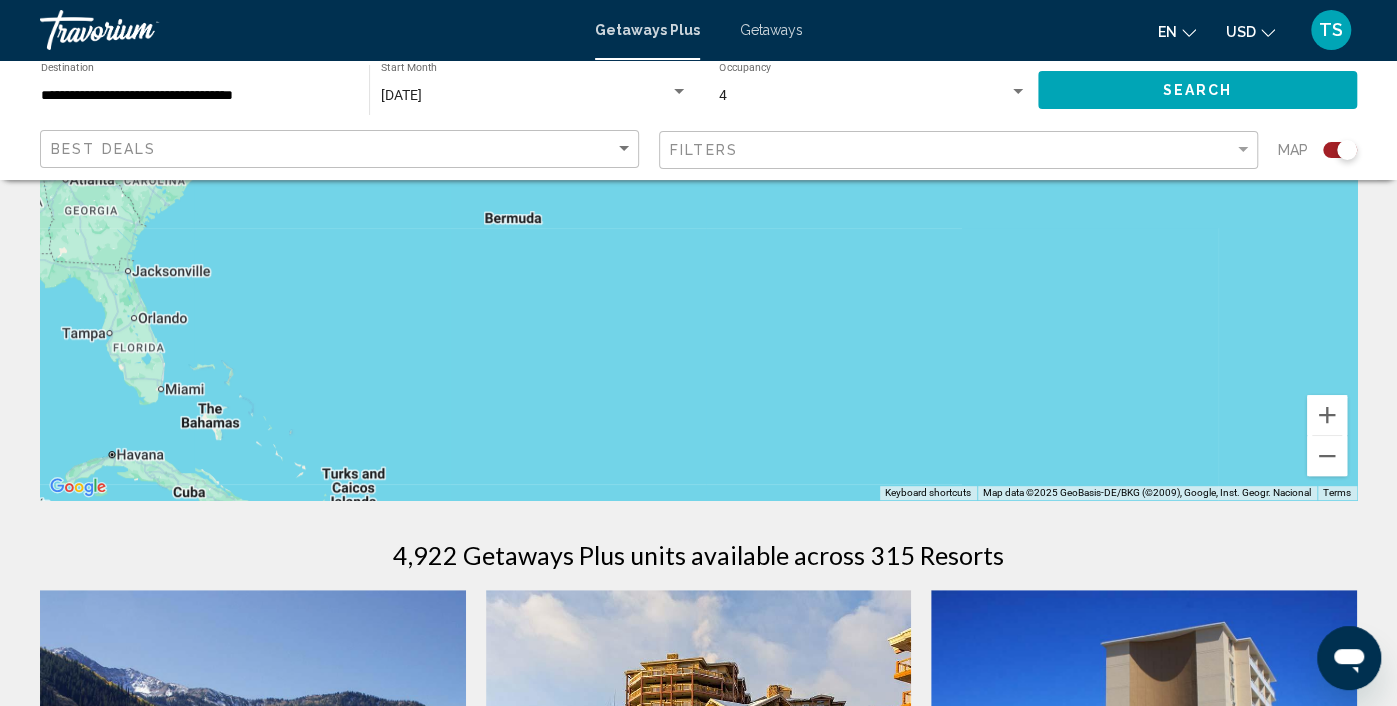 drag, startPoint x: 805, startPoint y: 311, endPoint x: 1254, endPoint y: 373, distance: 453.2604 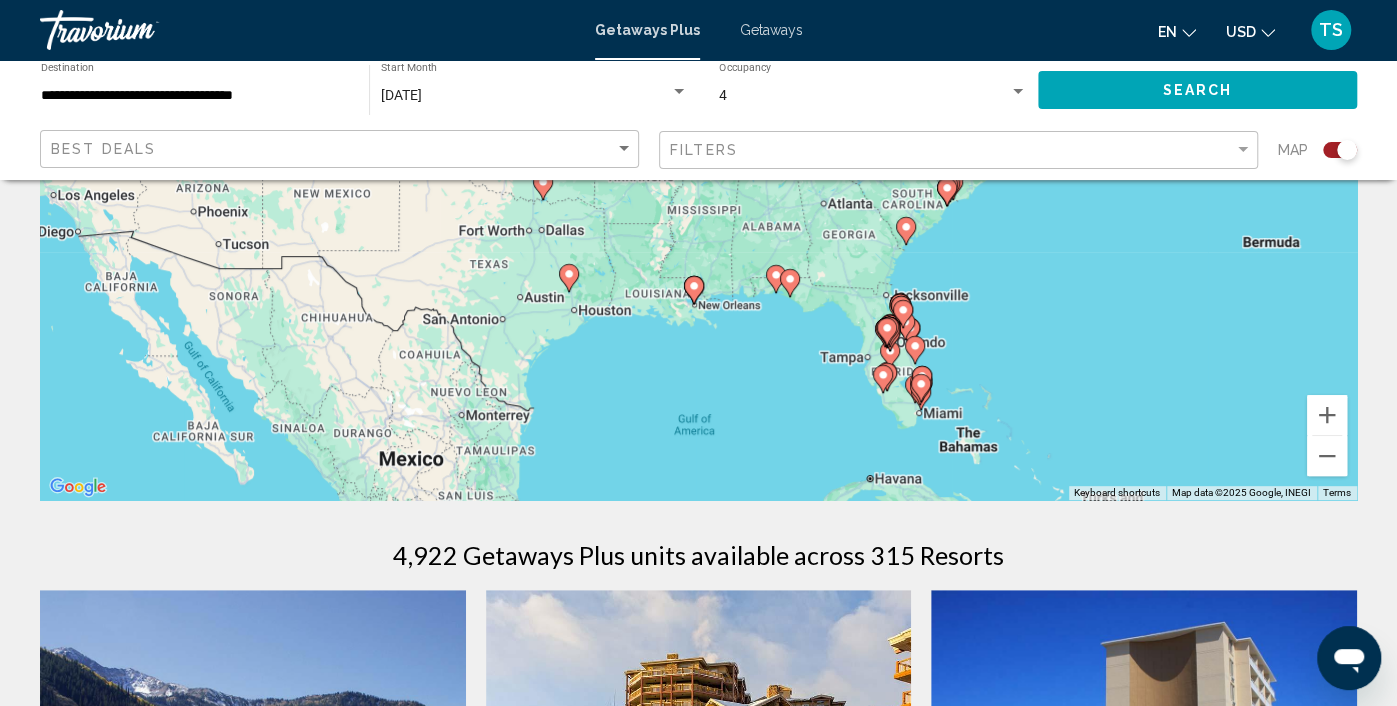 drag, startPoint x: 266, startPoint y: 269, endPoint x: 1026, endPoint y: 293, distance: 760.37885 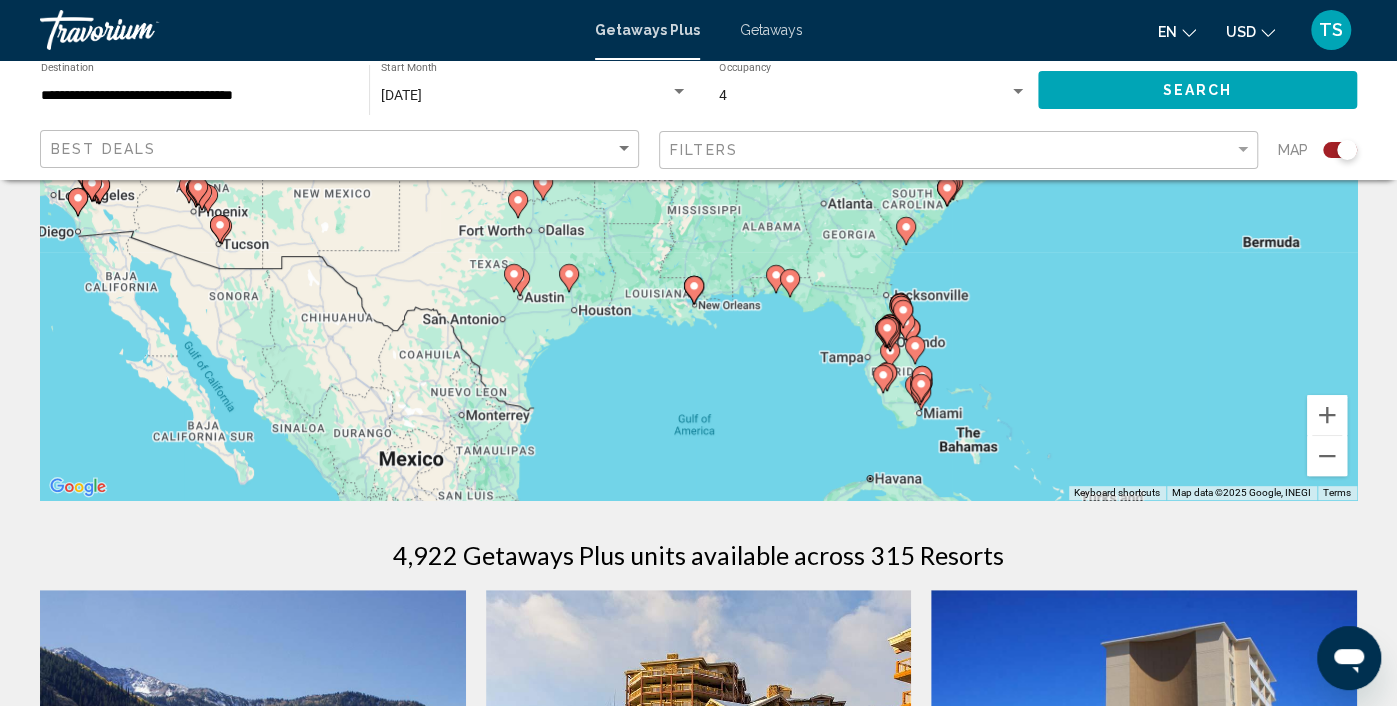 scroll, scrollTop: 200, scrollLeft: 0, axis: vertical 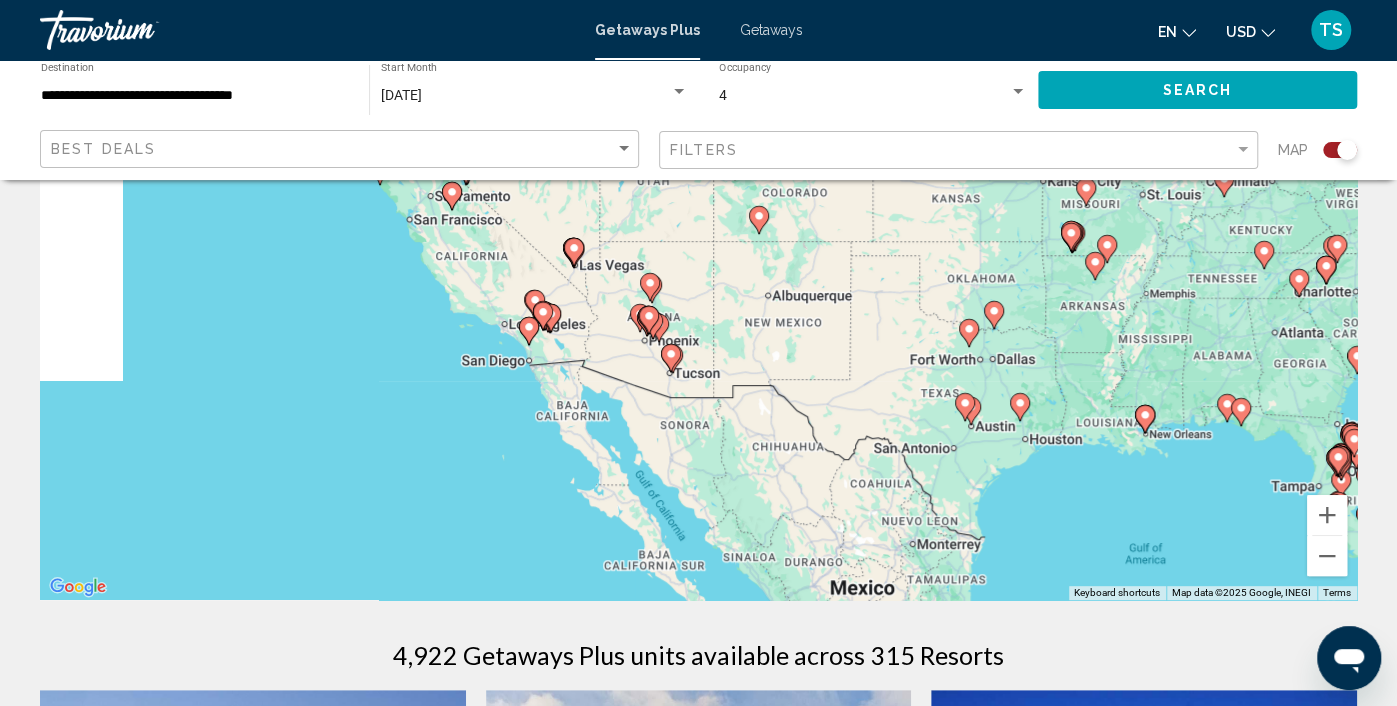 drag, startPoint x: 414, startPoint y: 353, endPoint x: 870, endPoint y: 381, distance: 456.85883 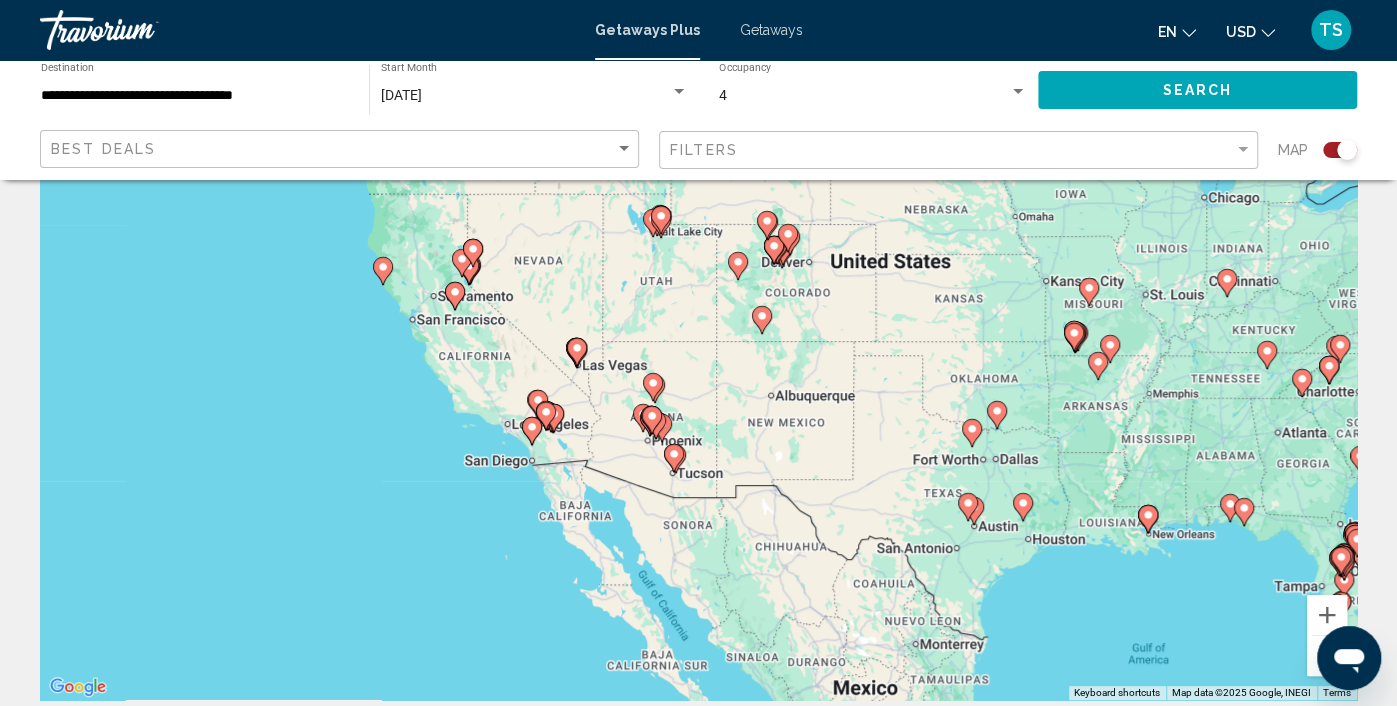 scroll, scrollTop: 0, scrollLeft: 0, axis: both 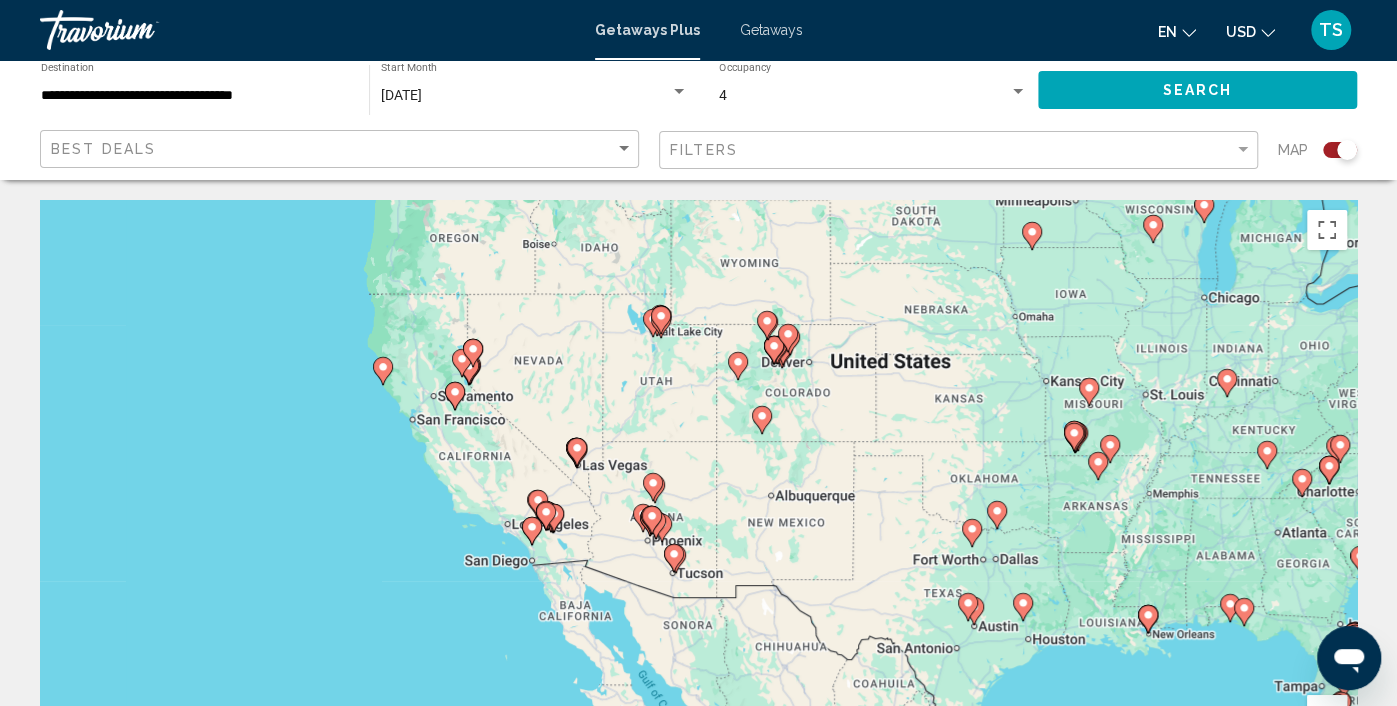drag, startPoint x: 1006, startPoint y: 617, endPoint x: 1065, endPoint y: 553, distance: 87.04597 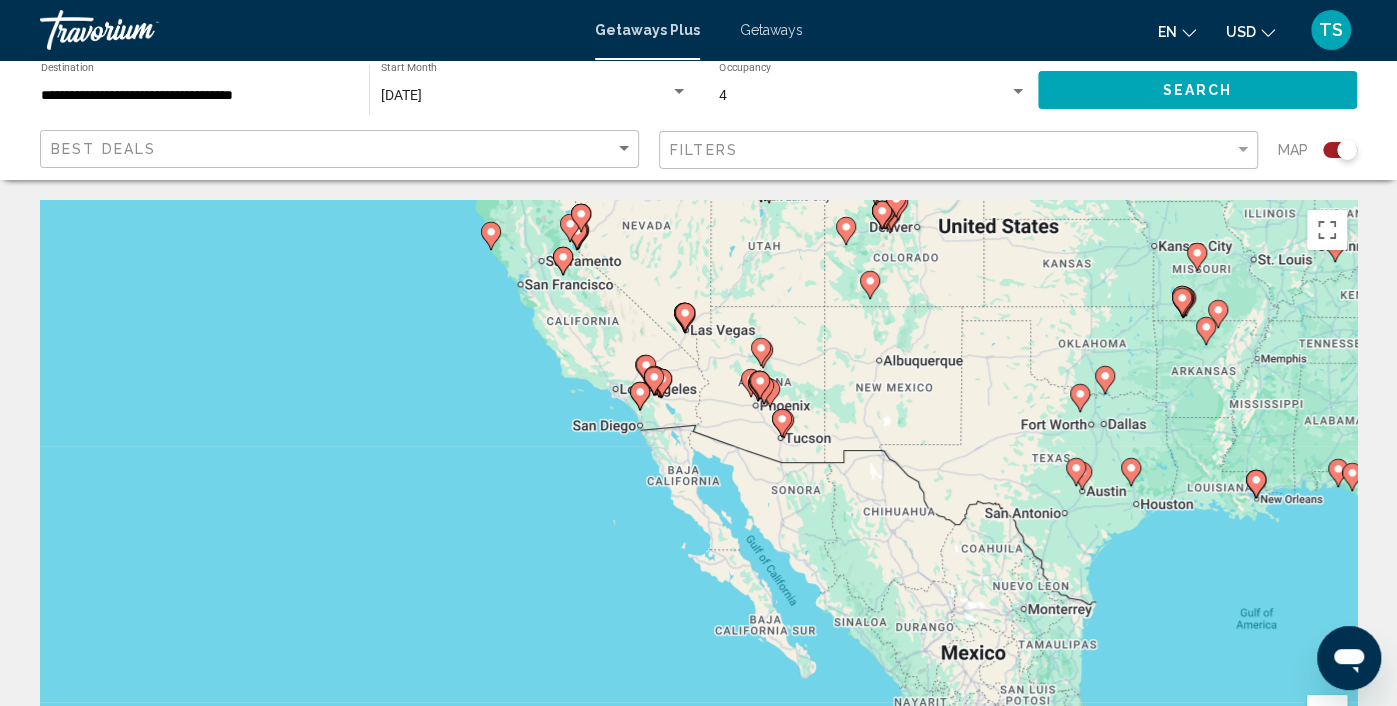 drag, startPoint x: 1065, startPoint y: 553, endPoint x: 1121, endPoint y: 476, distance: 95.2103 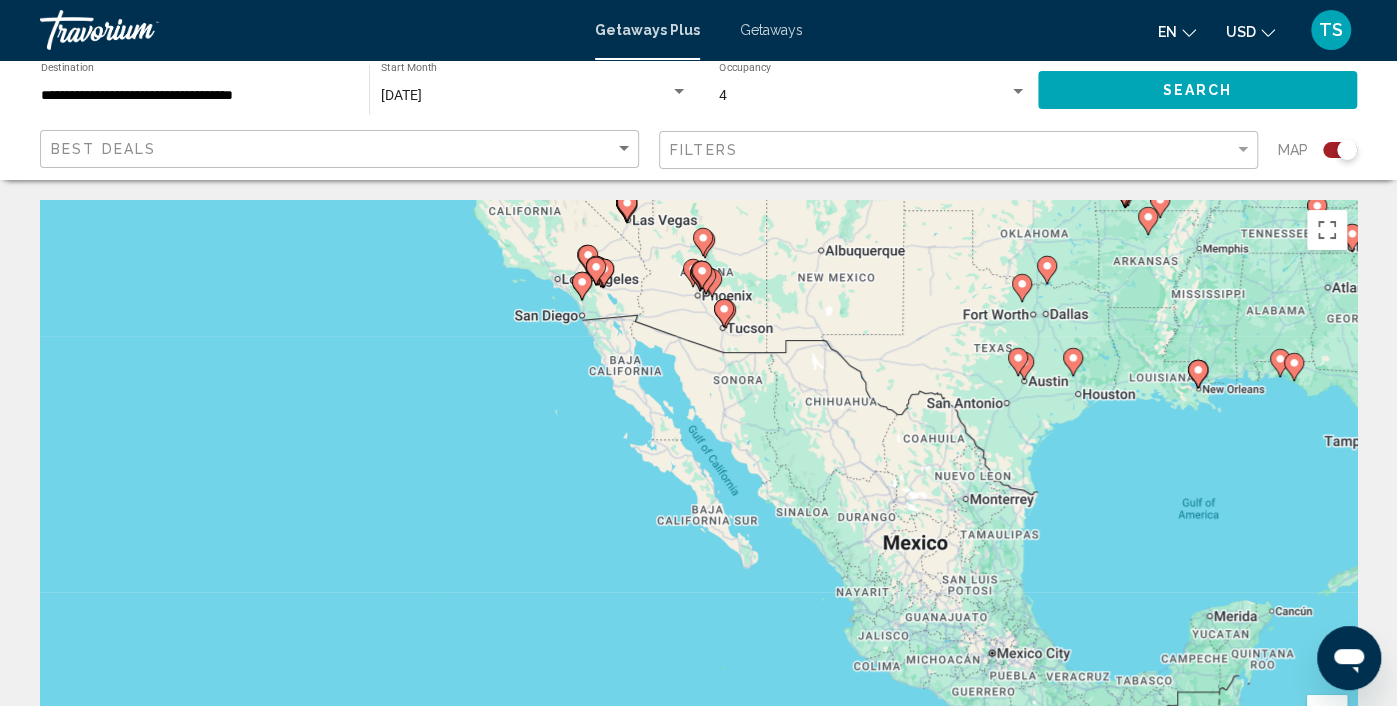 drag, startPoint x: 1146, startPoint y: 583, endPoint x: 1104, endPoint y: 481, distance: 110.308655 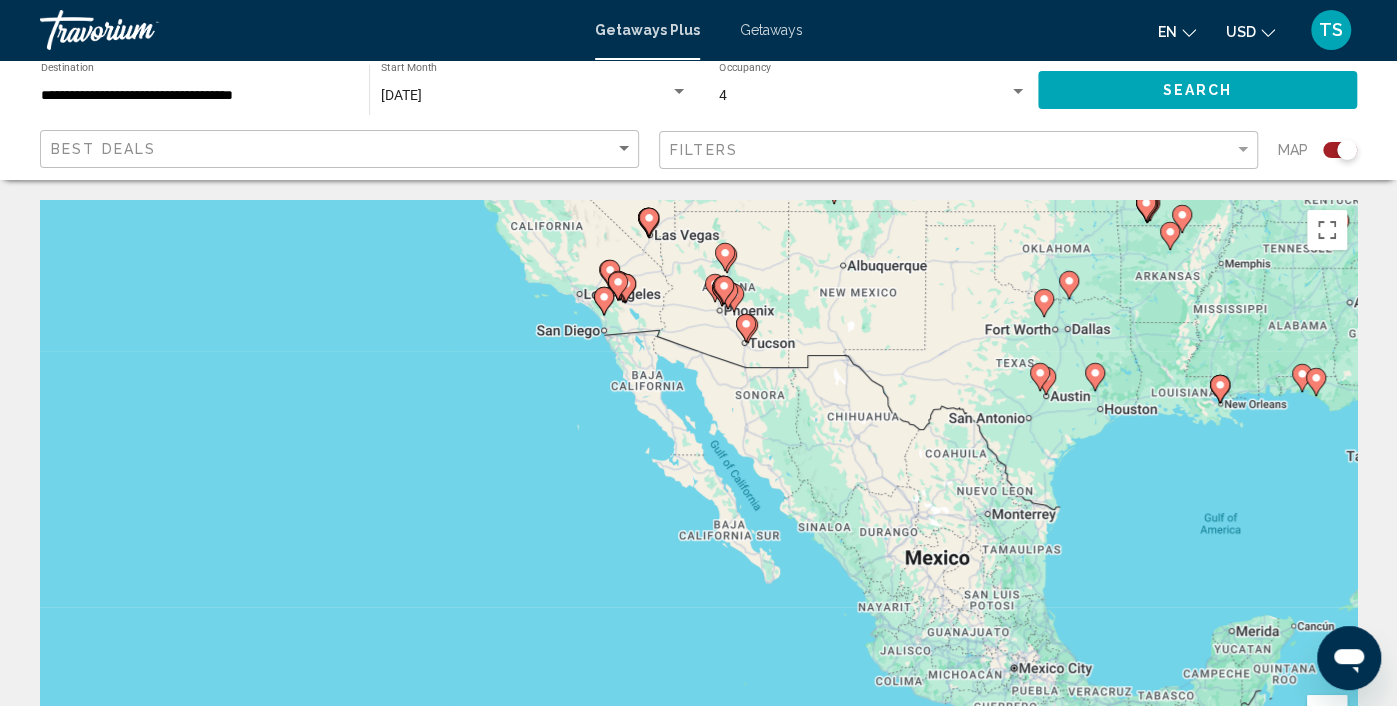 click at bounding box center [1327, 715] 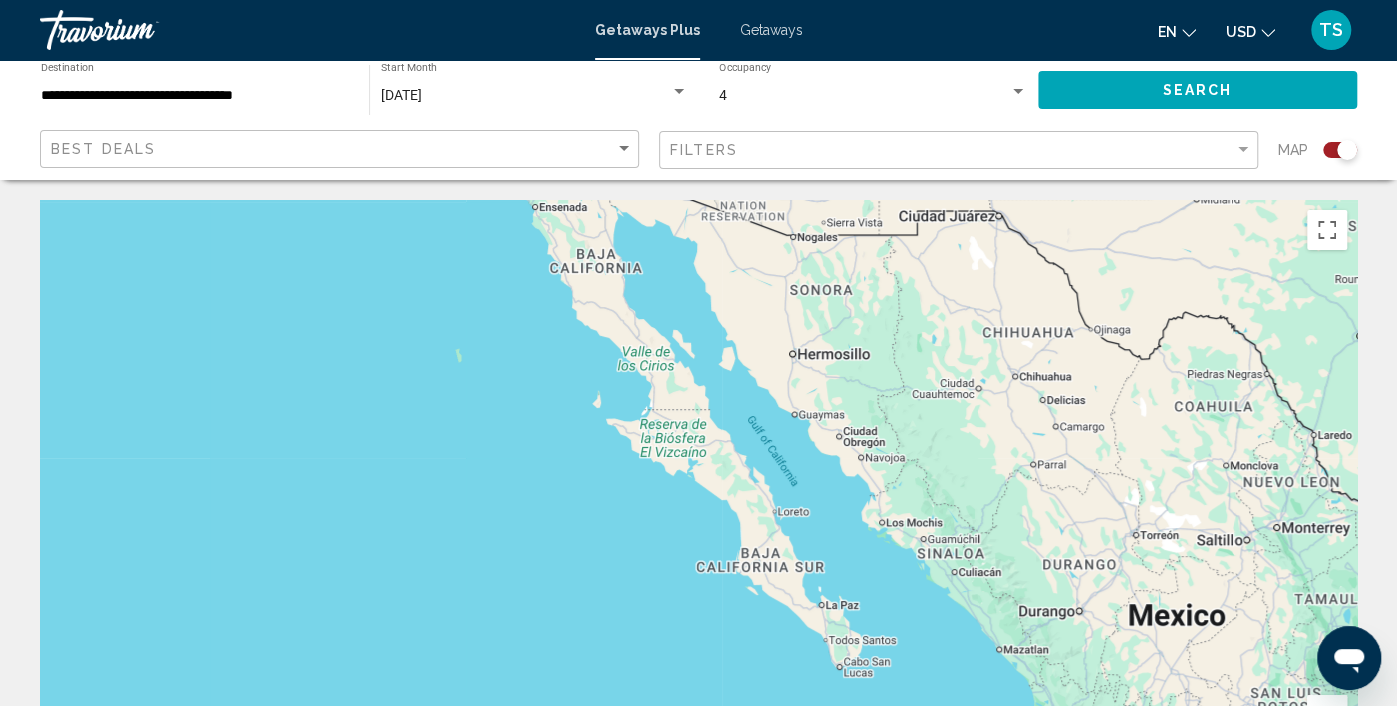 scroll, scrollTop: 100, scrollLeft: 0, axis: vertical 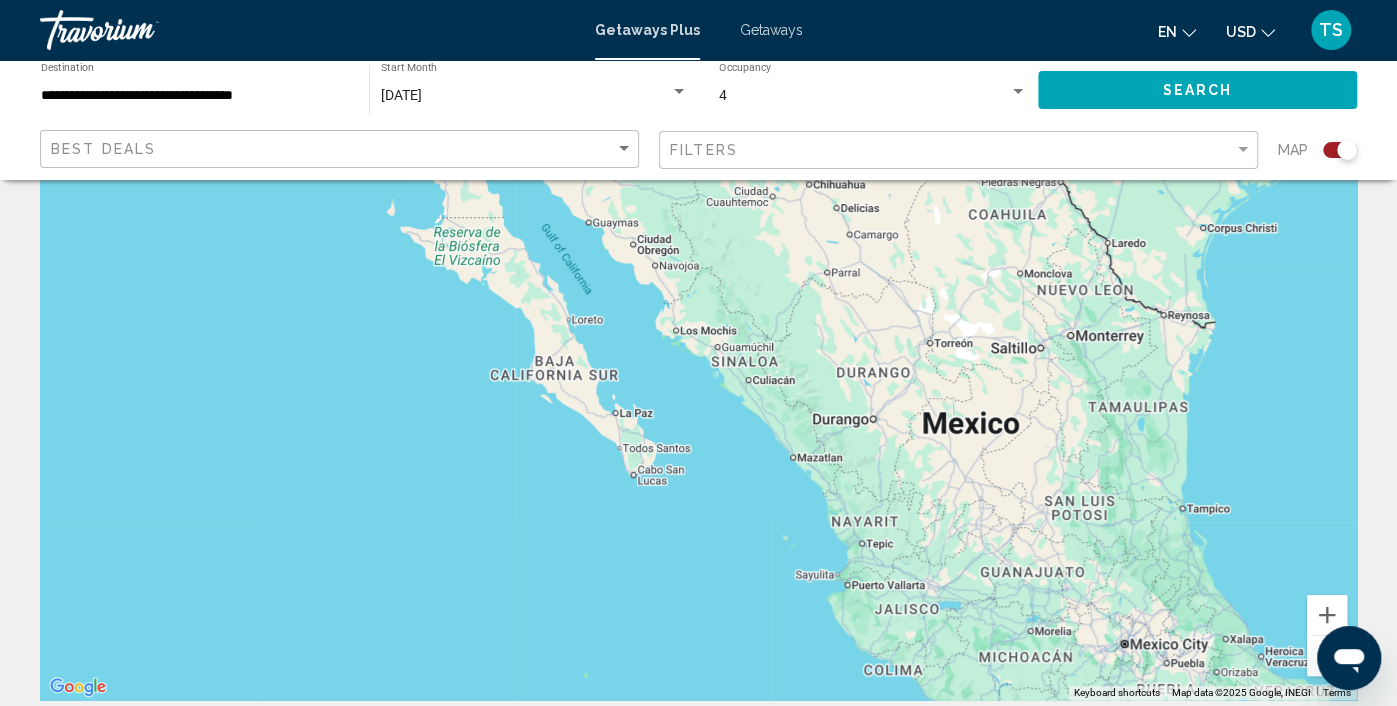 drag, startPoint x: 950, startPoint y: 597, endPoint x: 742, endPoint y: 505, distance: 227.4379 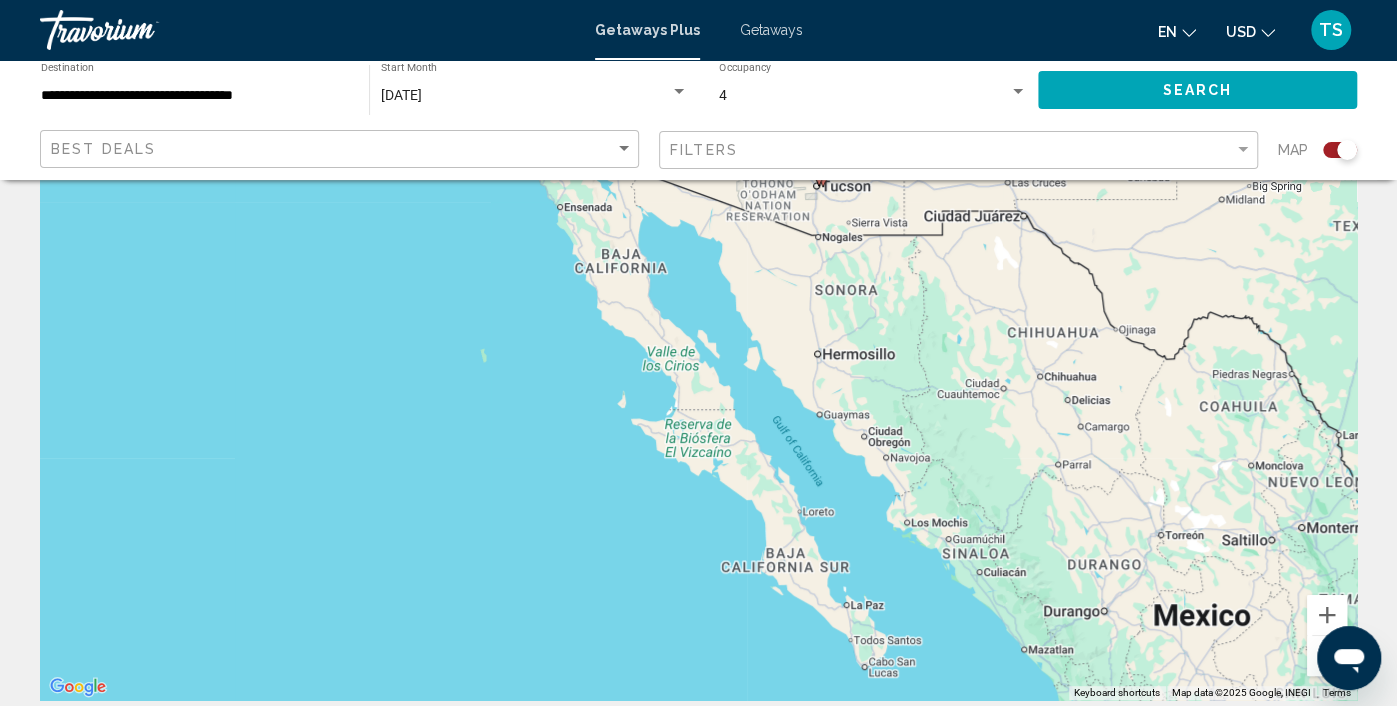 drag, startPoint x: 724, startPoint y: 457, endPoint x: 957, endPoint y: 645, distance: 299.3877 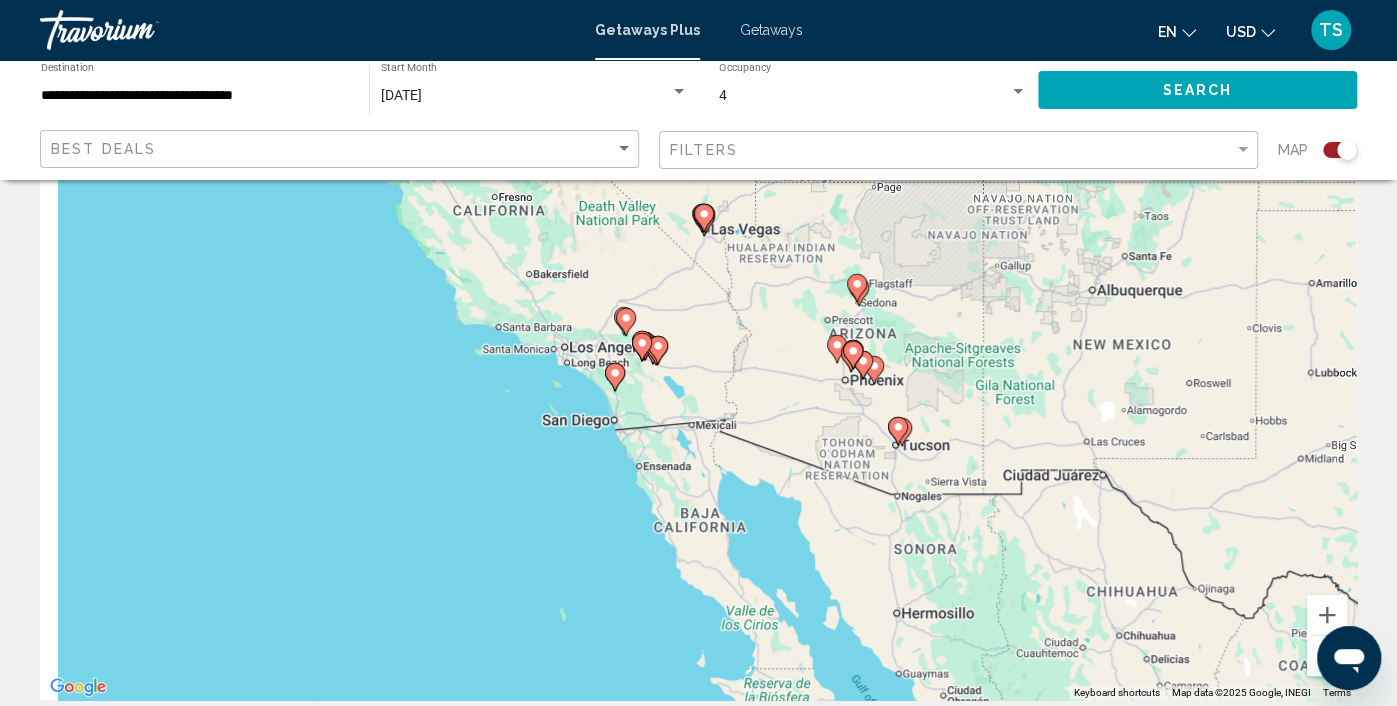 drag, startPoint x: 528, startPoint y: 336, endPoint x: 643, endPoint y: 621, distance: 307.32718 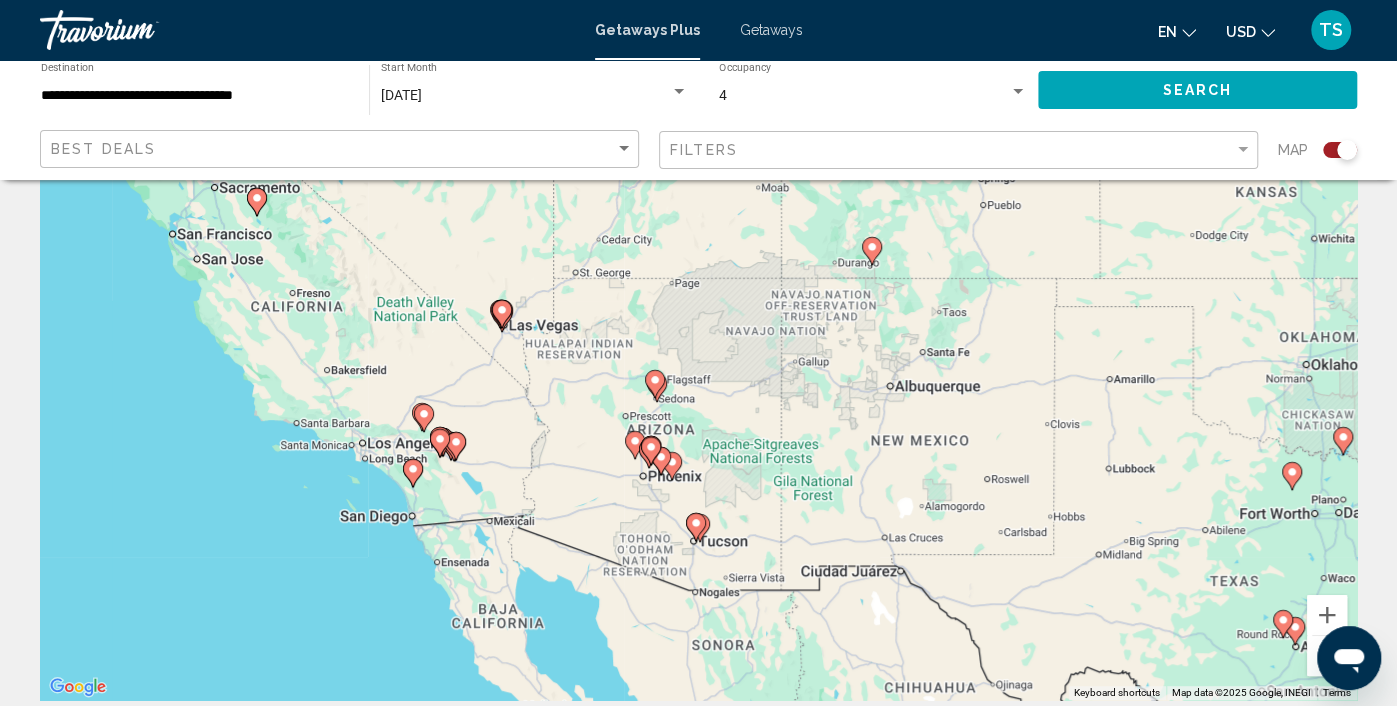 drag, startPoint x: 638, startPoint y: 489, endPoint x: 390, endPoint y: 555, distance: 256.63202 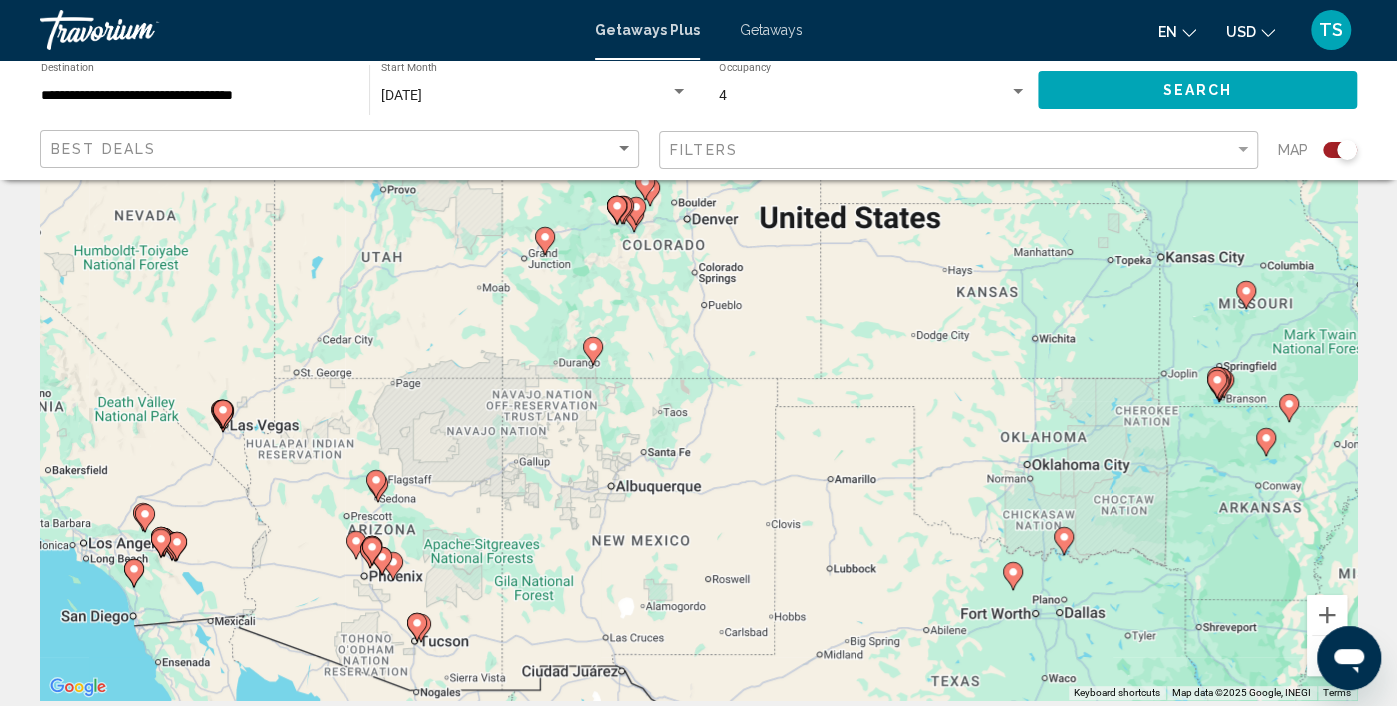drag, startPoint x: 1093, startPoint y: 538, endPoint x: 816, endPoint y: 634, distance: 293.1638 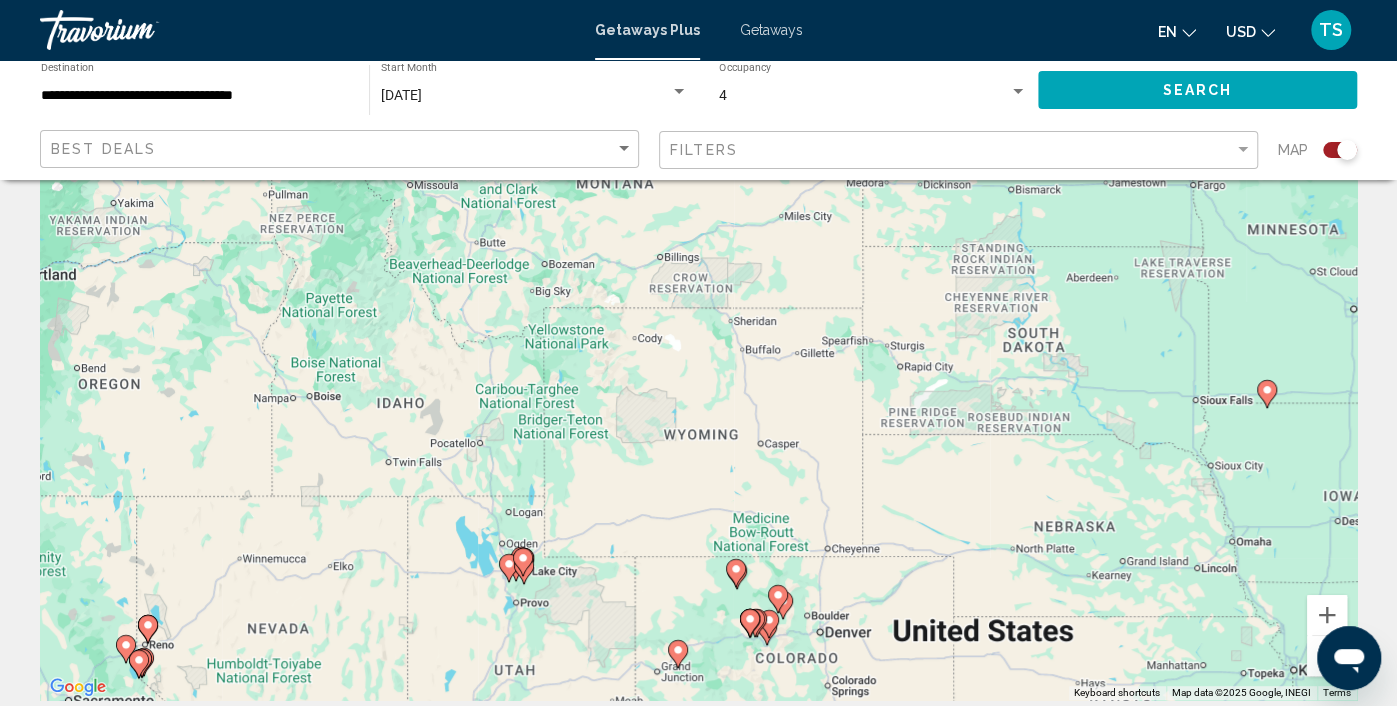 drag, startPoint x: 748, startPoint y: 256, endPoint x: 876, endPoint y: 715, distance: 476.51337 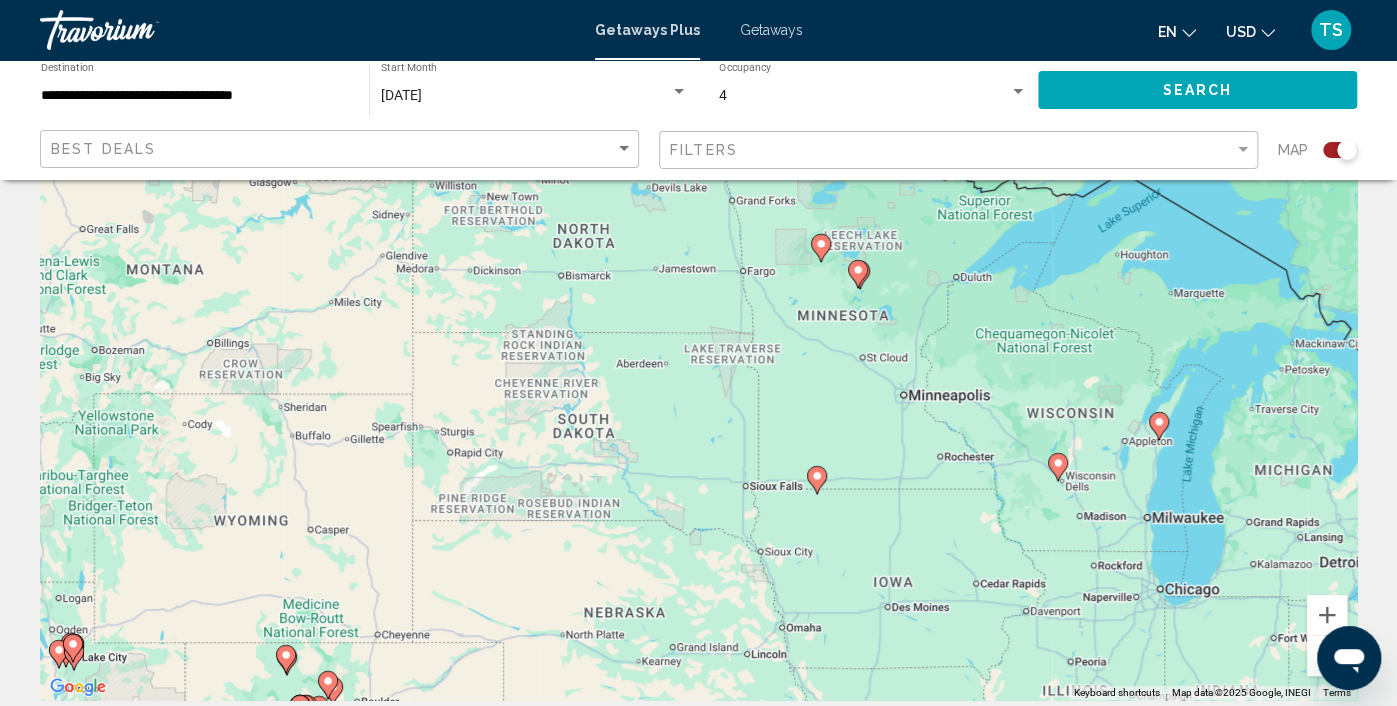 drag, startPoint x: 793, startPoint y: 266, endPoint x: 346, endPoint y: 304, distance: 448.6123 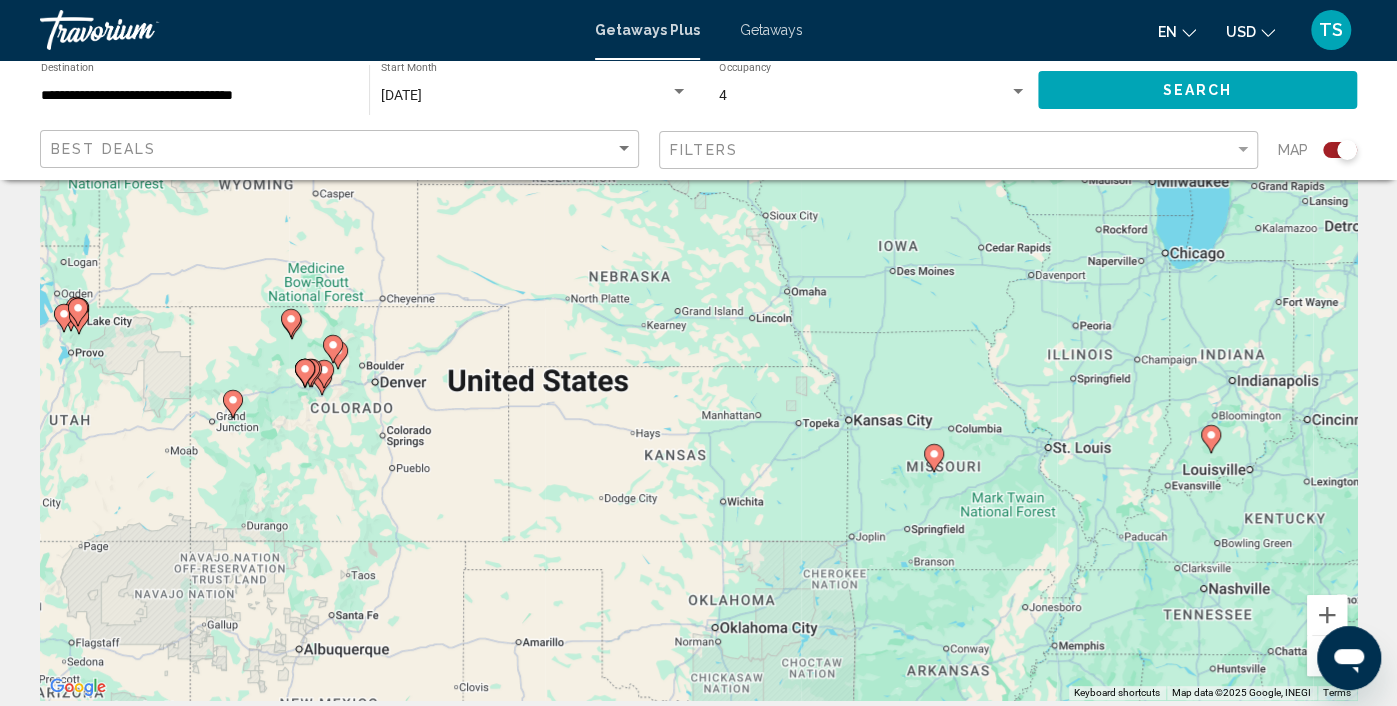 drag, startPoint x: 1136, startPoint y: 527, endPoint x: 1141, endPoint y: 190, distance: 337.03708 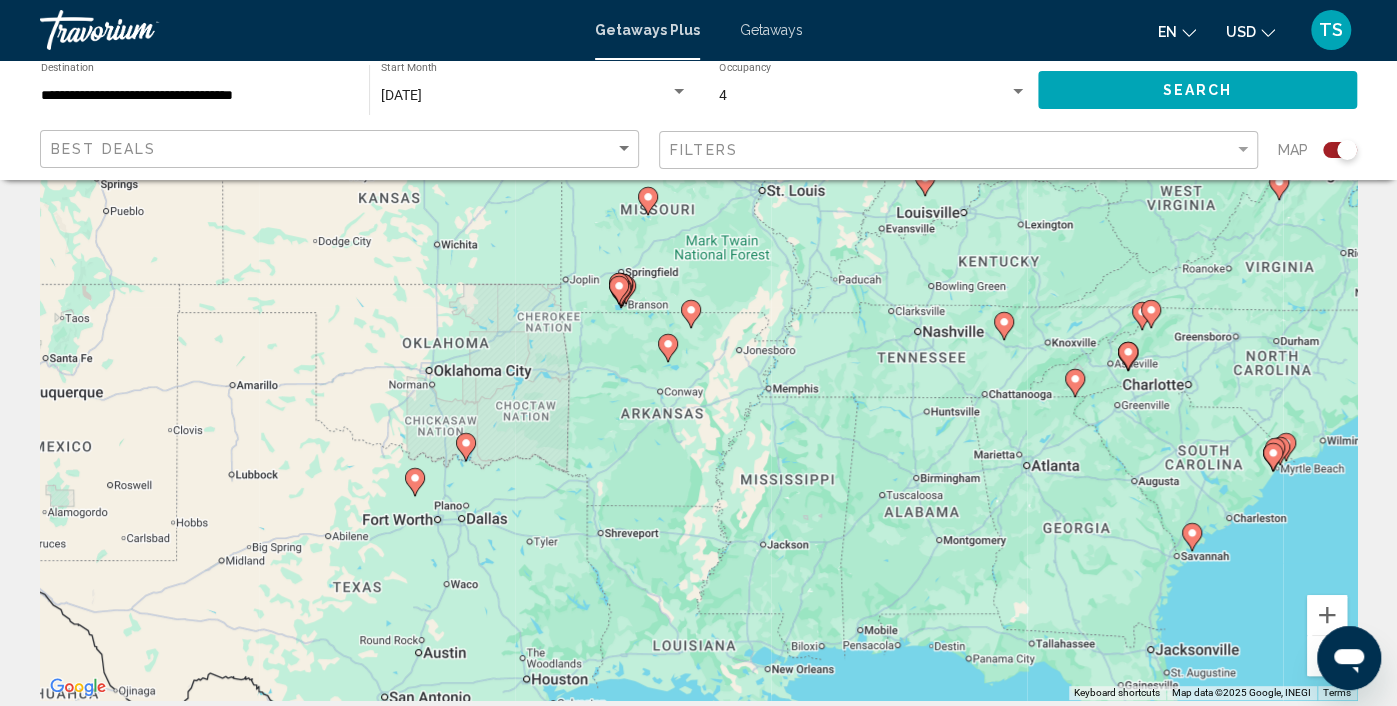 drag, startPoint x: 1166, startPoint y: 488, endPoint x: 854, endPoint y: 212, distance: 416.5573 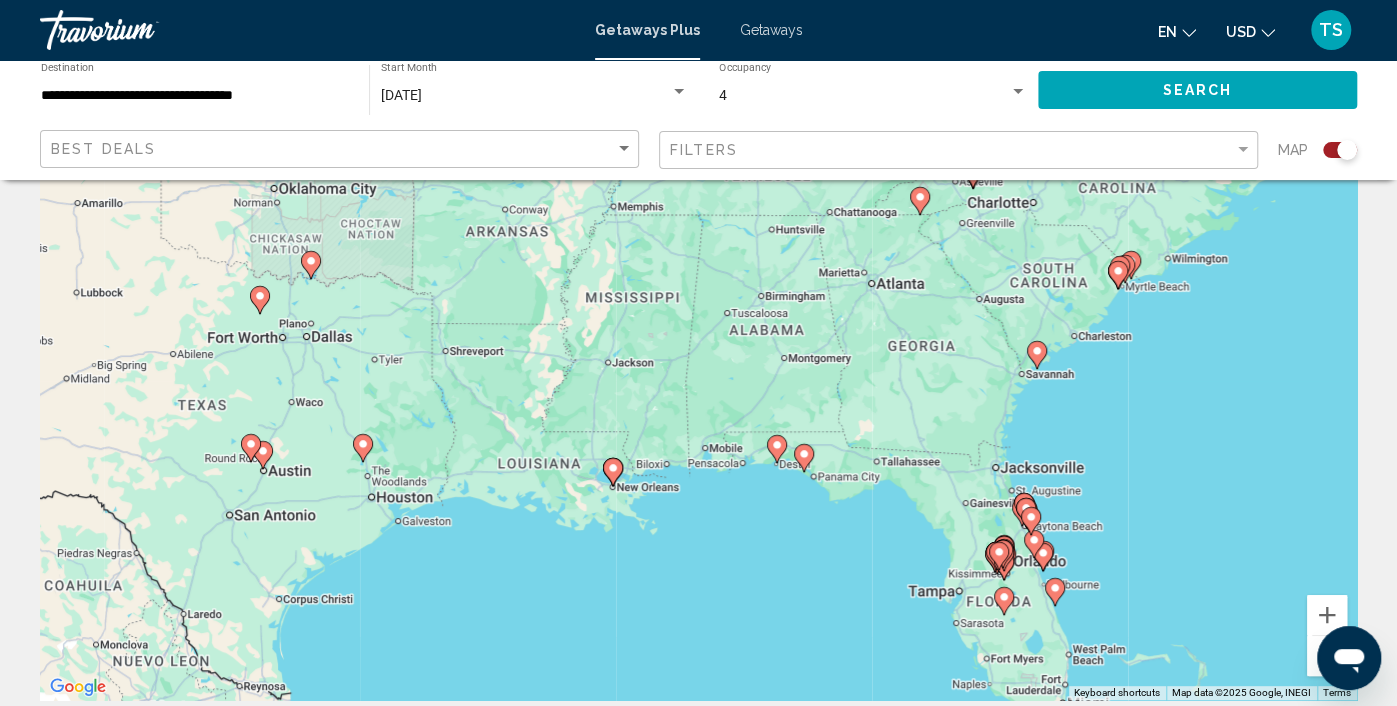 drag, startPoint x: 1273, startPoint y: 490, endPoint x: 1148, endPoint y: 337, distance: 197.57024 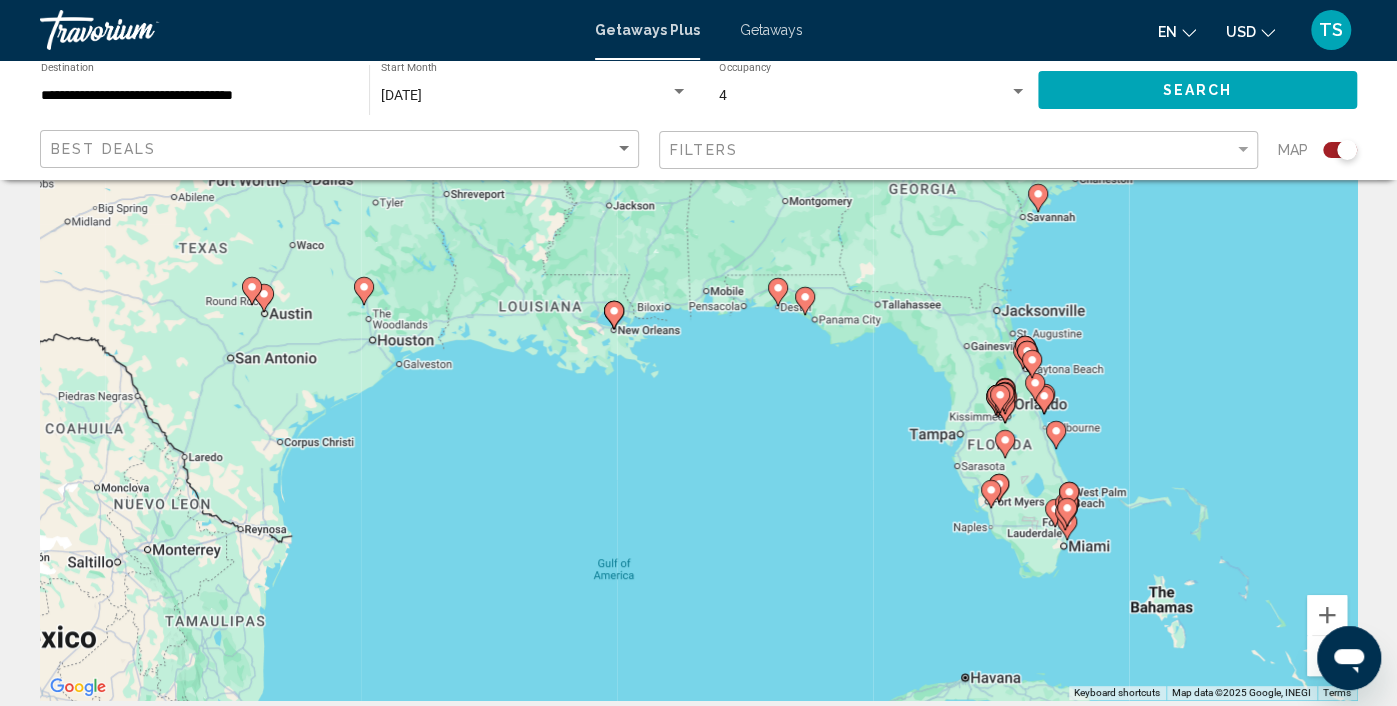 drag, startPoint x: 1178, startPoint y: 479, endPoint x: 1182, endPoint y: 318, distance: 161.04968 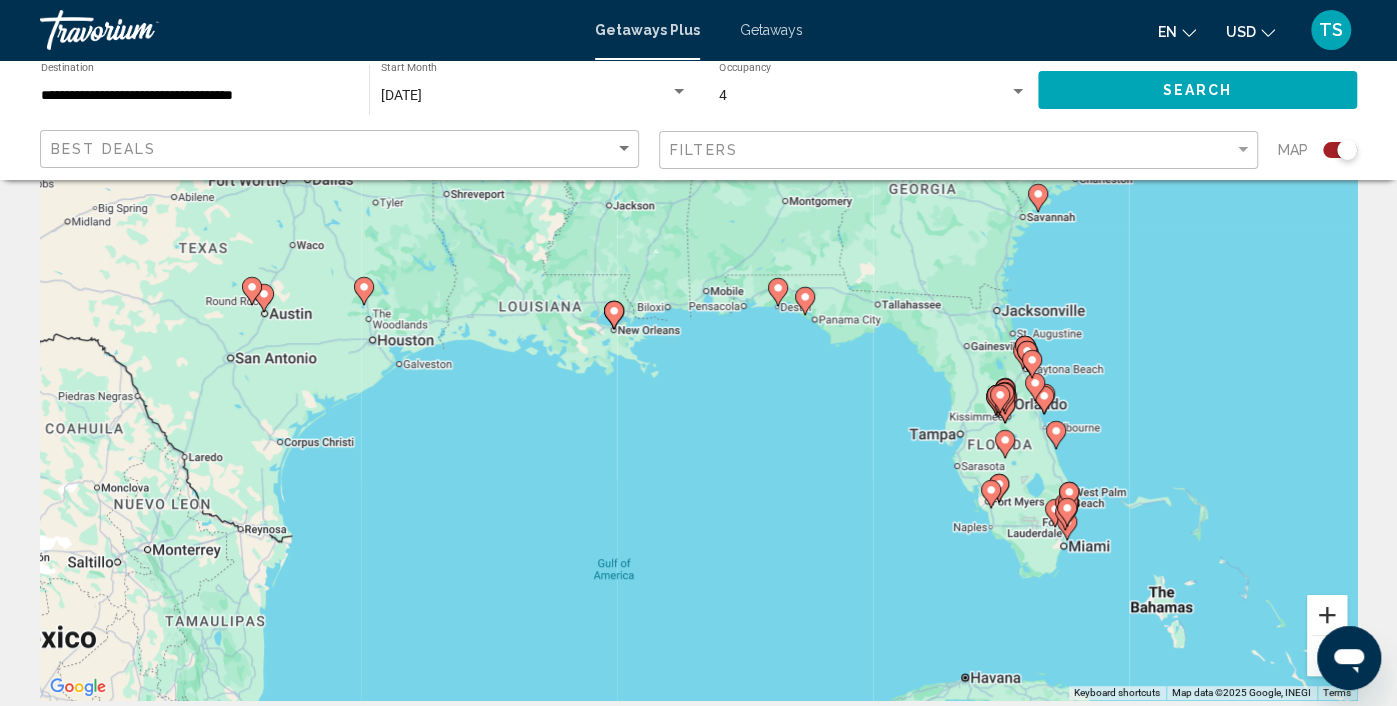 click at bounding box center [1327, 615] 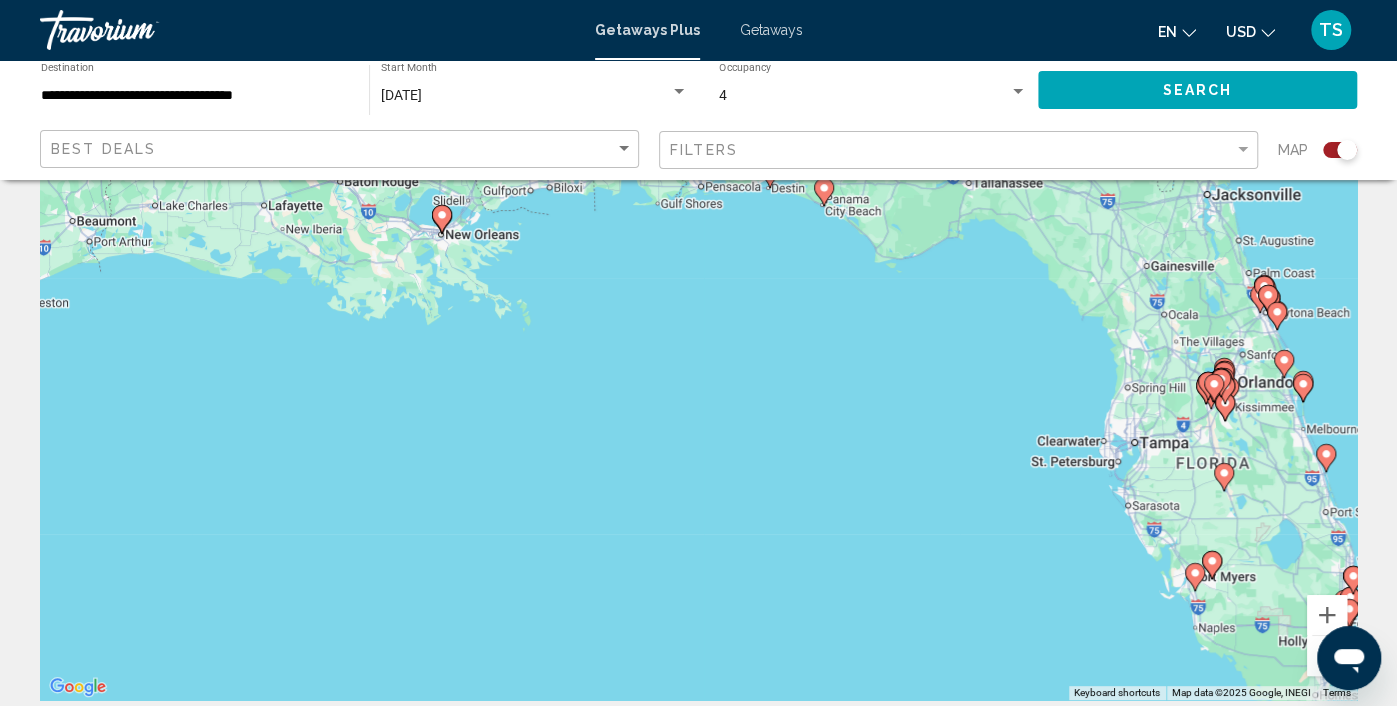 drag, startPoint x: 1116, startPoint y: 521, endPoint x: 836, endPoint y: 417, distance: 298.69046 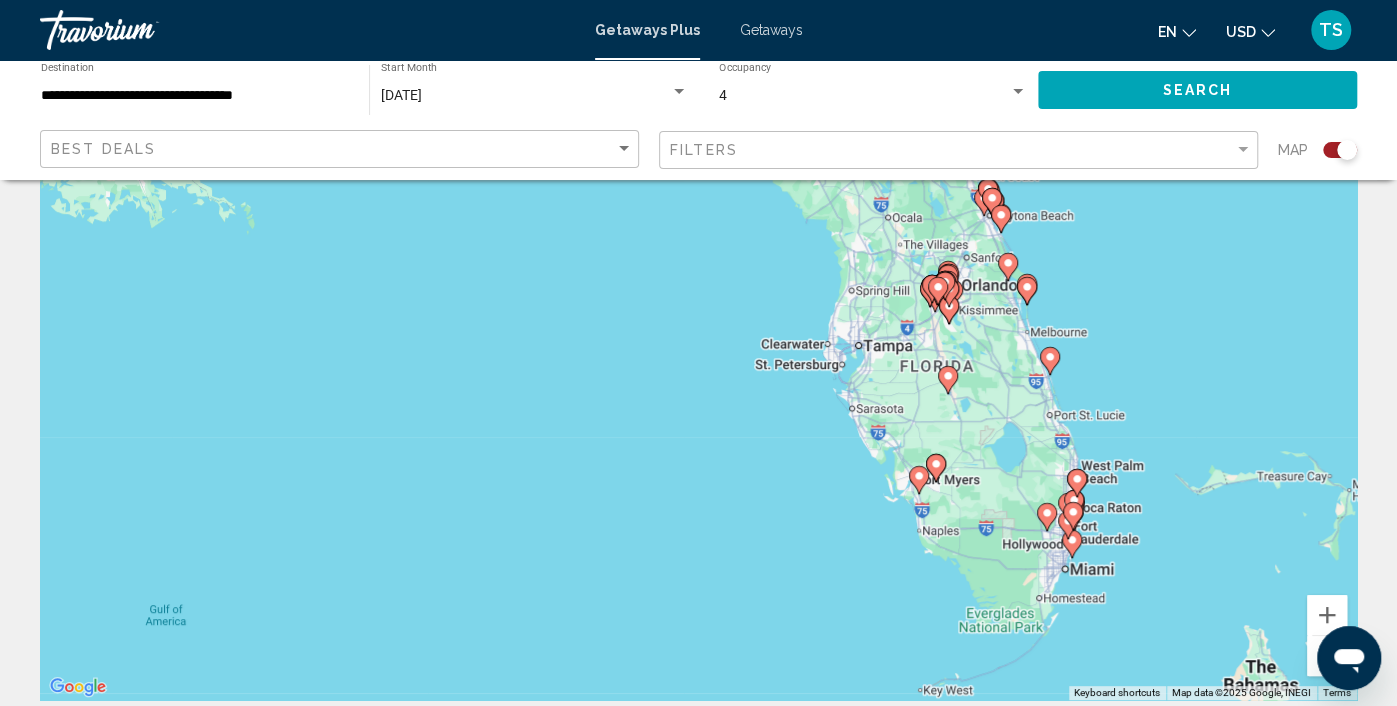 drag, startPoint x: 836, startPoint y: 417, endPoint x: 742, endPoint y: 391, distance: 97.52948 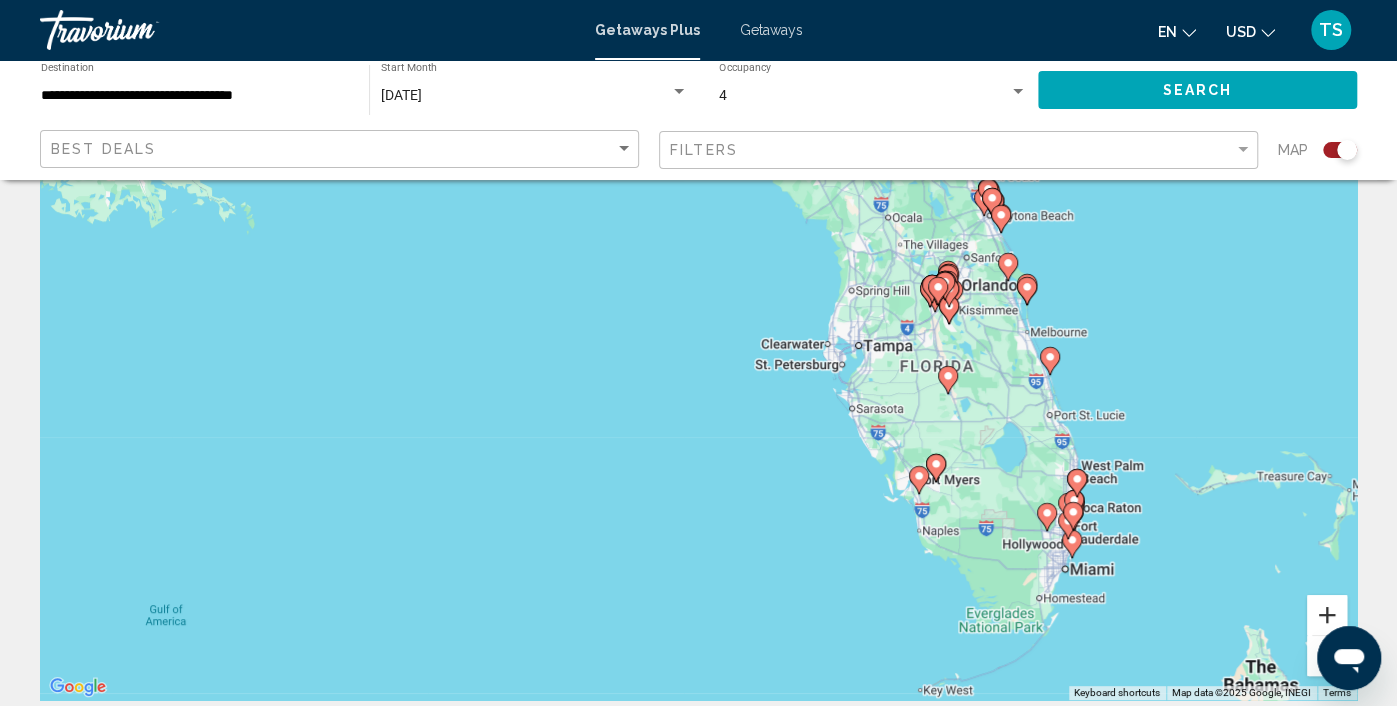 click at bounding box center [1327, 615] 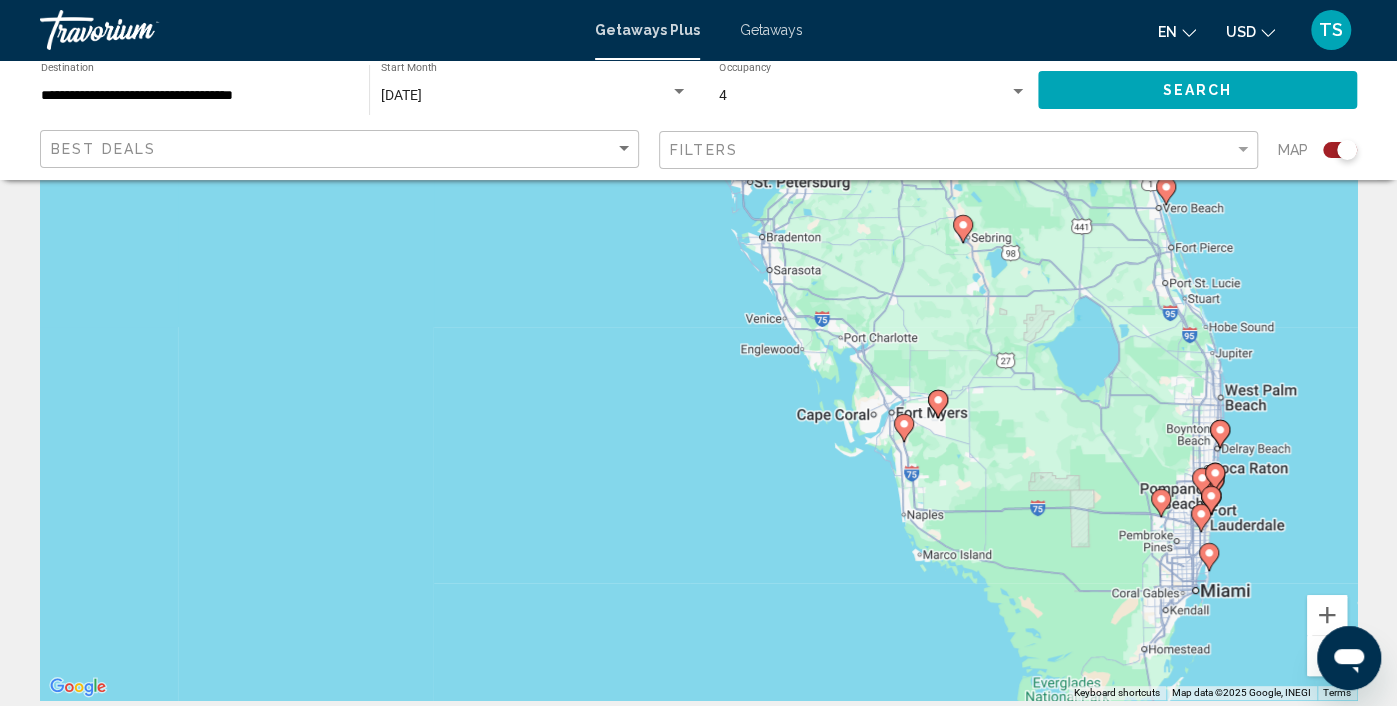 drag, startPoint x: 1064, startPoint y: 547, endPoint x: 794, endPoint y: 375, distance: 320.13123 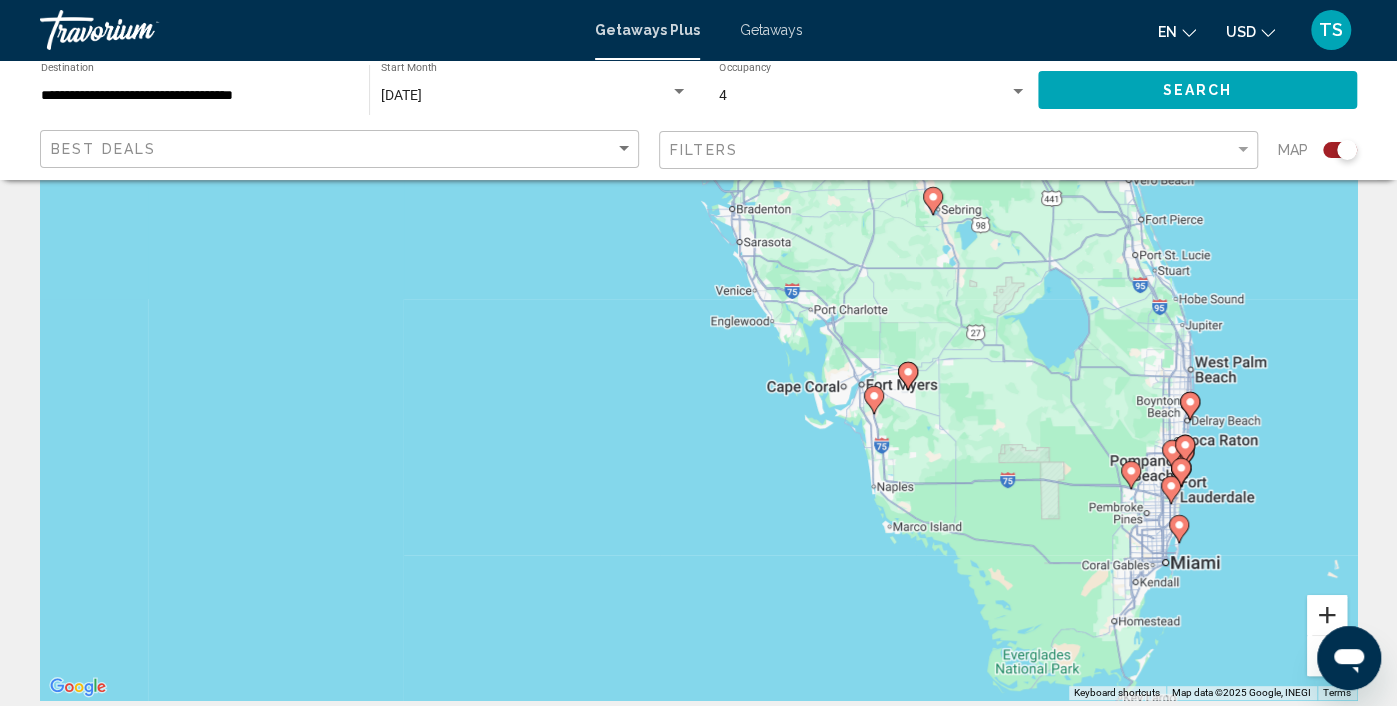 click at bounding box center [1327, 615] 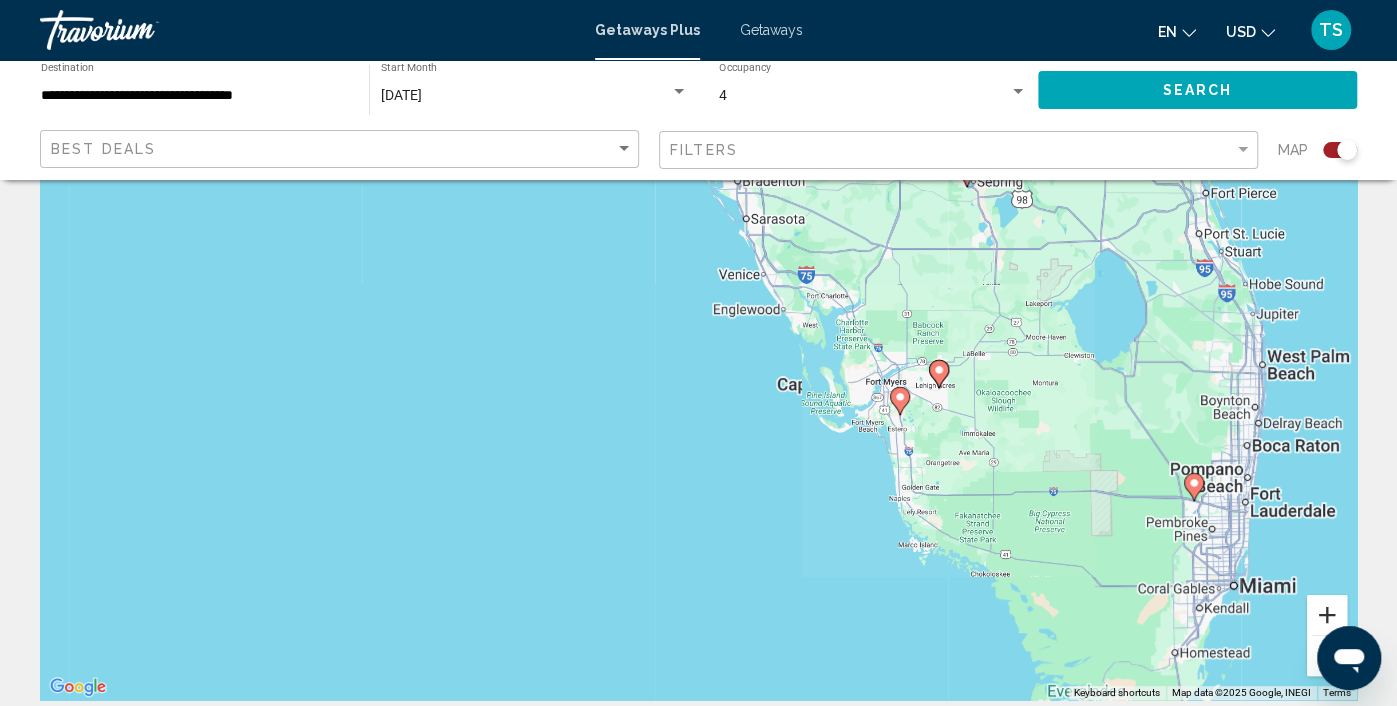 click at bounding box center (1327, 615) 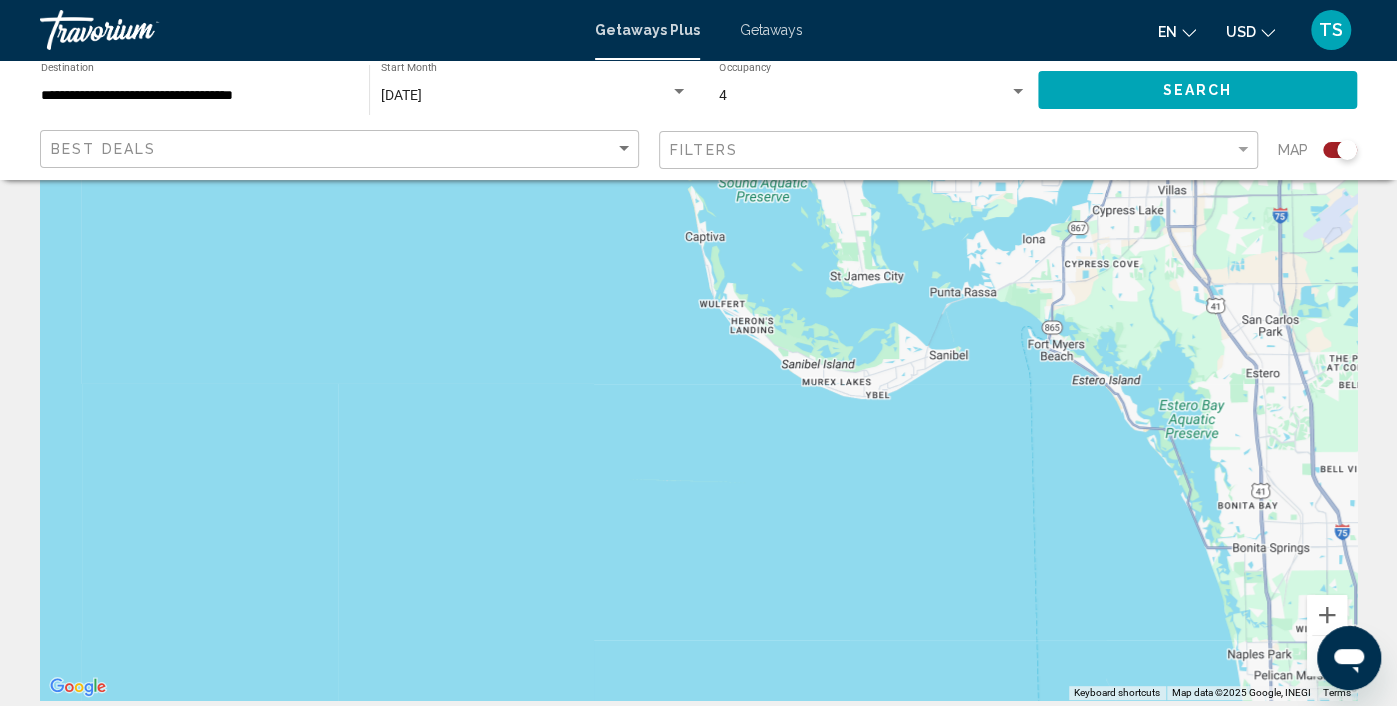 drag, startPoint x: 1154, startPoint y: 494, endPoint x: 354, endPoint y: 273, distance: 829.9645 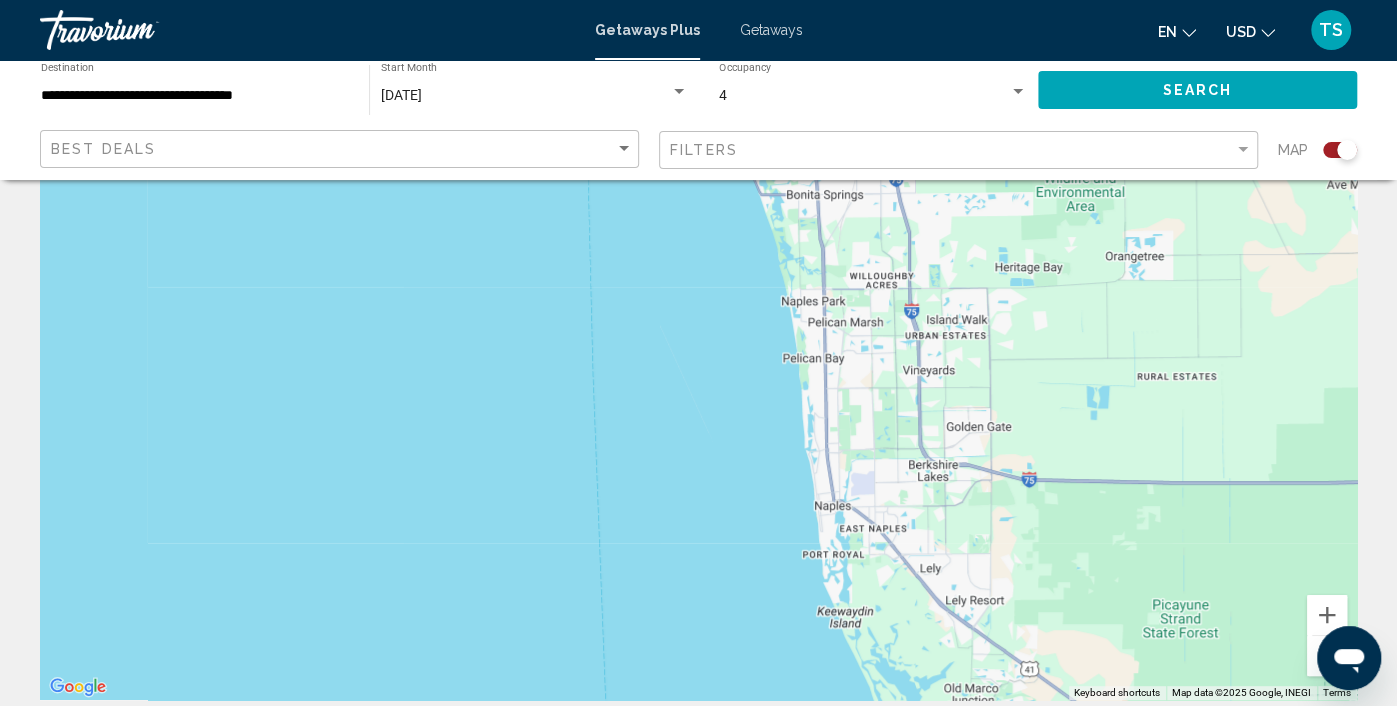 drag, startPoint x: 972, startPoint y: 461, endPoint x: 564, endPoint y: 165, distance: 504.06348 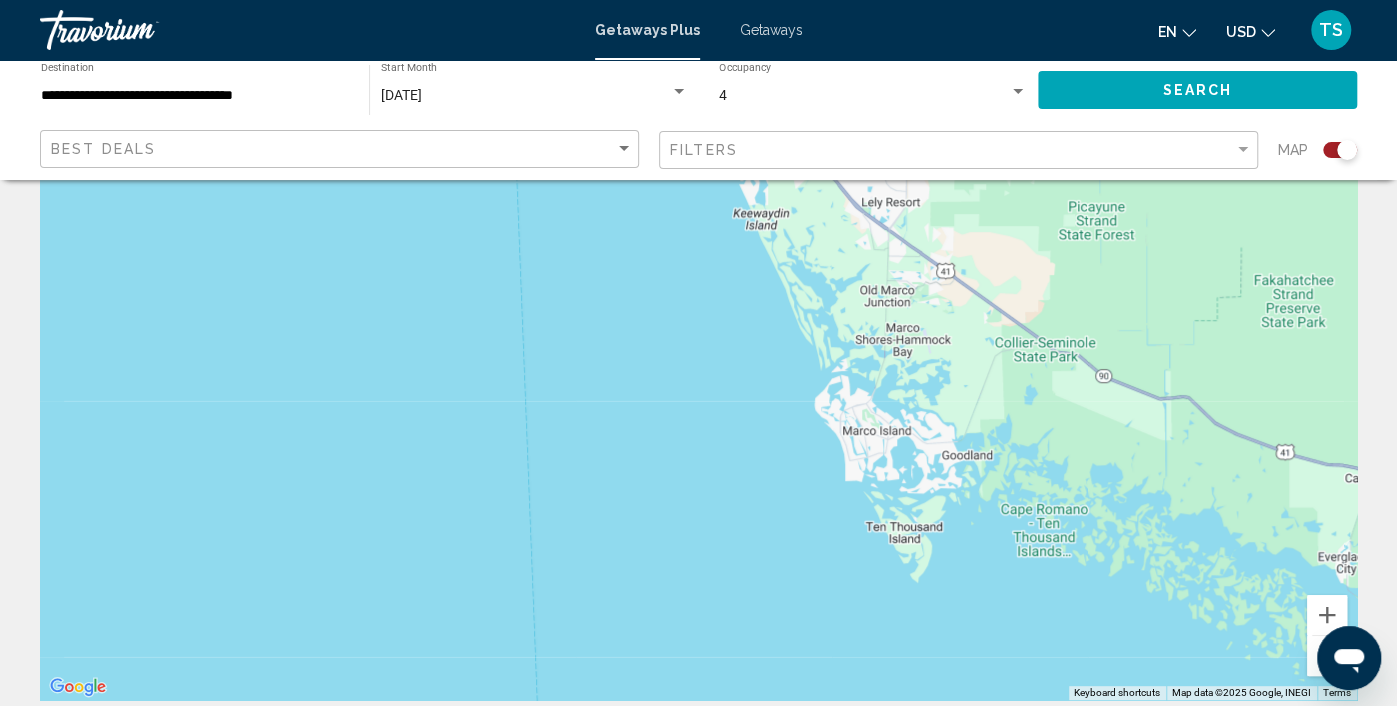drag, startPoint x: 657, startPoint y: 477, endPoint x: 572, endPoint y: 79, distance: 406.97543 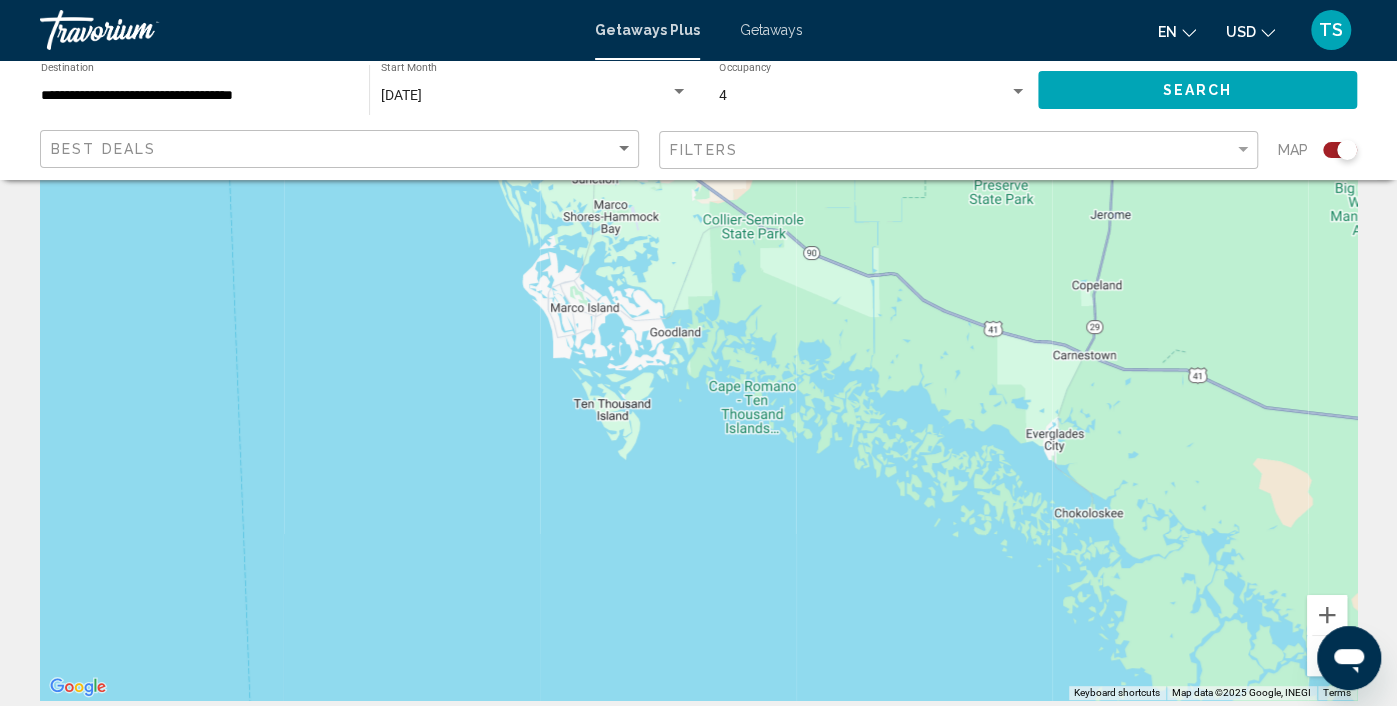 drag, startPoint x: 695, startPoint y: 363, endPoint x: 400, endPoint y: 238, distance: 320.39038 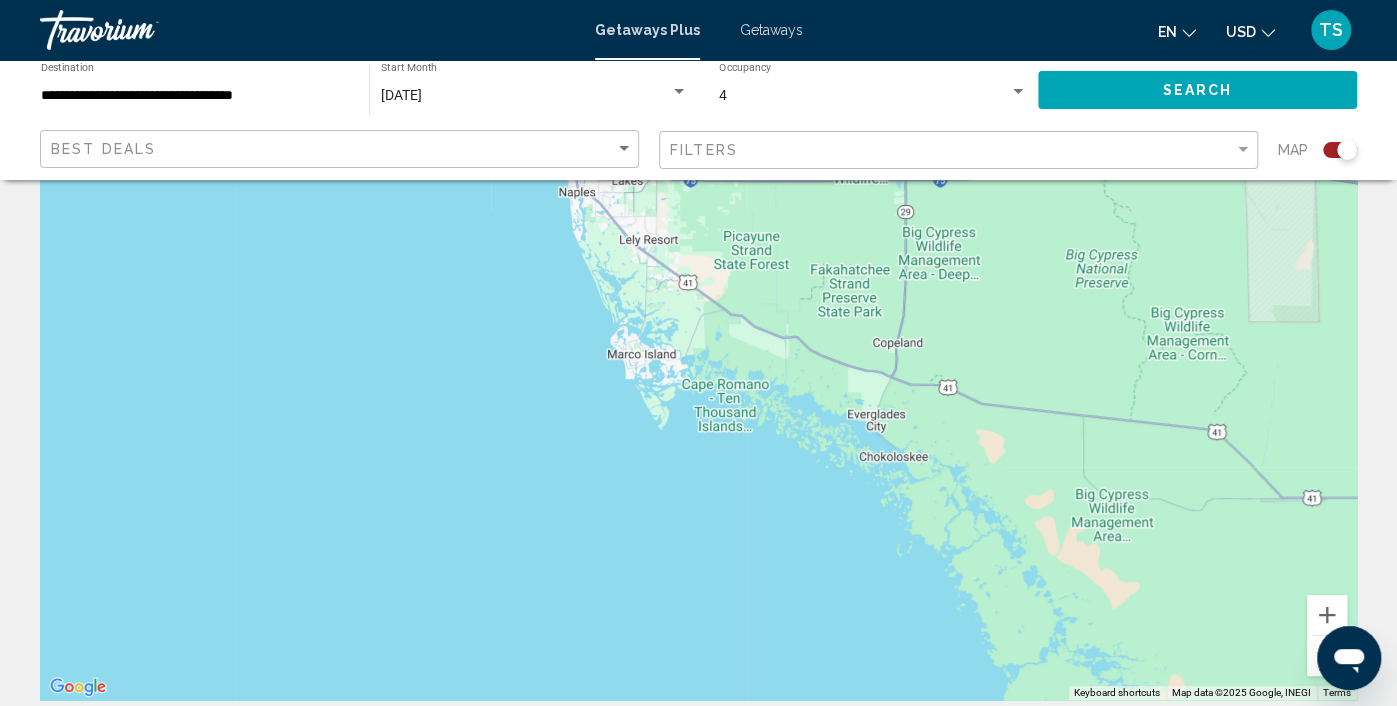 click at bounding box center [1327, 656] 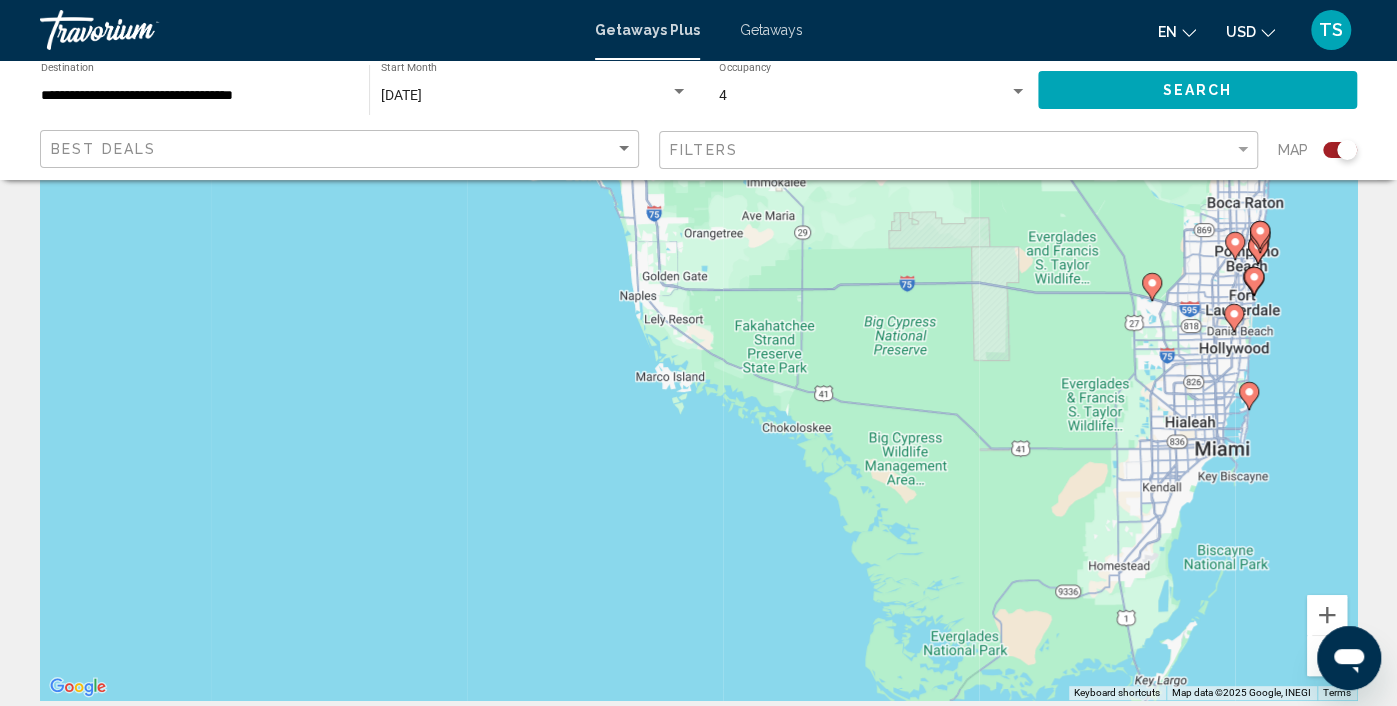 click at bounding box center (1327, 656) 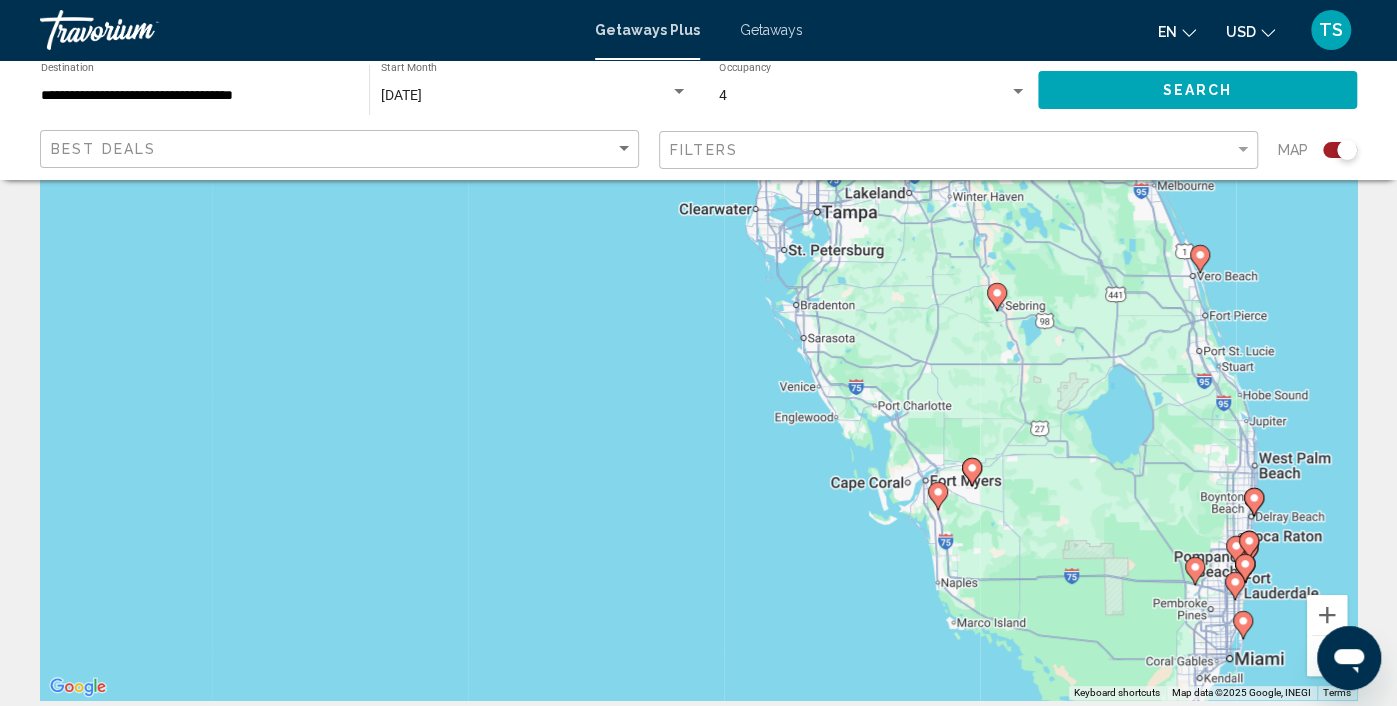 drag, startPoint x: 586, startPoint y: 319, endPoint x: 883, endPoint y: 555, distance: 379.3481 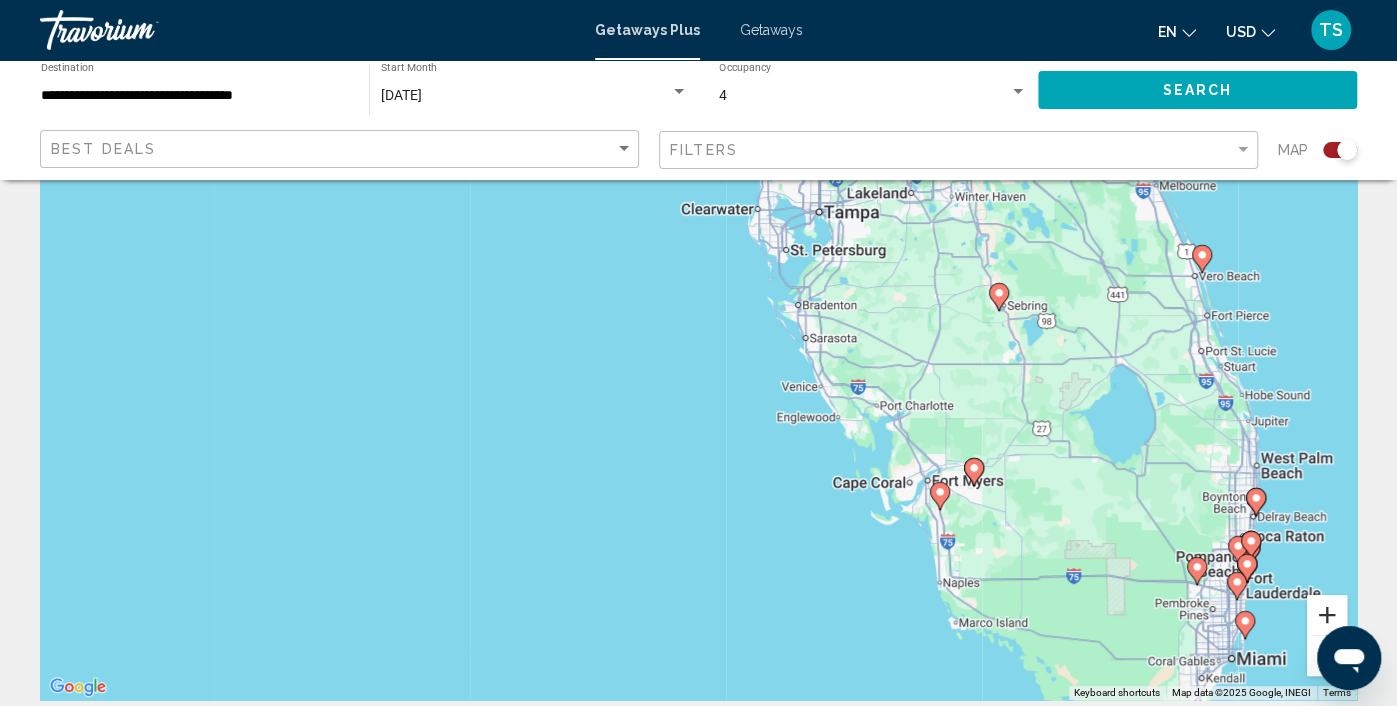 click at bounding box center (1327, 615) 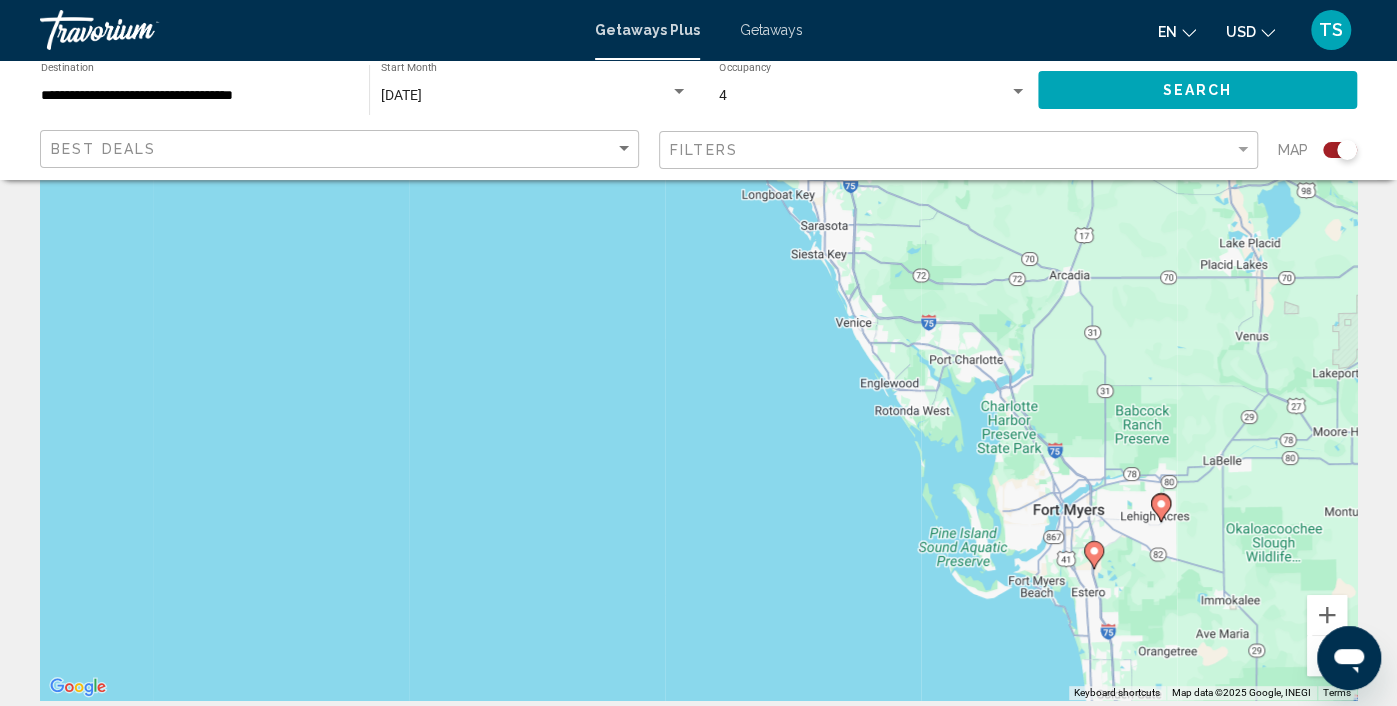 drag, startPoint x: 892, startPoint y: 514, endPoint x: 698, endPoint y: 416, distance: 217.34764 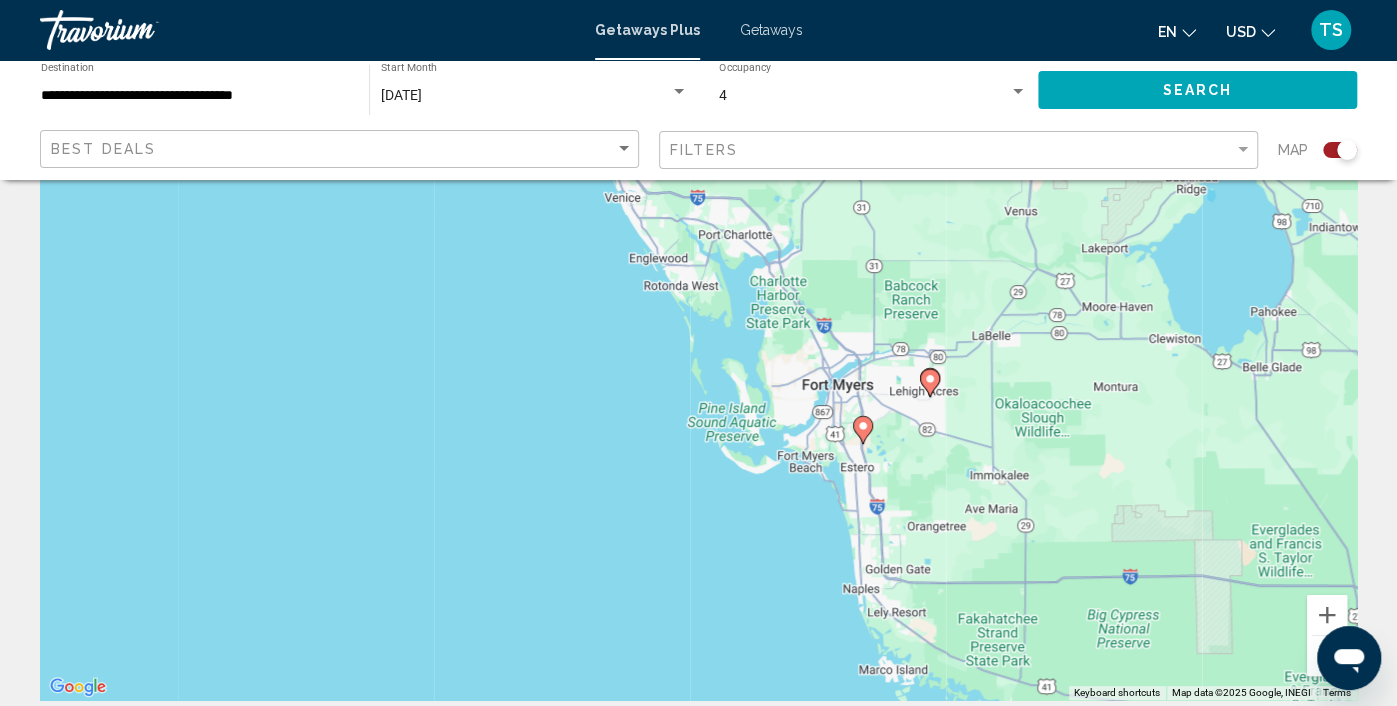 drag, startPoint x: 698, startPoint y: 416, endPoint x: 590, endPoint y: 340, distance: 132.0606 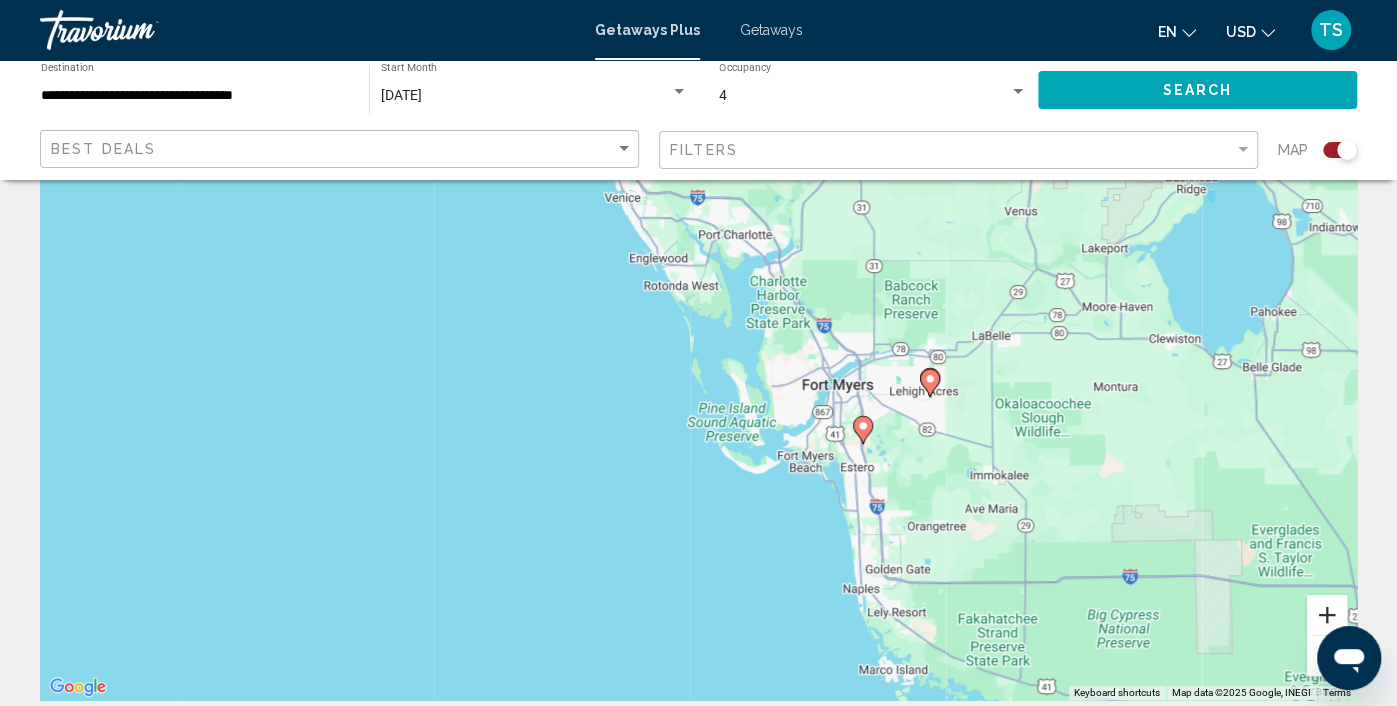 click at bounding box center [1327, 615] 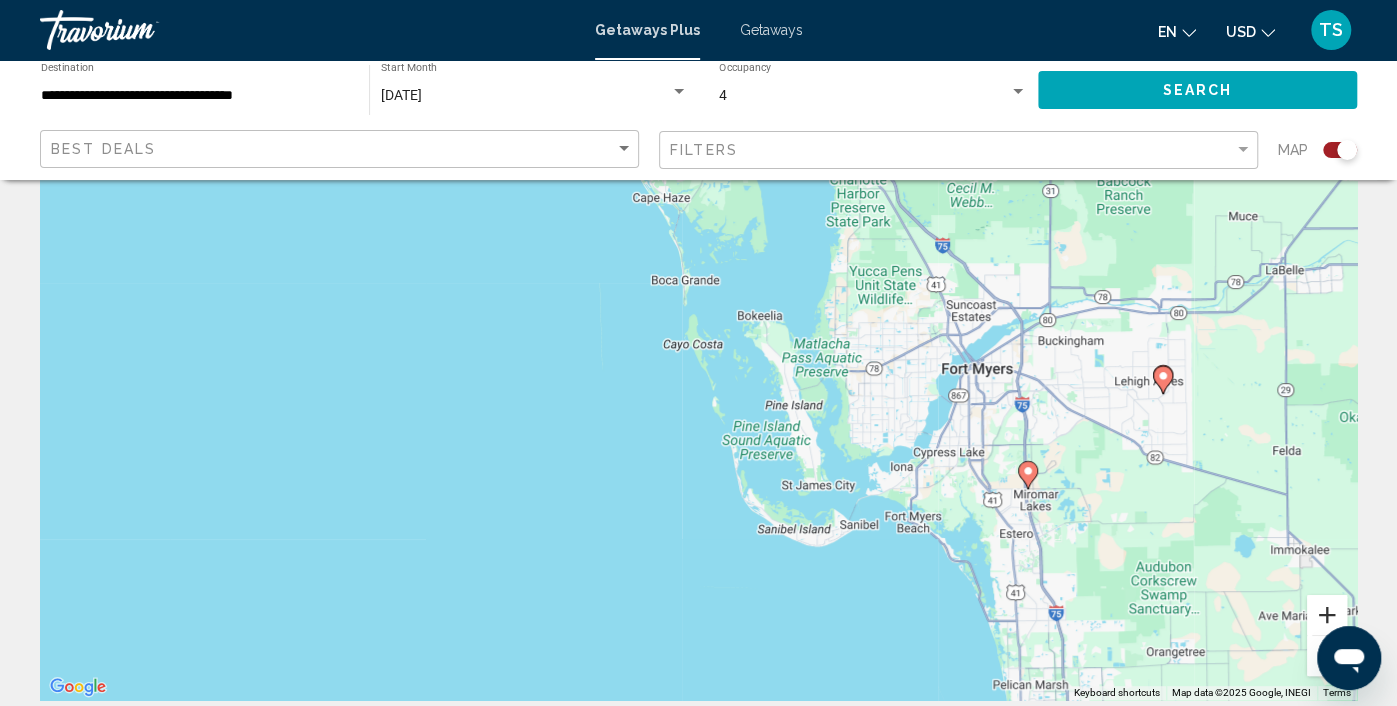 click at bounding box center [1327, 615] 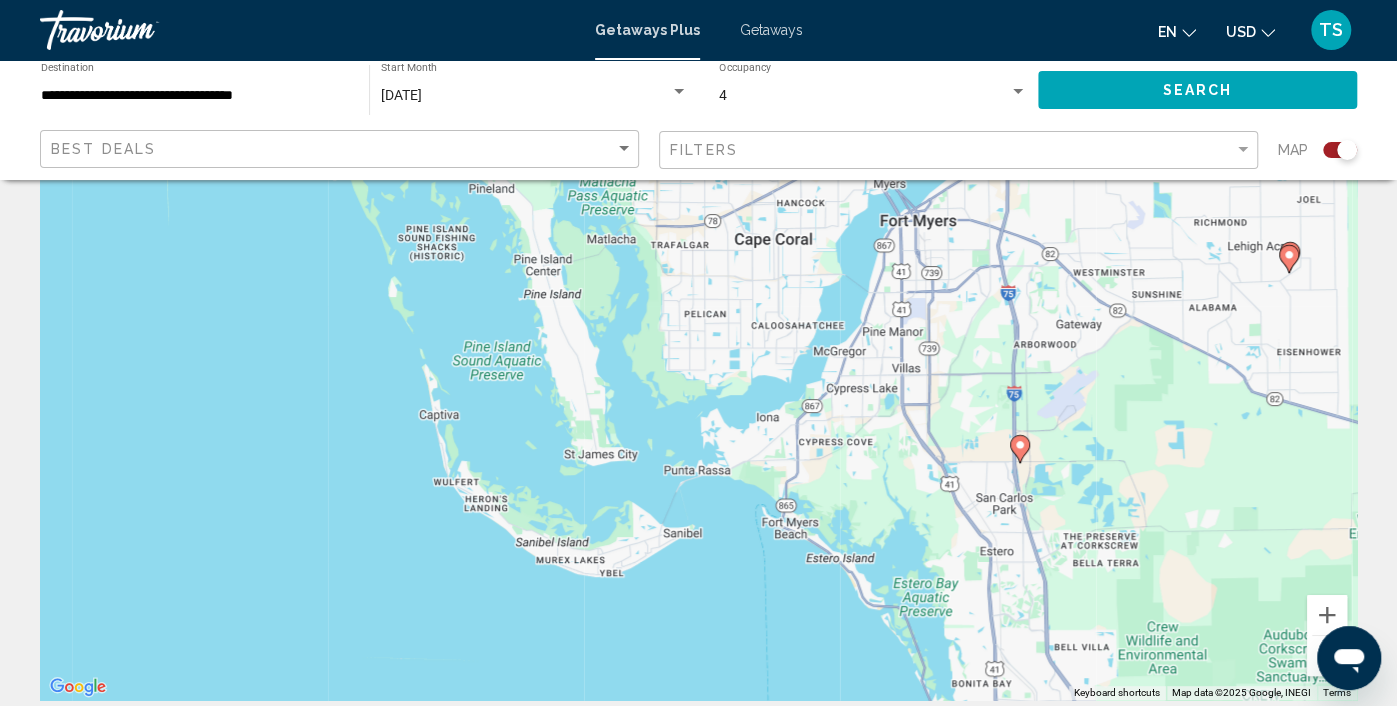 drag, startPoint x: 1200, startPoint y: 522, endPoint x: 859, endPoint y: 403, distance: 361.16754 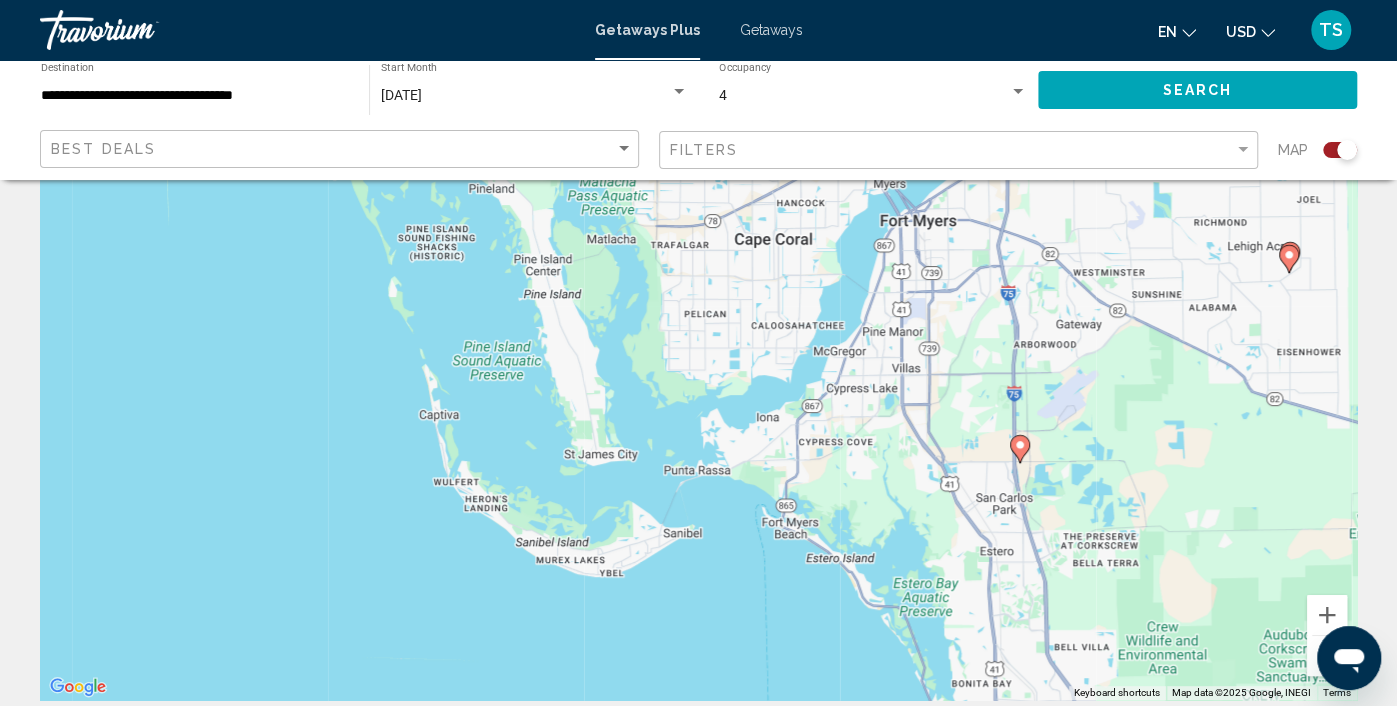 click at bounding box center [1327, 656] 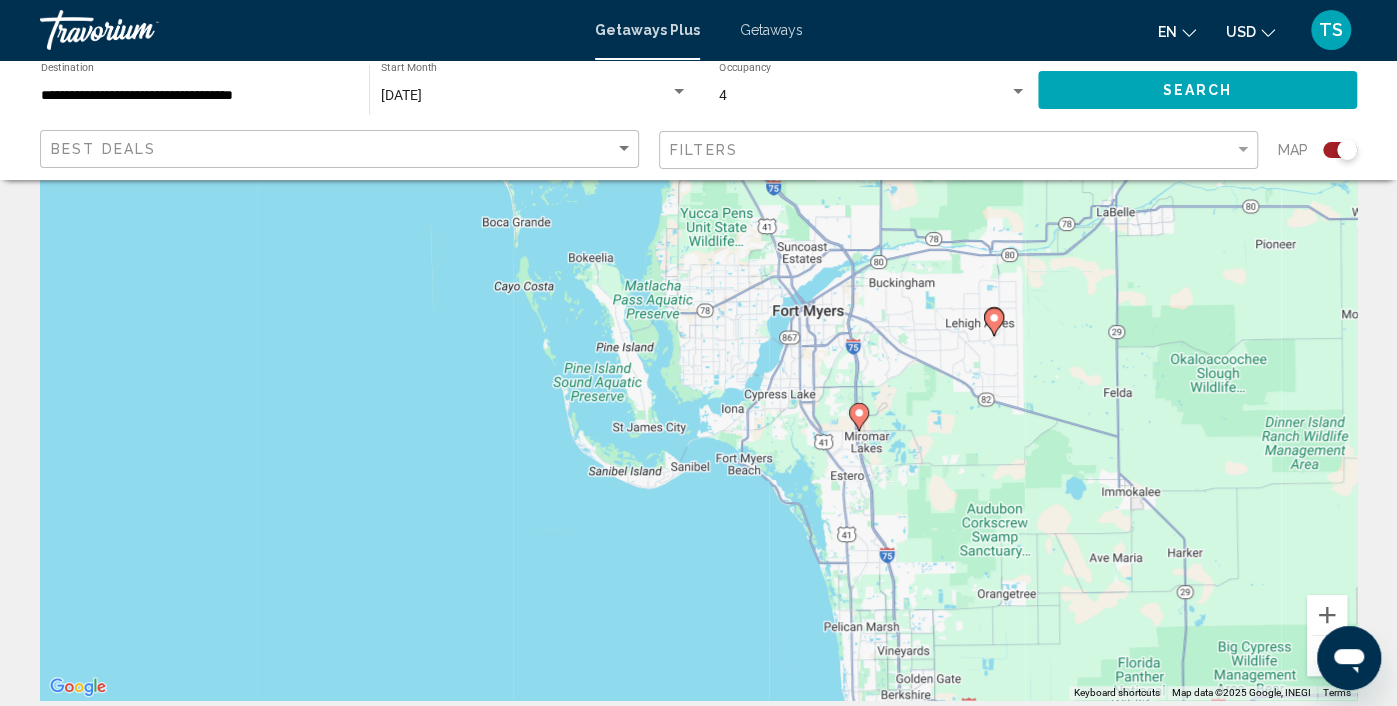click at bounding box center [1327, 656] 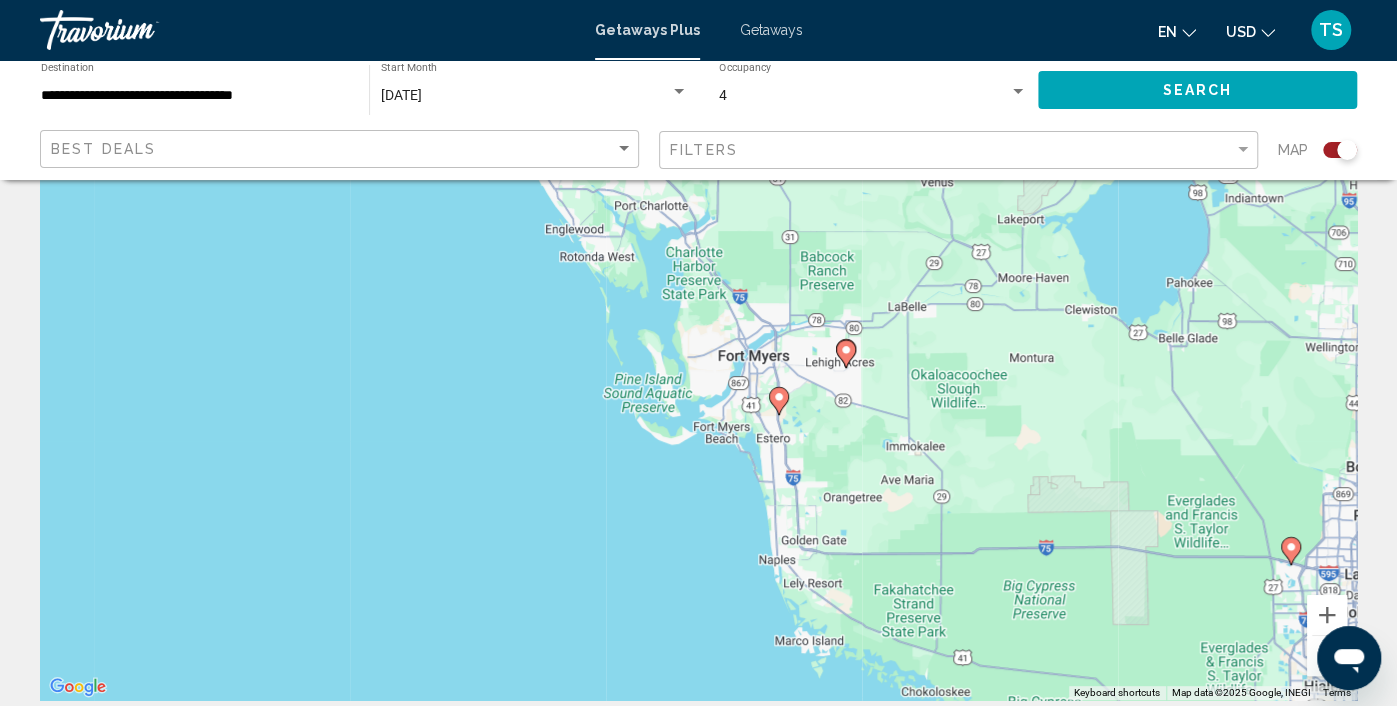 click at bounding box center [1327, 656] 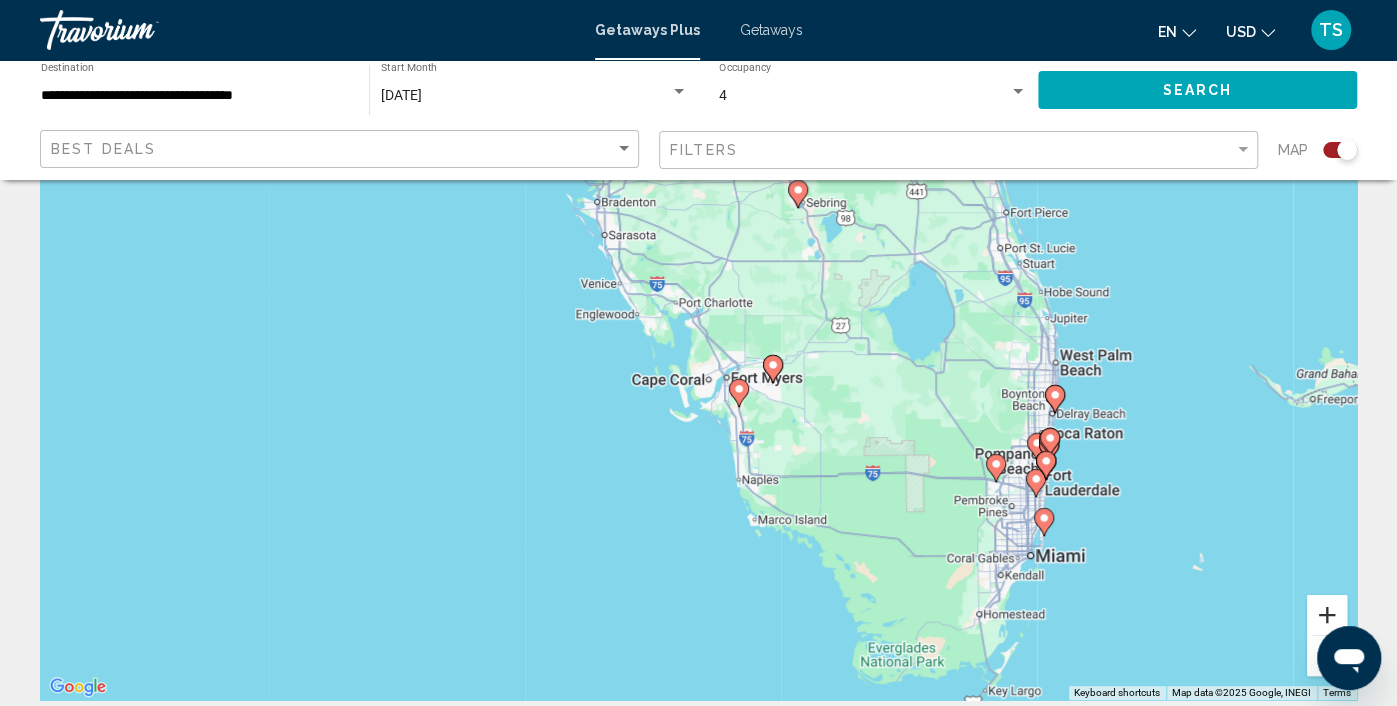 click at bounding box center [1327, 615] 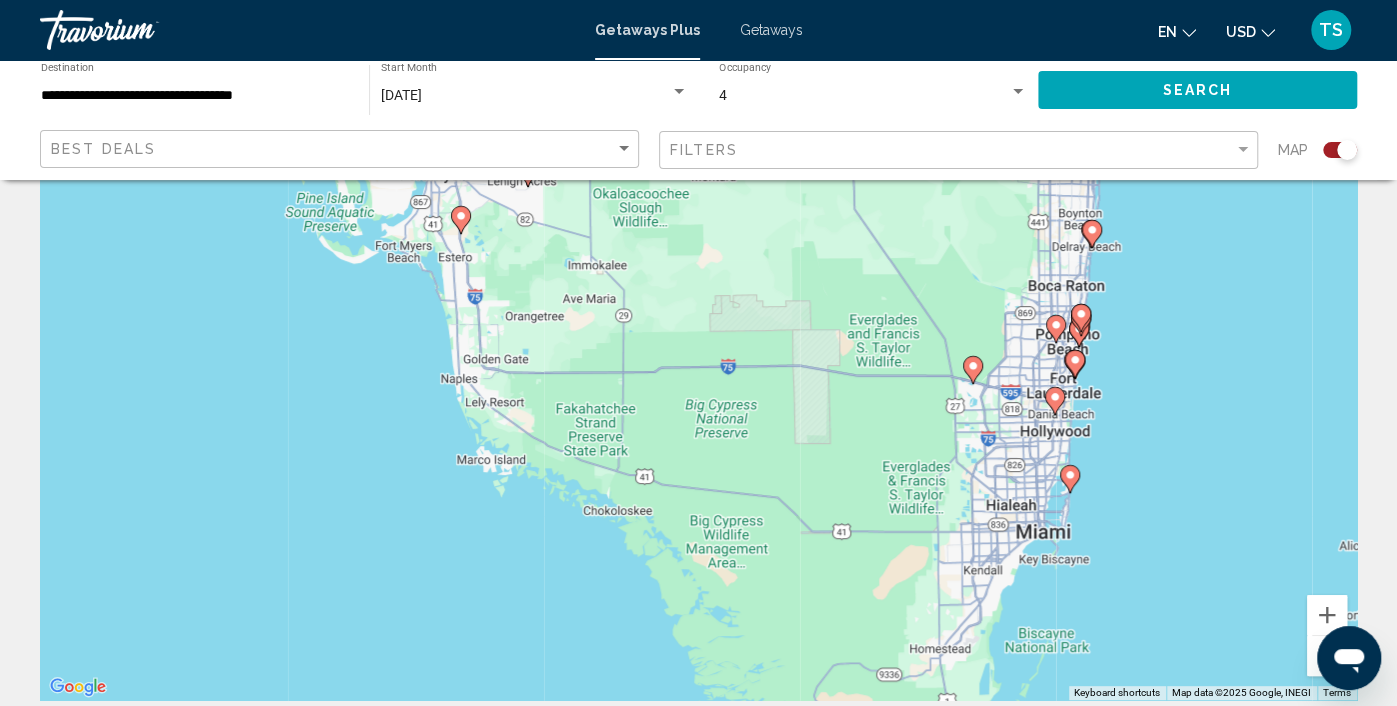 drag, startPoint x: 1202, startPoint y: 533, endPoint x: 882, endPoint y: 351, distance: 368.13583 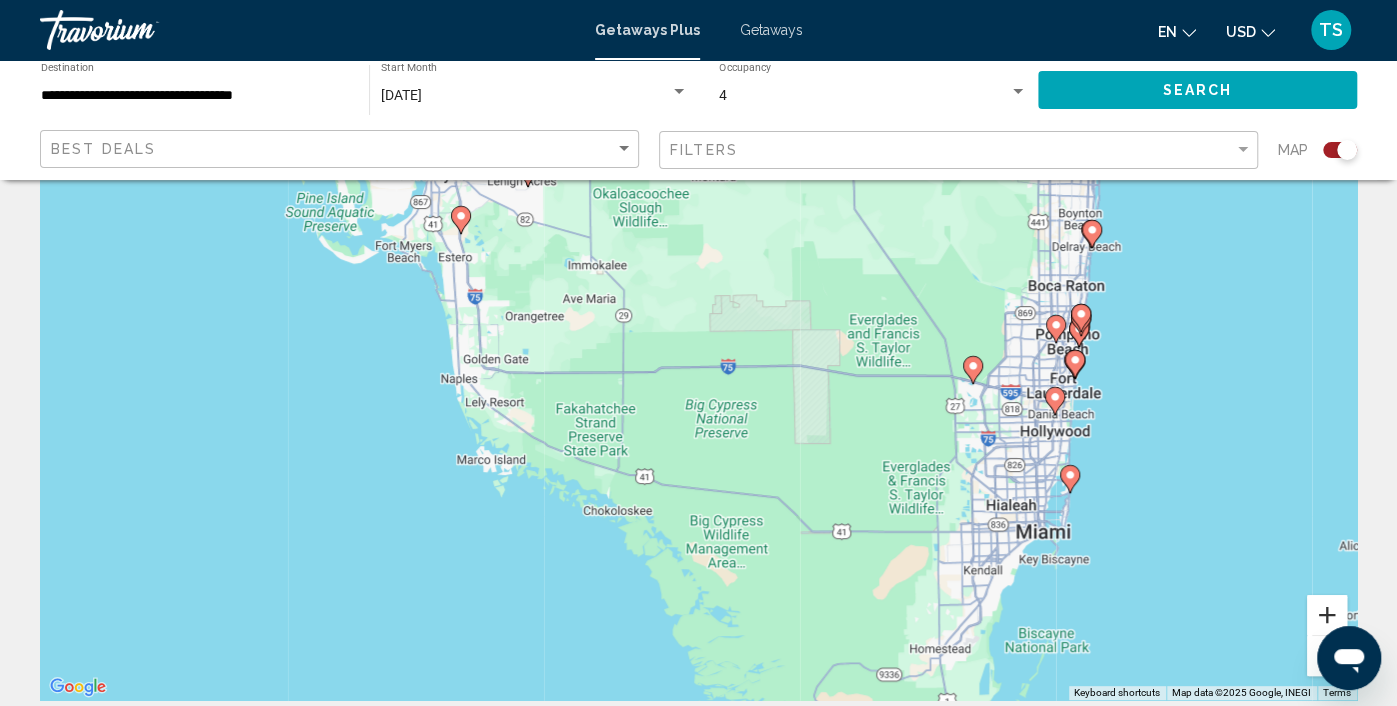 click at bounding box center (1327, 615) 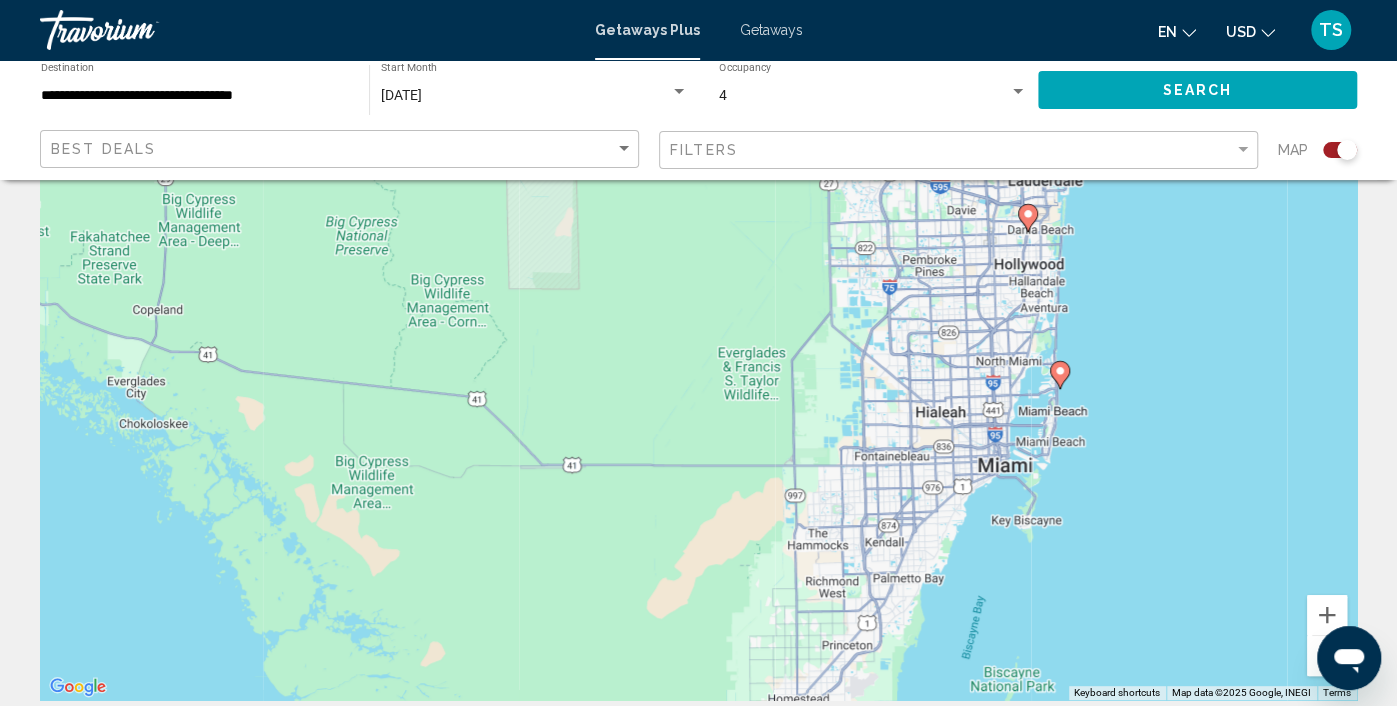 drag, startPoint x: 1262, startPoint y: 524, endPoint x: 878, endPoint y: 326, distance: 432.04166 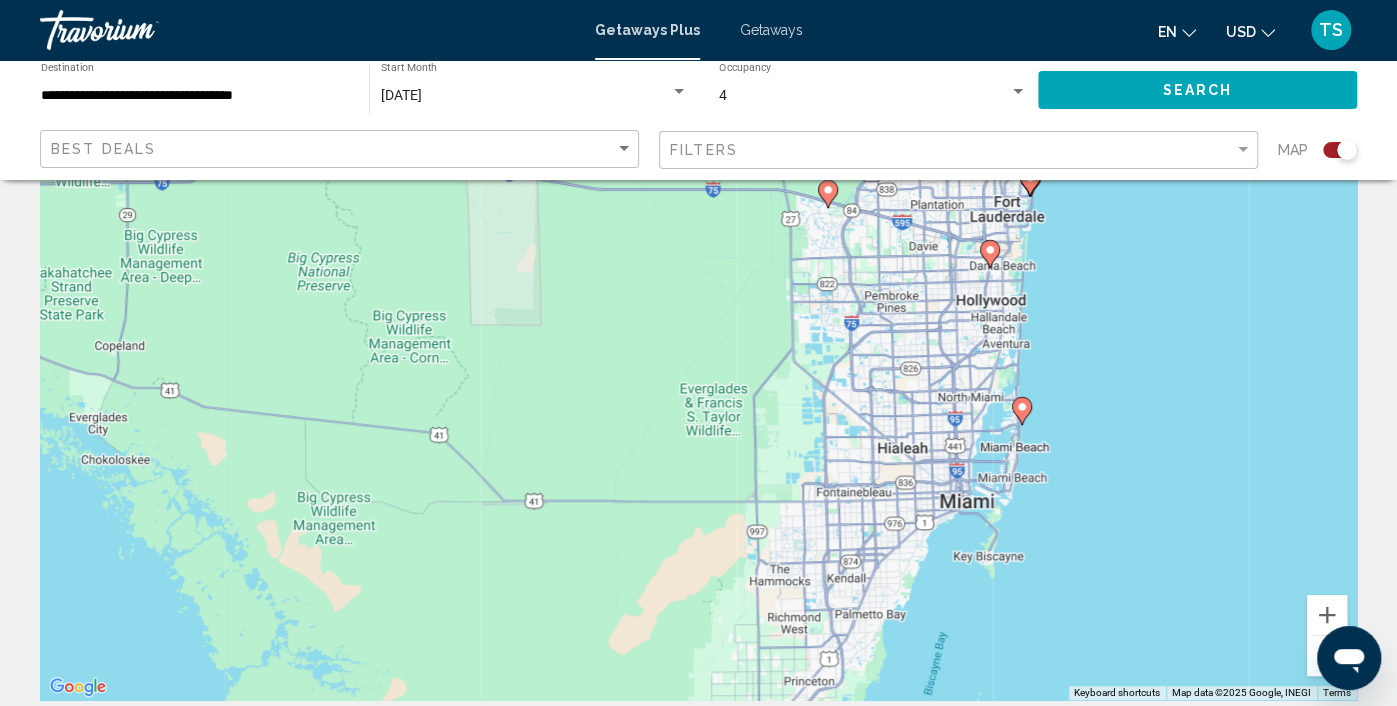 drag, startPoint x: 1137, startPoint y: 407, endPoint x: 1090, endPoint y: 459, distance: 70.0928 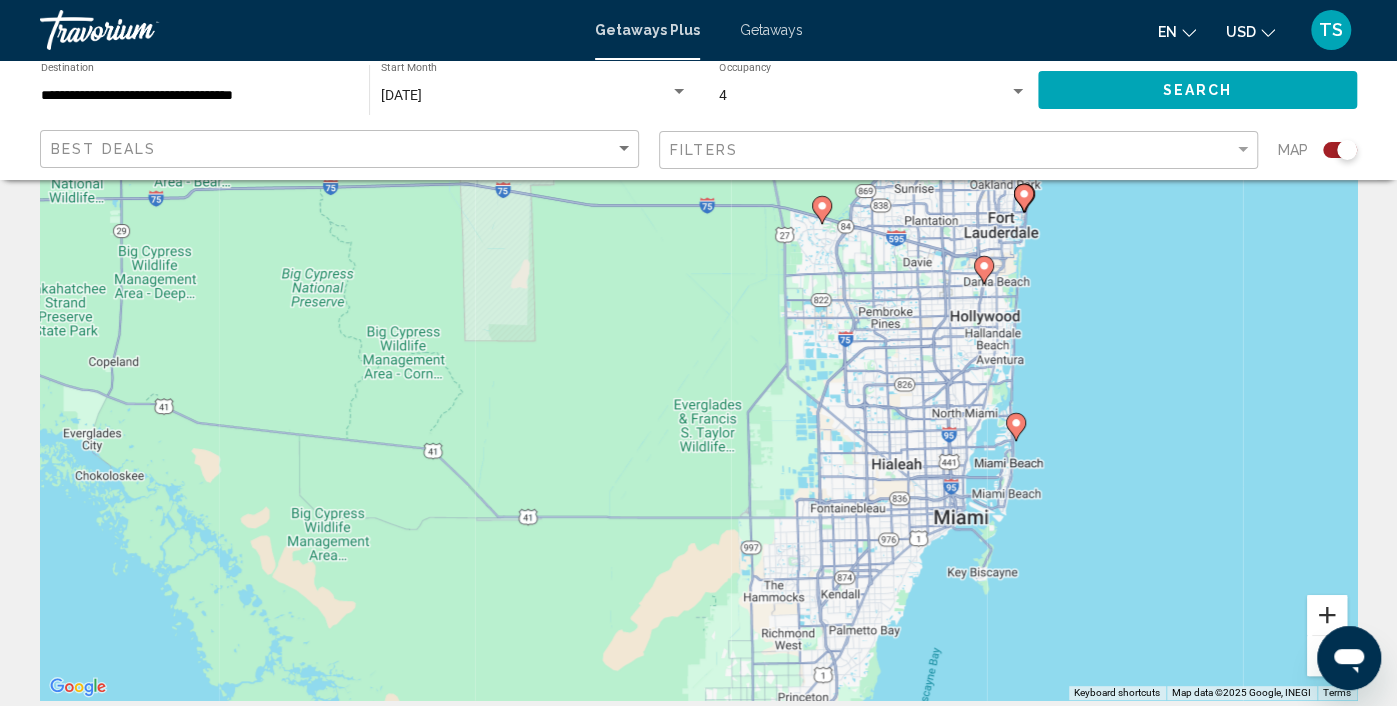 click at bounding box center [1327, 615] 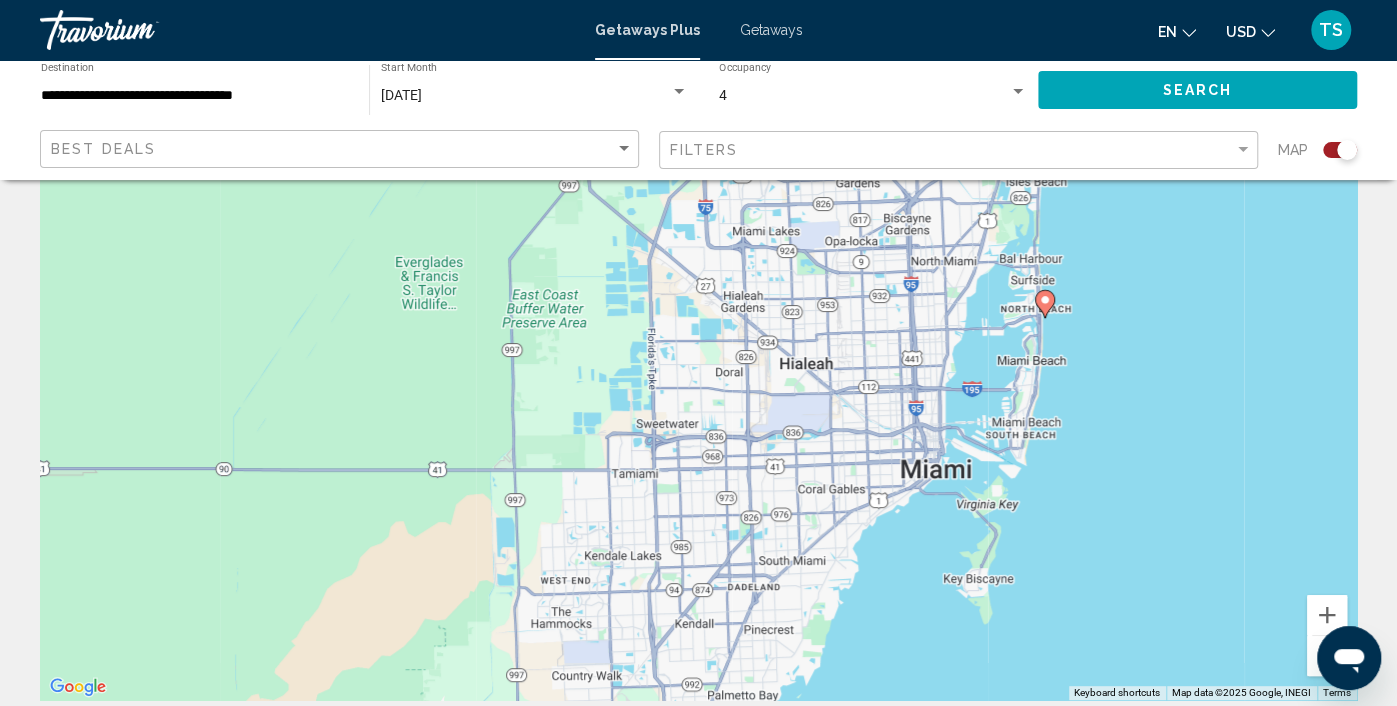 drag, startPoint x: 1214, startPoint y: 508, endPoint x: 924, endPoint y: 341, distance: 334.64758 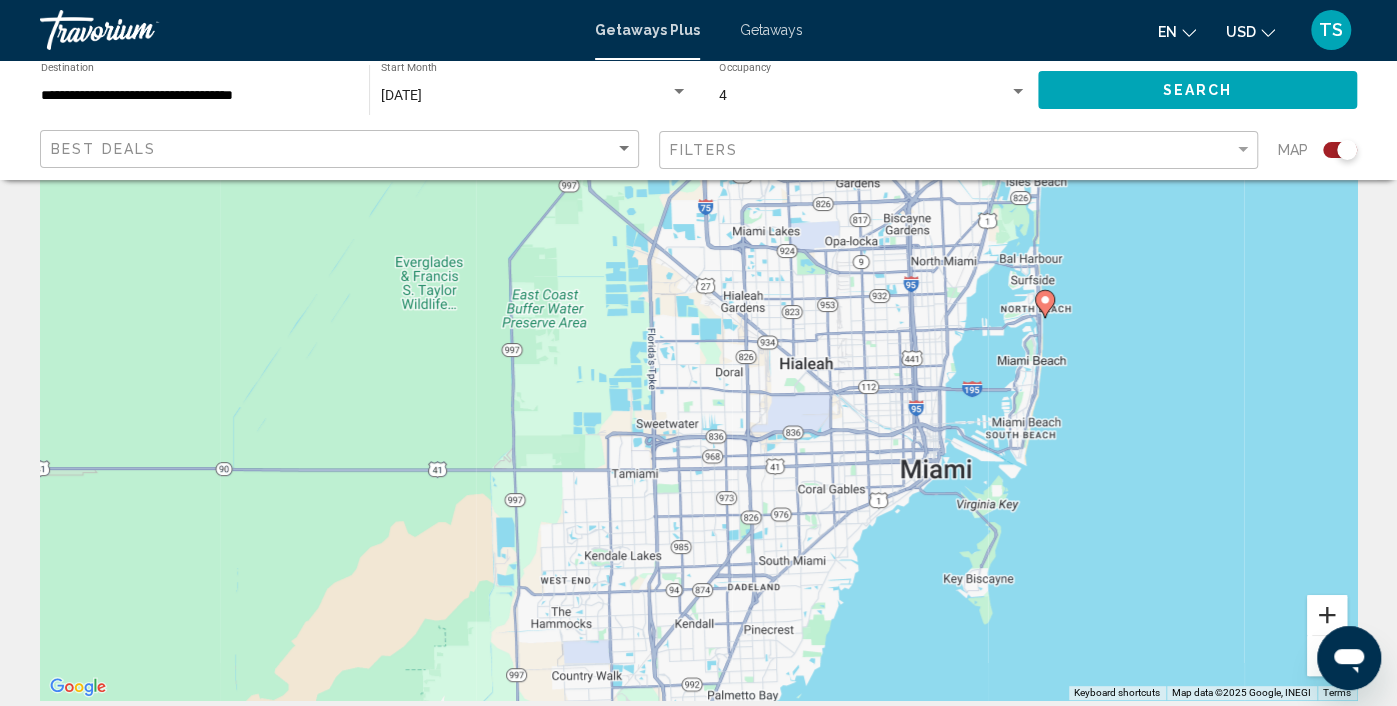 click at bounding box center (1327, 615) 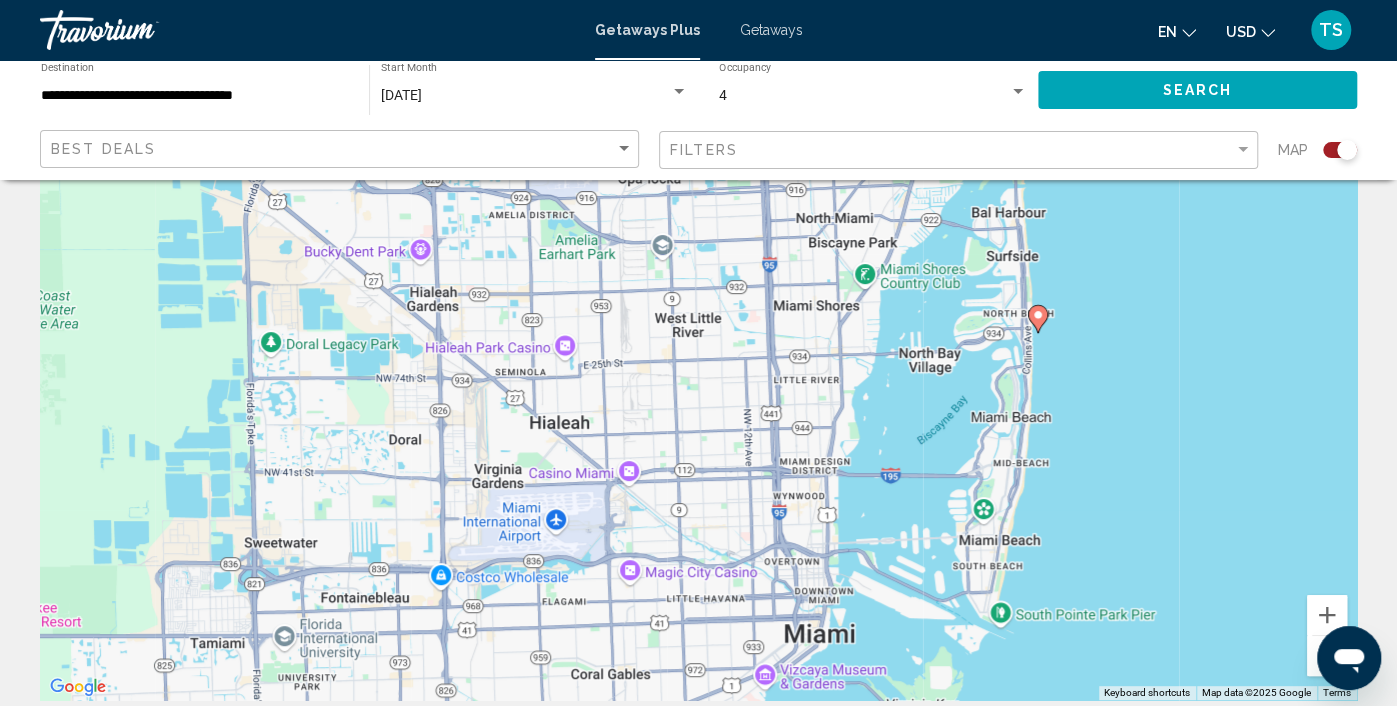 drag, startPoint x: 1244, startPoint y: 391, endPoint x: 890, endPoint y: 487, distance: 366.78604 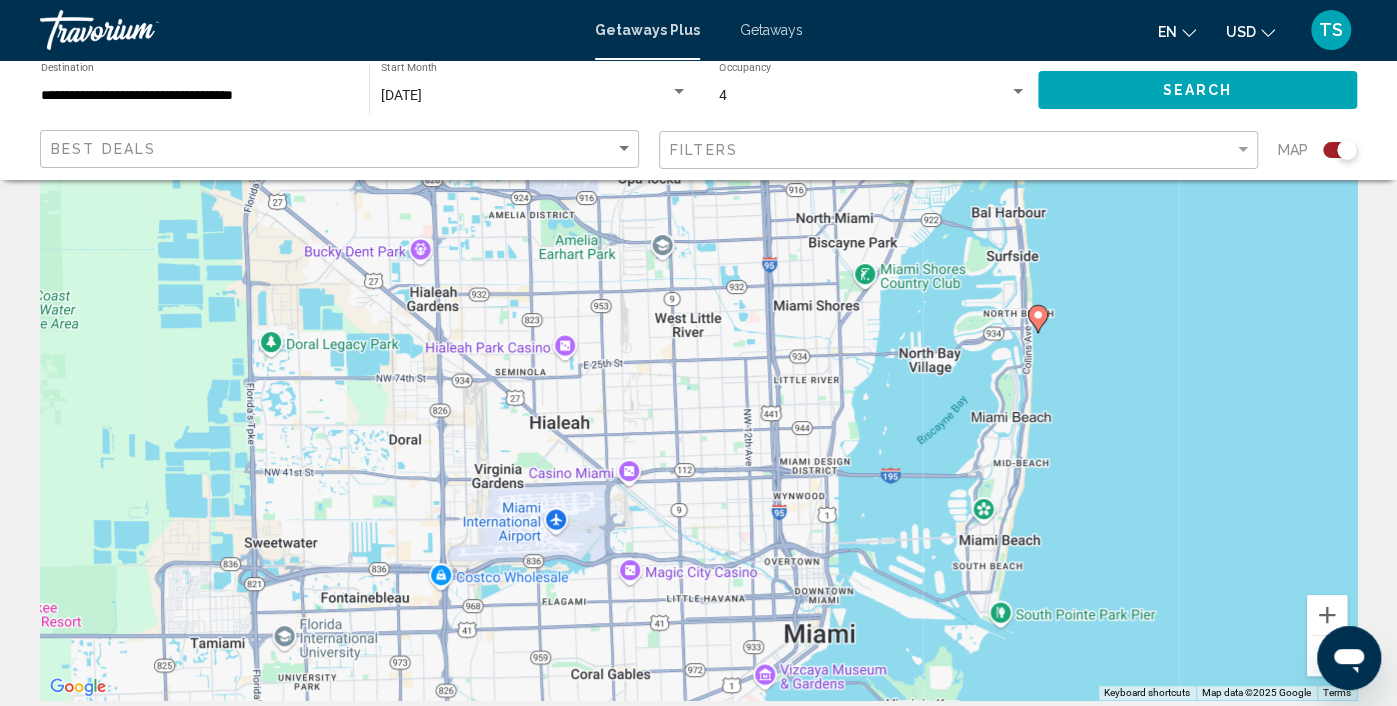 click 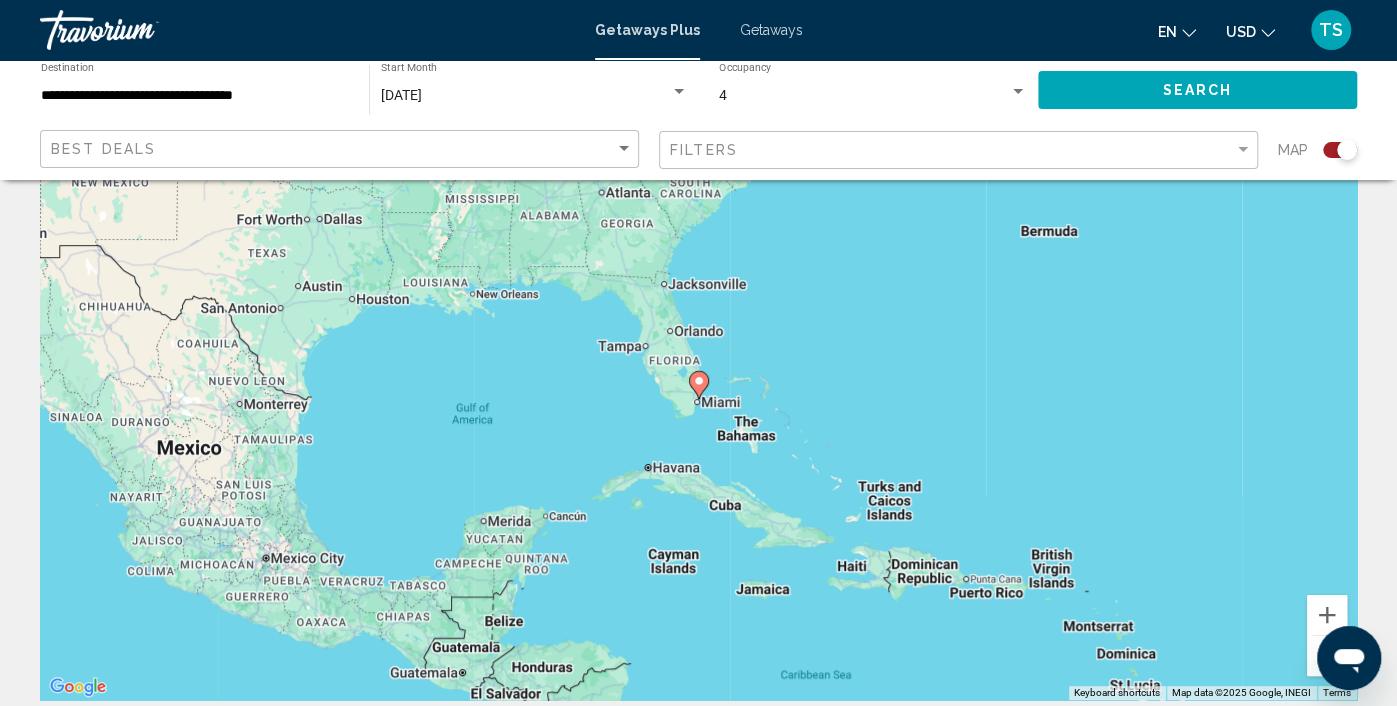 click 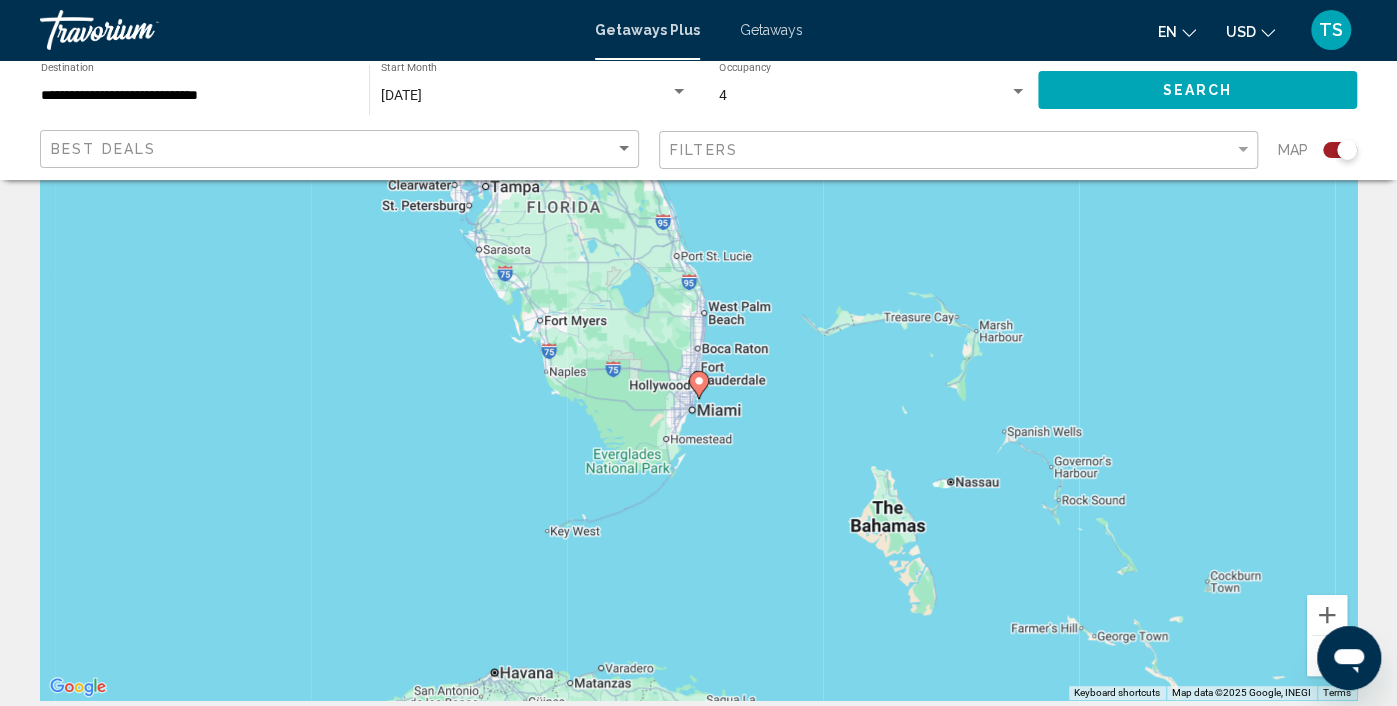 click 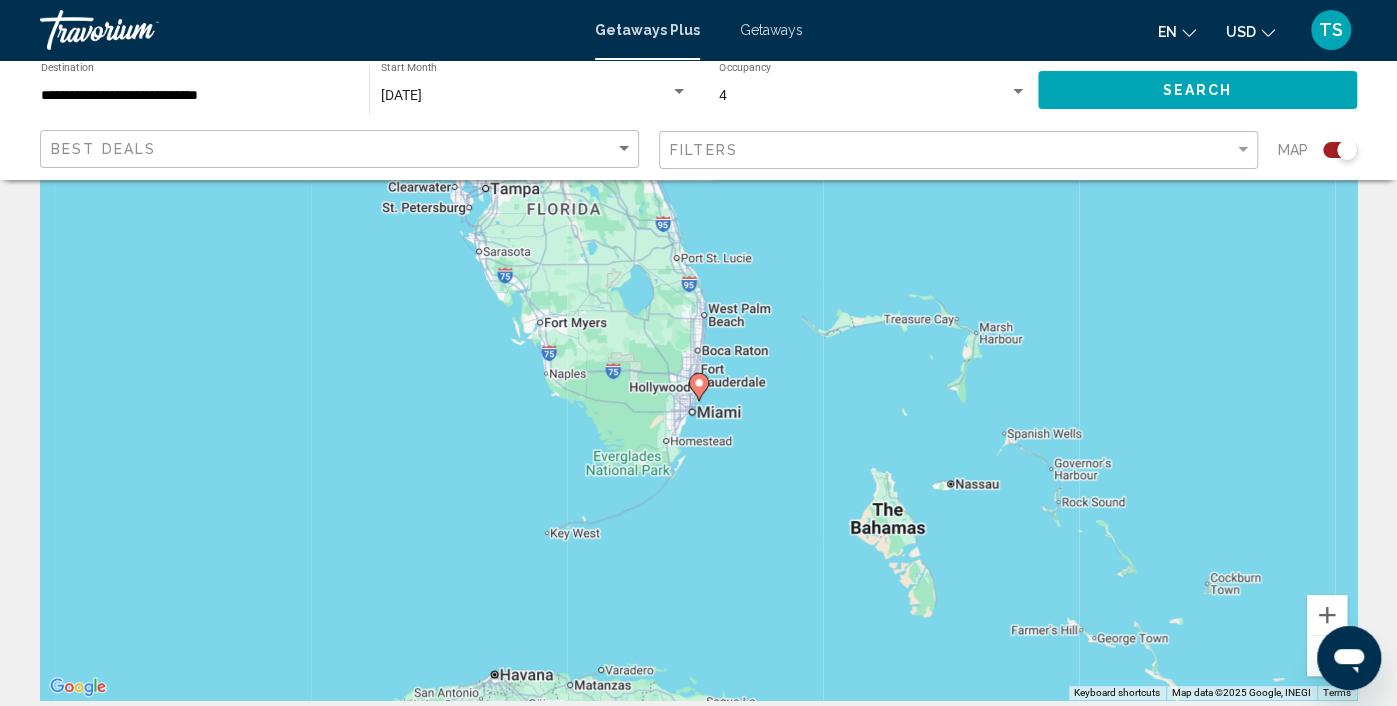 click 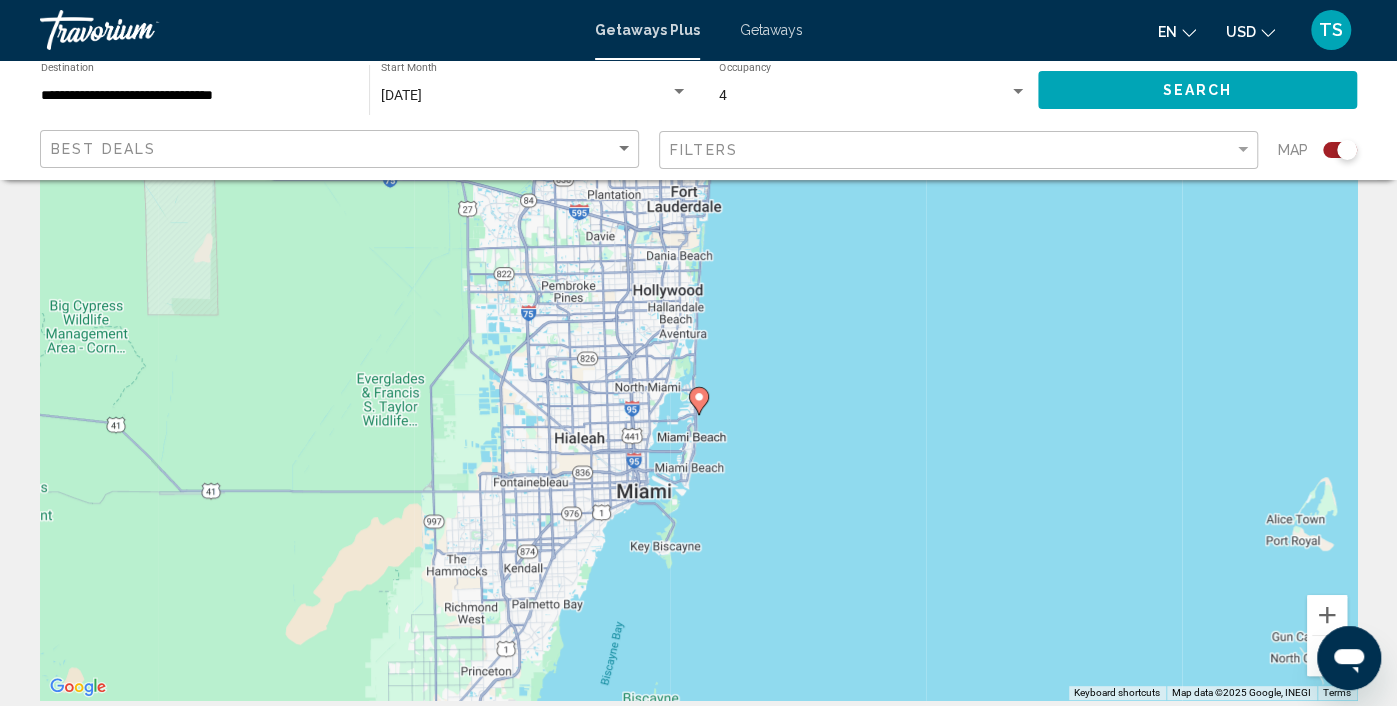 click 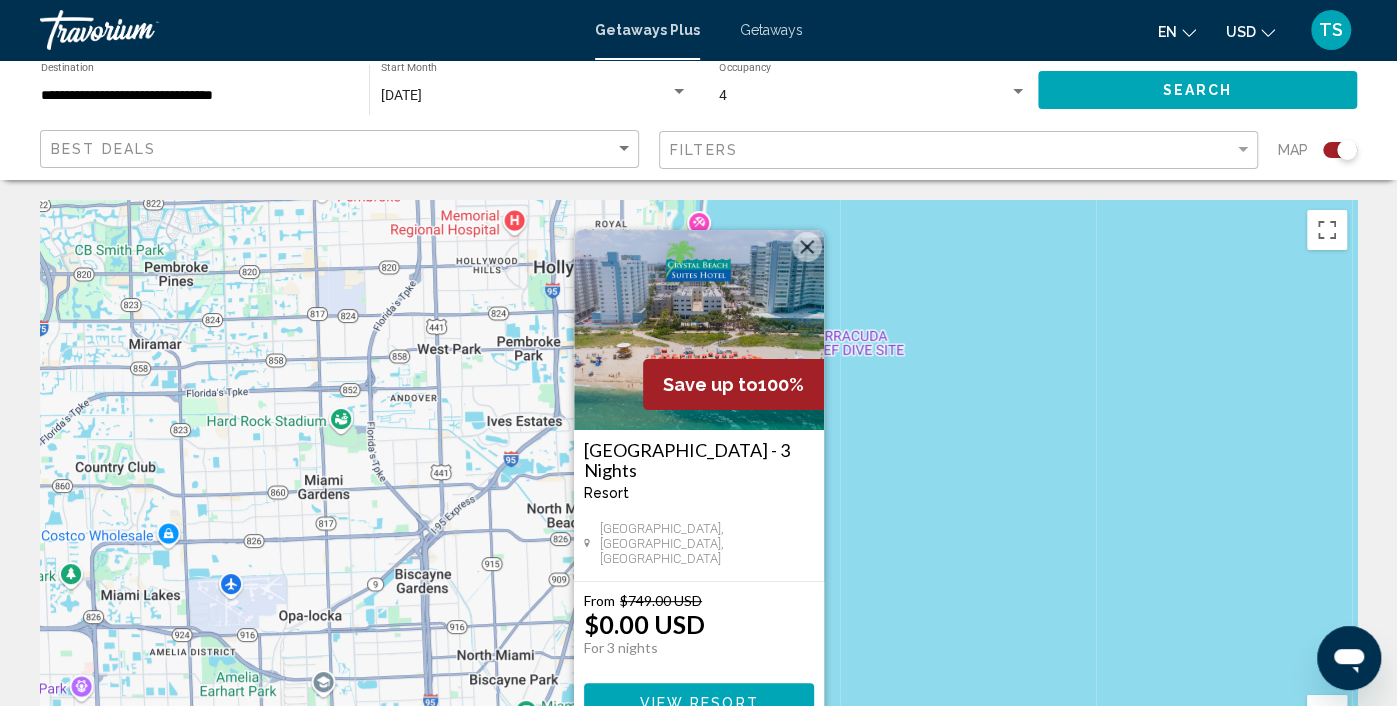 click on "View Resort" at bounding box center [699, 701] 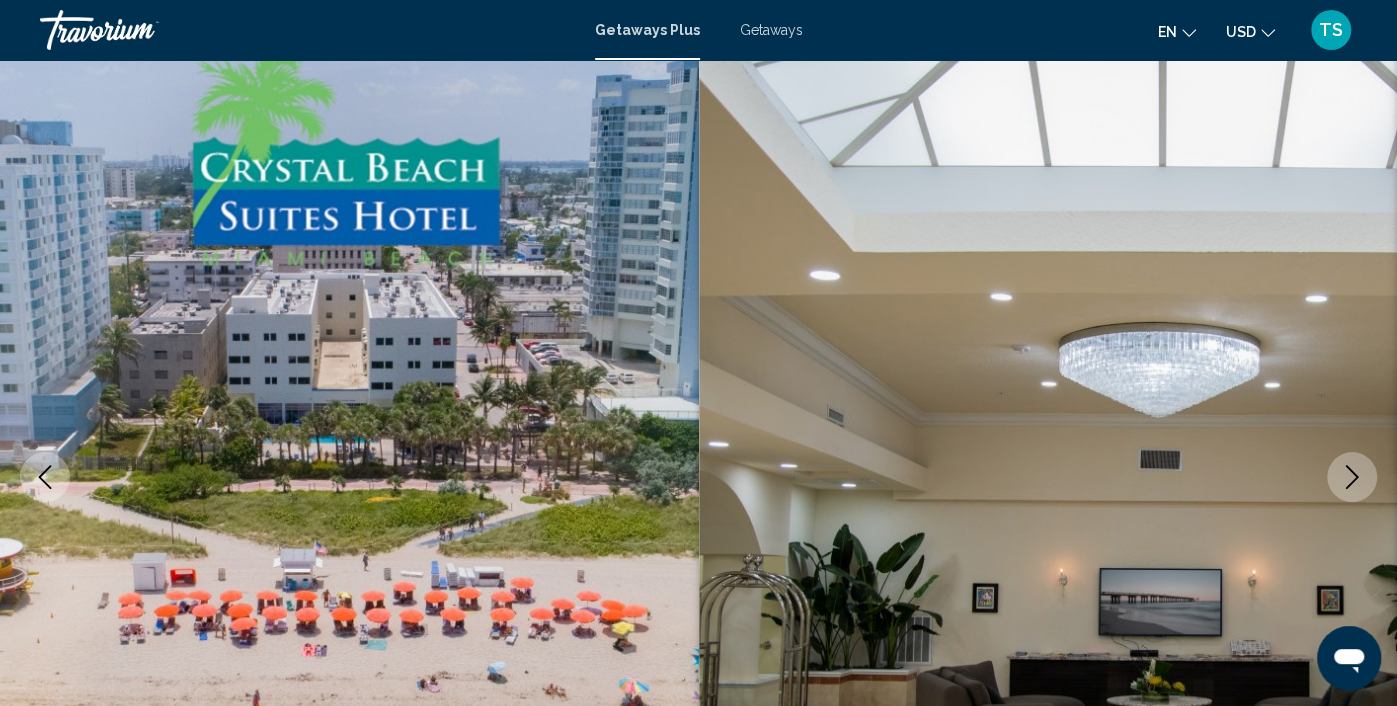 scroll, scrollTop: 0, scrollLeft: 0, axis: both 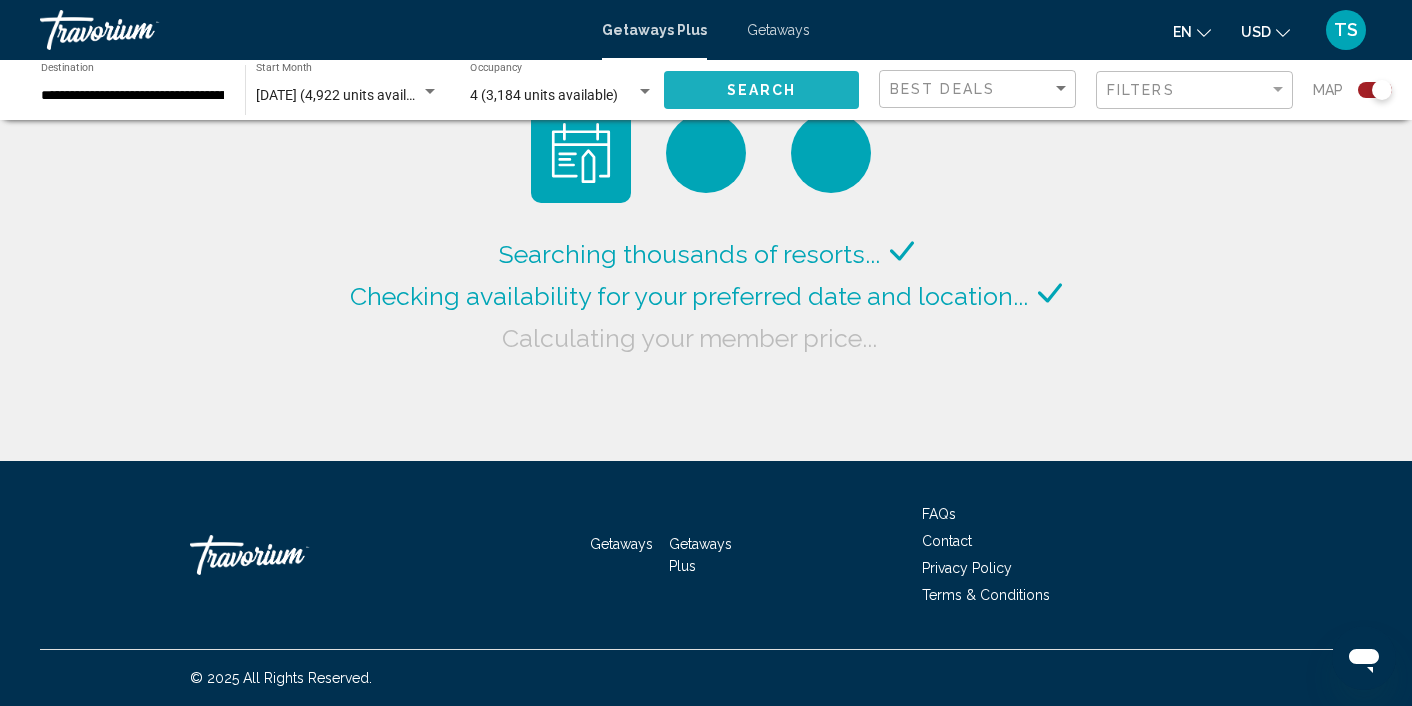 click on "Search" 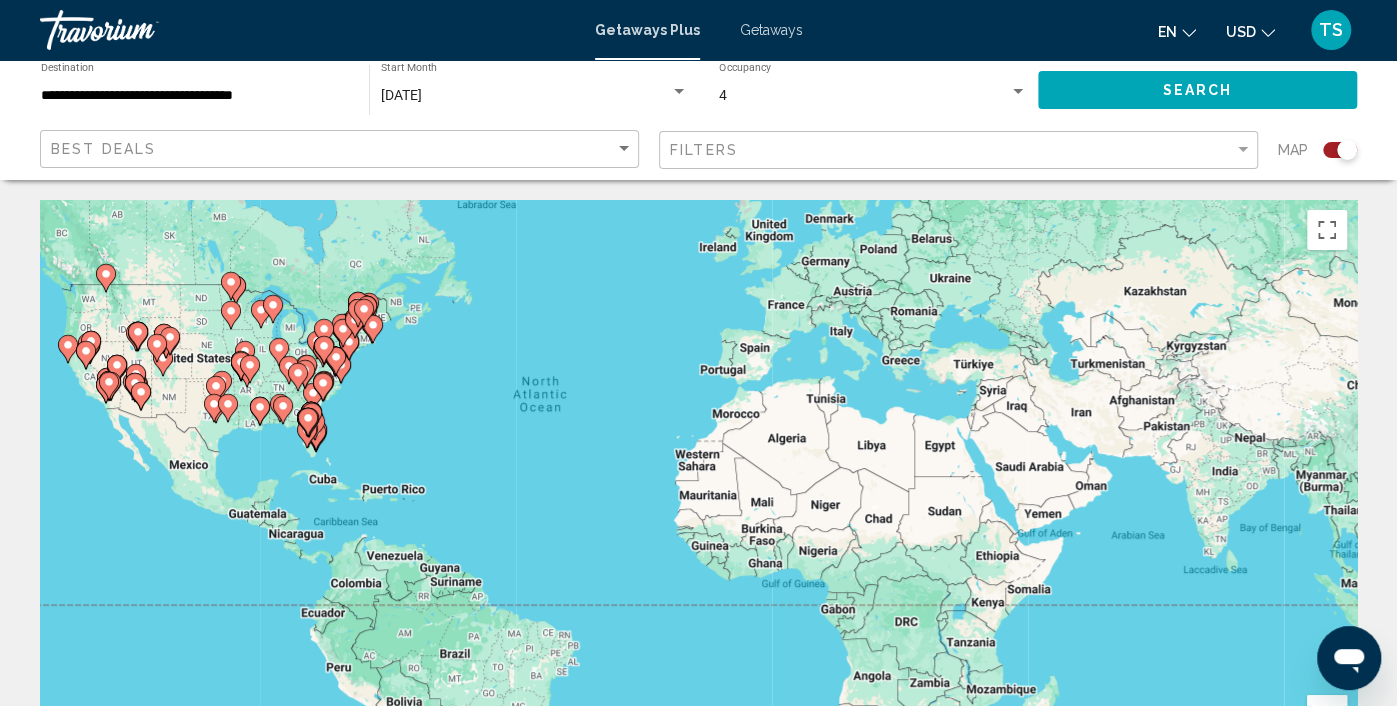 drag, startPoint x: 1198, startPoint y: 629, endPoint x: 1102, endPoint y: 567, distance: 114.28036 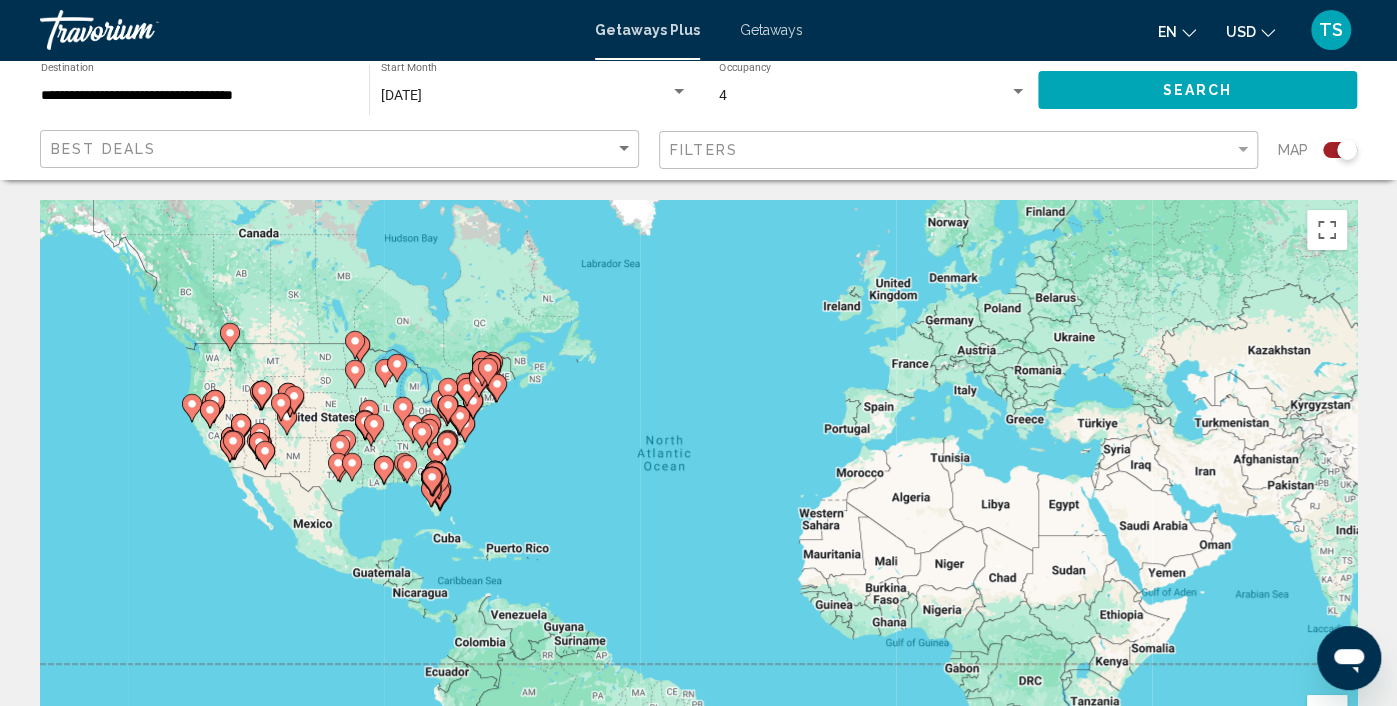 drag, startPoint x: 1203, startPoint y: 611, endPoint x: 1260, endPoint y: 633, distance: 61.09828 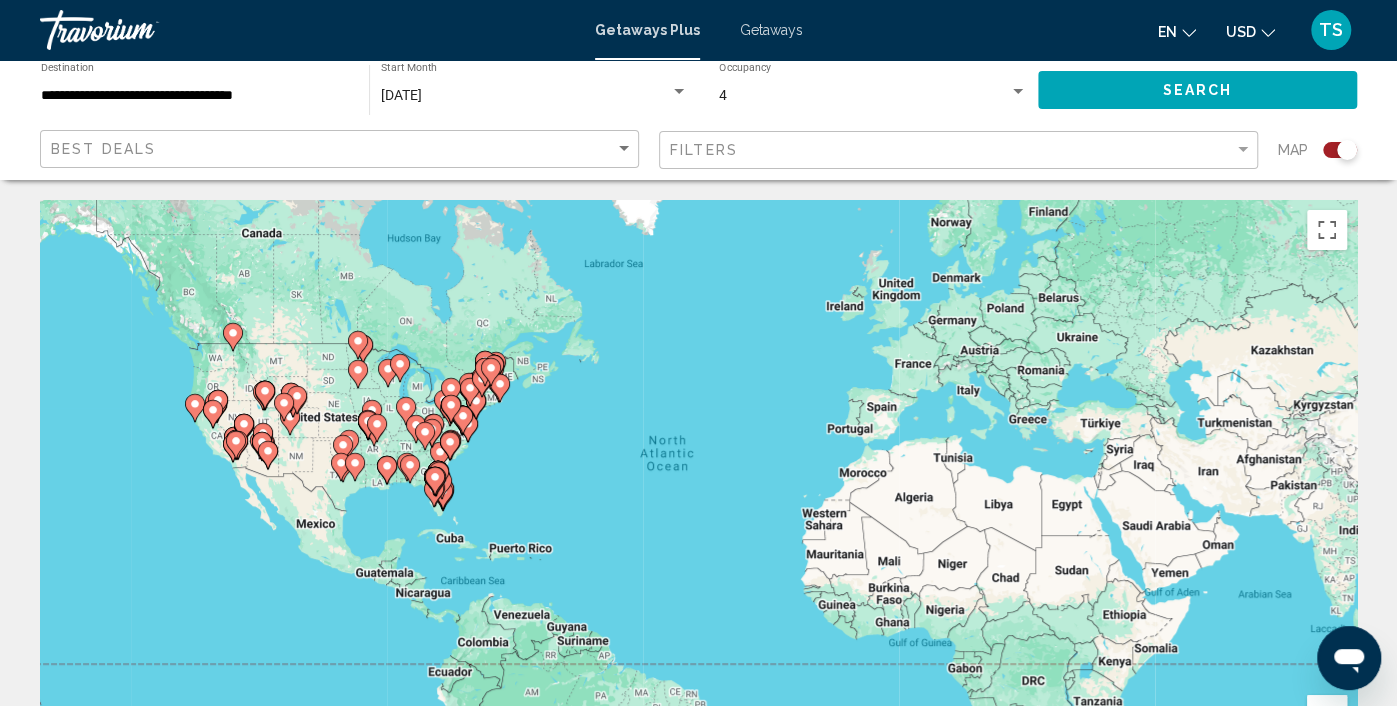 click at bounding box center (1327, 715) 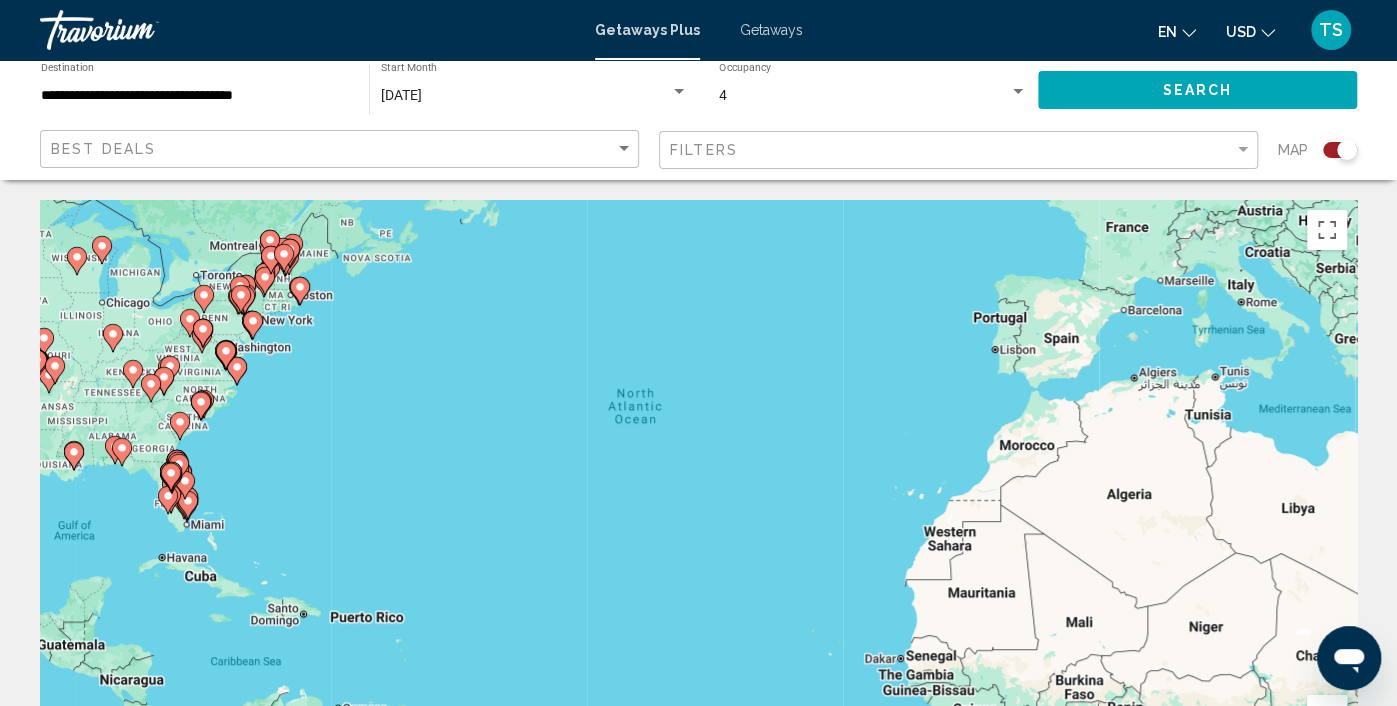 click on "To navigate, press the arrow keys. To activate drag with keyboard, press Alt + Enter. Once in keyboard drag state, use the arrow keys to move the marker. To complete the drag, press the Enter key. To cancel, press Escape." at bounding box center (698, 500) 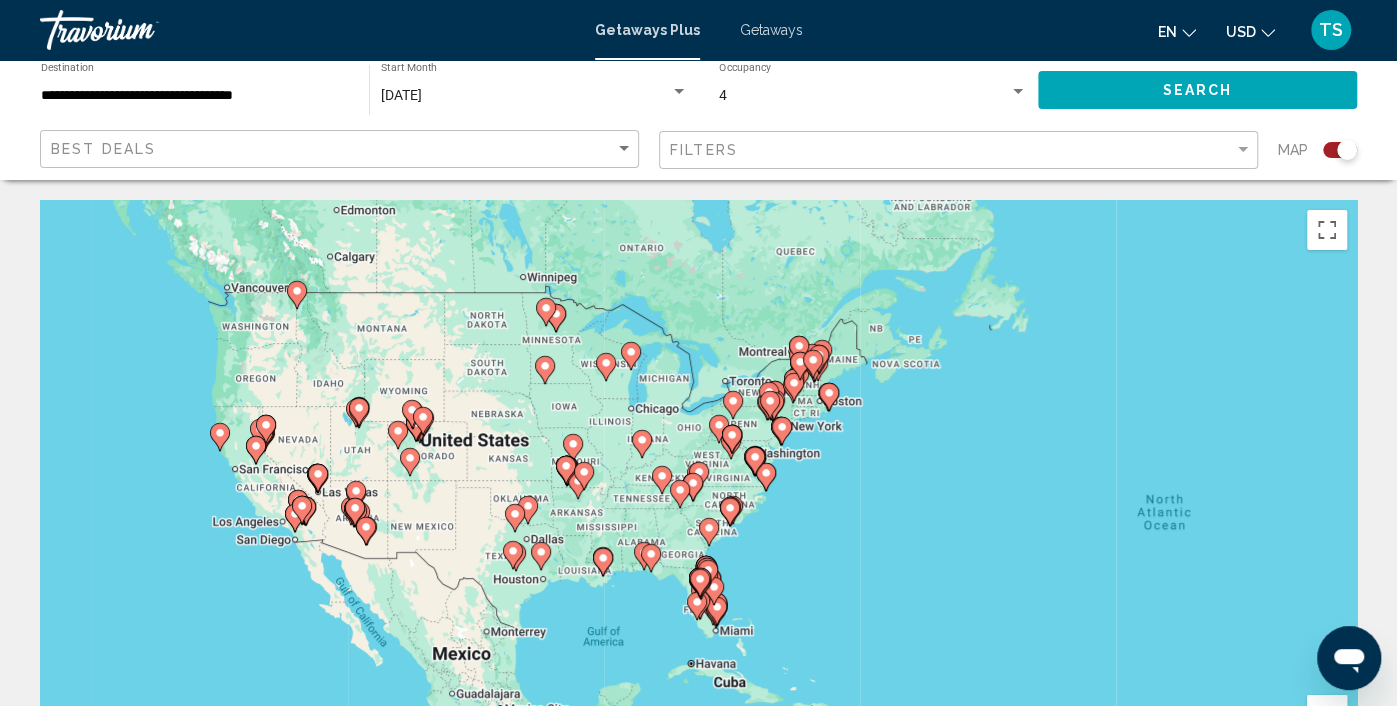 drag, startPoint x: 312, startPoint y: 367, endPoint x: 847, endPoint y: 477, distance: 546.19135 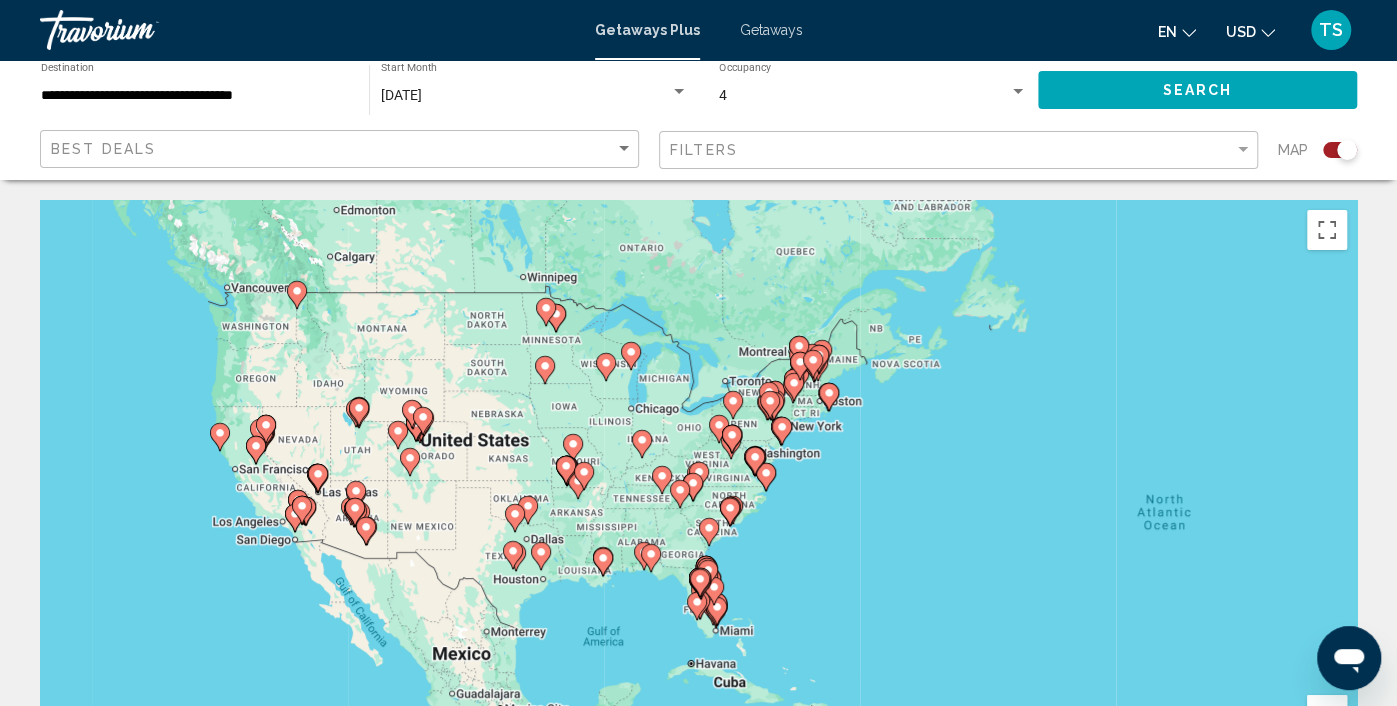 click at bounding box center (1327, 715) 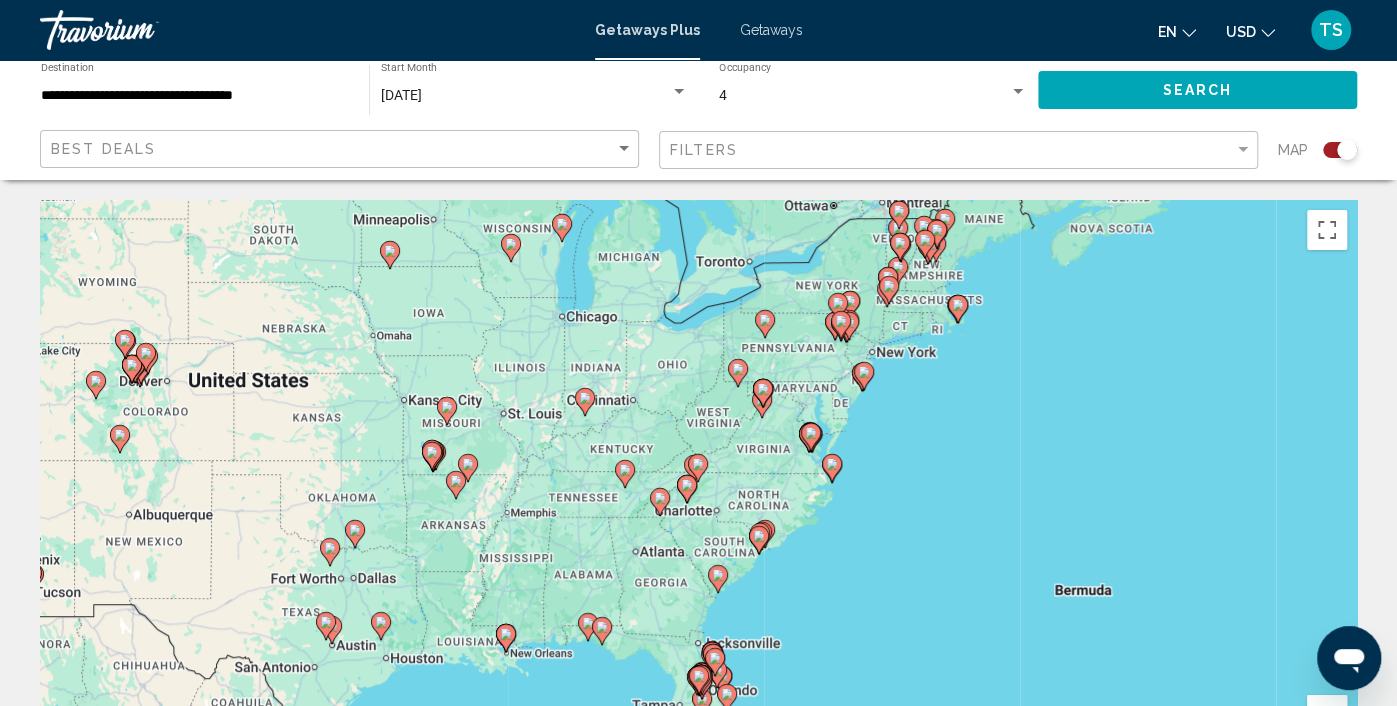 click at bounding box center [1327, 715] 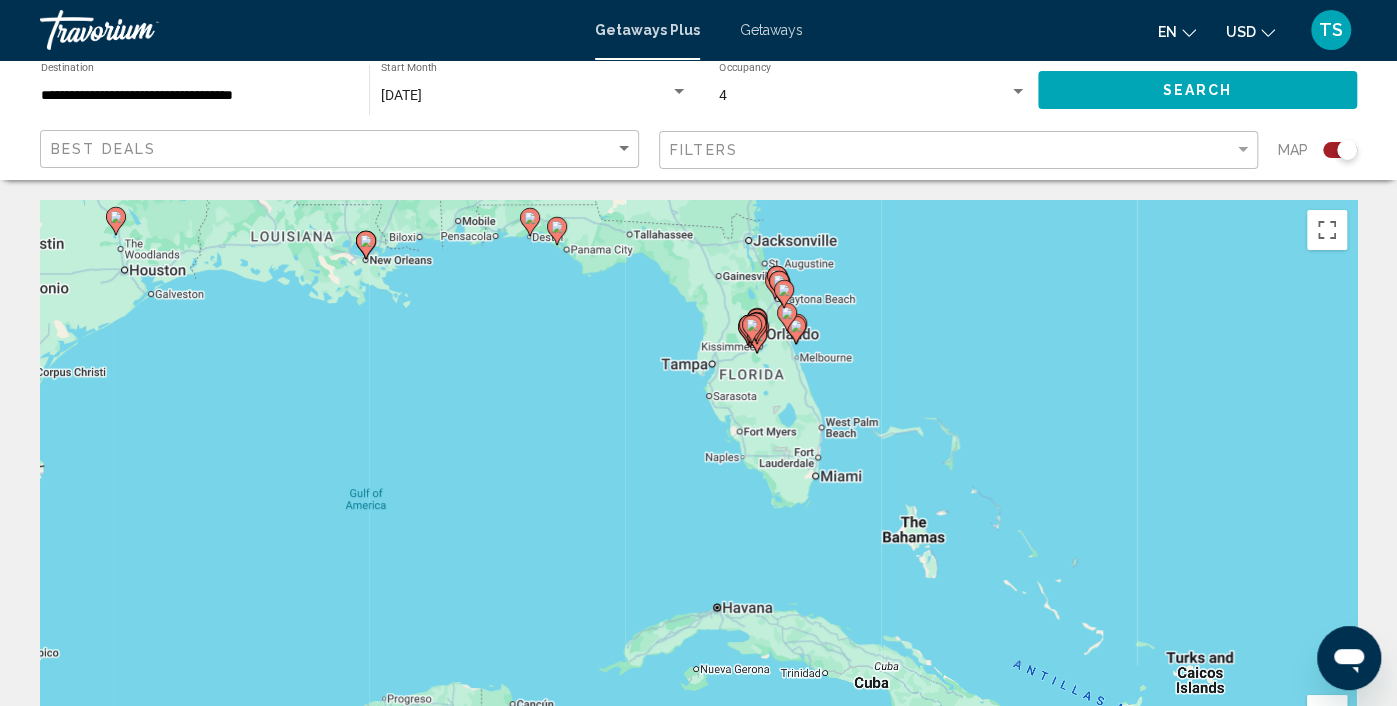drag, startPoint x: 944, startPoint y: 672, endPoint x: 996, endPoint y: 124, distance: 550.4616 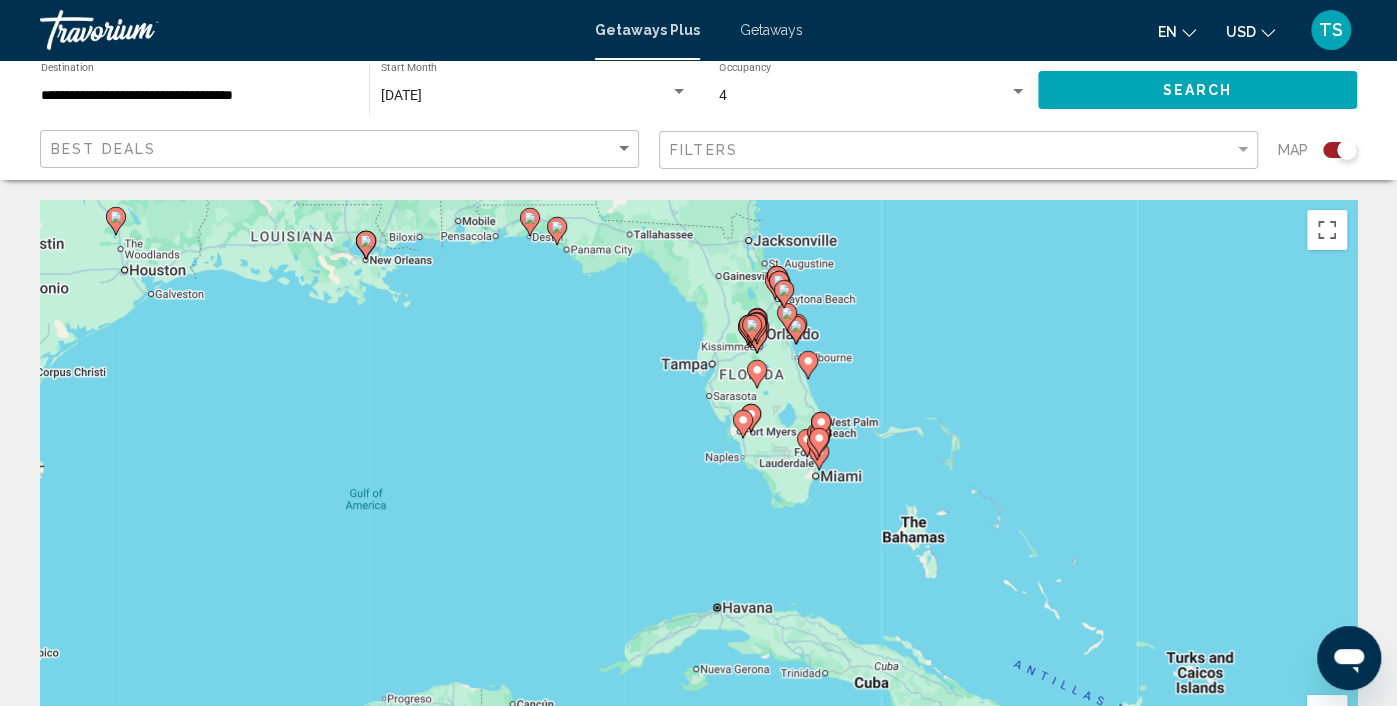 click at bounding box center (1327, 715) 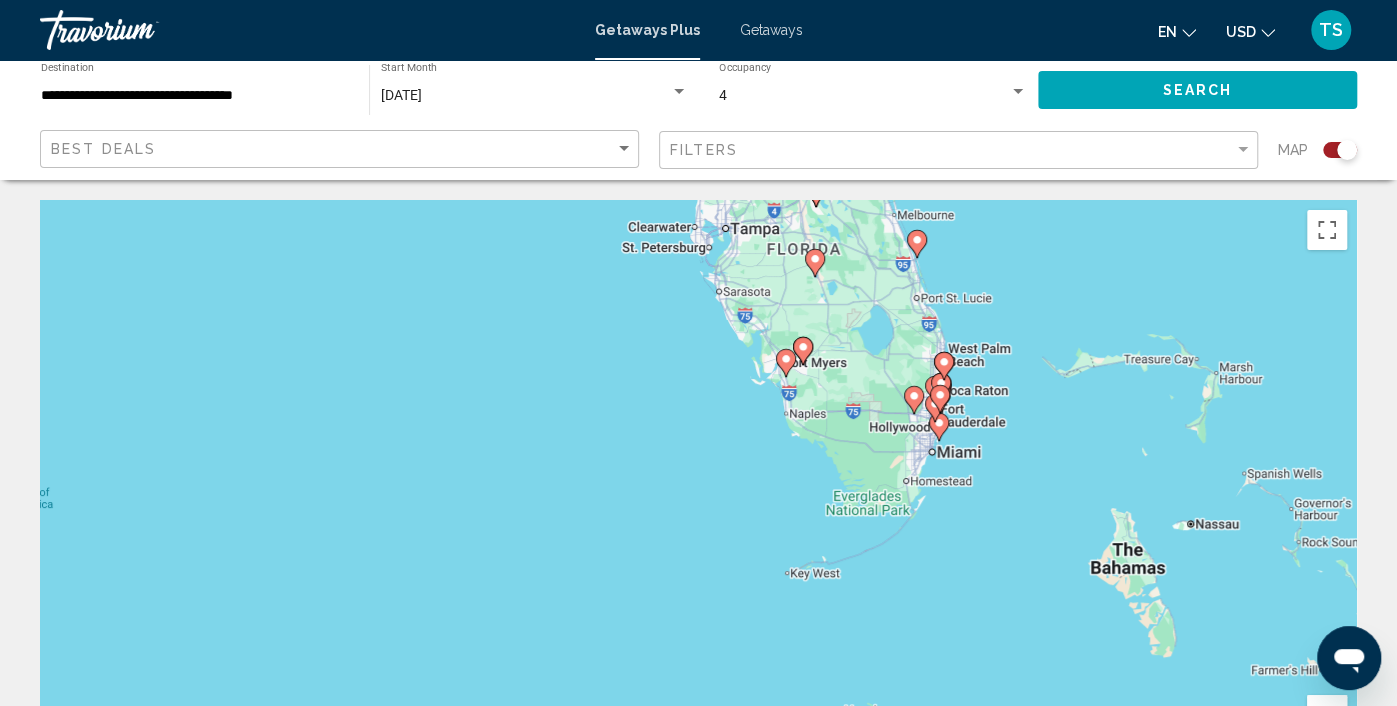 click at bounding box center [1327, 715] 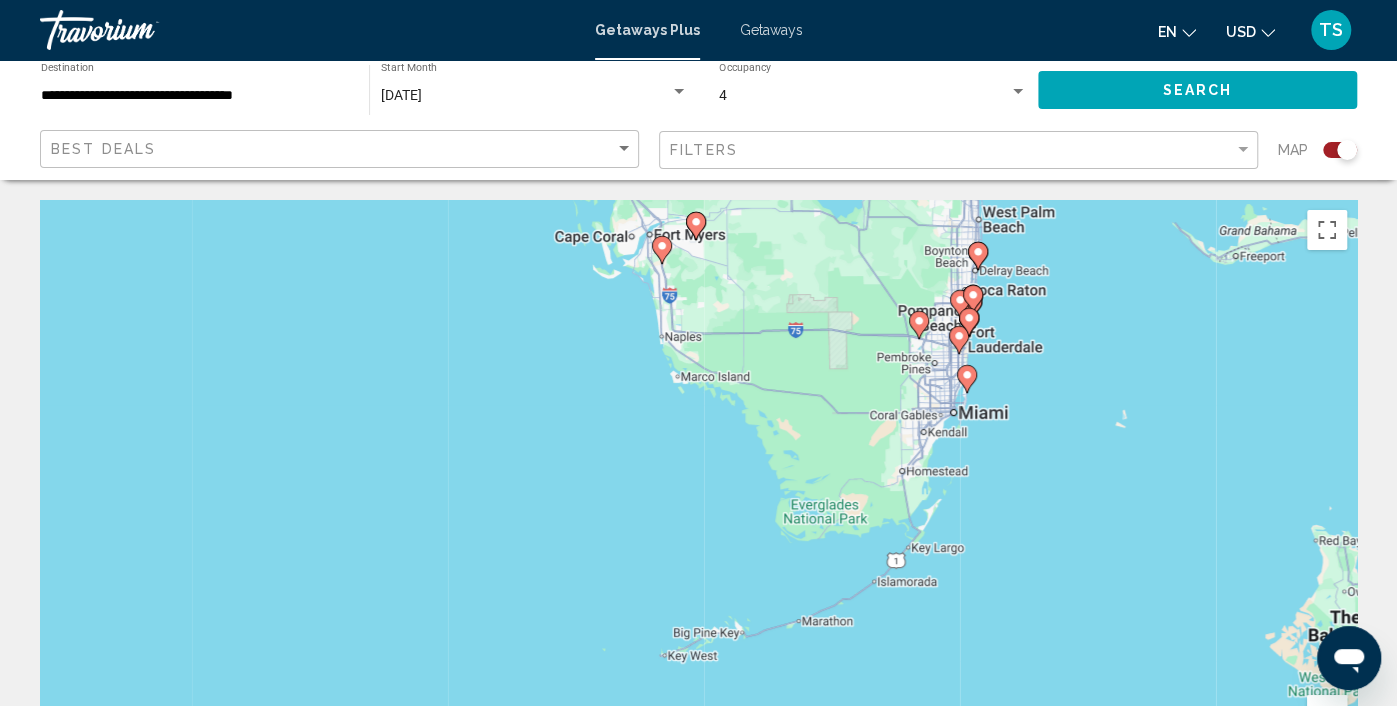 drag, startPoint x: 1249, startPoint y: 441, endPoint x: 960, endPoint y: 459, distance: 289.56 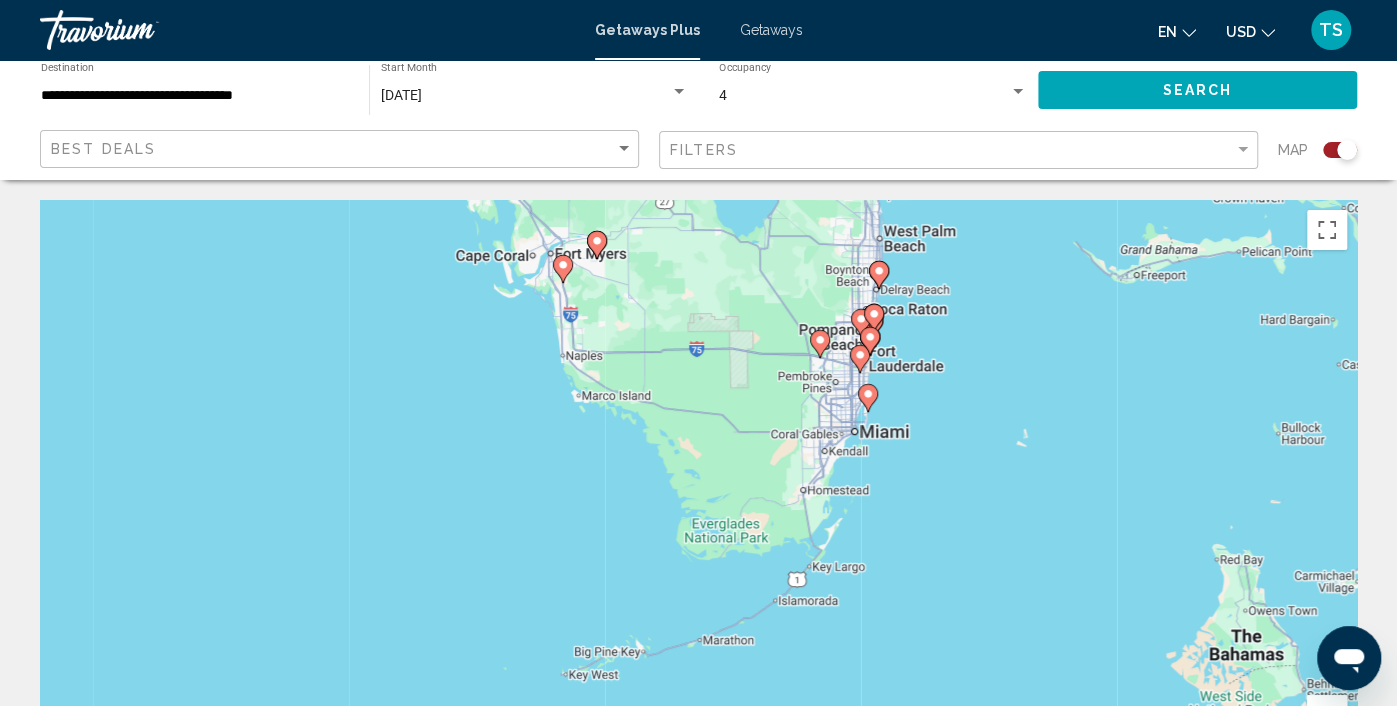 click at bounding box center (1327, 715) 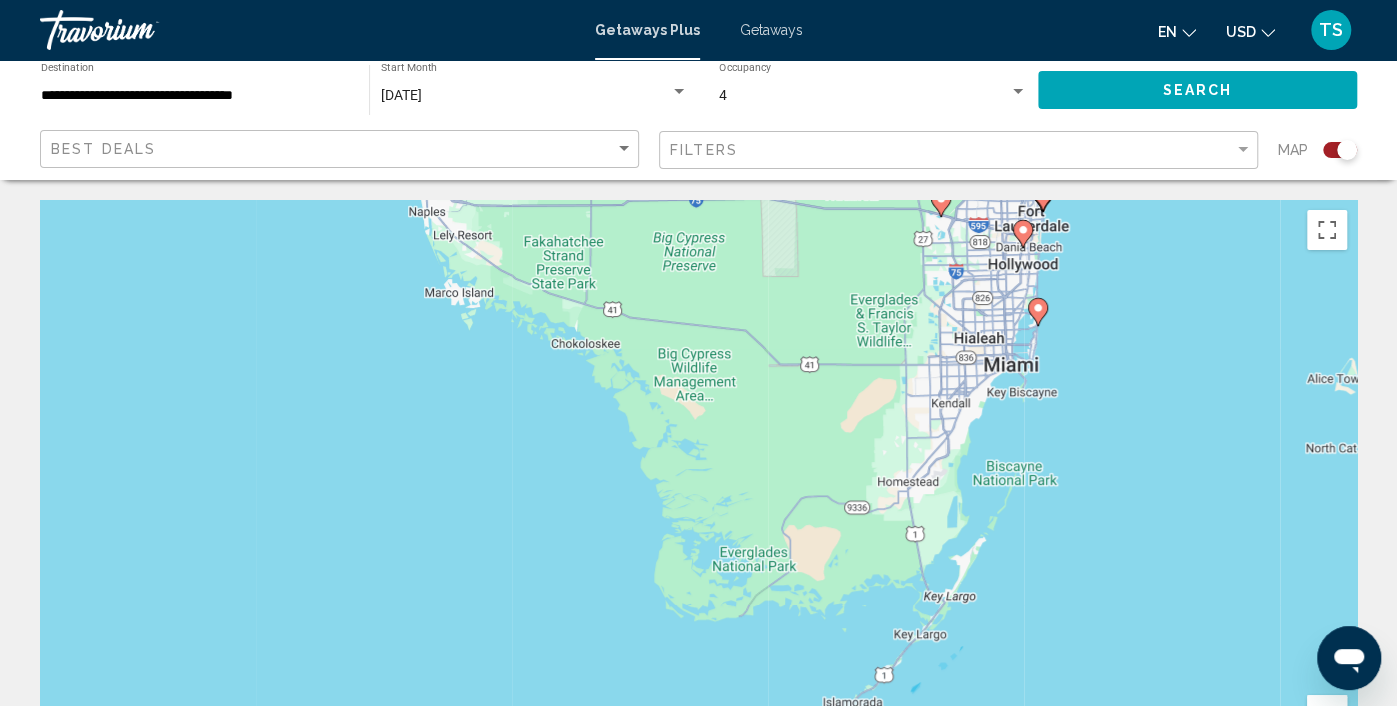 click at bounding box center (1327, 715) 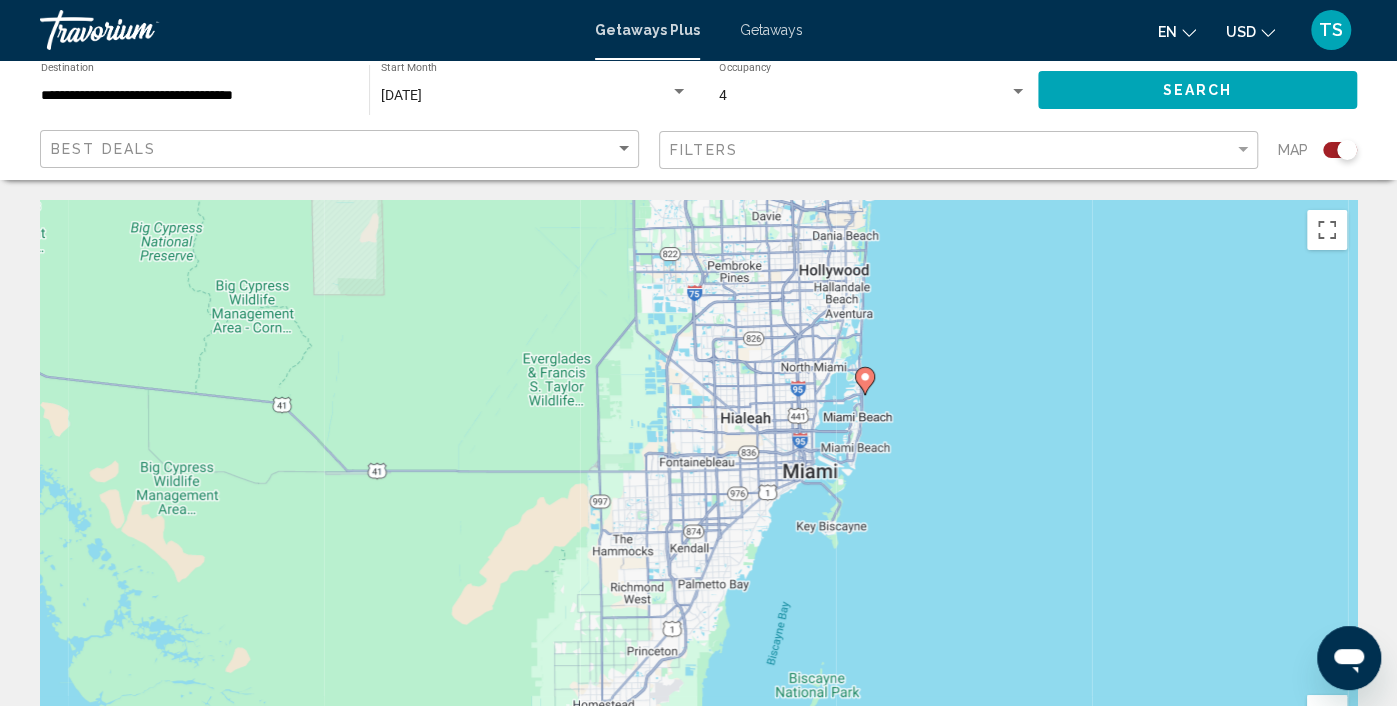 drag, startPoint x: 1193, startPoint y: 462, endPoint x: 678, endPoint y: 701, distance: 567.75525 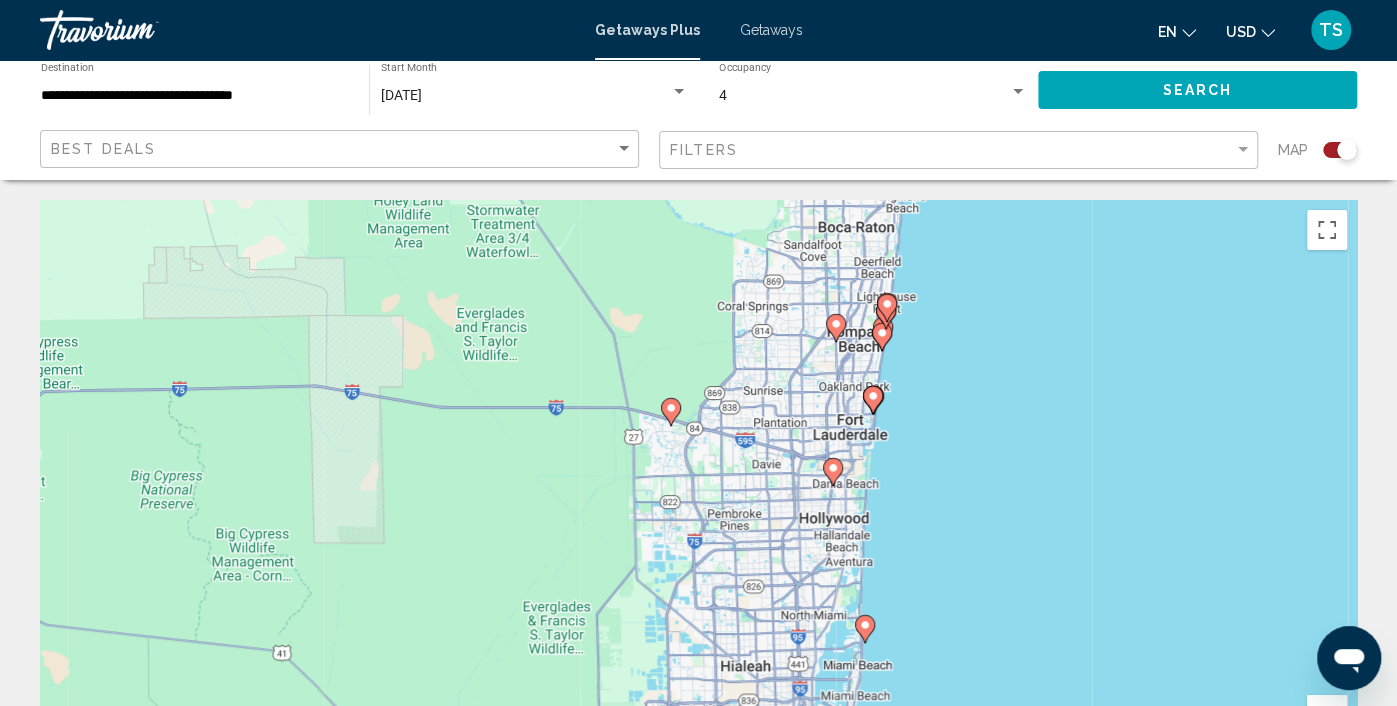 drag, startPoint x: 1048, startPoint y: 373, endPoint x: 1046, endPoint y: 623, distance: 250.008 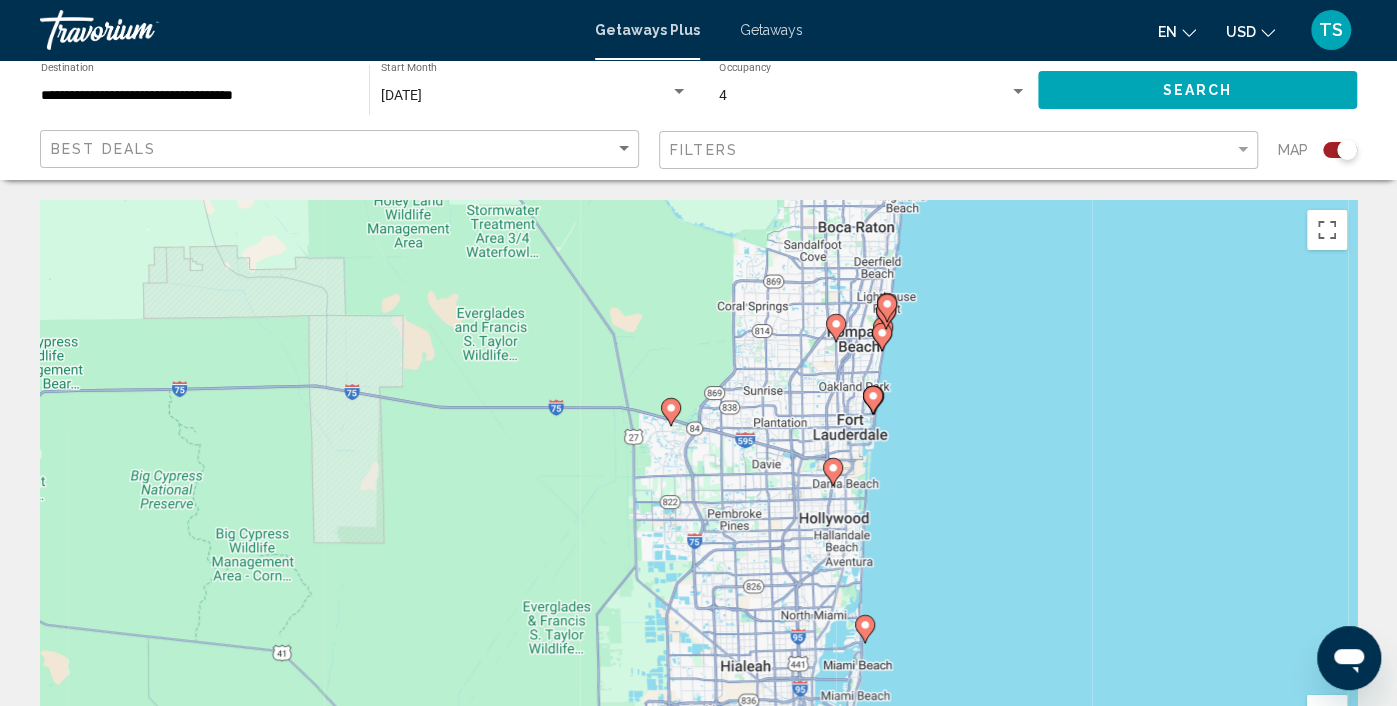 click at bounding box center (1327, 715) 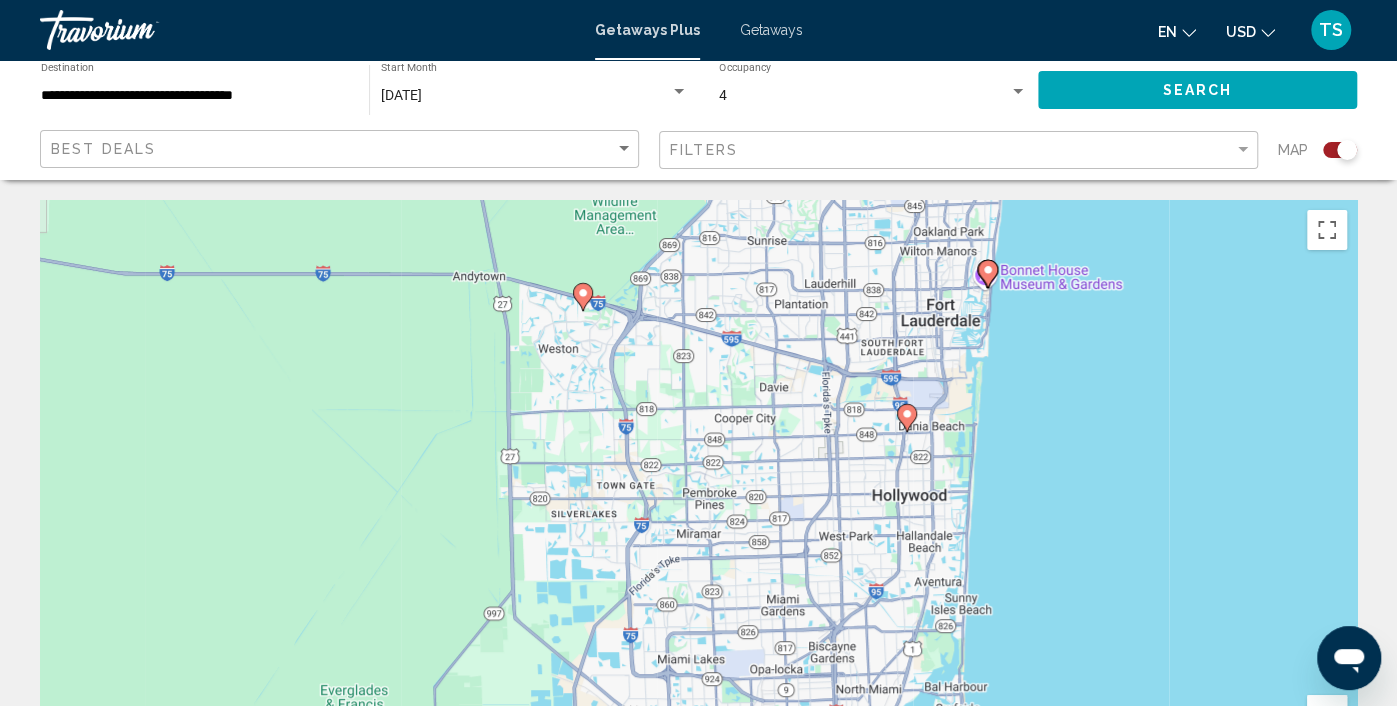drag, startPoint x: 1180, startPoint y: 466, endPoint x: 1096, endPoint y: 392, distance: 111.94642 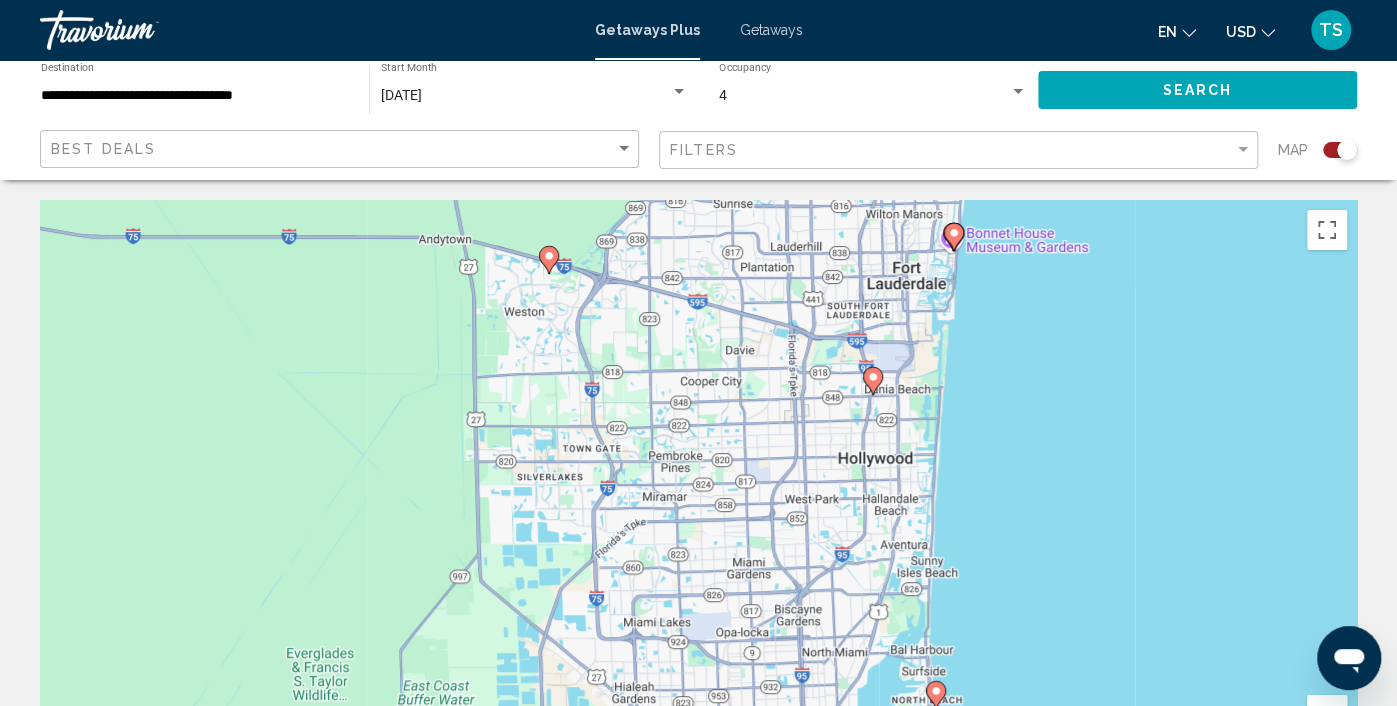 click on "To navigate, press the arrow keys. To activate drag with keyboard, press Alt + Enter. Once in keyboard drag state, use the arrow keys to move the marker. To complete the drag, press the Enter key. To cancel, press Escape." at bounding box center [698, 500] 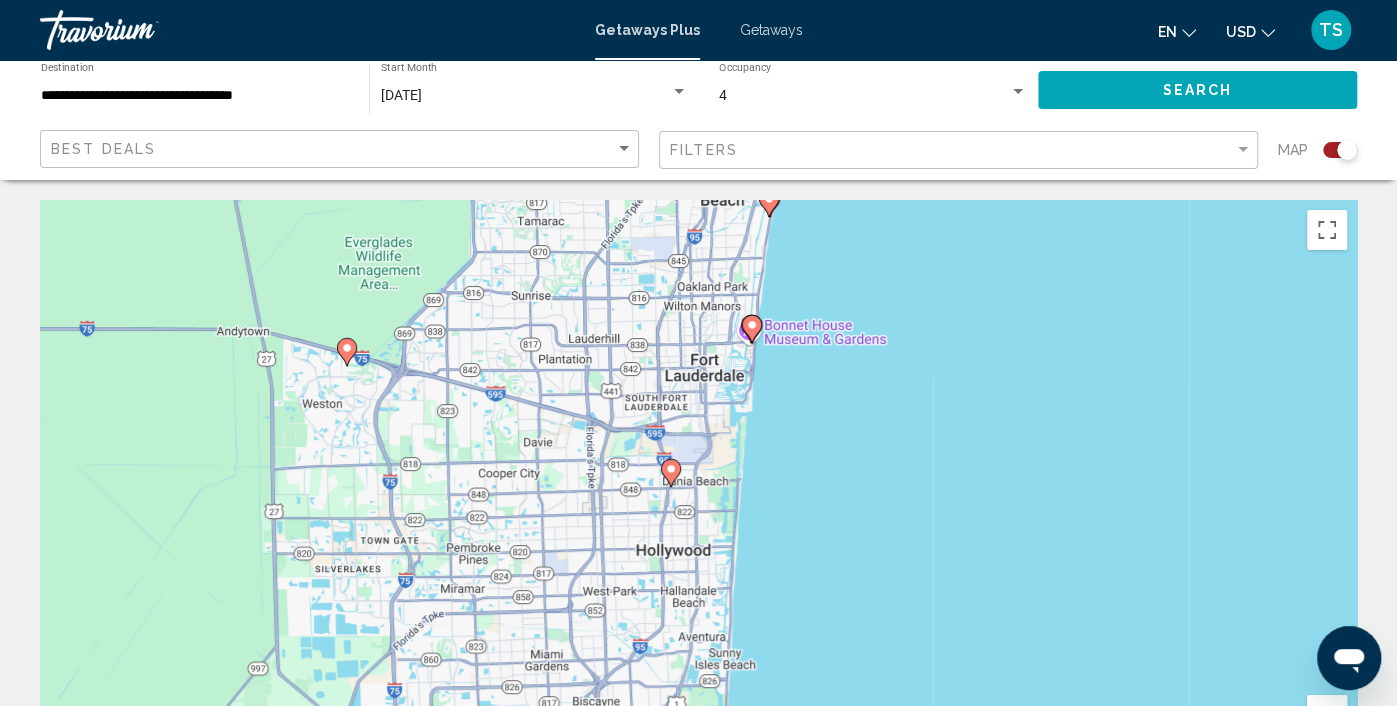 drag, startPoint x: 1094, startPoint y: 391, endPoint x: 892, endPoint y: 485, distance: 222.80035 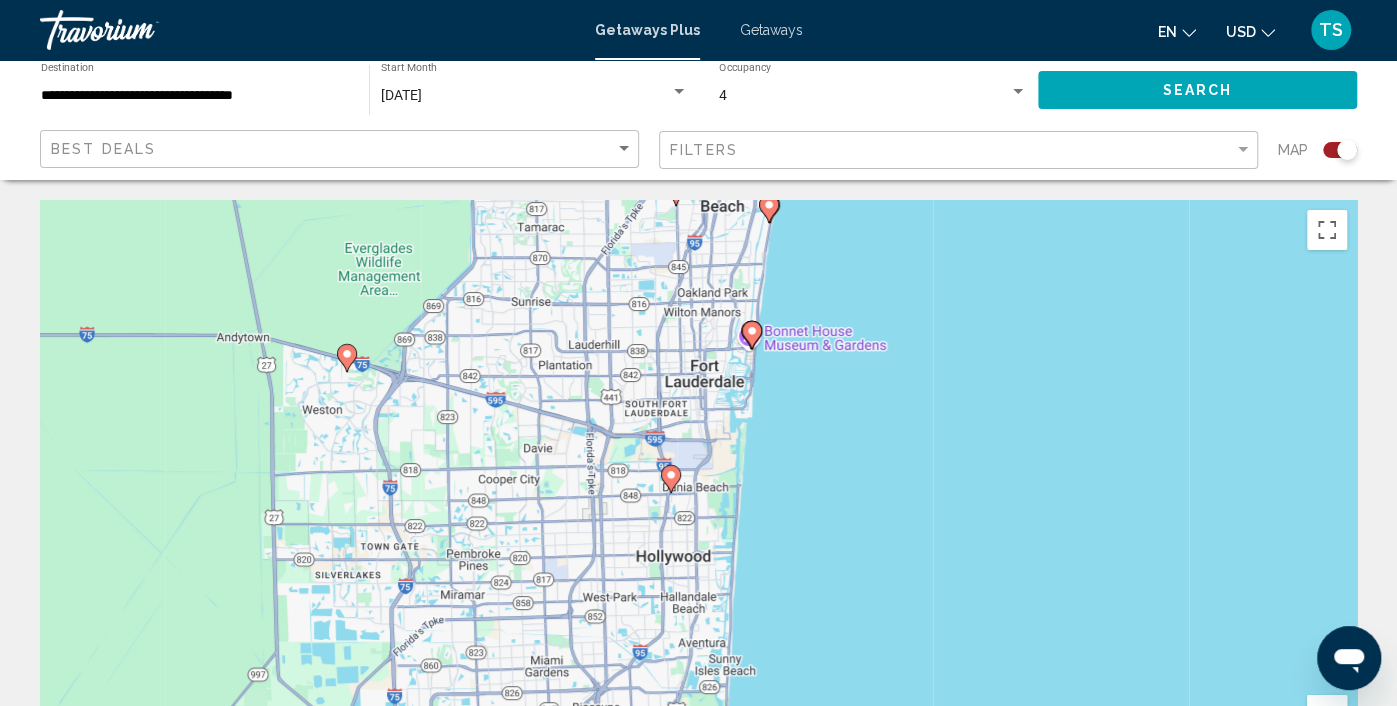 click 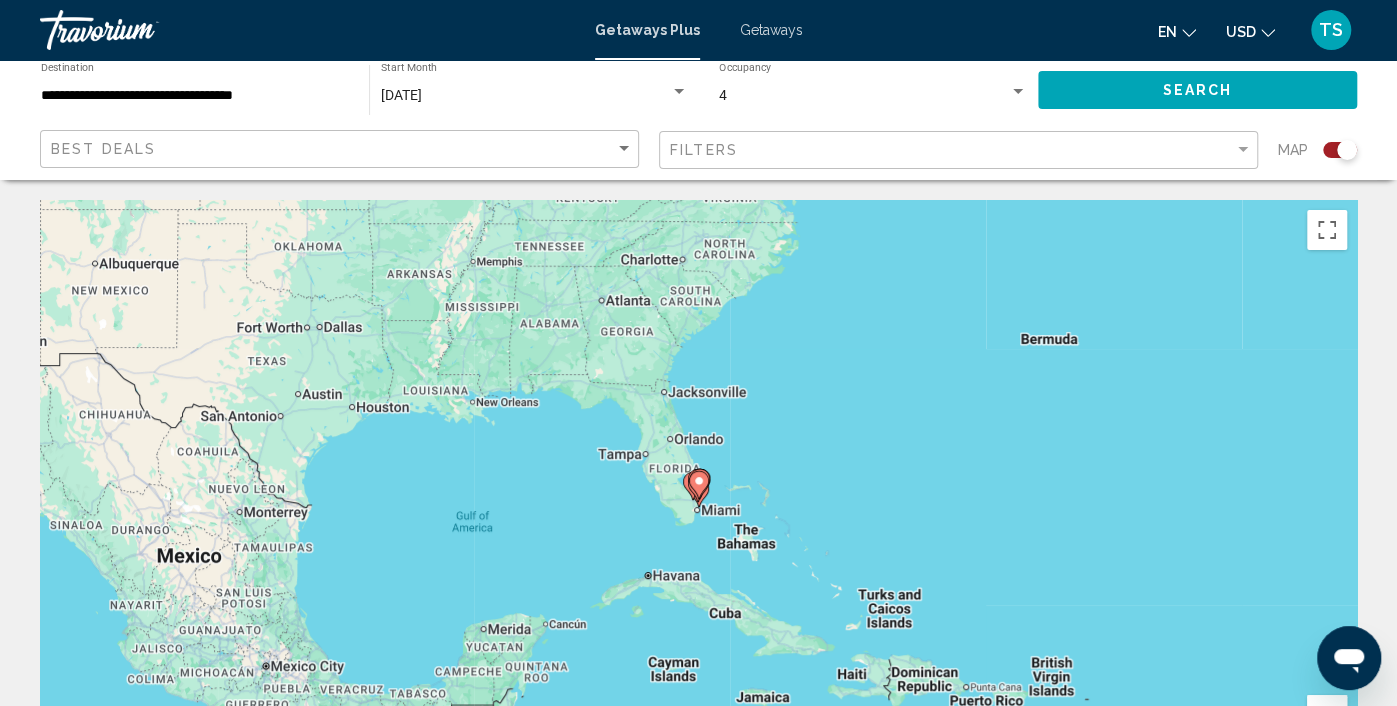 click at bounding box center [1327, 715] 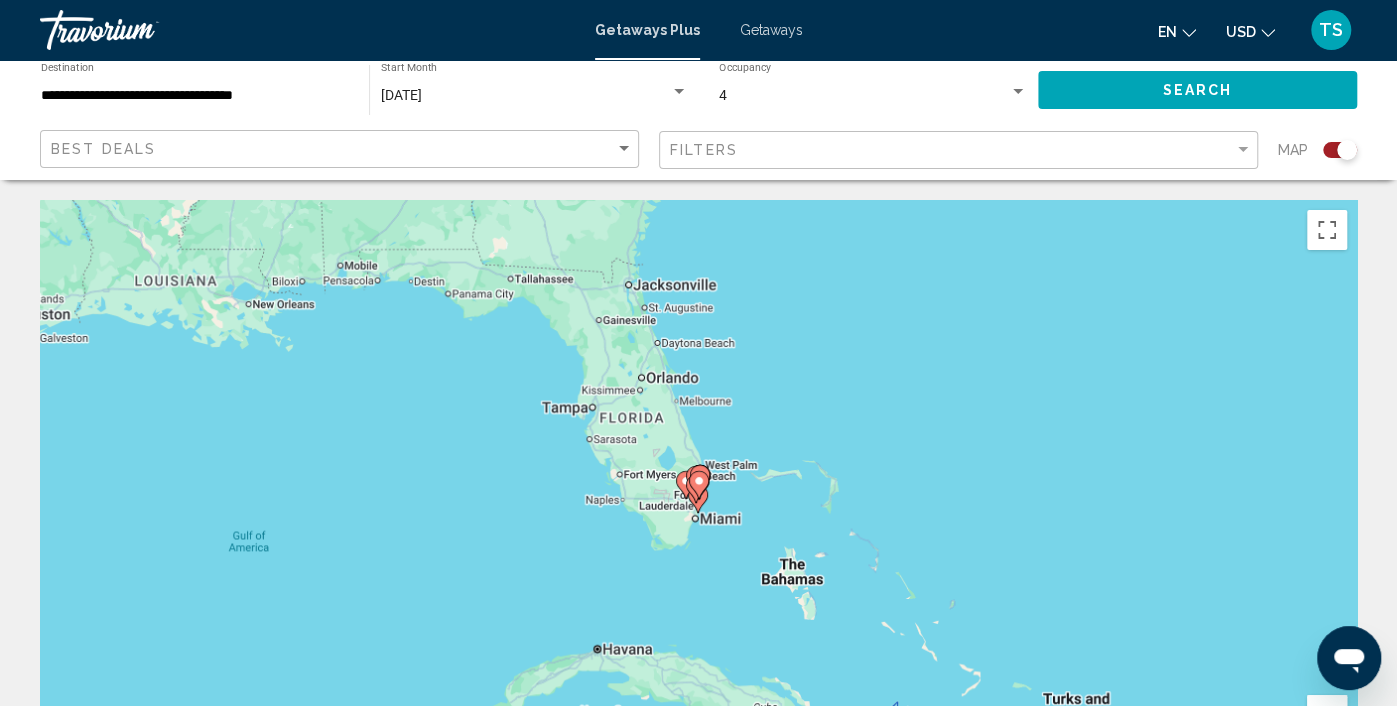 click at bounding box center [1327, 715] 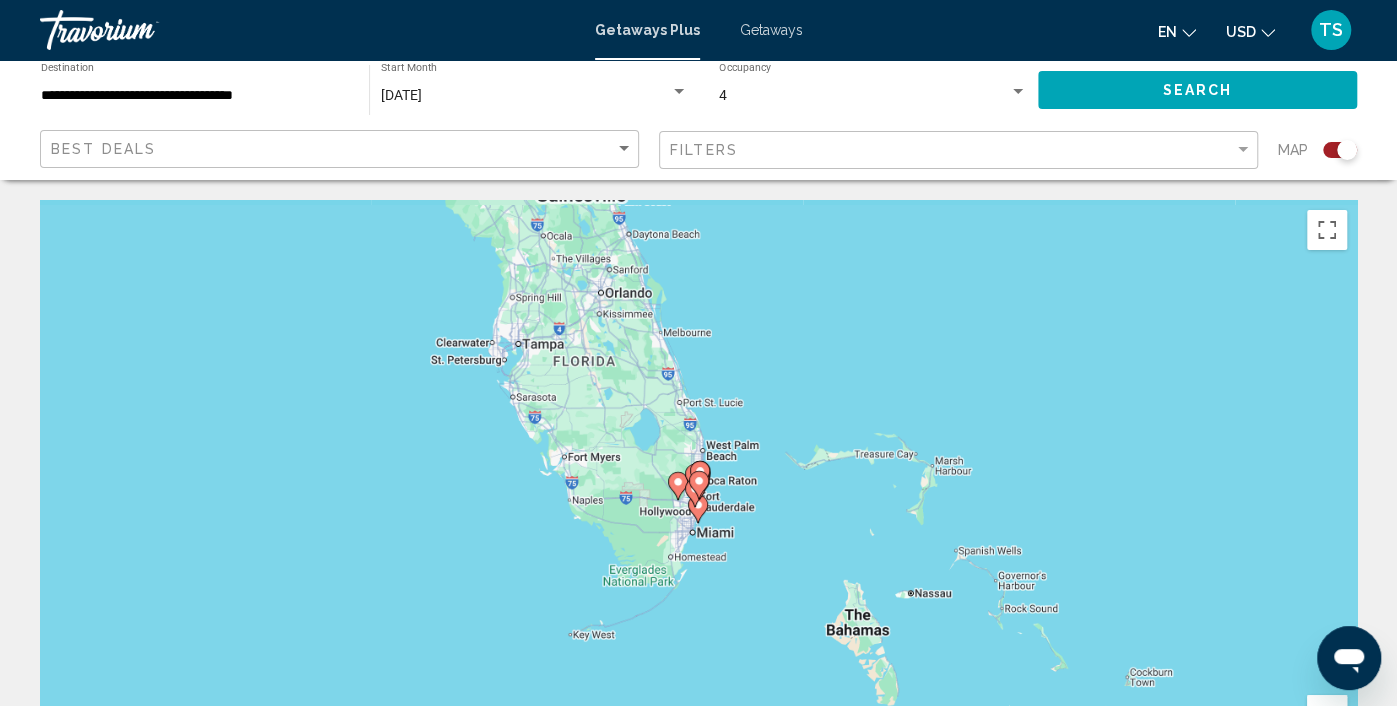 click at bounding box center [1327, 715] 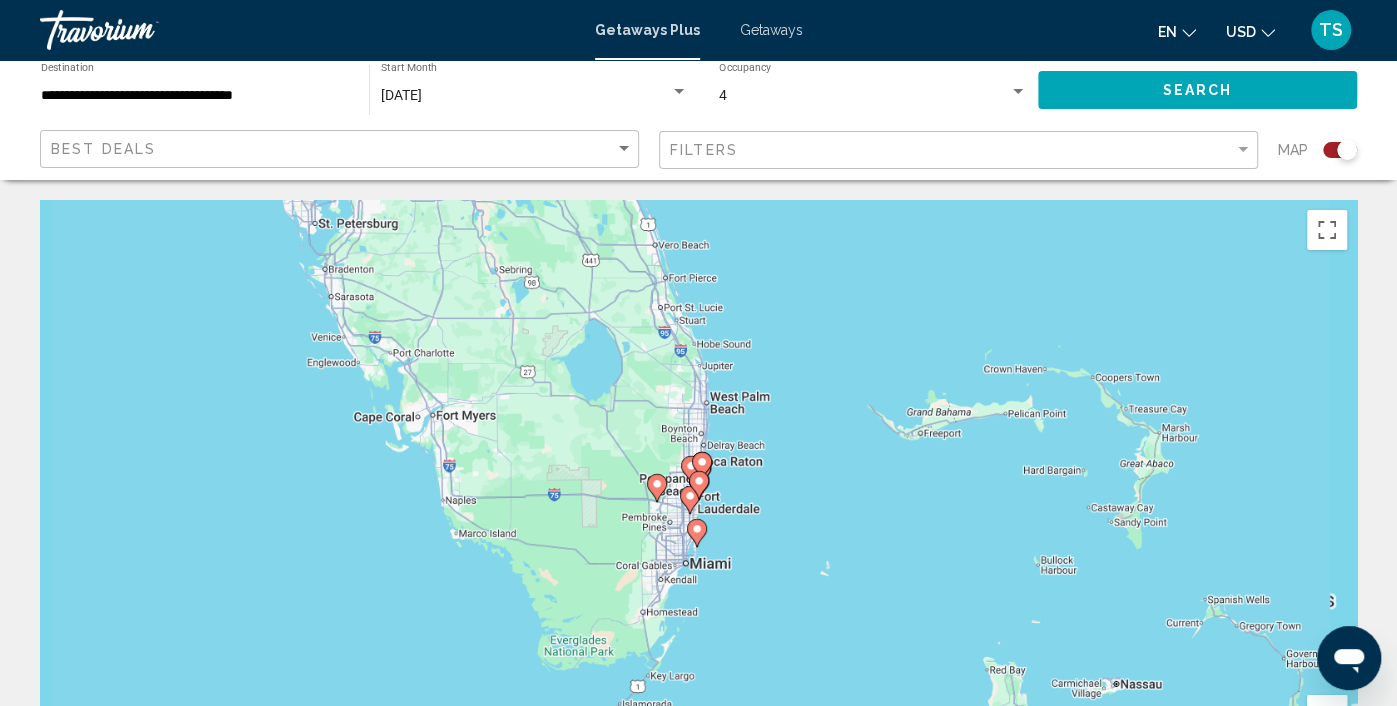 click at bounding box center [1327, 715] 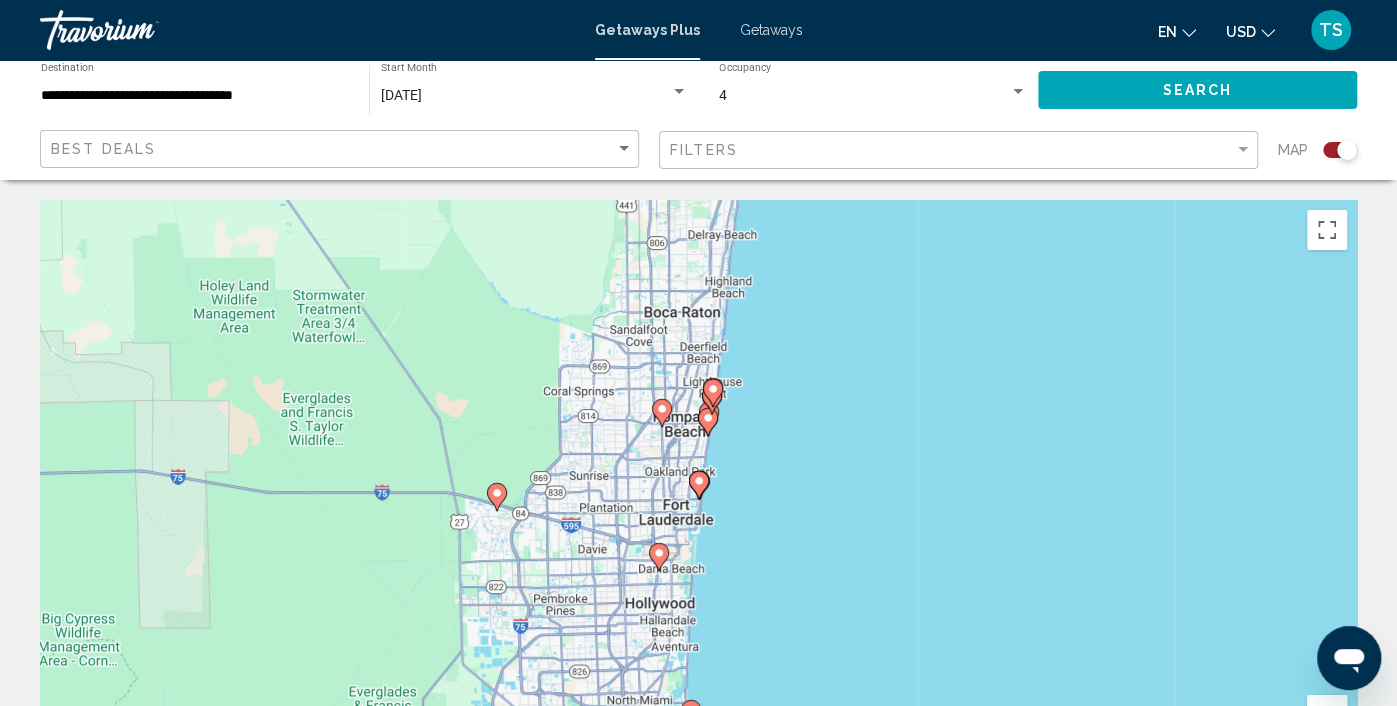 click at bounding box center (1327, 715) 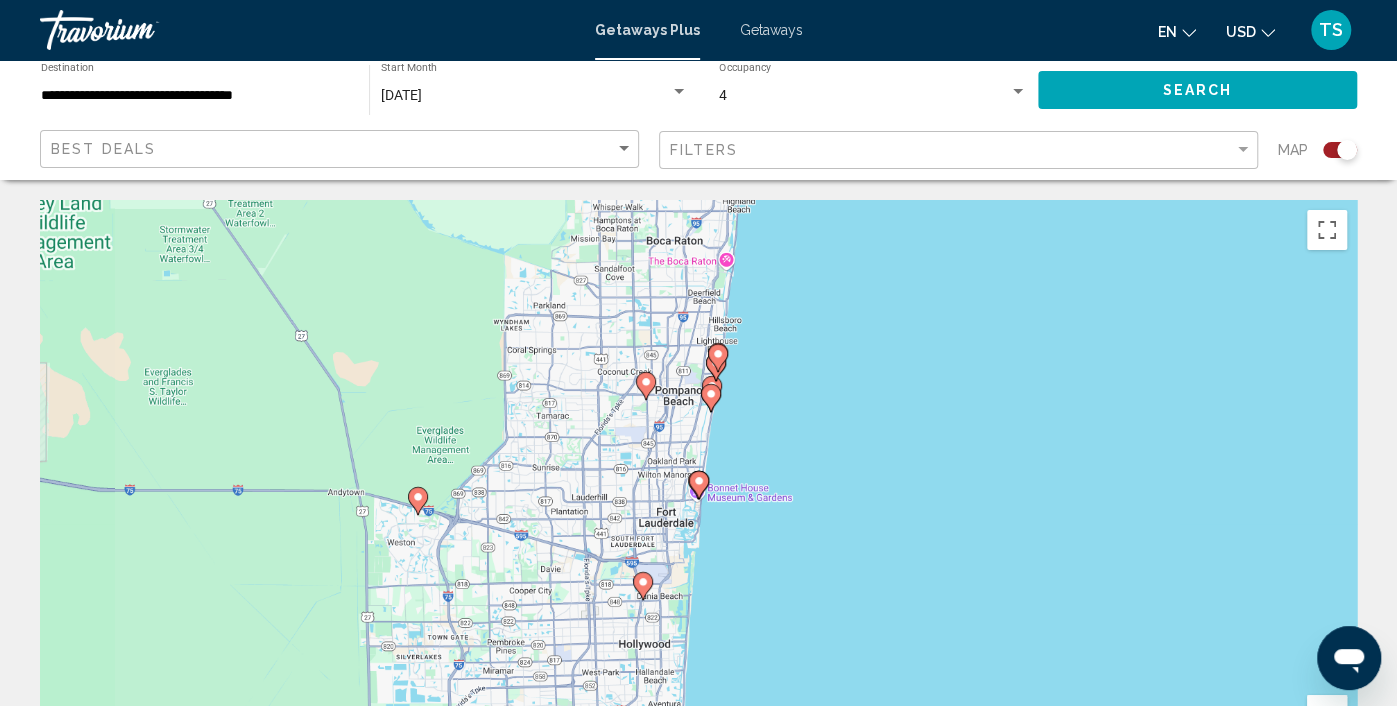 click at bounding box center (1327, 715) 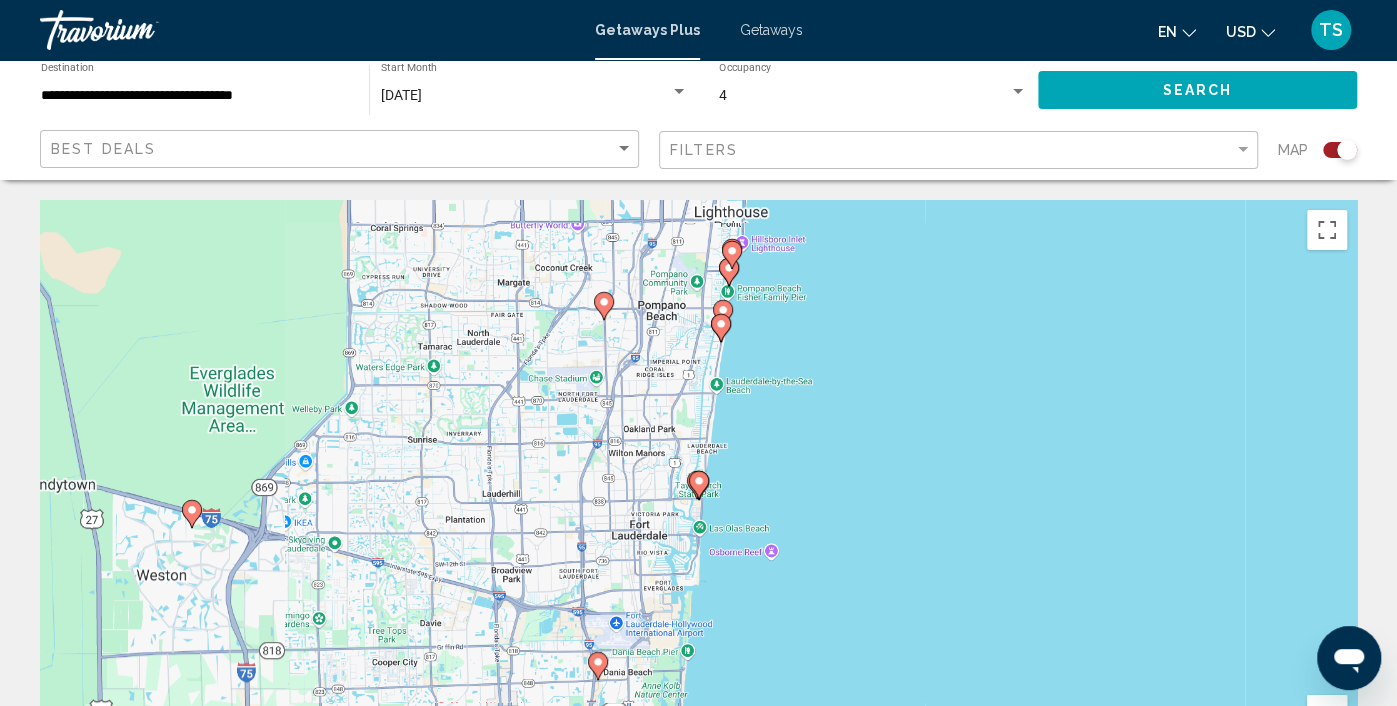 click at bounding box center [1327, 715] 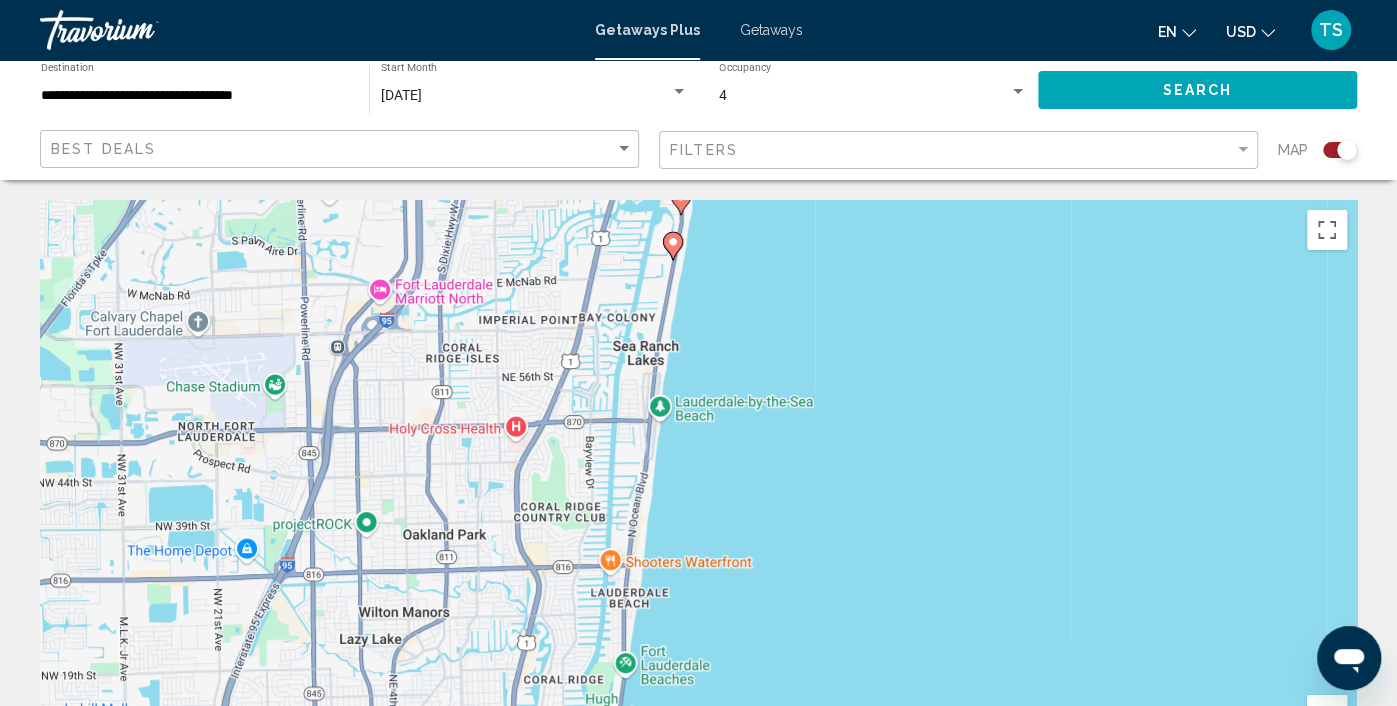 drag, startPoint x: 768, startPoint y: 436, endPoint x: 679, endPoint y: 702, distance: 280.4942 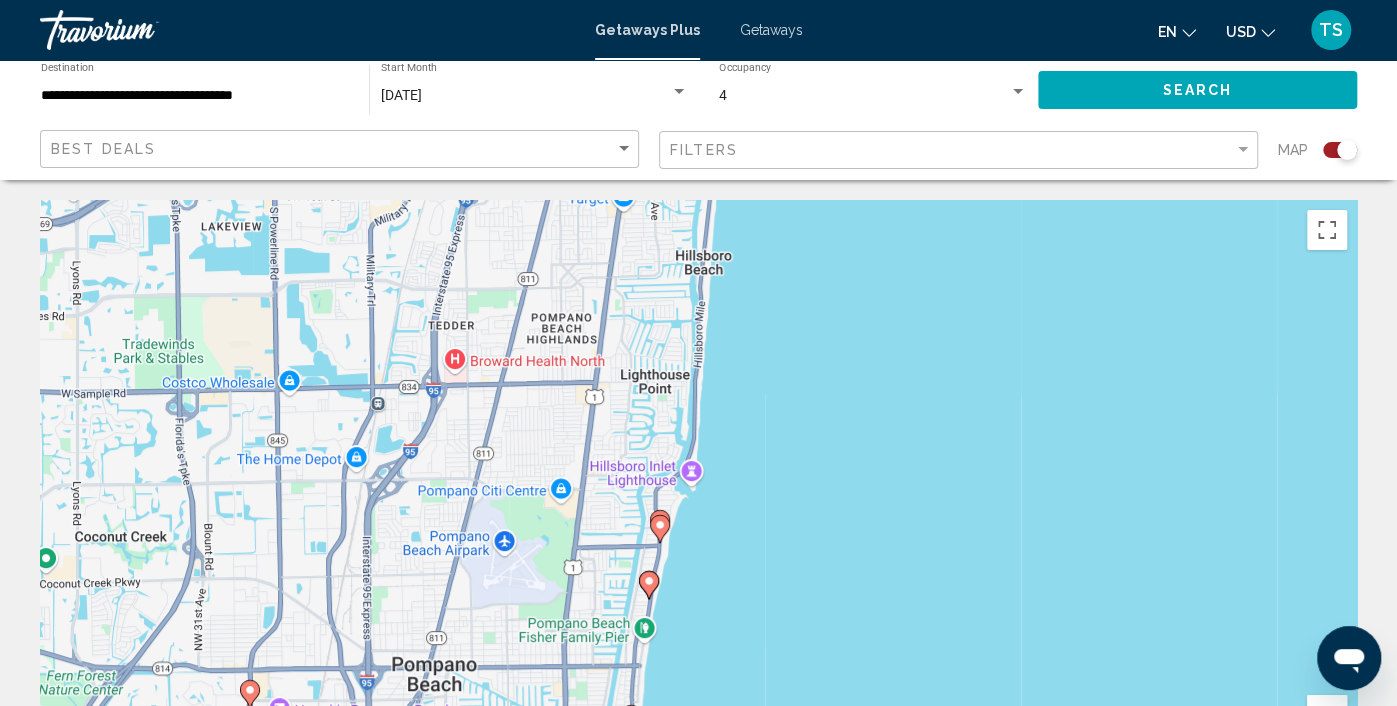 drag, startPoint x: 863, startPoint y: 150, endPoint x: 814, endPoint y: 666, distance: 518.32135 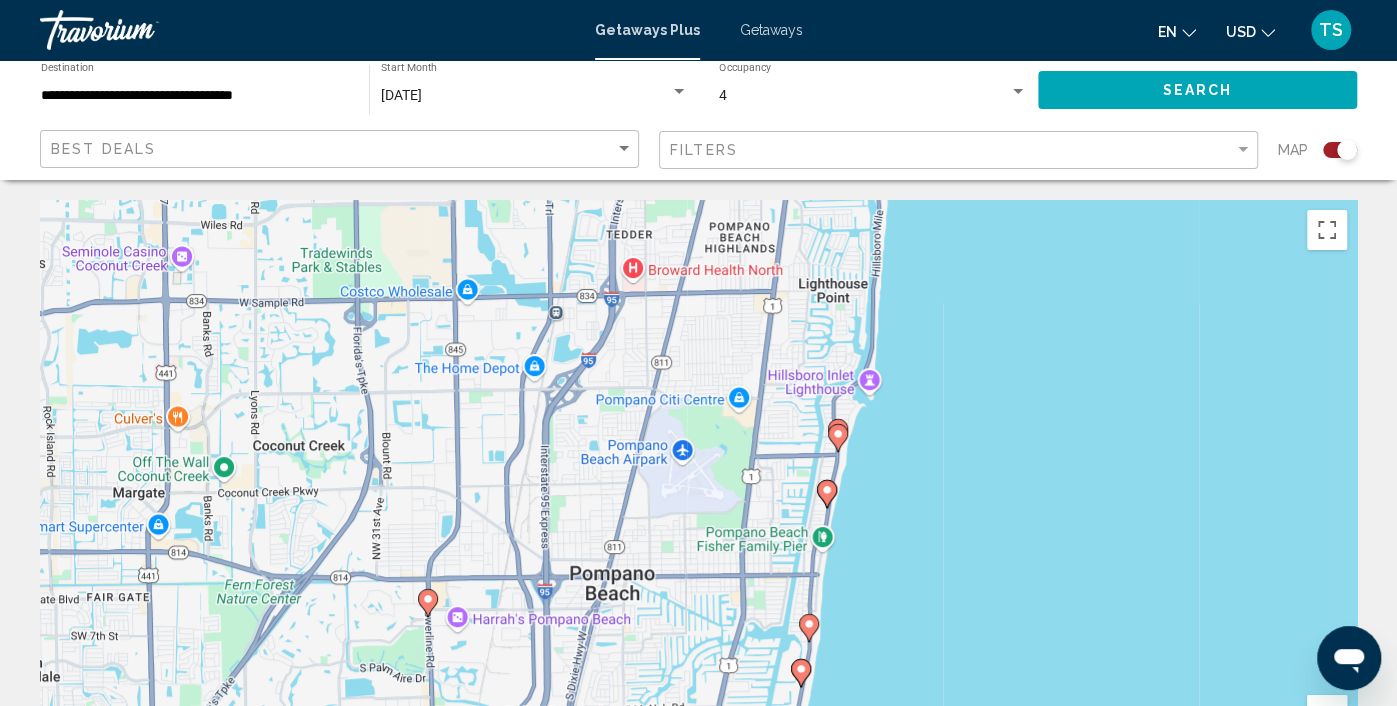 drag, startPoint x: 880, startPoint y: 180, endPoint x: 1056, endPoint y: 89, distance: 198.13379 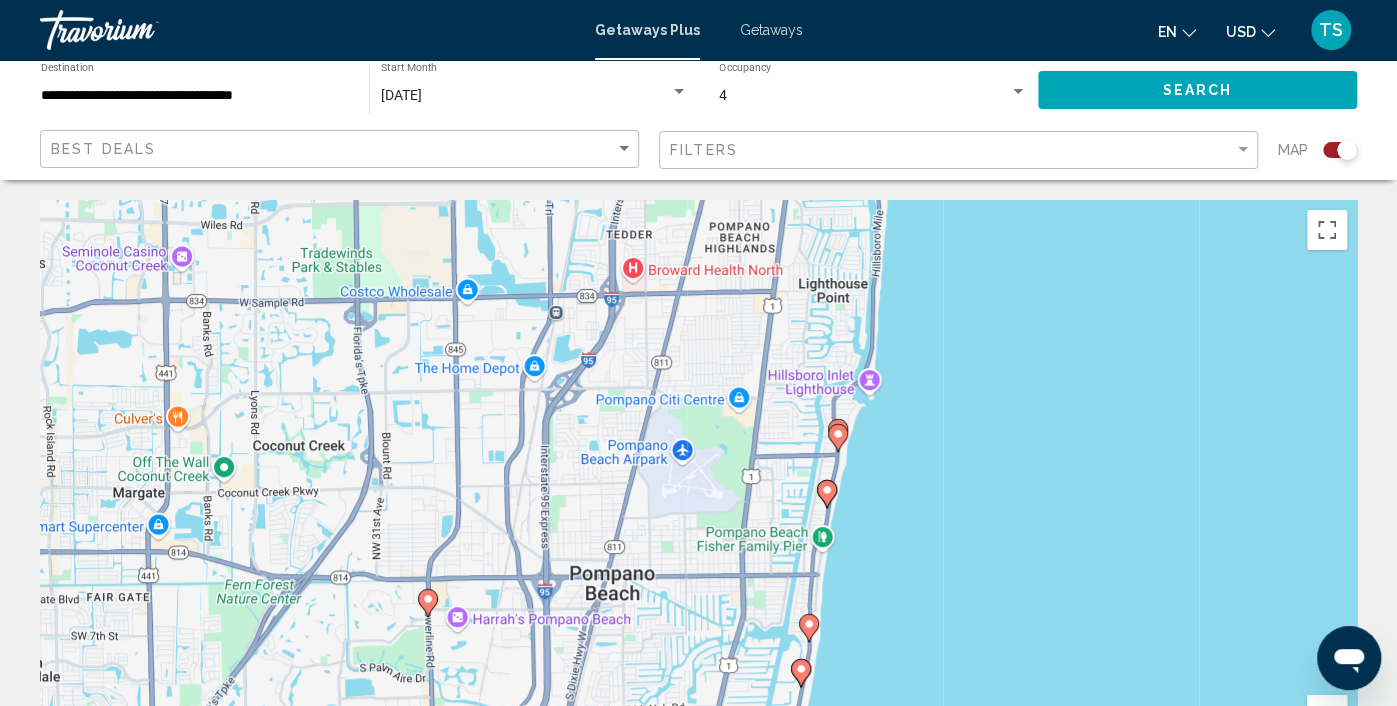 click 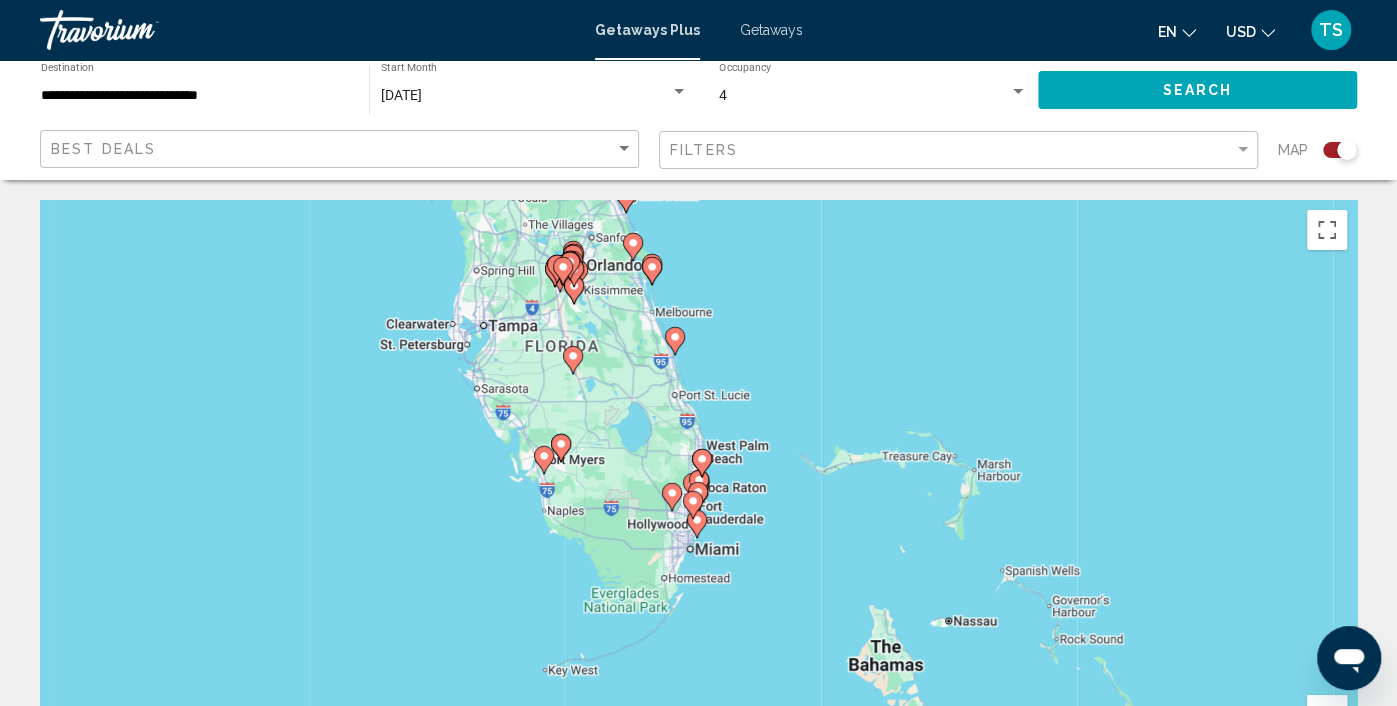 click at bounding box center (1327, 715) 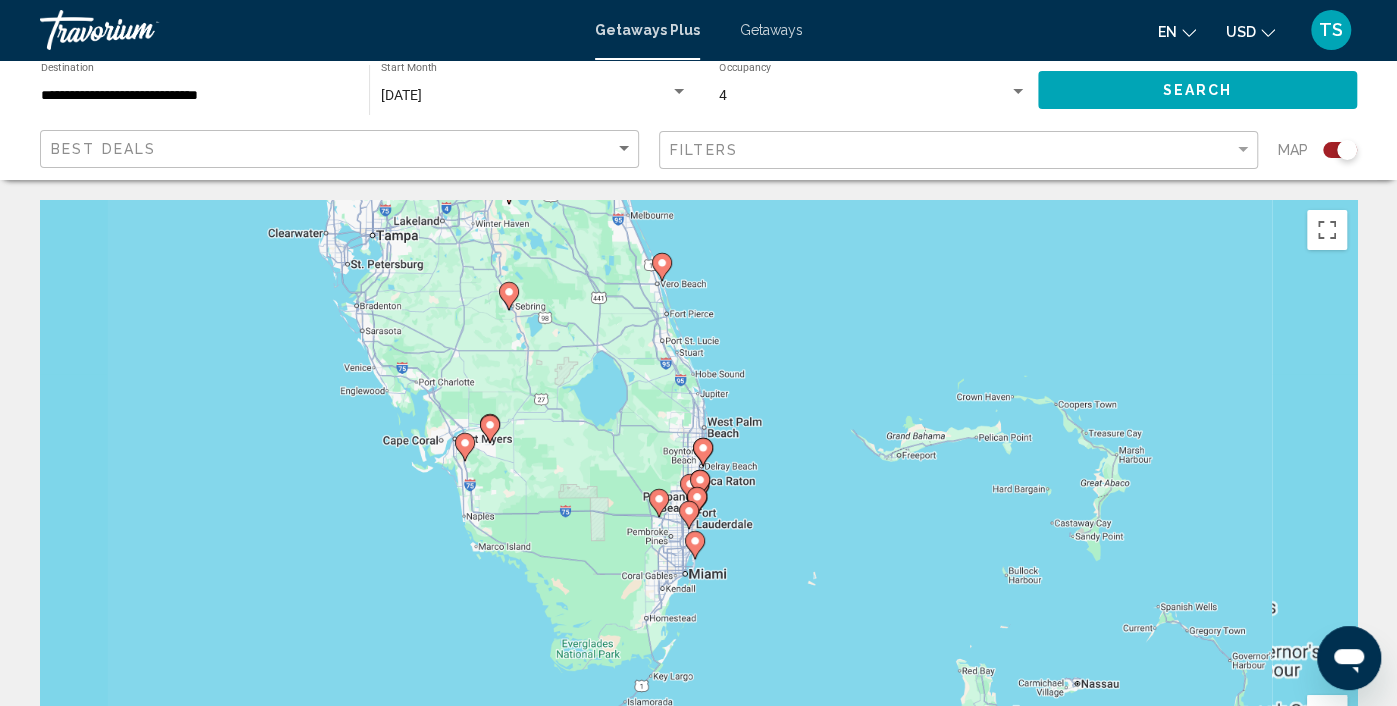 click at bounding box center [1327, 715] 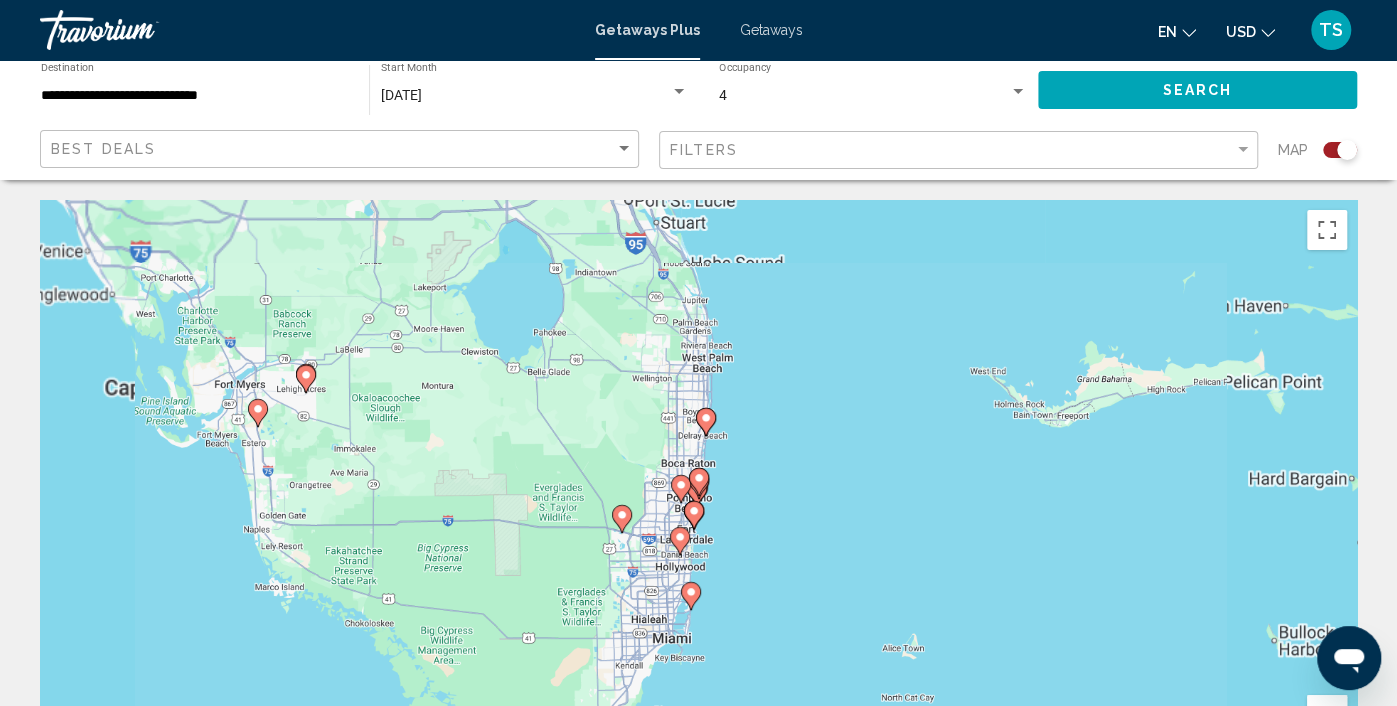 click on "To navigate, press the arrow keys. To activate drag with keyboard, press Alt + Enter. Once in keyboard drag state, use the arrow keys to move the marker. To complete the drag, press the Enter key. To cancel, press Escape." at bounding box center (698, 500) 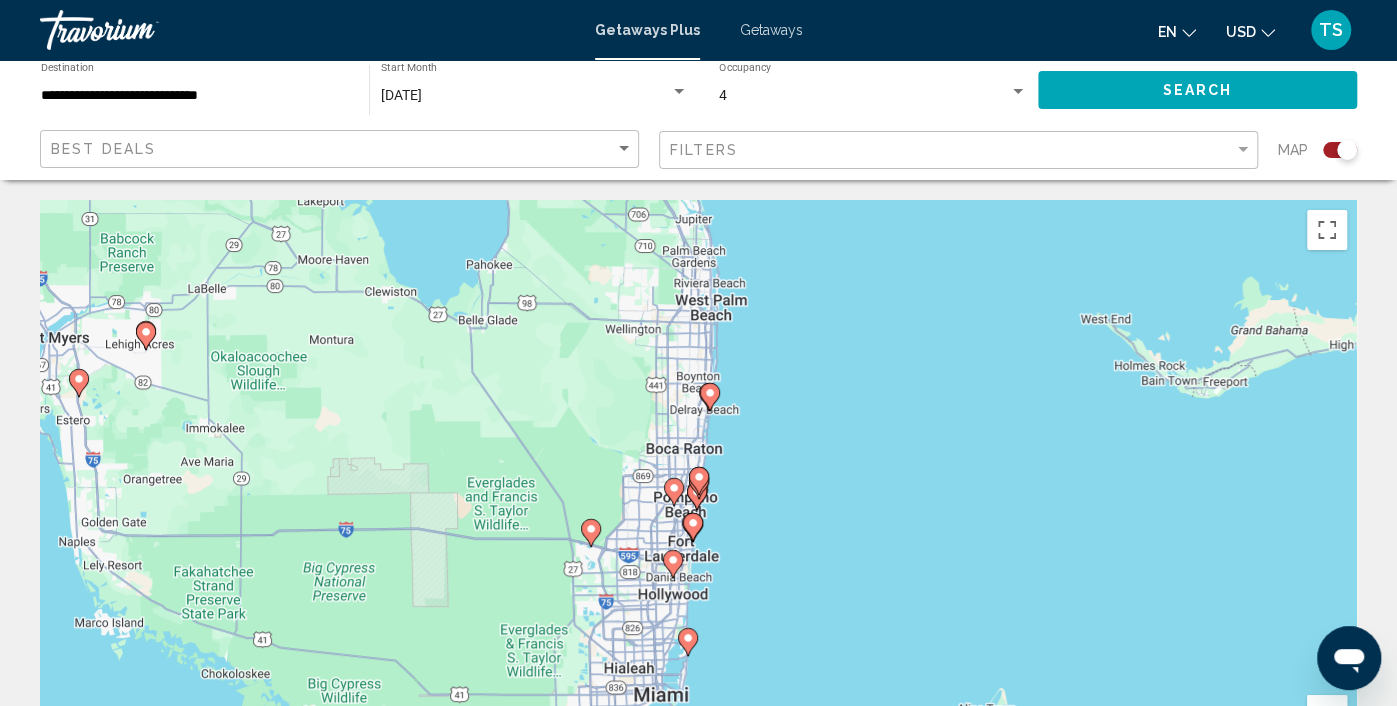 click on "To navigate, press the arrow keys. To activate drag with keyboard, press Alt + Enter. Once in keyboard drag state, use the arrow keys to move the marker. To complete the drag, press the Enter key. To cancel, press Escape." at bounding box center [698, 500] 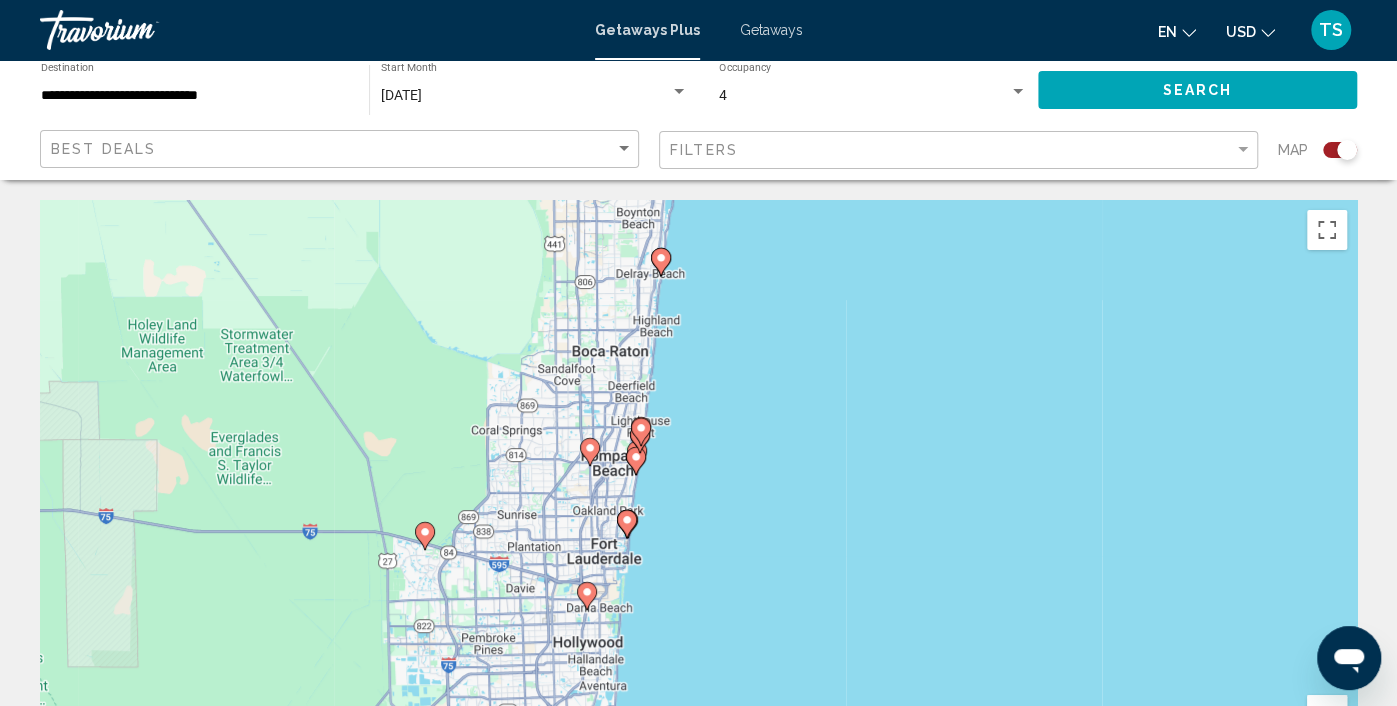 drag, startPoint x: 360, startPoint y: 405, endPoint x: 909, endPoint y: 567, distance: 572.40283 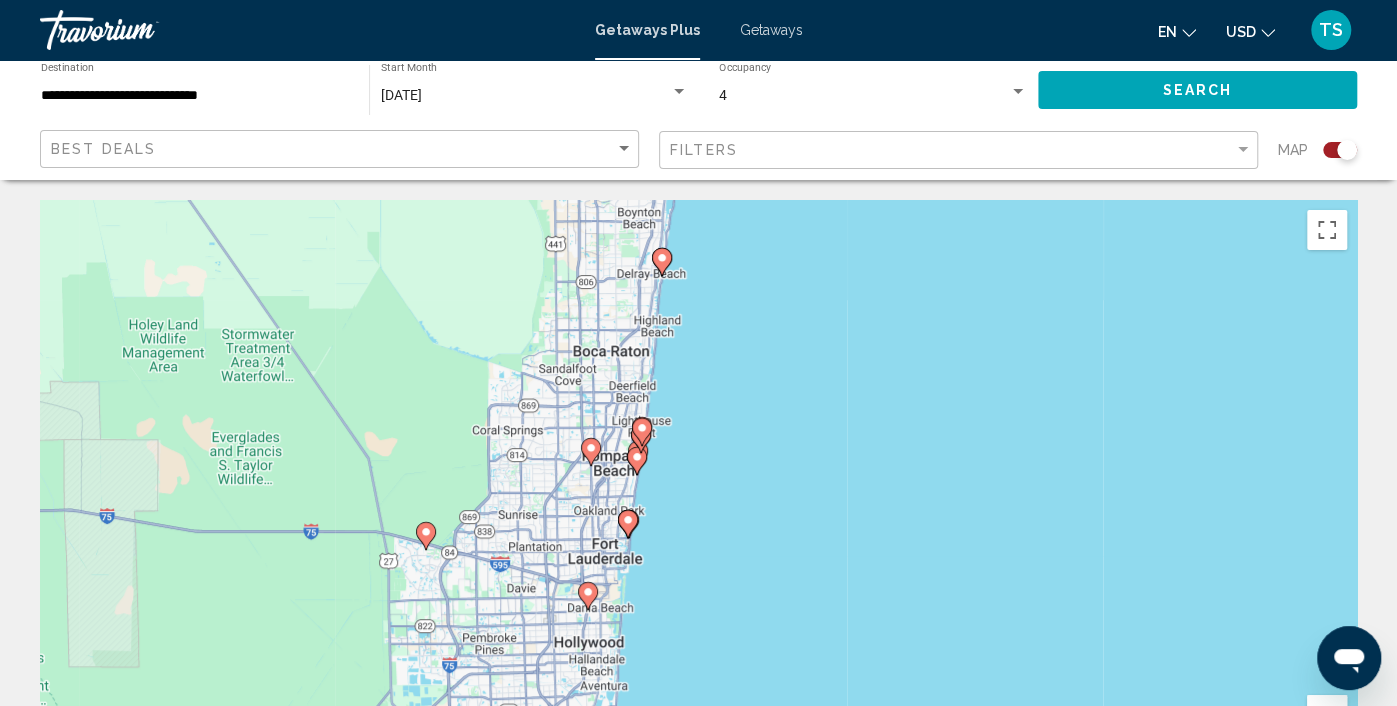 click at bounding box center (1327, 715) 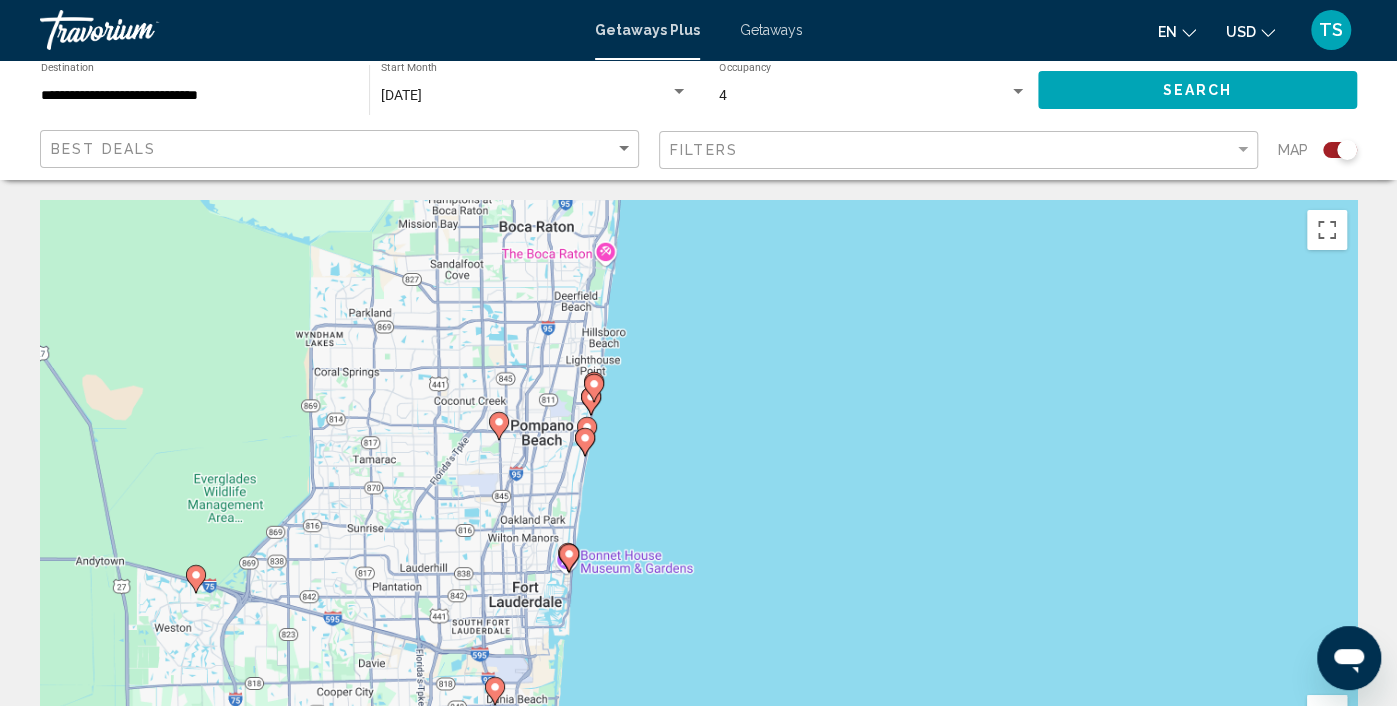 click at bounding box center [1327, 715] 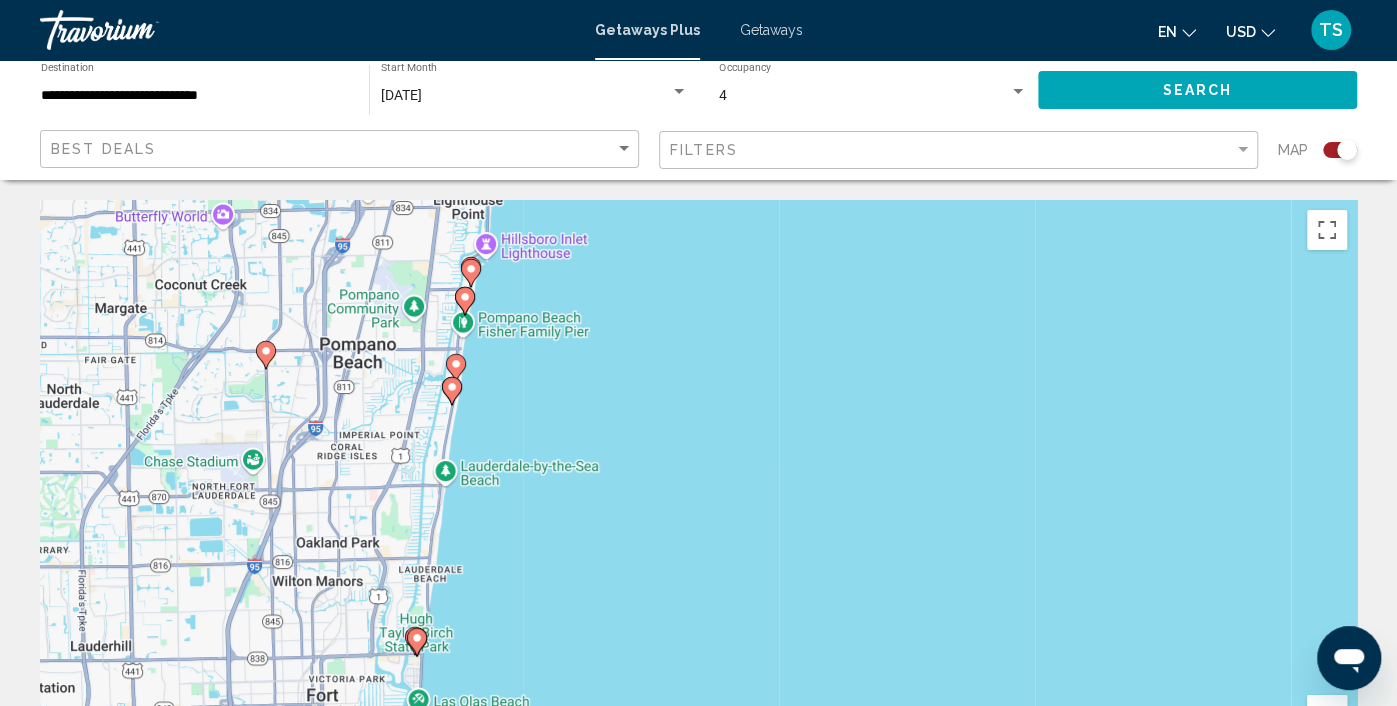 drag, startPoint x: 686, startPoint y: 422, endPoint x: 939, endPoint y: 469, distance: 257.32858 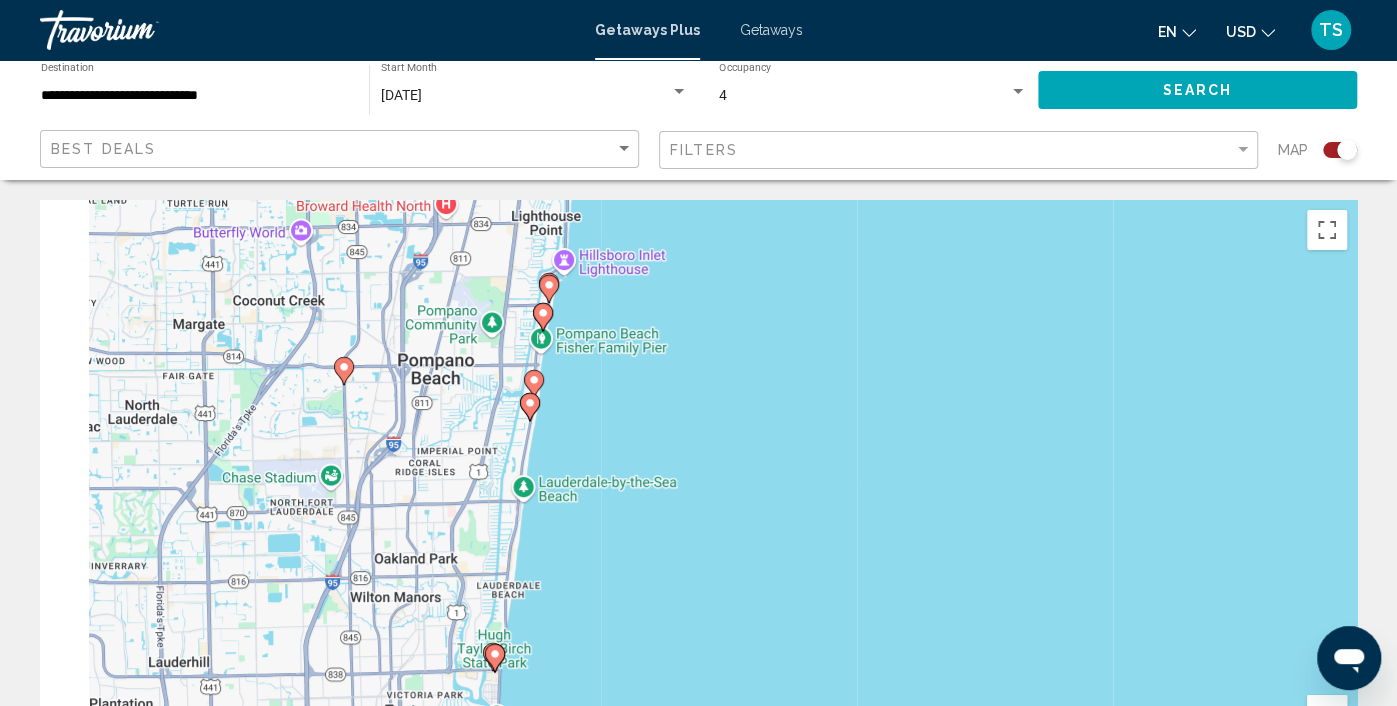 drag, startPoint x: 1069, startPoint y: 499, endPoint x: 1166, endPoint y: 537, distance: 104.177734 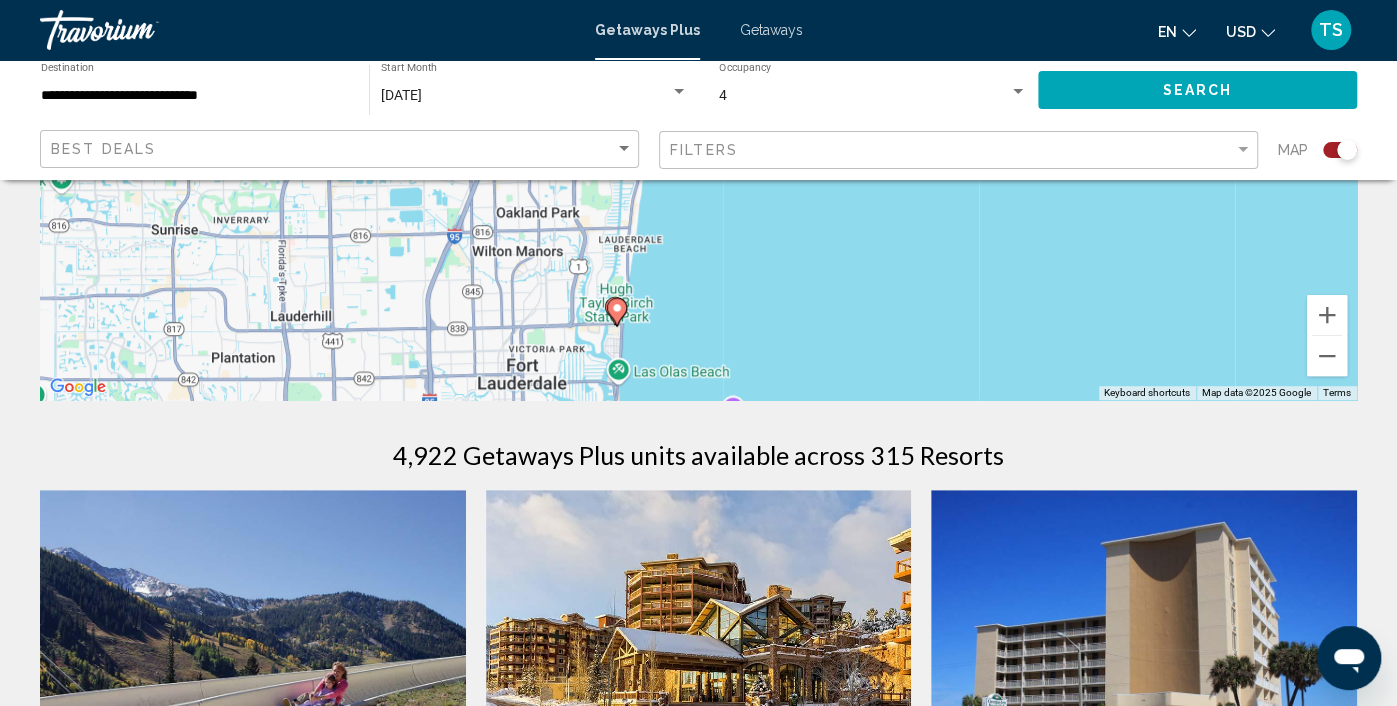 scroll, scrollTop: 500, scrollLeft: 0, axis: vertical 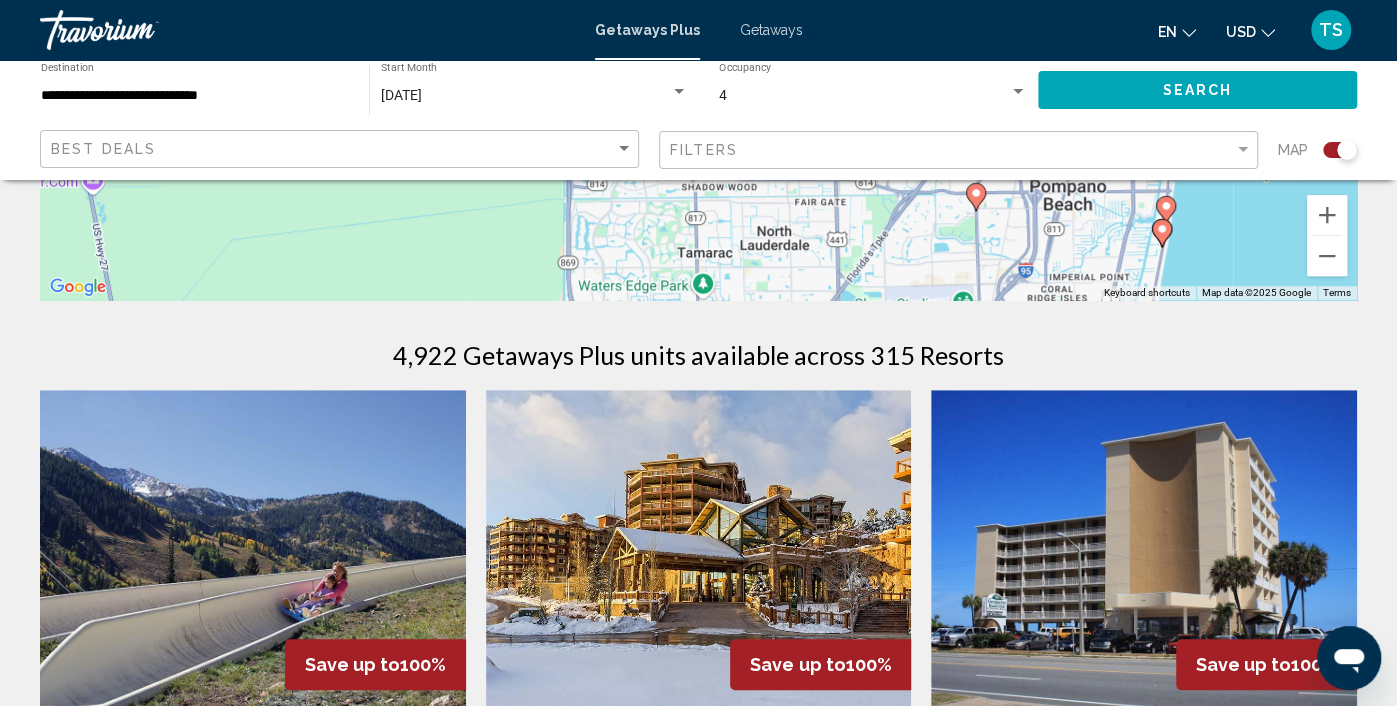 drag, startPoint x: 511, startPoint y: 163, endPoint x: 1160, endPoint y: 379, distance: 684.00073 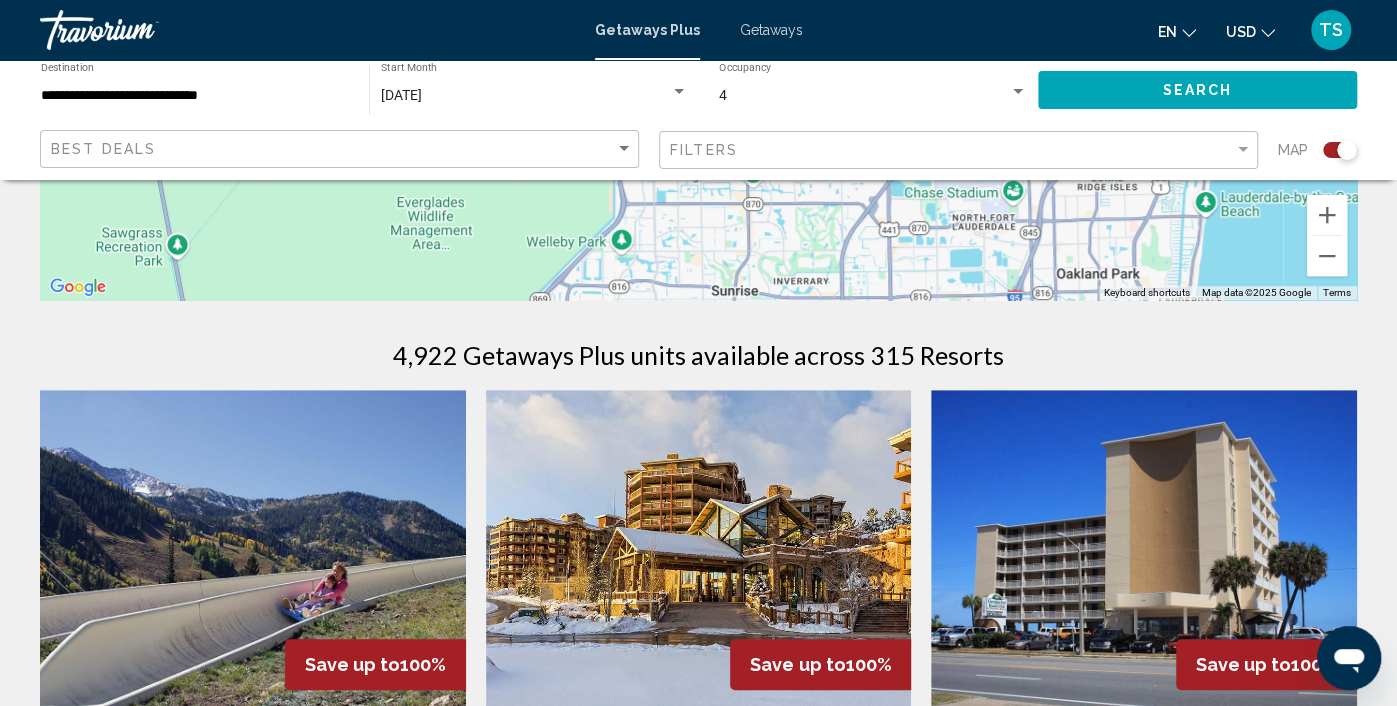 click on "To navigate, press the arrow keys. To activate drag with keyboard, press Alt + Enter. Once in keyboard drag state, use the arrow keys to move the marker. To complete the drag, press the Enter key. To cancel, press Escape." at bounding box center [698, 0] 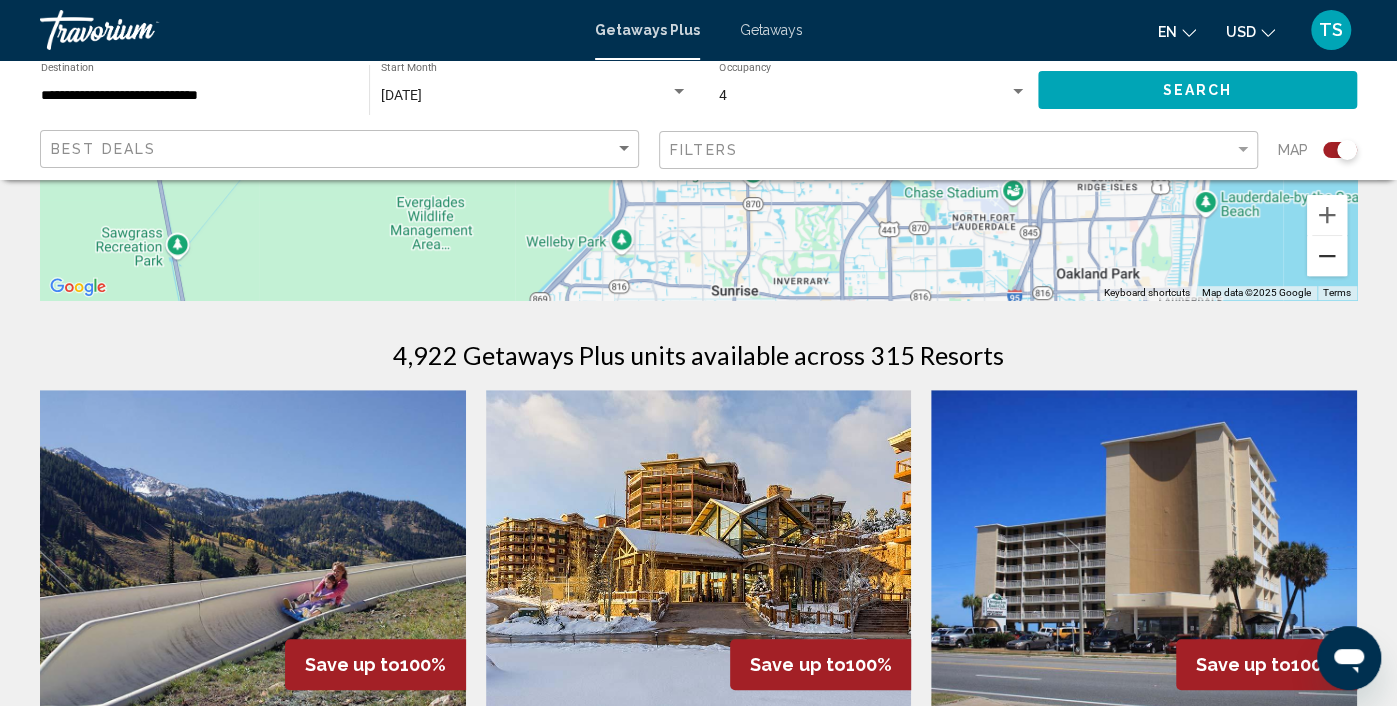 click at bounding box center [1327, 256] 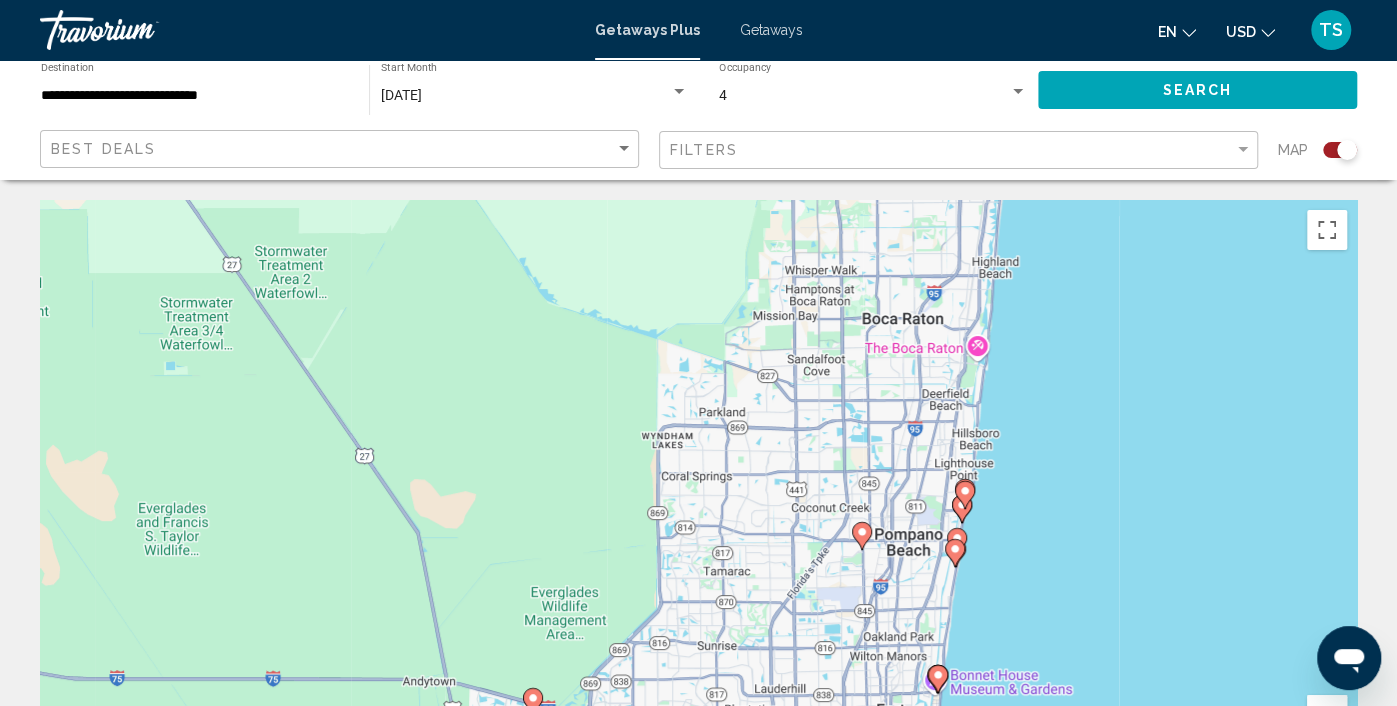 scroll, scrollTop: 100, scrollLeft: 0, axis: vertical 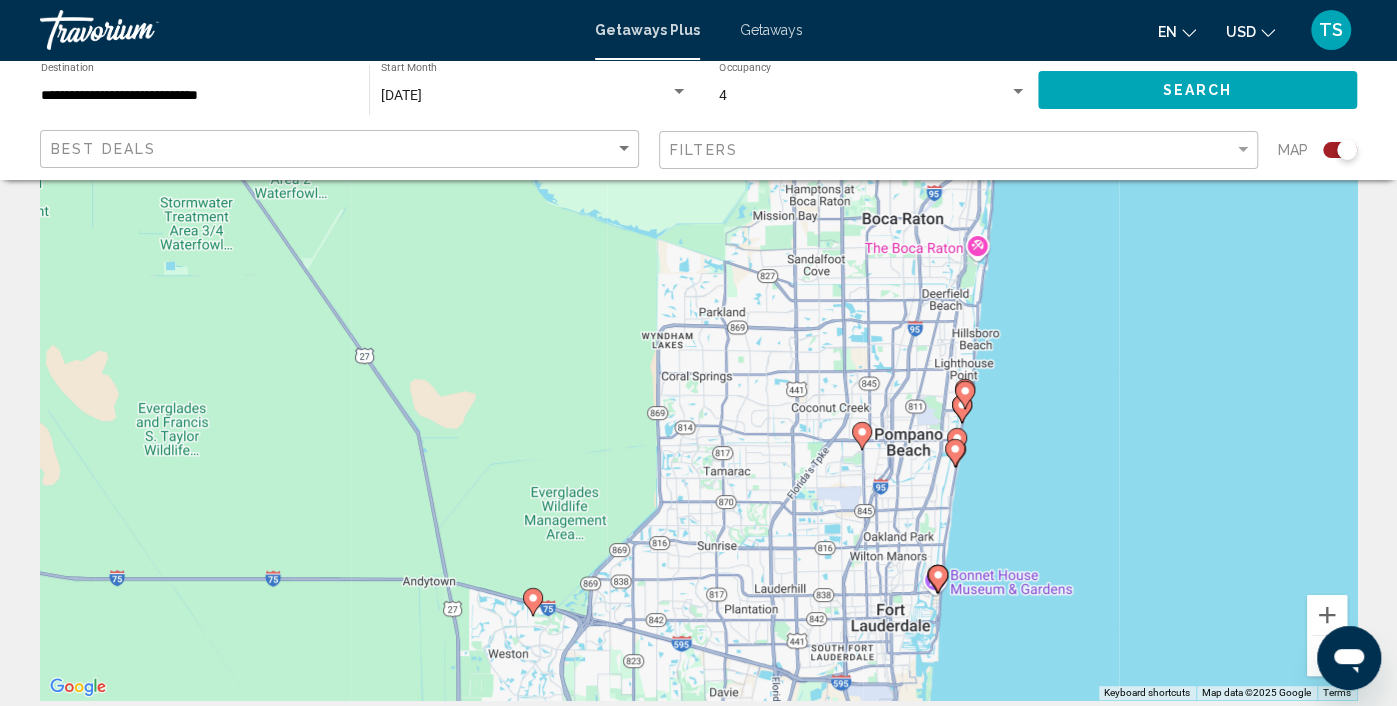 click at bounding box center (1327, 656) 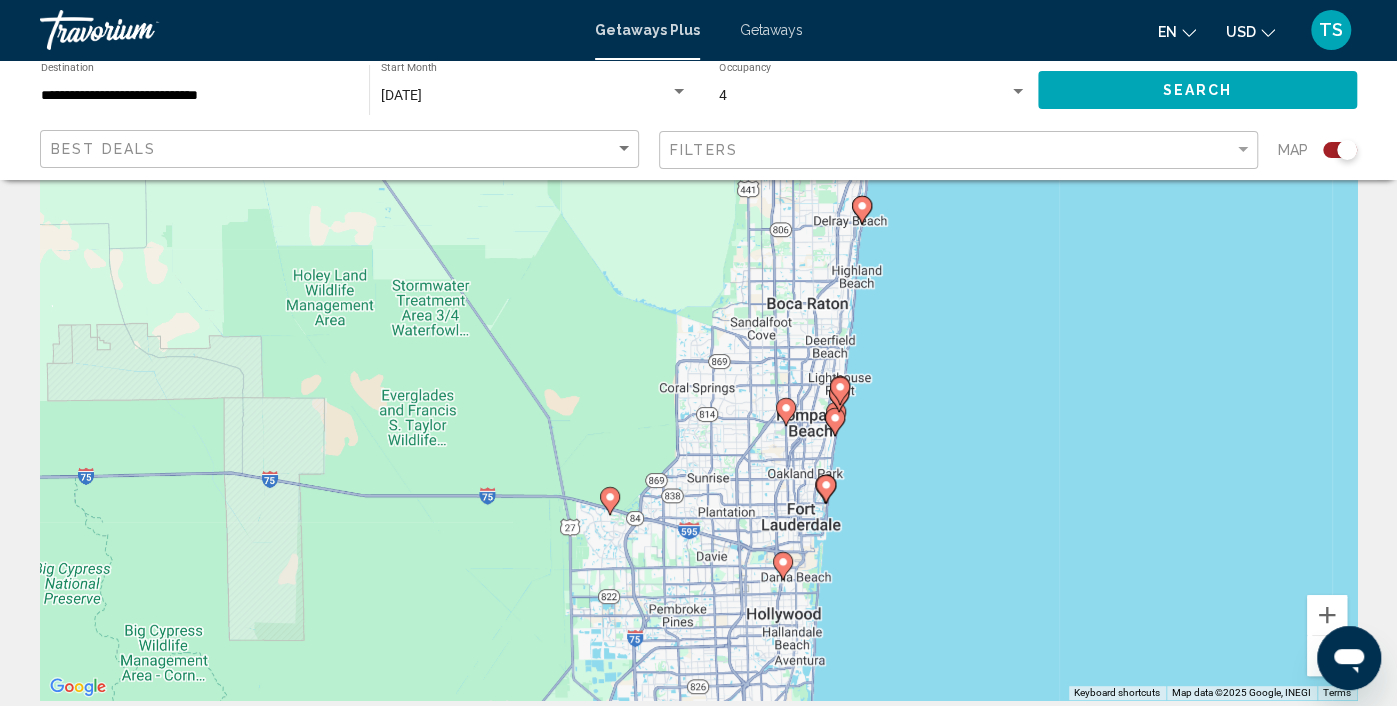 click at bounding box center (1327, 656) 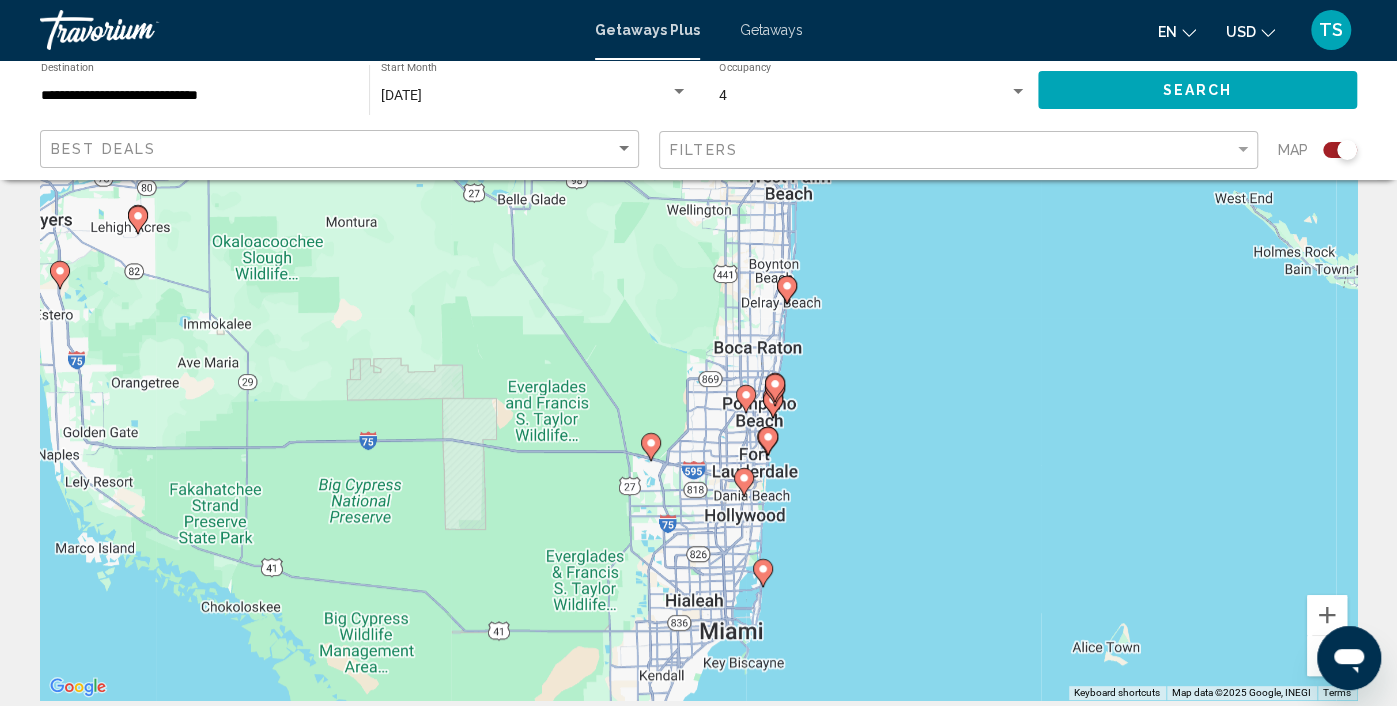 click at bounding box center [1327, 656] 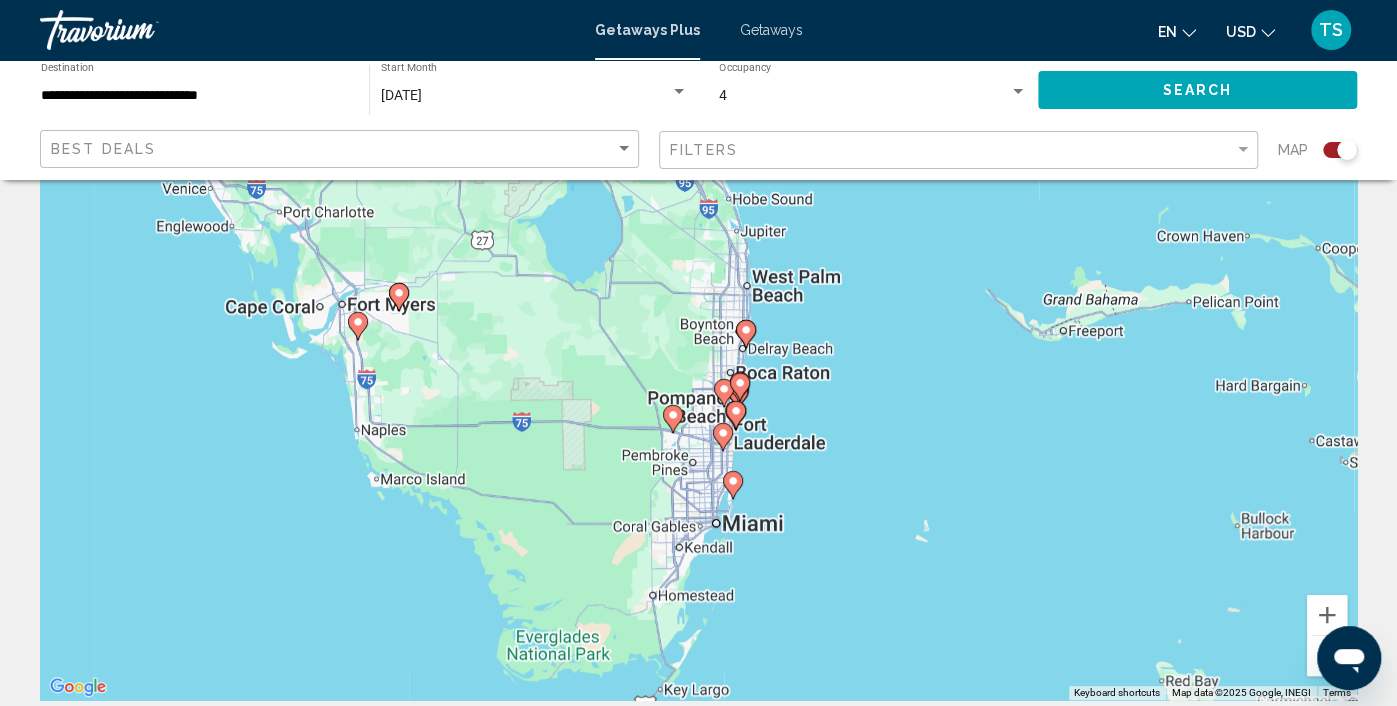 click at bounding box center (1327, 656) 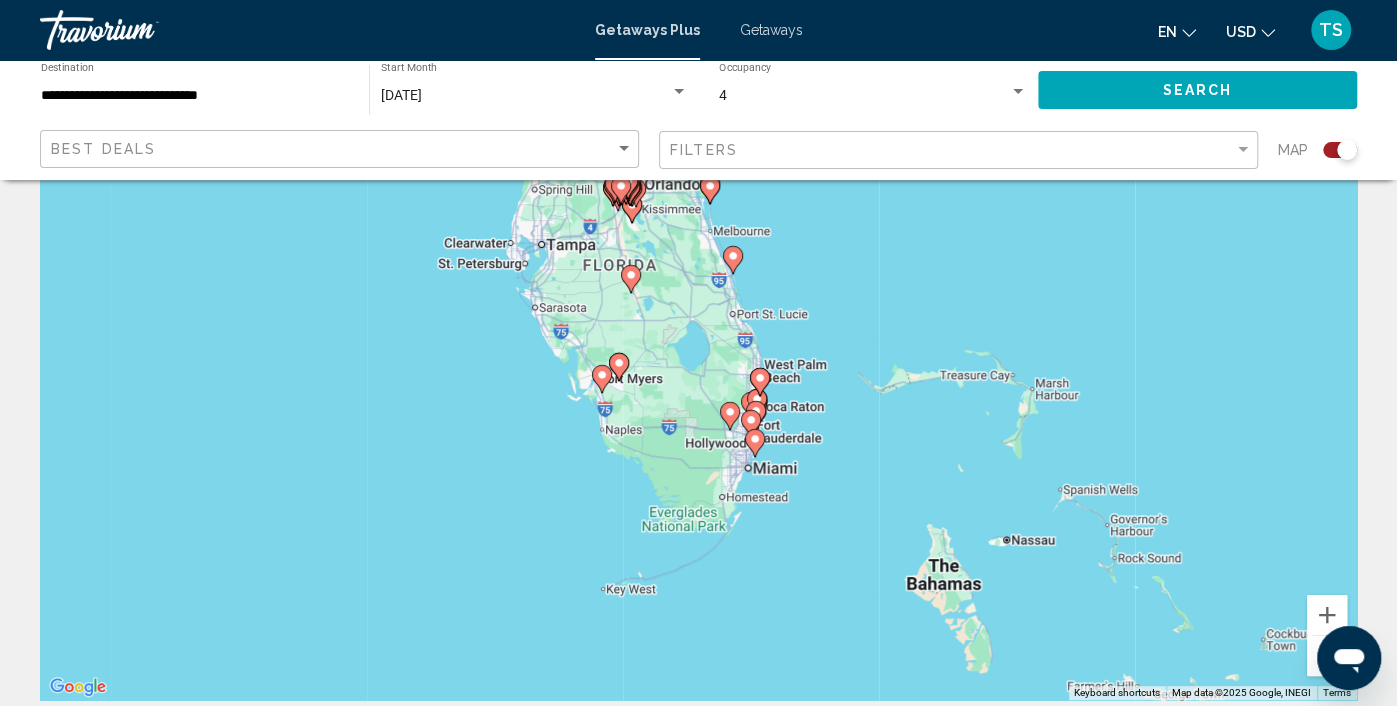 drag, startPoint x: 530, startPoint y: 226, endPoint x: 618, endPoint y: 285, distance: 105.9481 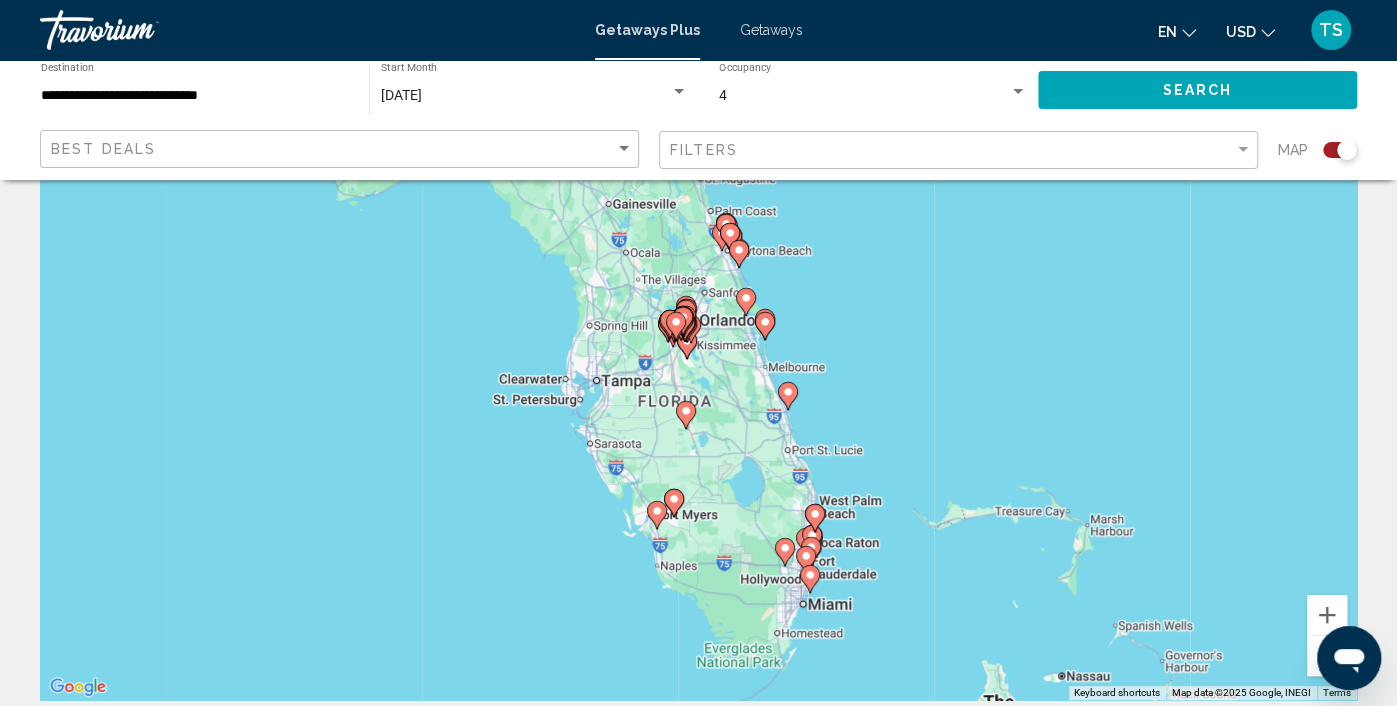 drag, startPoint x: 618, startPoint y: 285, endPoint x: 632, endPoint y: 387, distance: 102.9563 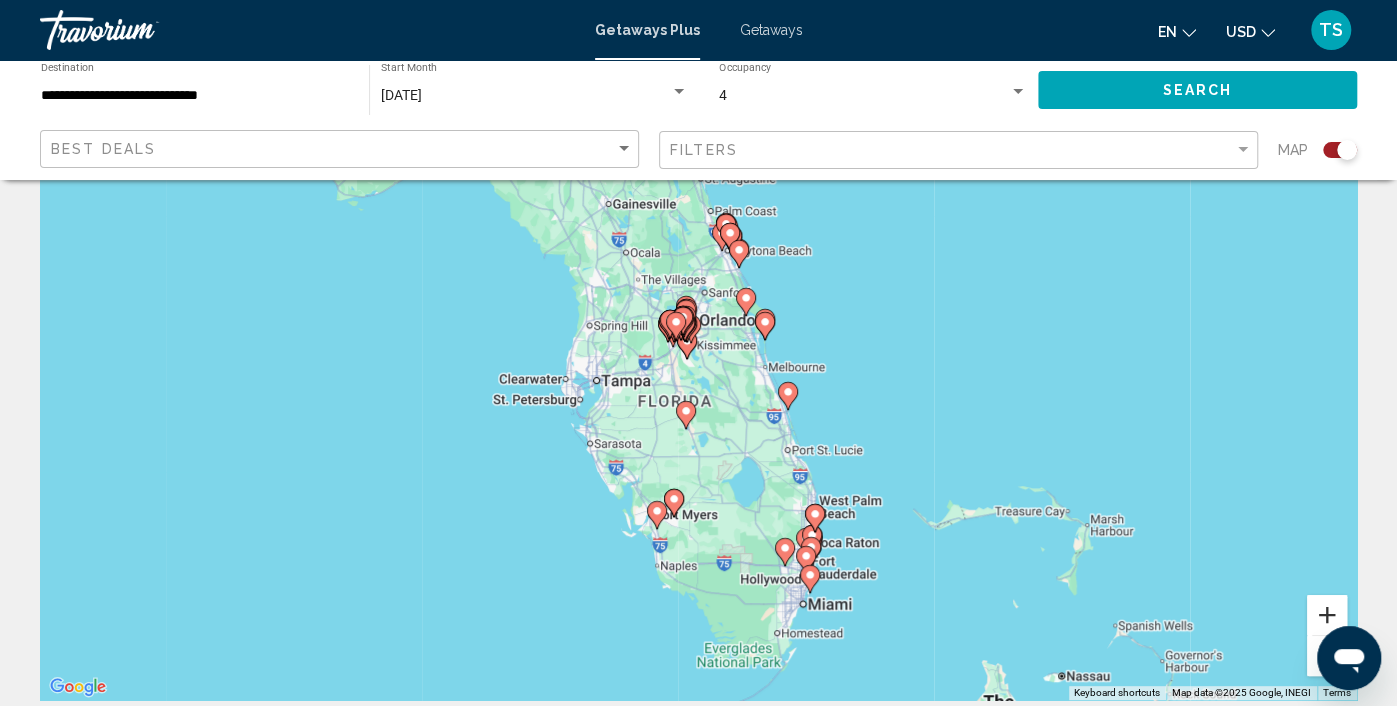 click at bounding box center (1327, 615) 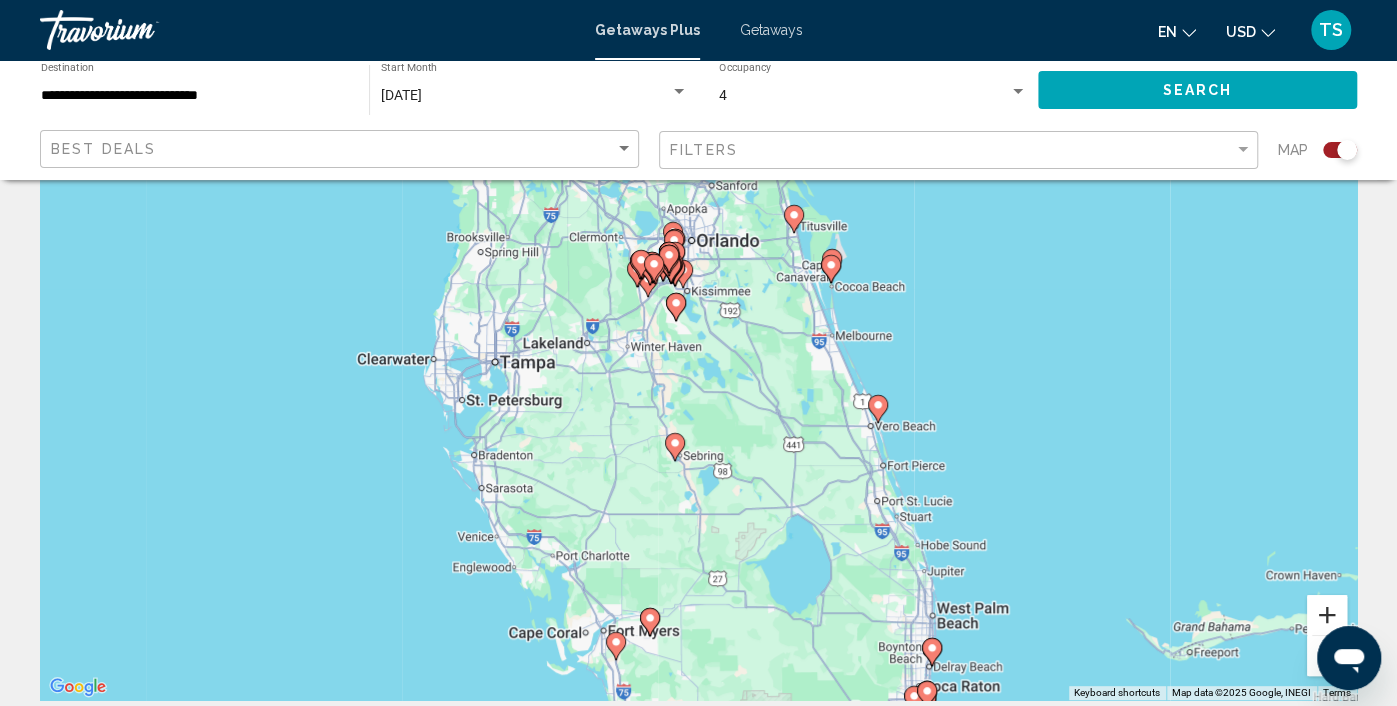 click at bounding box center (1327, 615) 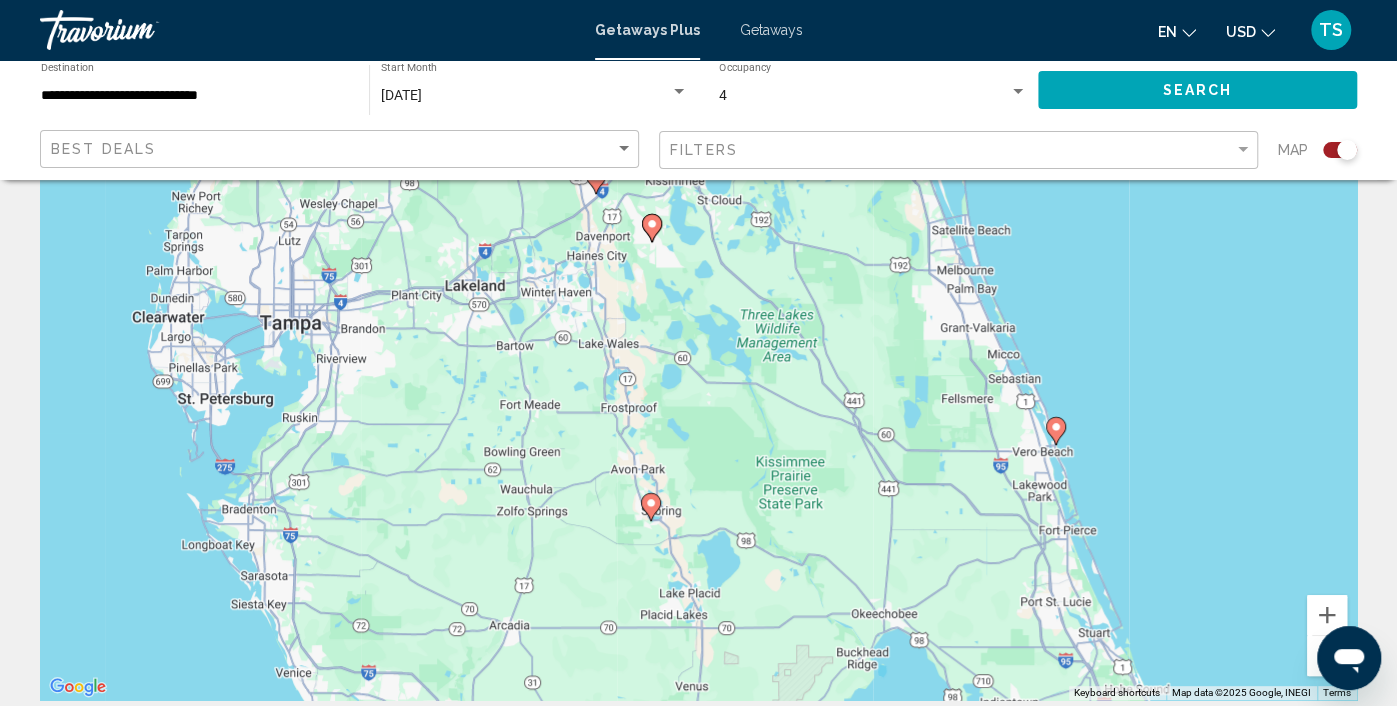 click on "To navigate, press the arrow keys. To activate drag with keyboard, press Alt + Enter. Once in keyboard drag state, use the arrow keys to move the marker. To complete the drag, press the Enter key. To cancel, press Escape." at bounding box center (698, 400) 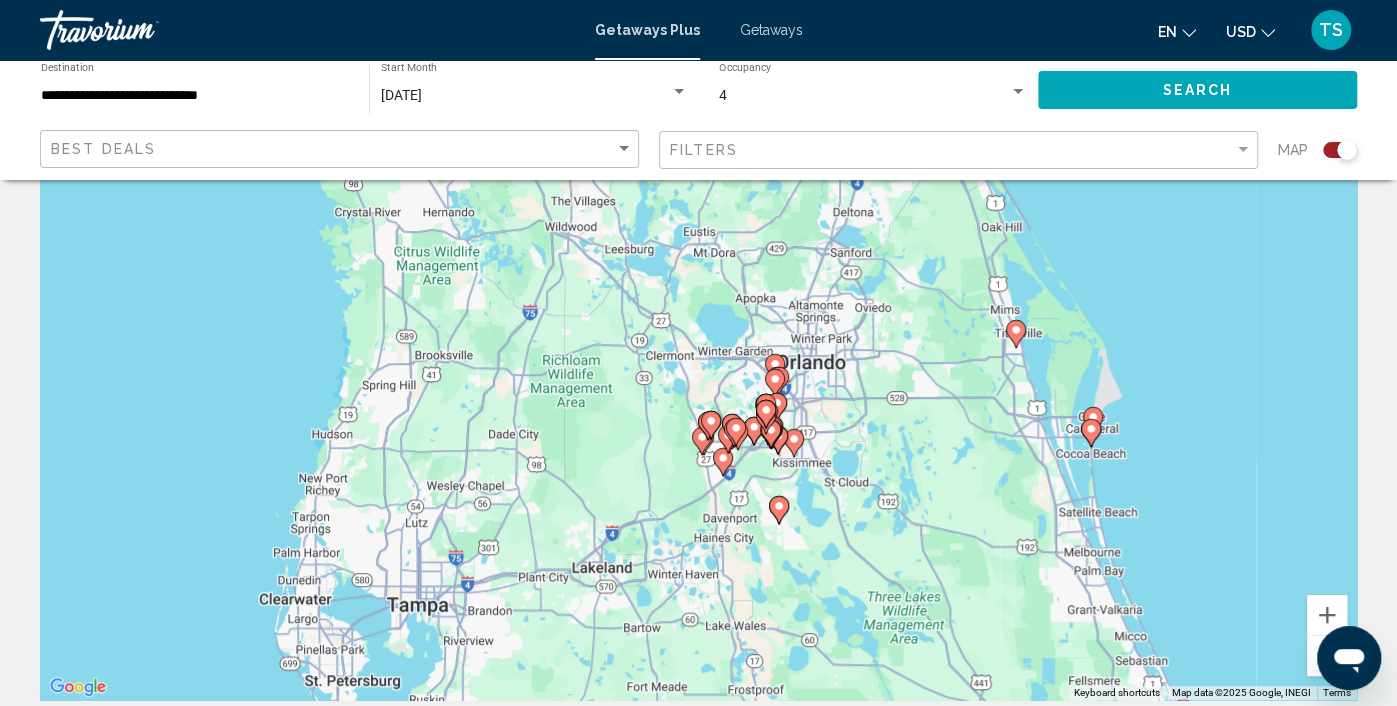 drag, startPoint x: 602, startPoint y: 391, endPoint x: 744, endPoint y: 595, distance: 248.55583 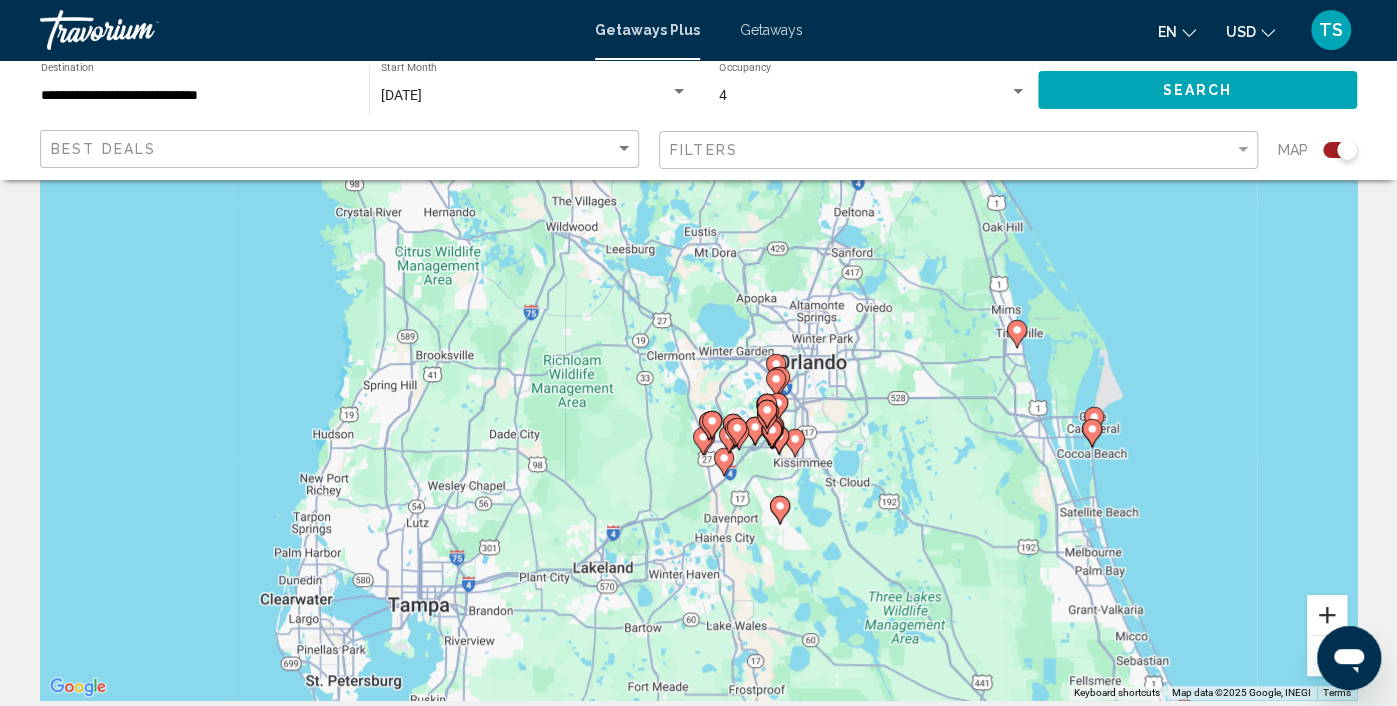 click at bounding box center [1327, 615] 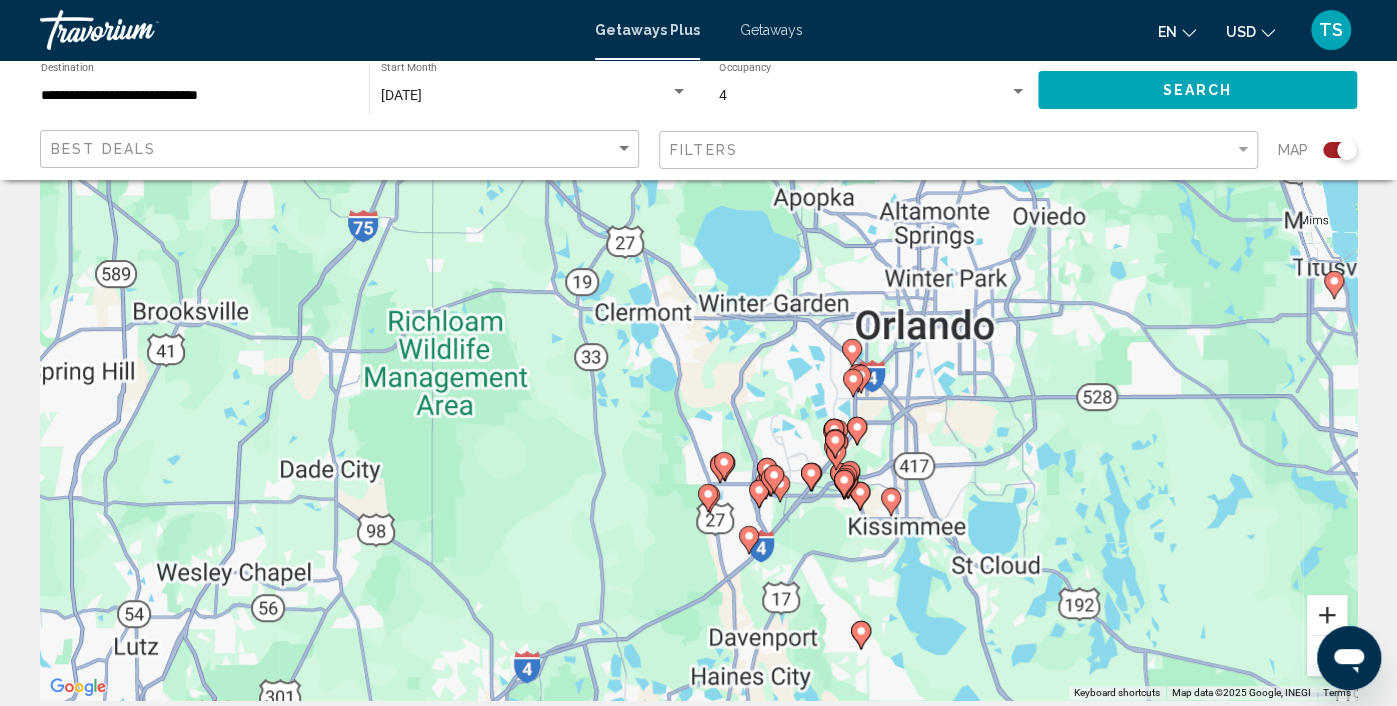 click at bounding box center [1327, 615] 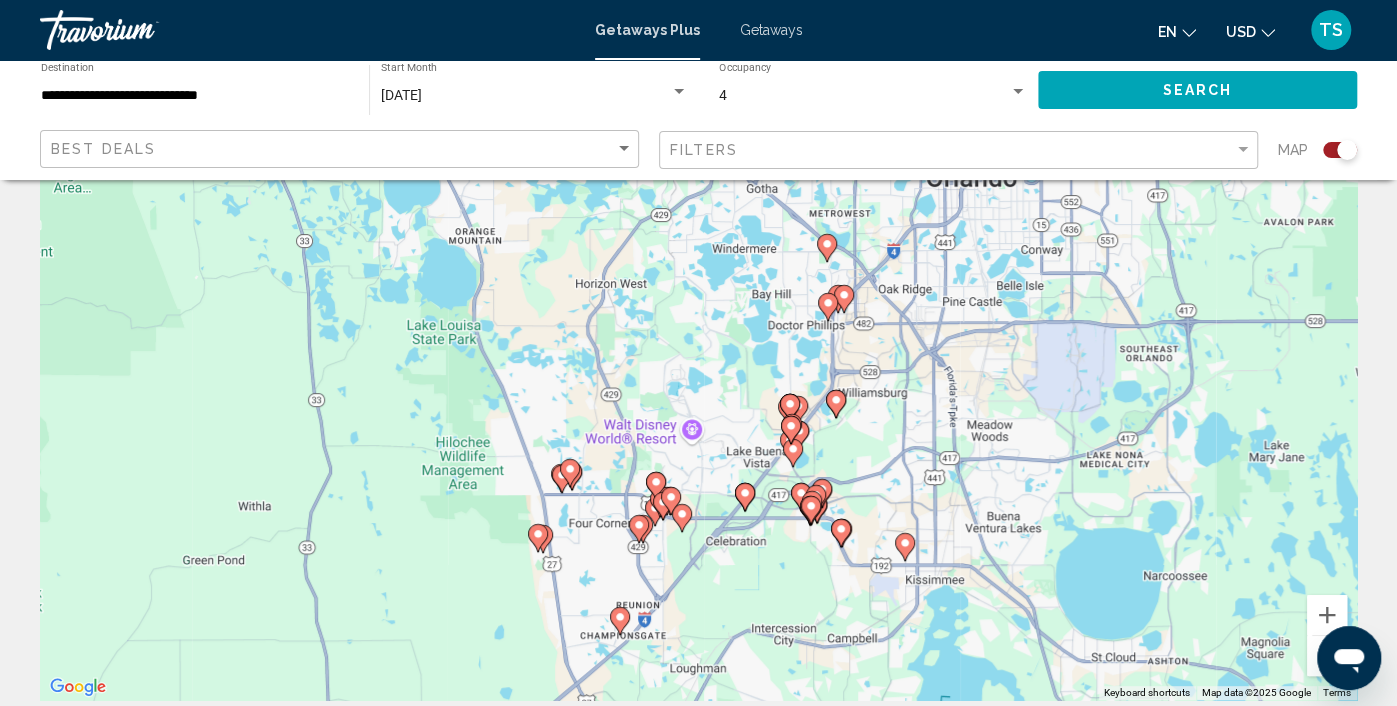 drag, startPoint x: 1050, startPoint y: 445, endPoint x: 872, endPoint y: 371, distance: 192.76929 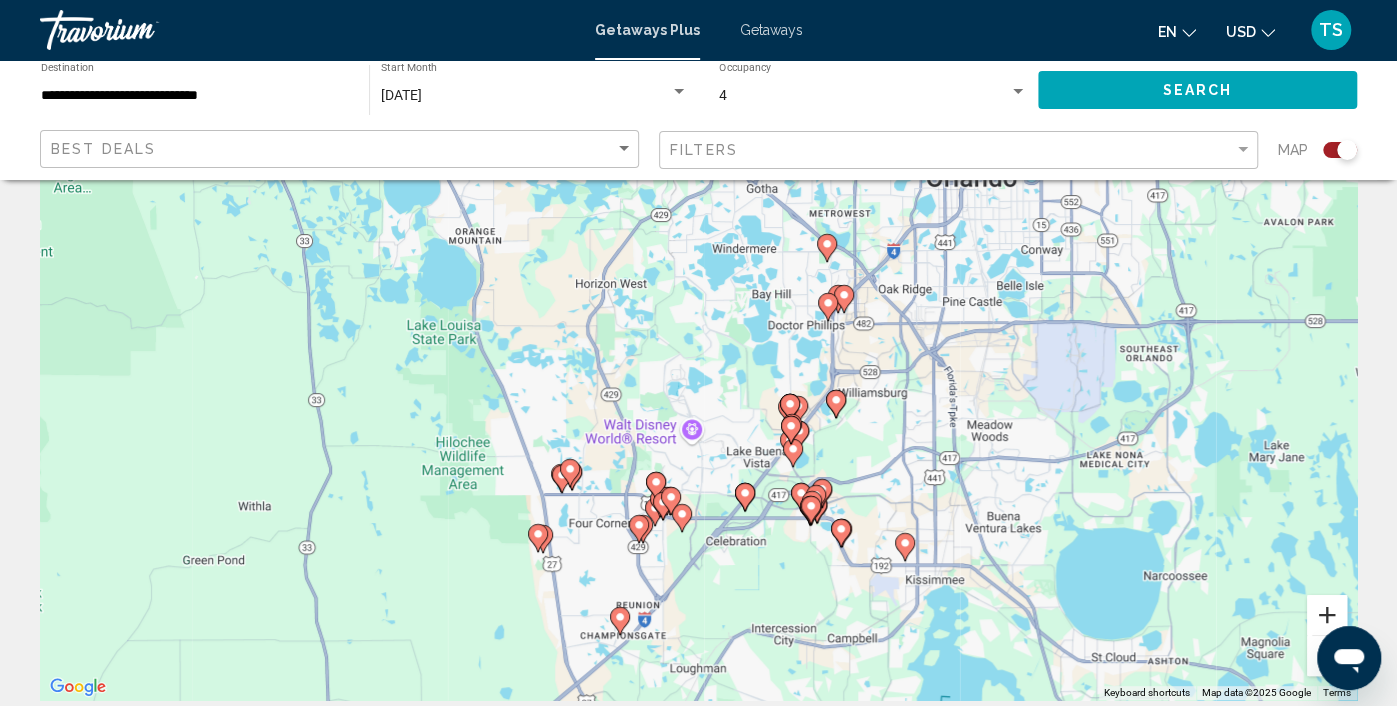 click at bounding box center (1327, 615) 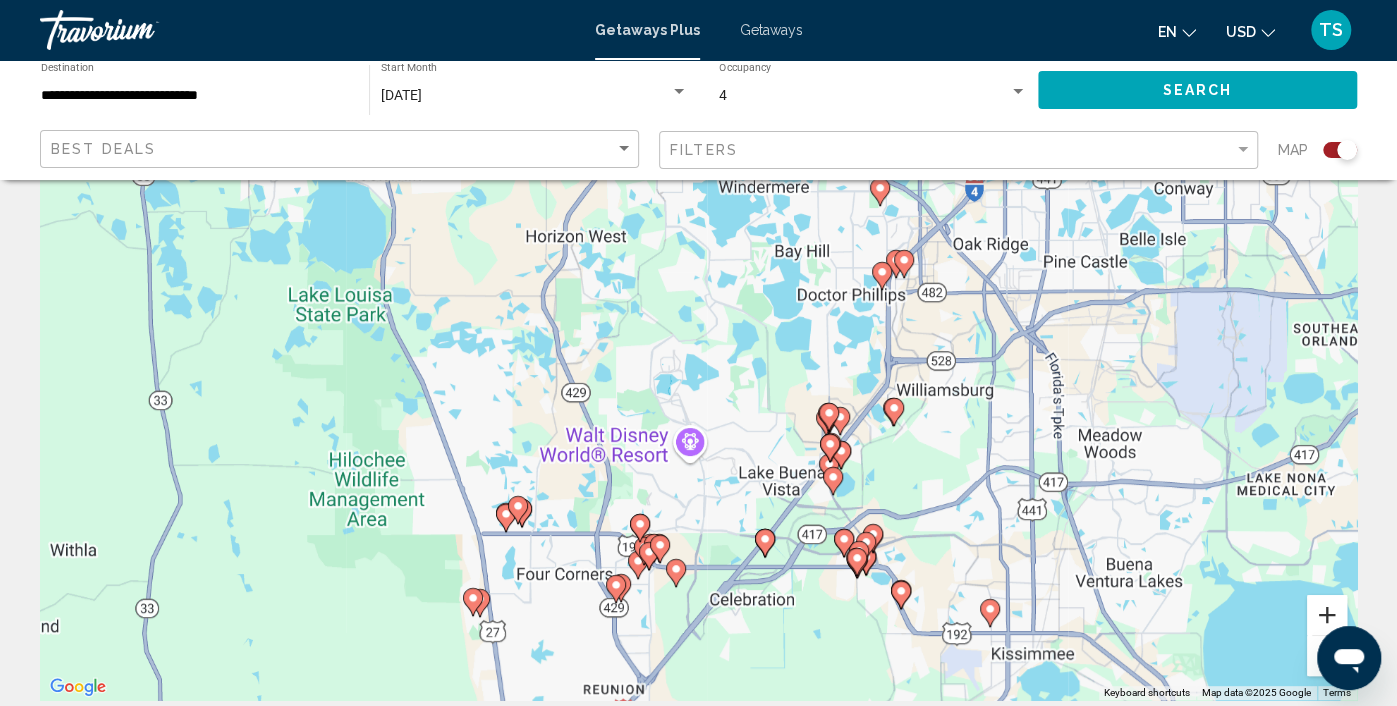 click at bounding box center [1327, 615] 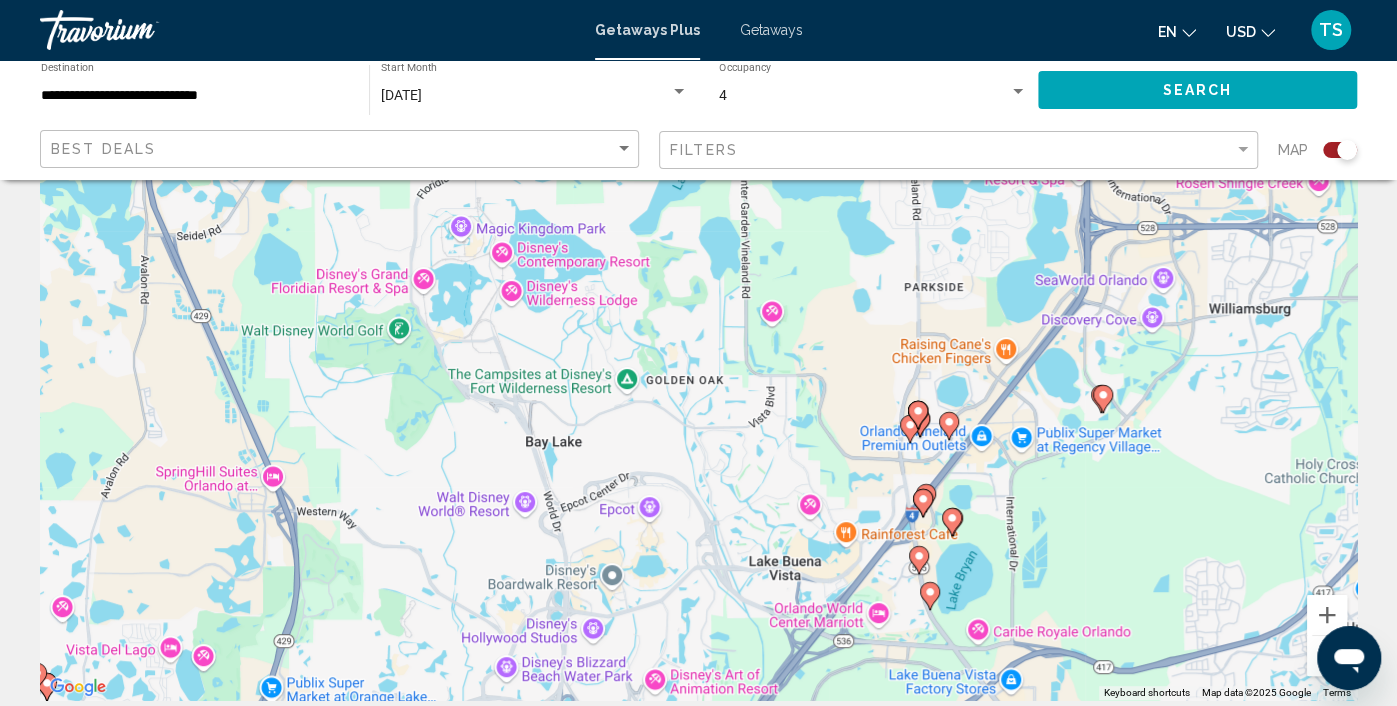 drag, startPoint x: 1204, startPoint y: 528, endPoint x: 1050, endPoint y: 464, distance: 166.7693 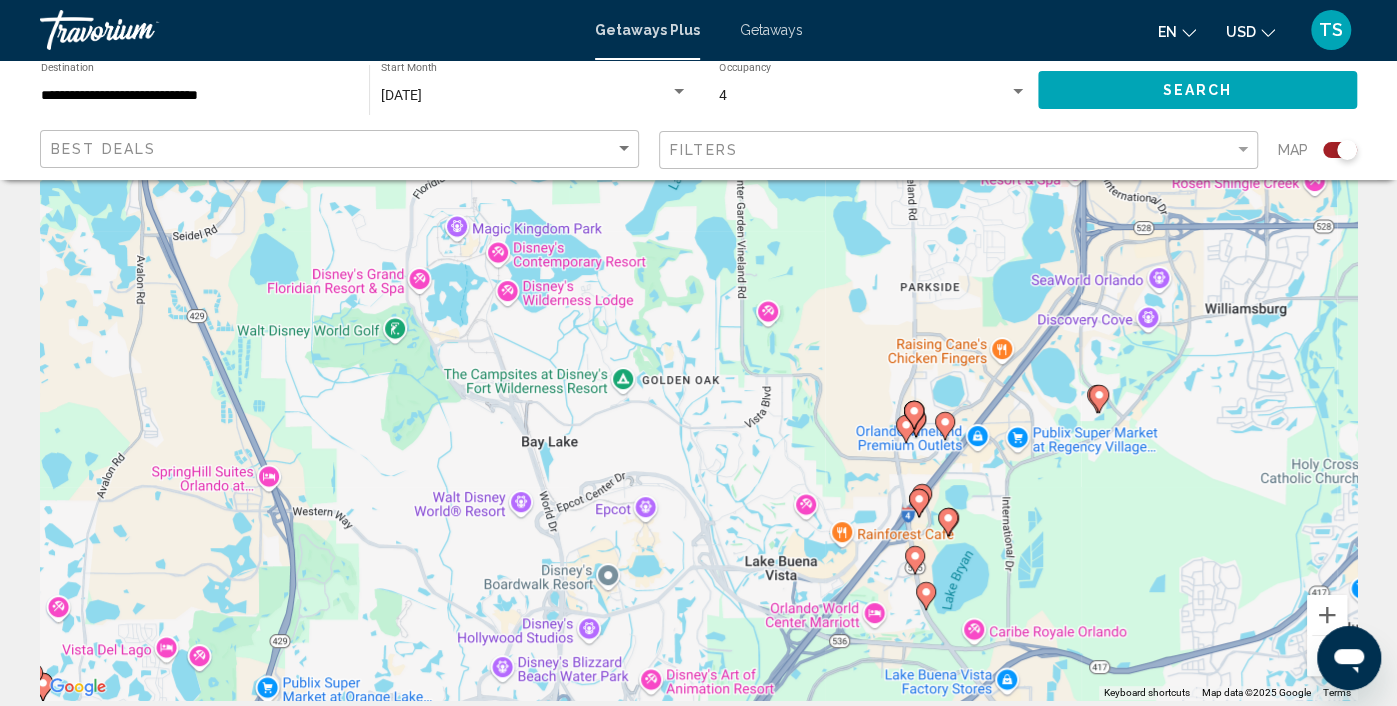 click 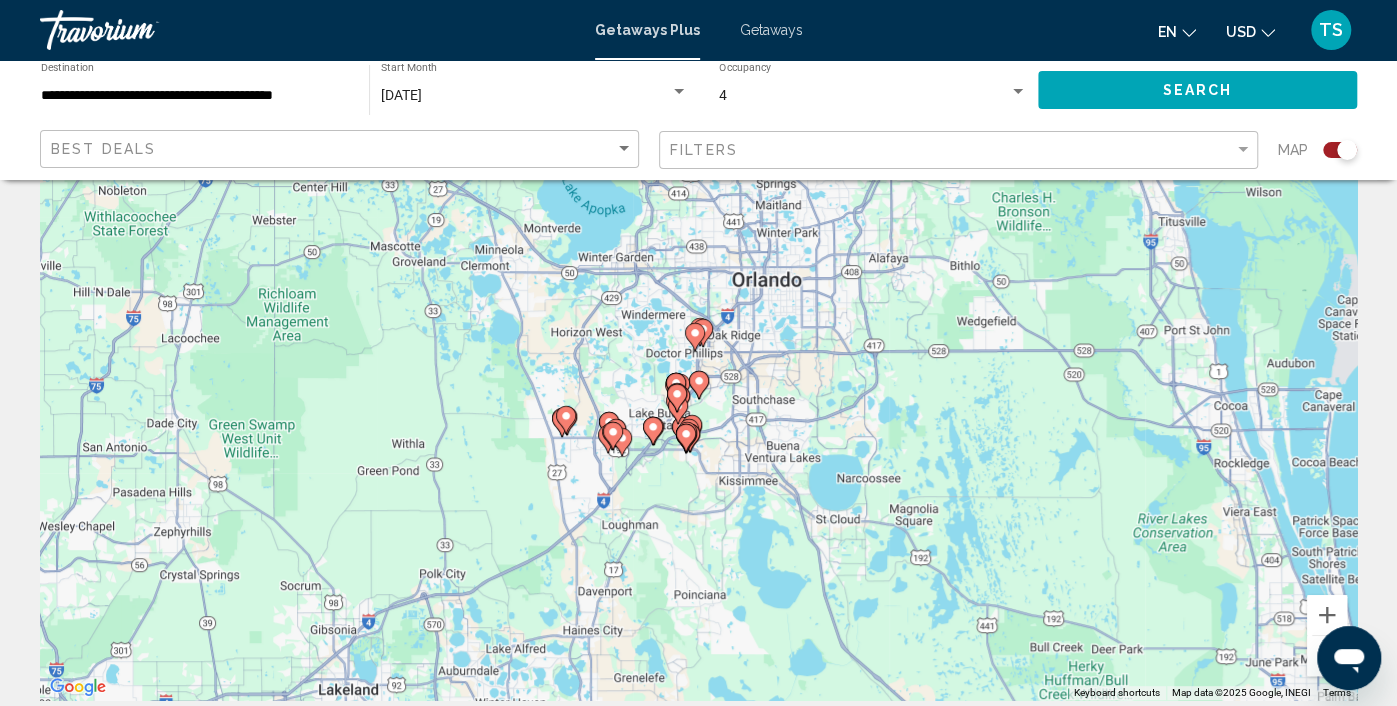 click 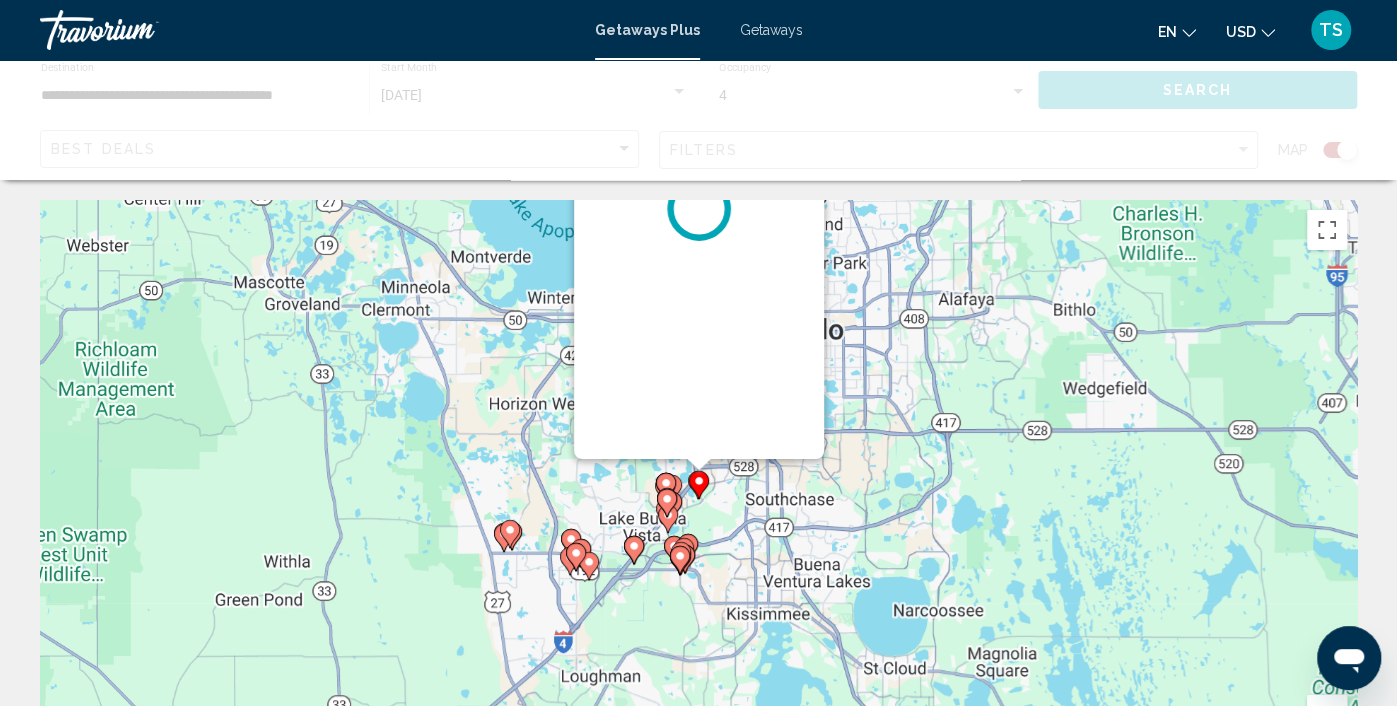 click at bounding box center (699, 209) 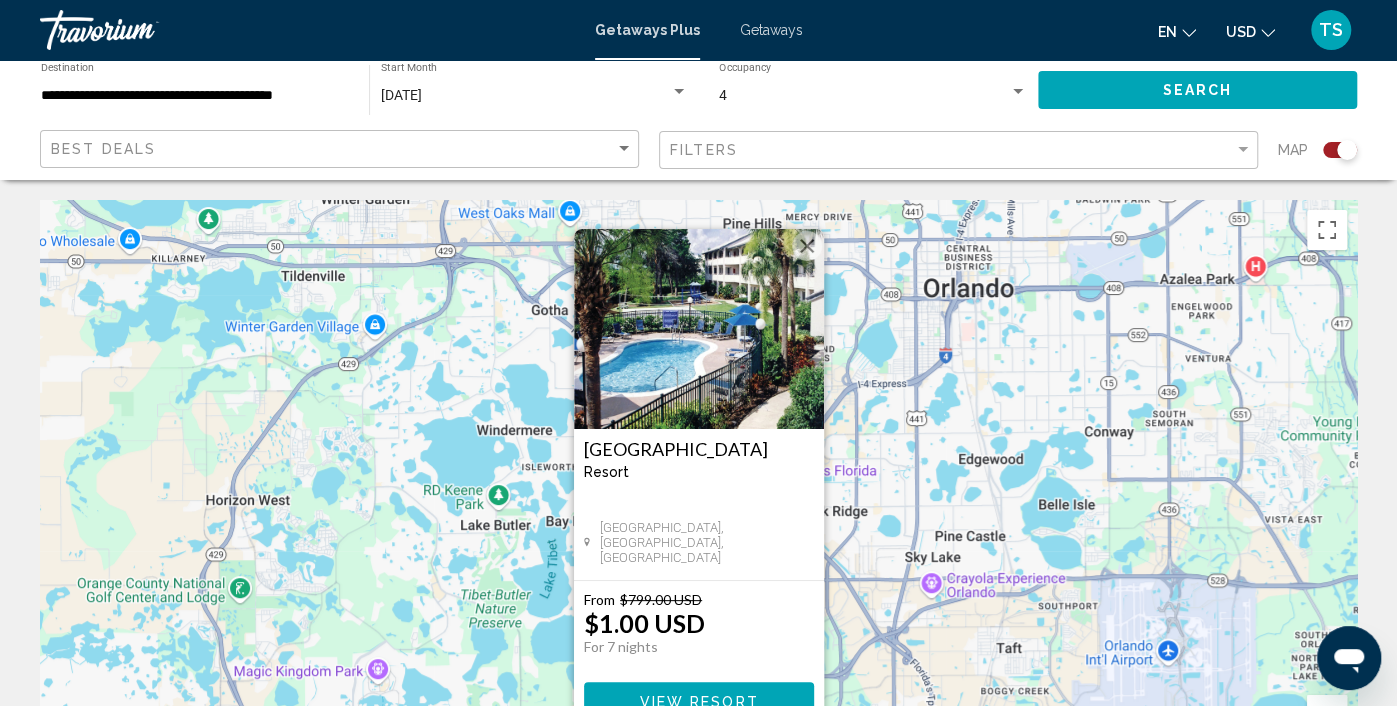 click on "View Resort" at bounding box center (699, 700) 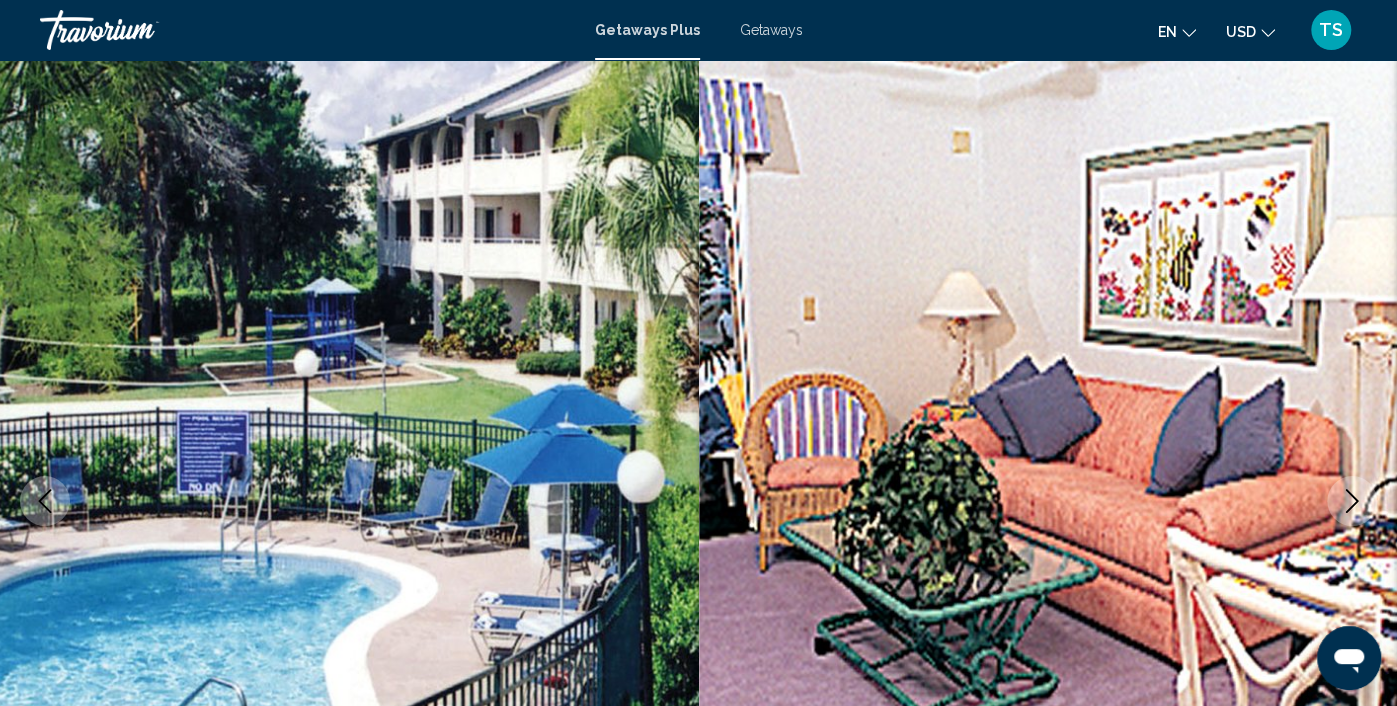 scroll, scrollTop: 134, scrollLeft: 0, axis: vertical 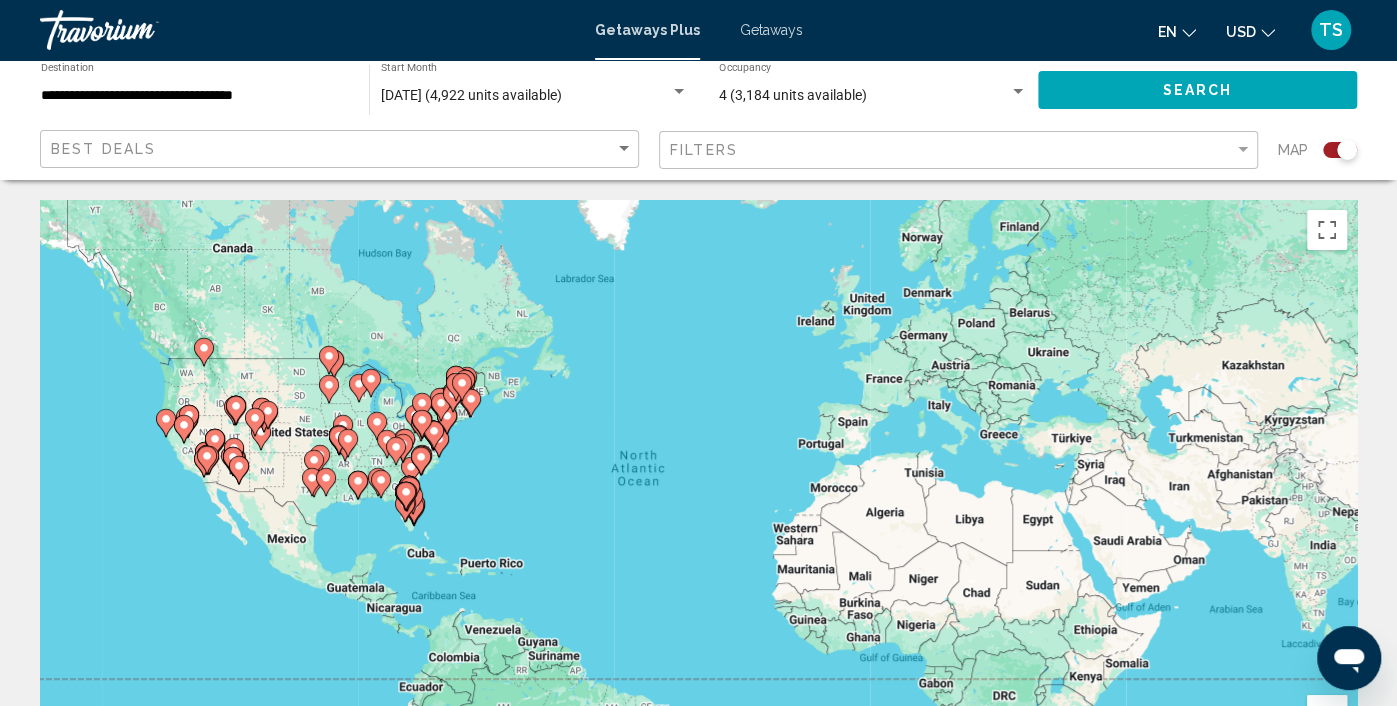 click at bounding box center [1327, 715] 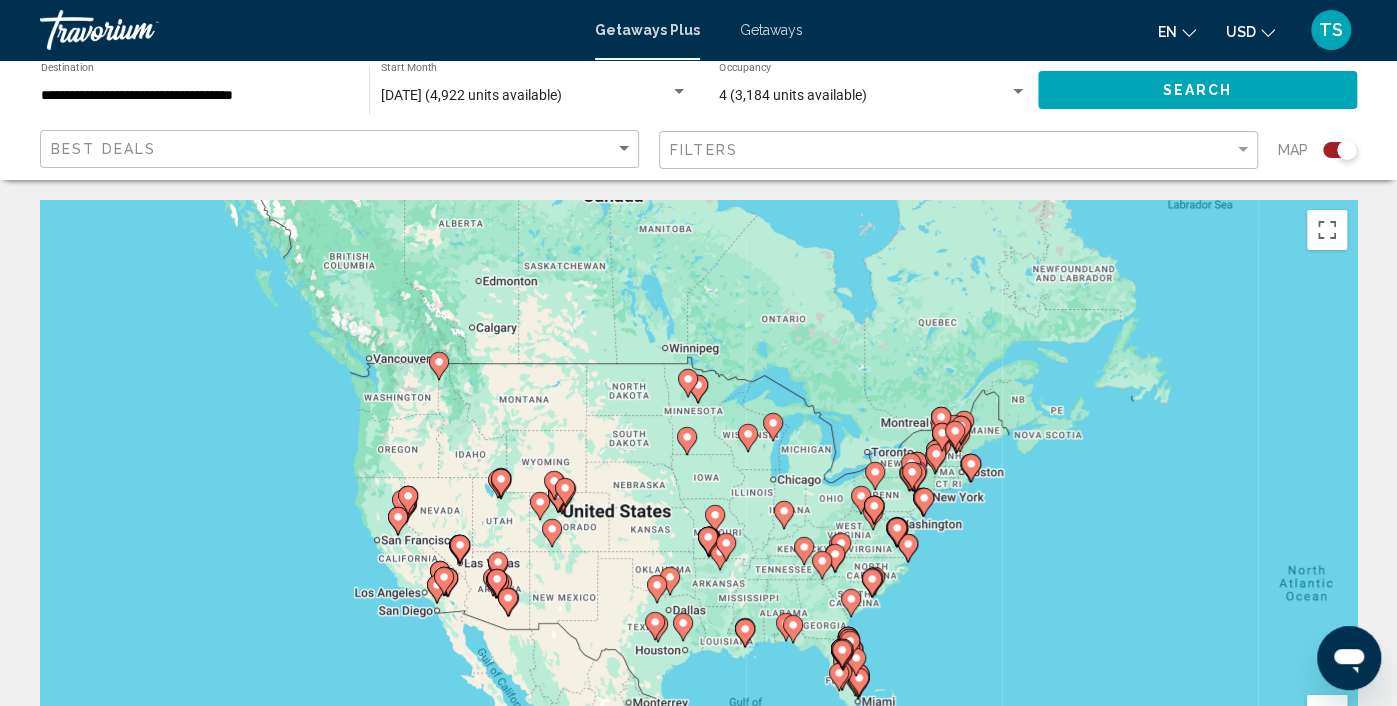 drag, startPoint x: 268, startPoint y: 403, endPoint x: 1002, endPoint y: 552, distance: 748.97064 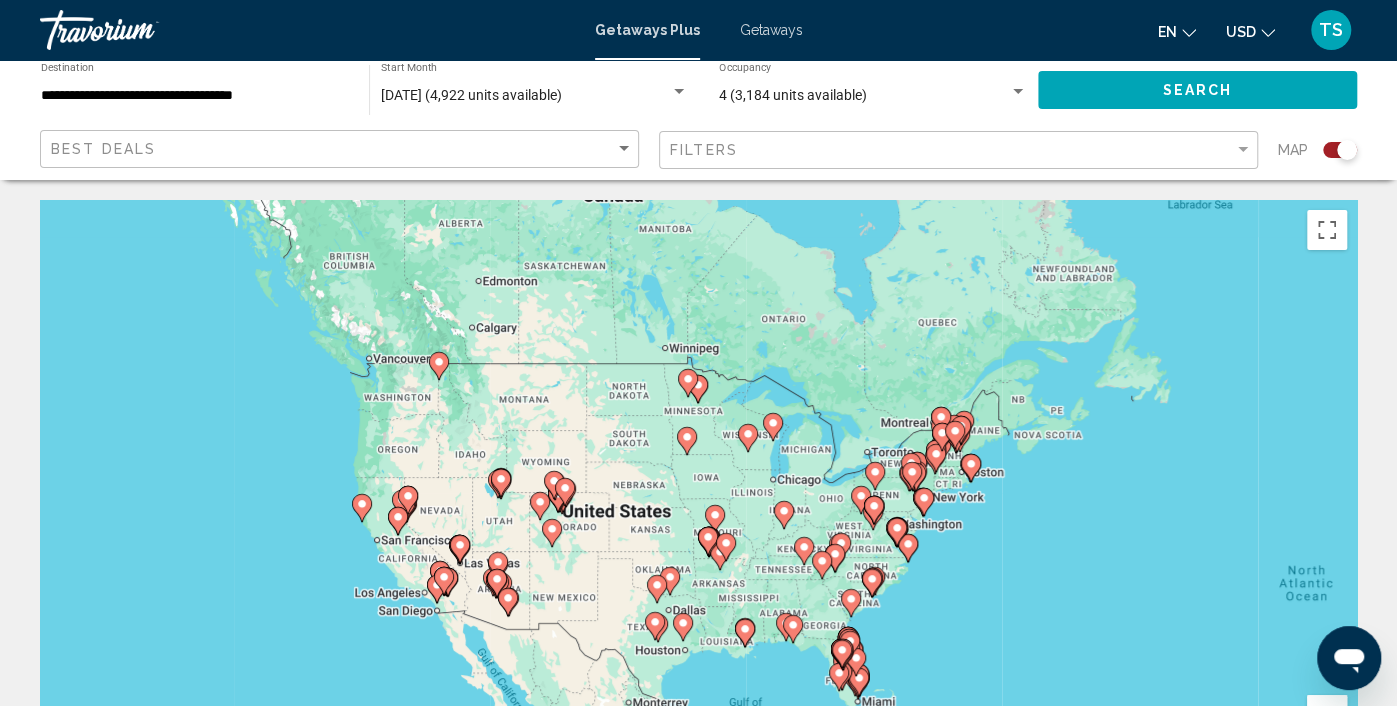 click at bounding box center (1327, 715) 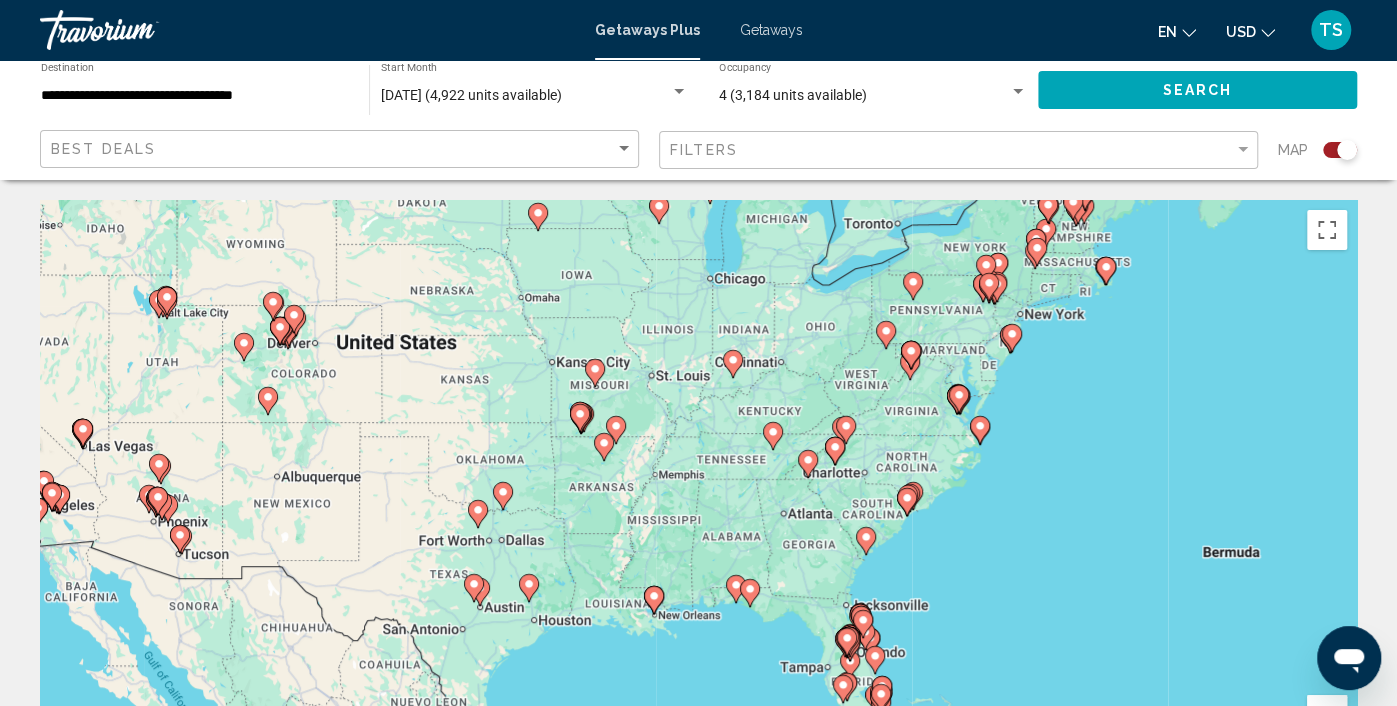 drag, startPoint x: 1154, startPoint y: 600, endPoint x: 1016, endPoint y: 418, distance: 228.40315 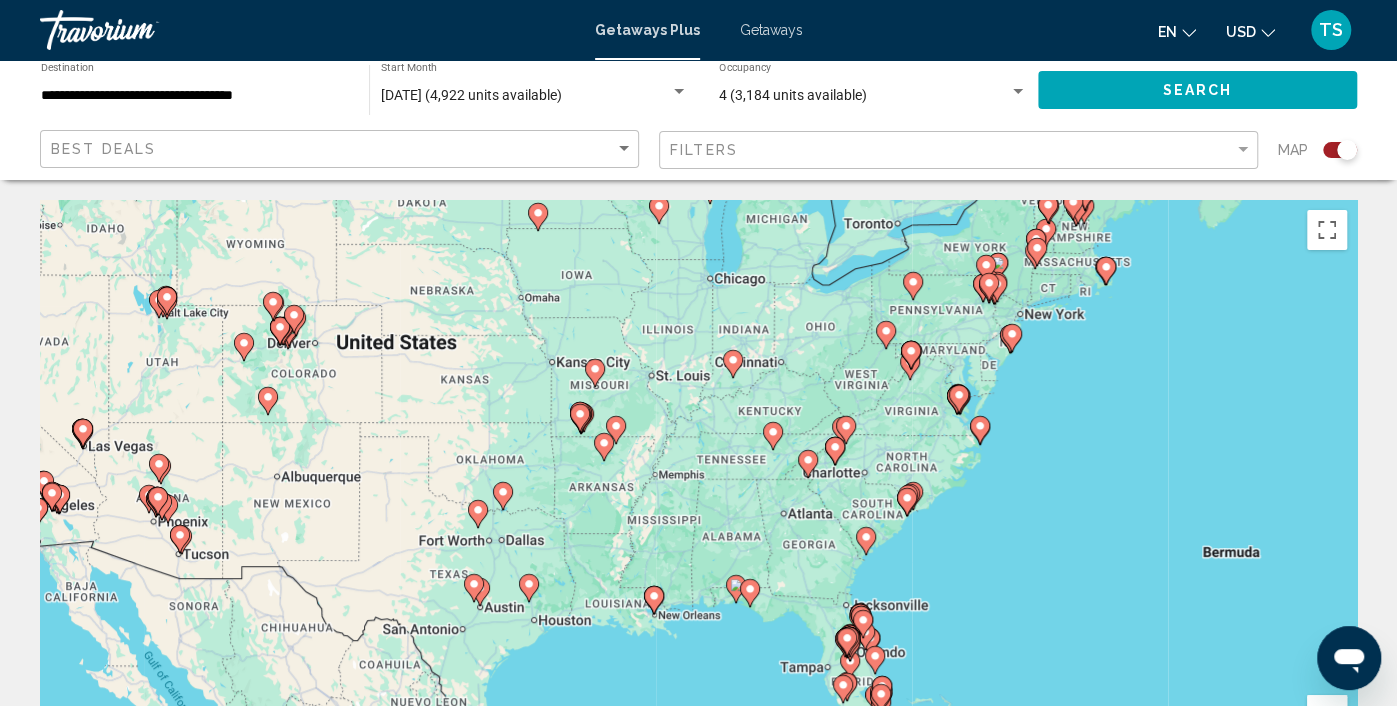 click on "To navigate, press the arrow keys. To activate drag with keyboard, press Alt + Enter. Once in keyboard drag state, use the arrow keys to move the marker. To complete the drag, press the Enter key. To cancel, press Escape." at bounding box center (698, 500) 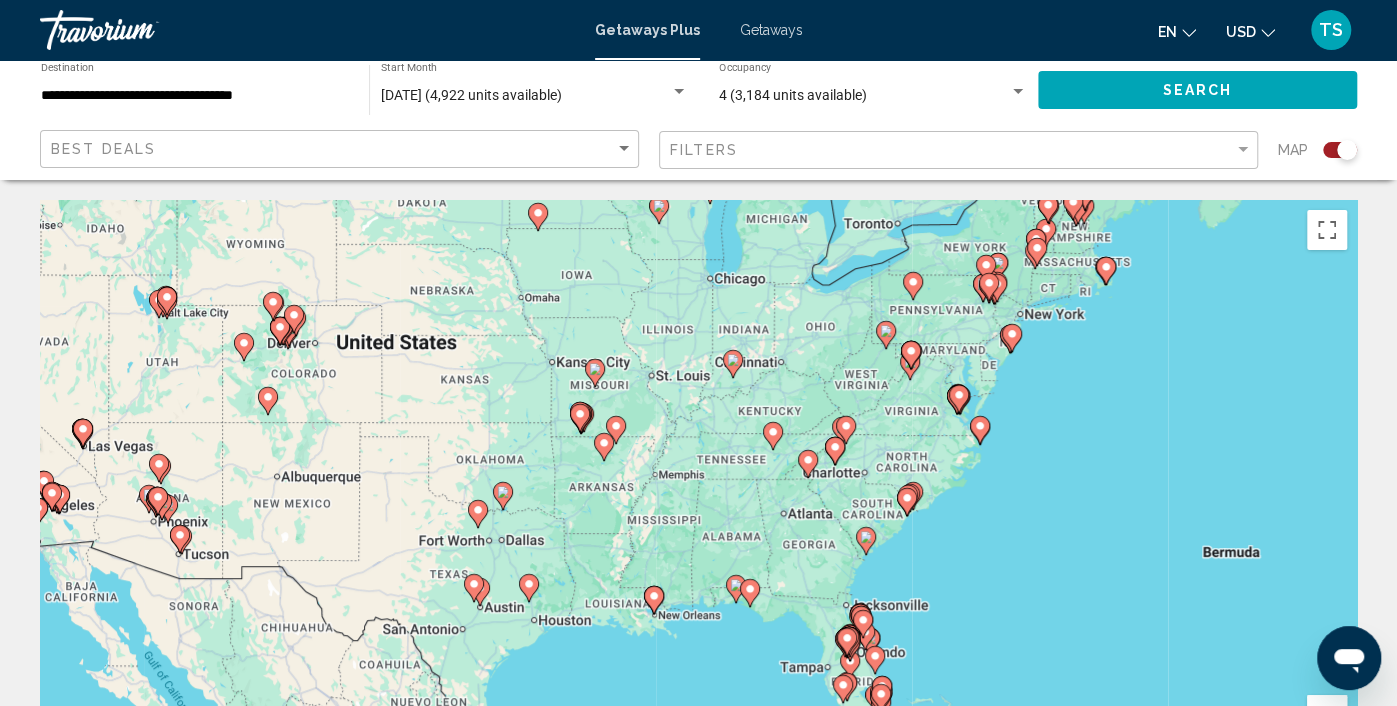 click at bounding box center [1327, 715] 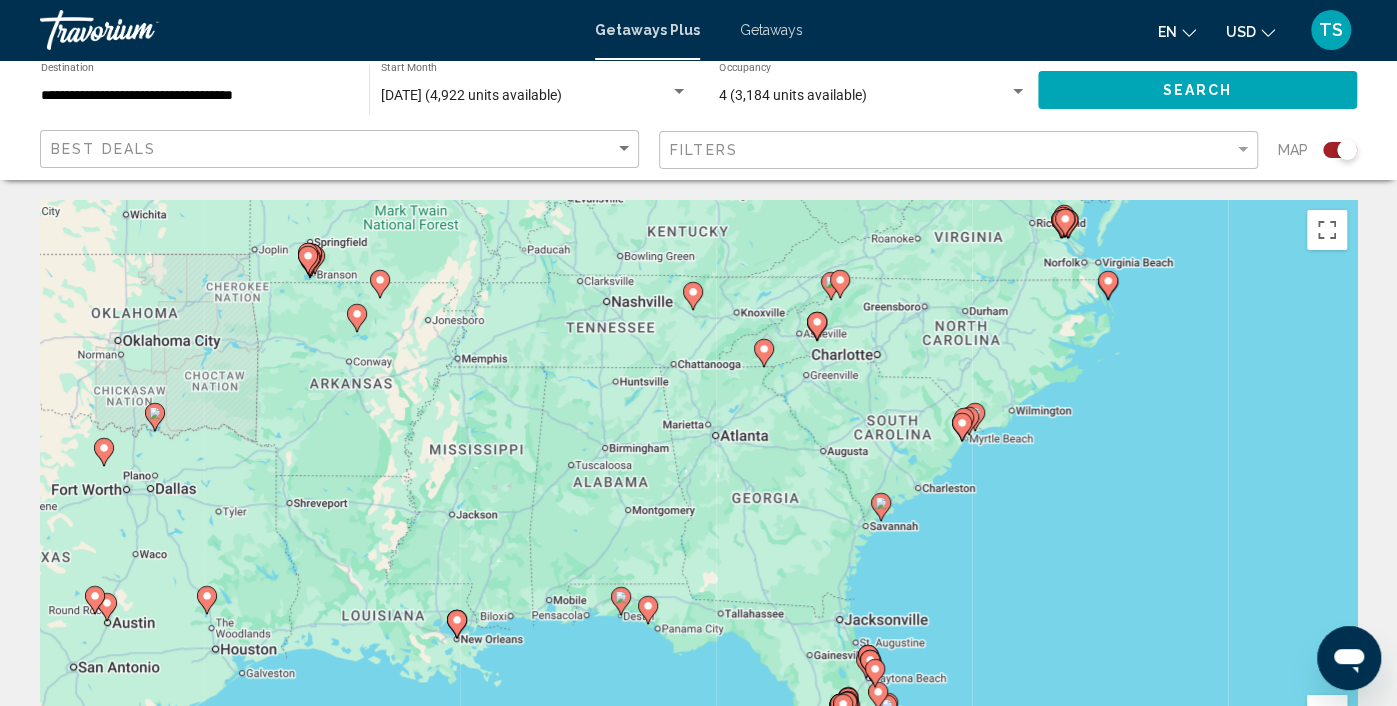 drag, startPoint x: 1262, startPoint y: 540, endPoint x: 1128, endPoint y: 465, distance: 153.56107 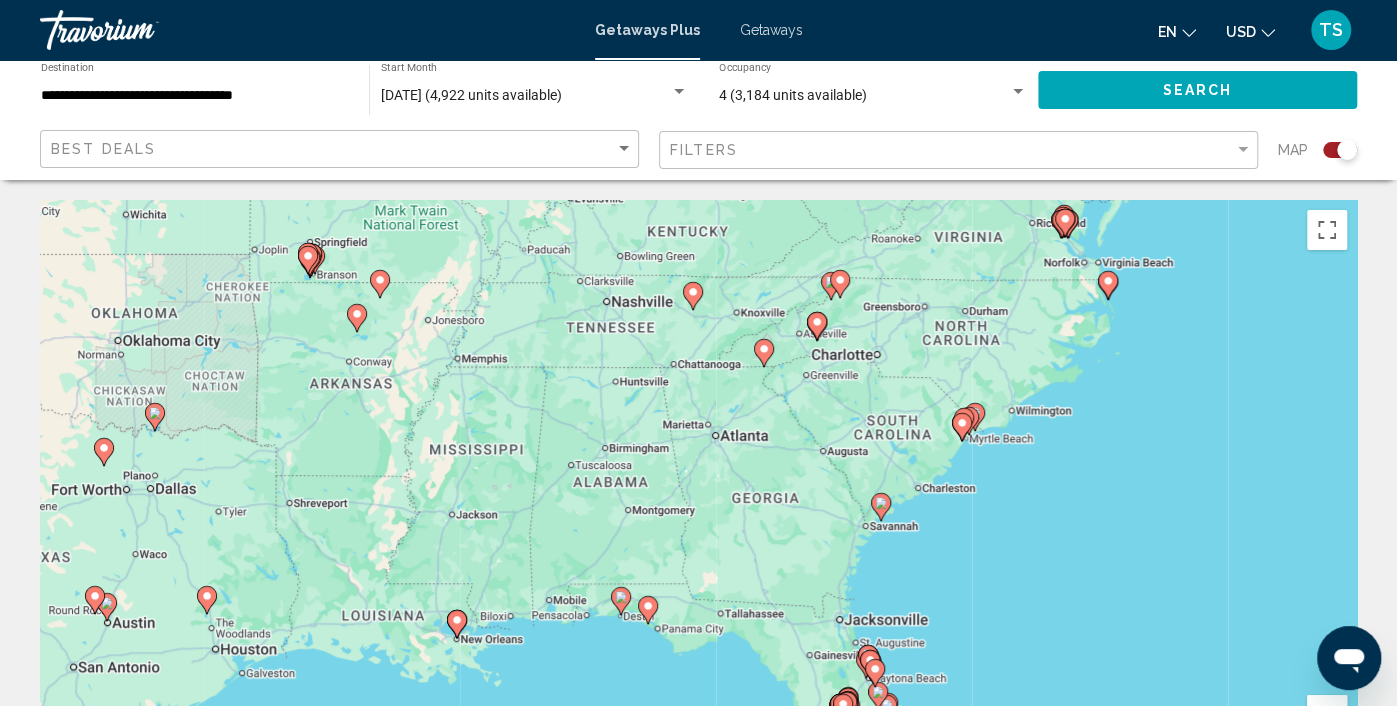 click on "To navigate, press the arrow keys. To activate drag with keyboard, press Alt + Enter. Once in keyboard drag state, use the arrow keys to move the marker. To complete the drag, press the Enter key. To cancel, press Escape." at bounding box center (698, 500) 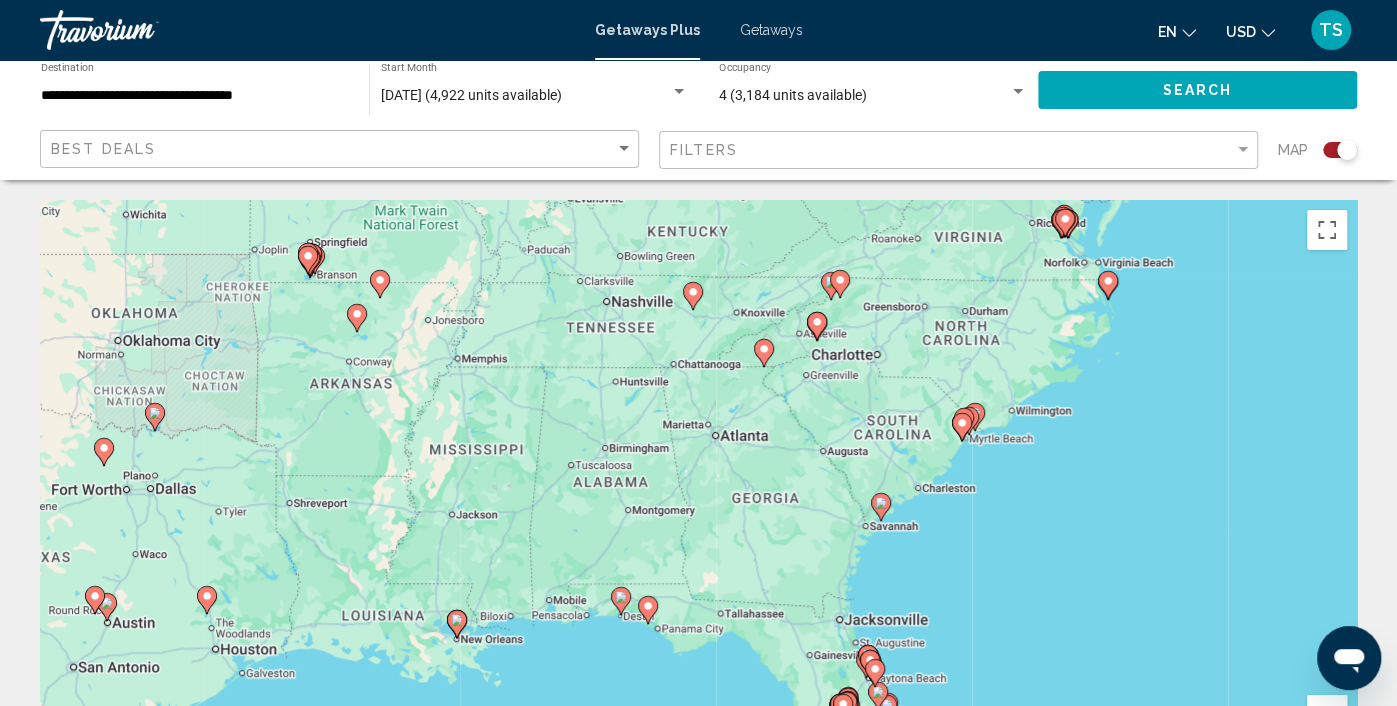 click at bounding box center (1327, 715) 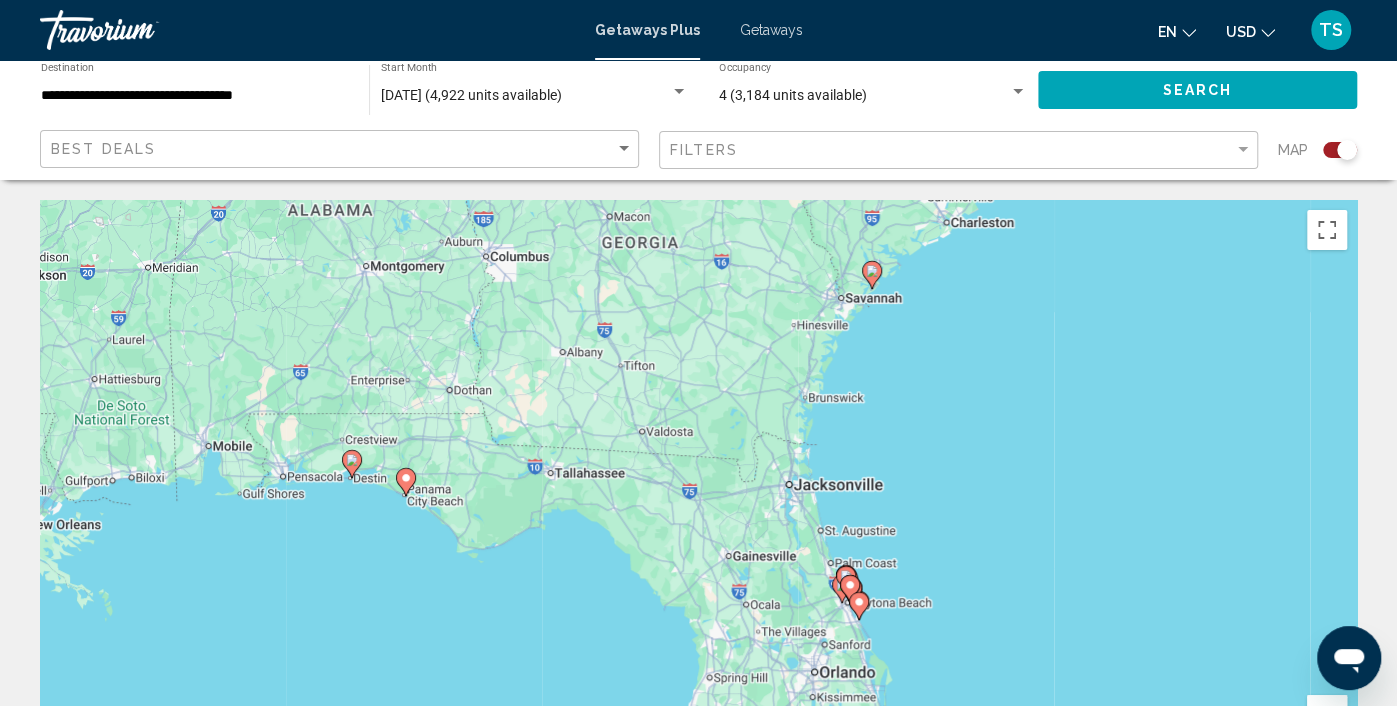 drag, startPoint x: 1178, startPoint y: 601, endPoint x: 978, endPoint y: 337, distance: 331.20386 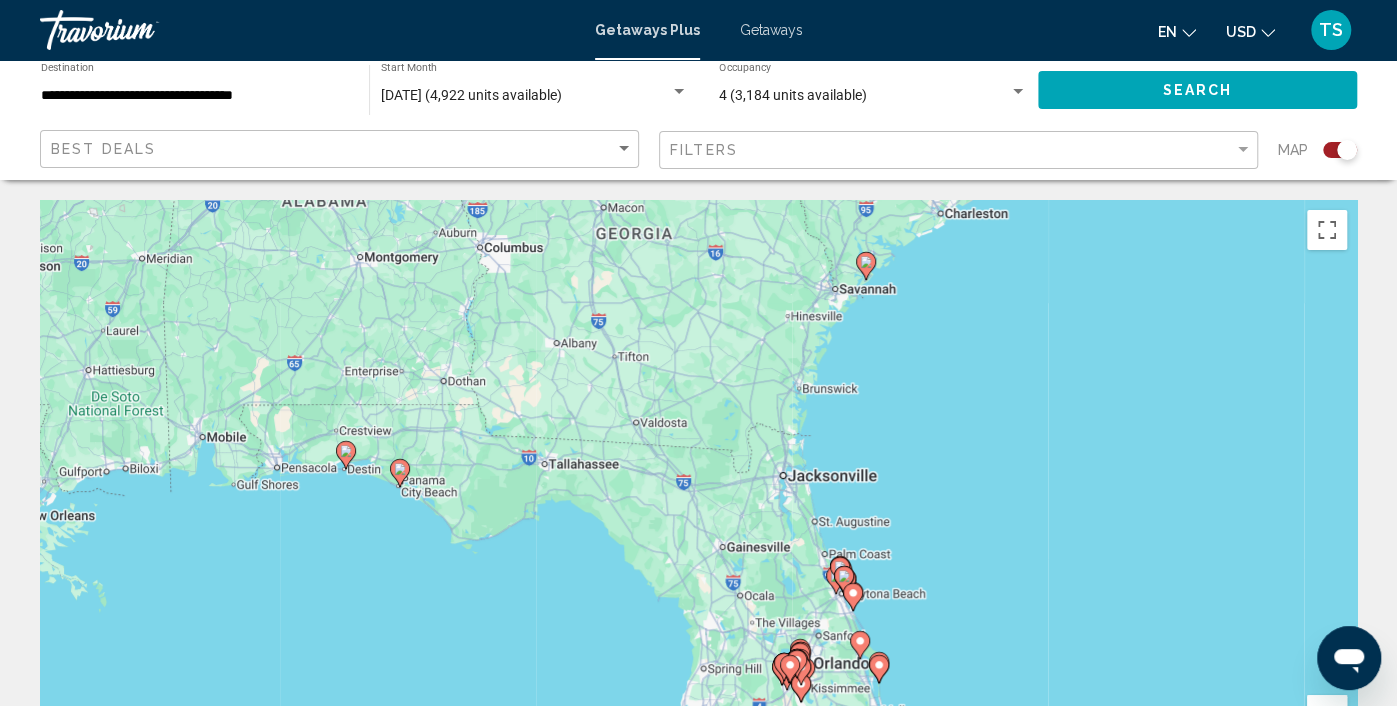 click at bounding box center (1327, 715) 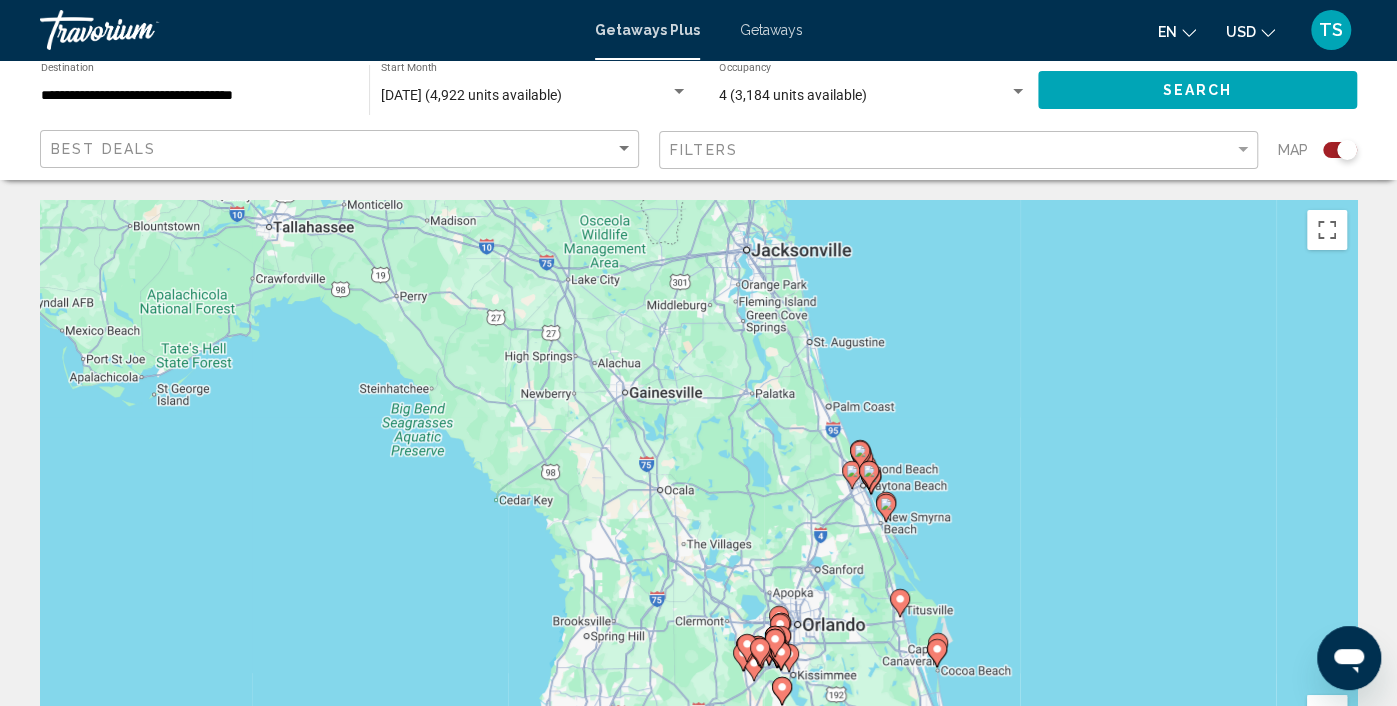 drag, startPoint x: 1176, startPoint y: 614, endPoint x: 1056, endPoint y: 411, distance: 235.81561 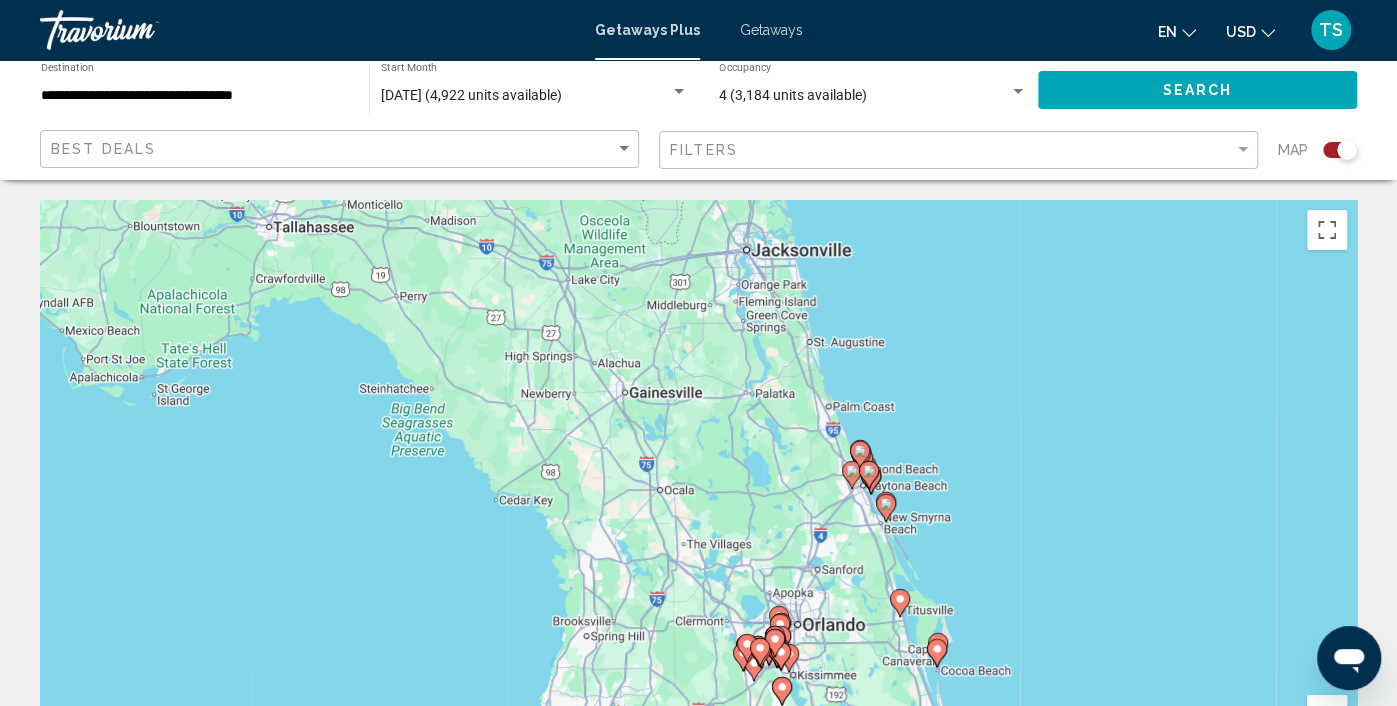 click at bounding box center (1327, 715) 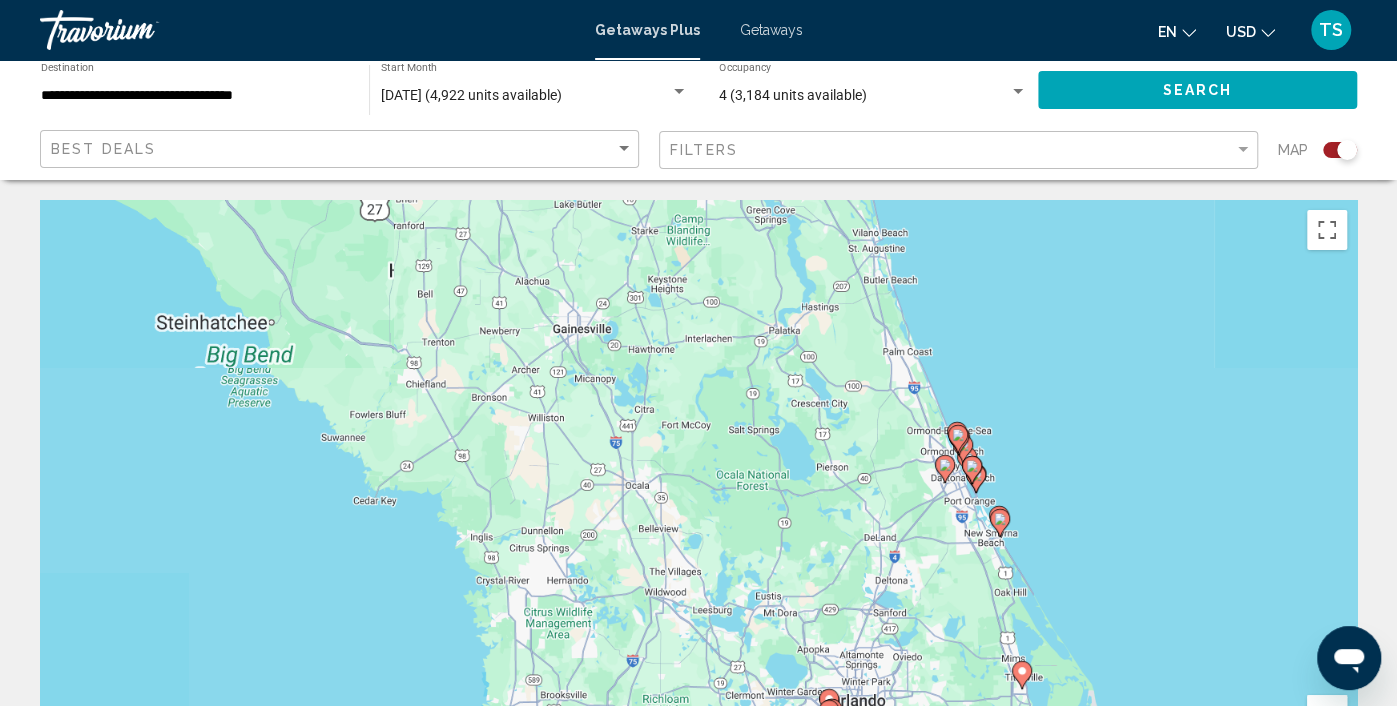 click at bounding box center (1327, 715) 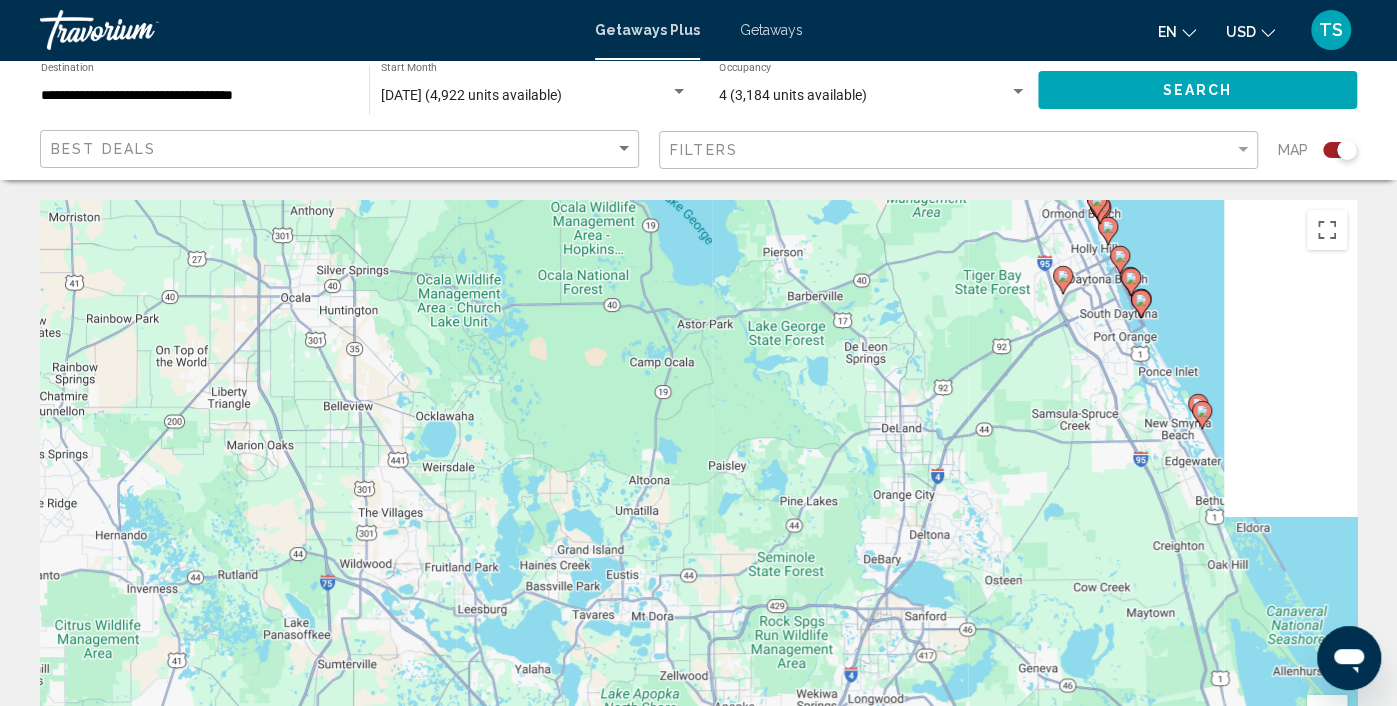 drag, startPoint x: 1246, startPoint y: 640, endPoint x: 986, endPoint y: 466, distance: 312.8514 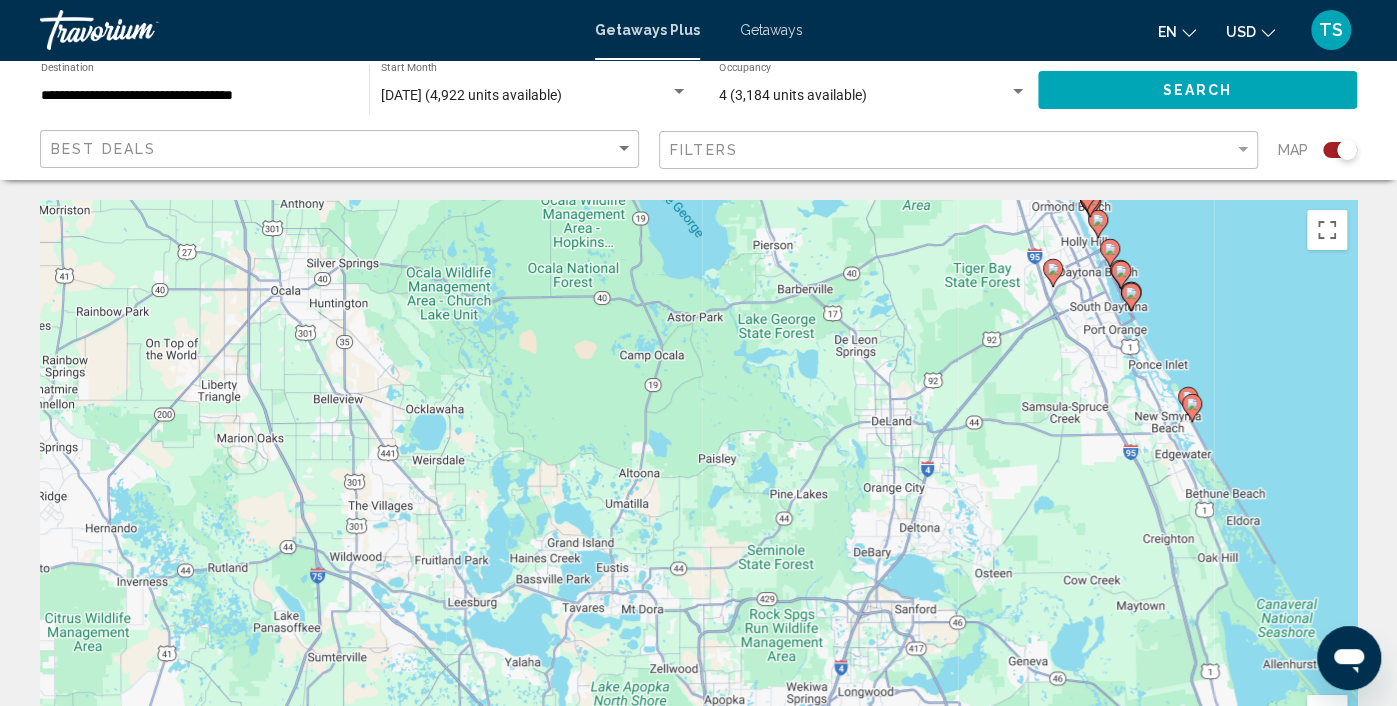 click at bounding box center (1327, 715) 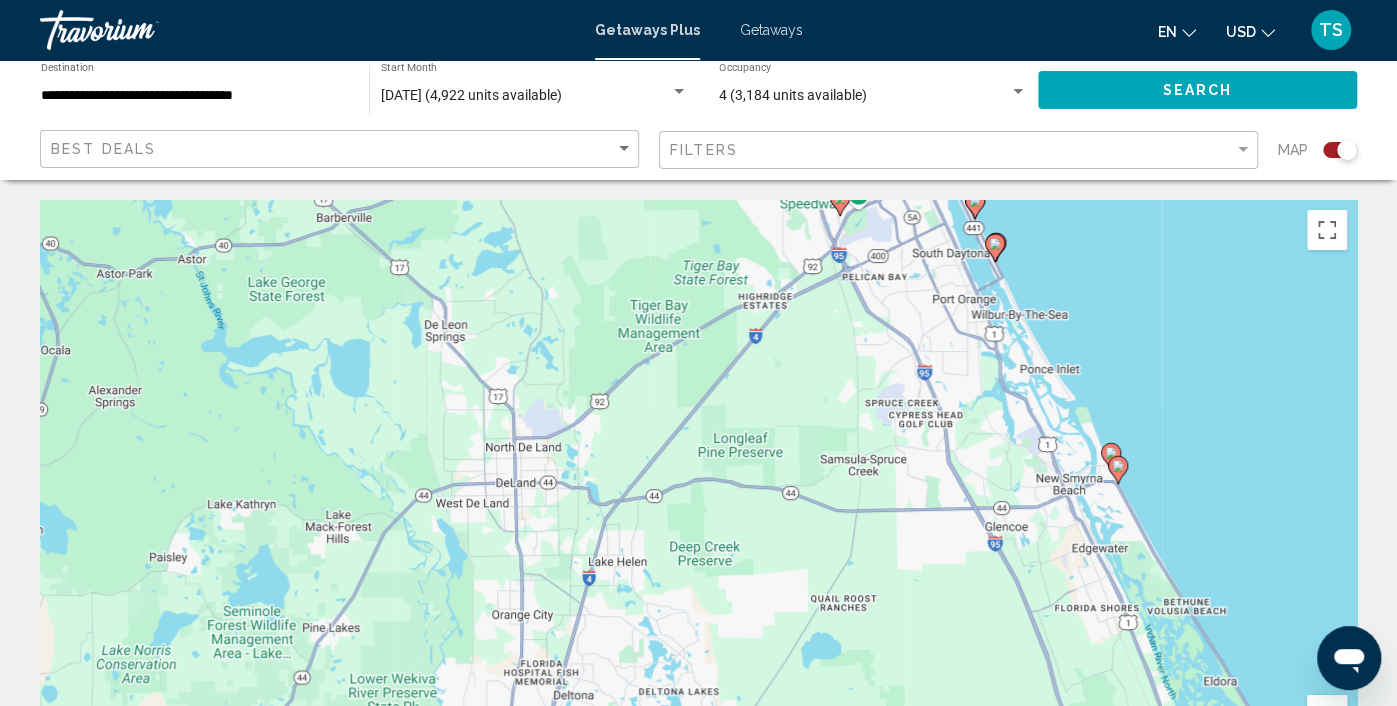 drag, startPoint x: 1244, startPoint y: 506, endPoint x: 682, endPoint y: 644, distance: 578.69507 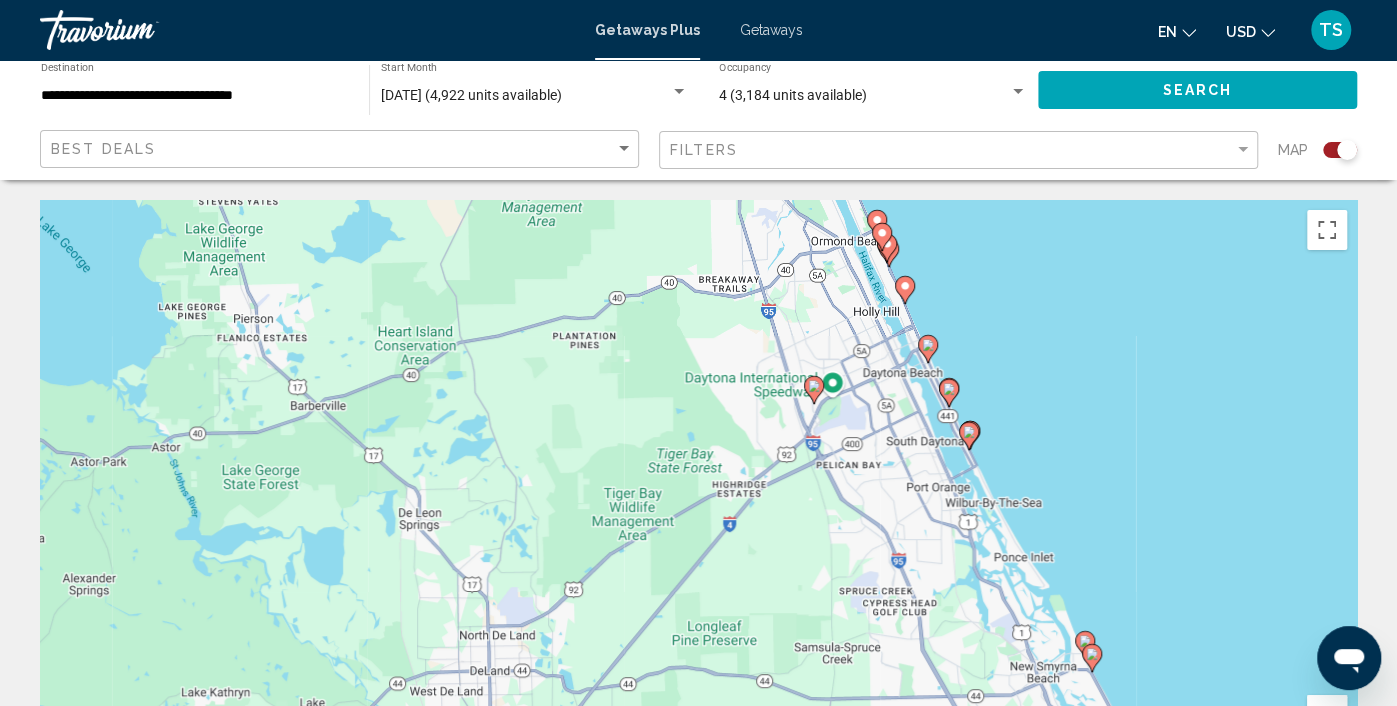 drag, startPoint x: 1280, startPoint y: 405, endPoint x: 1252, endPoint y: 597, distance: 194.03093 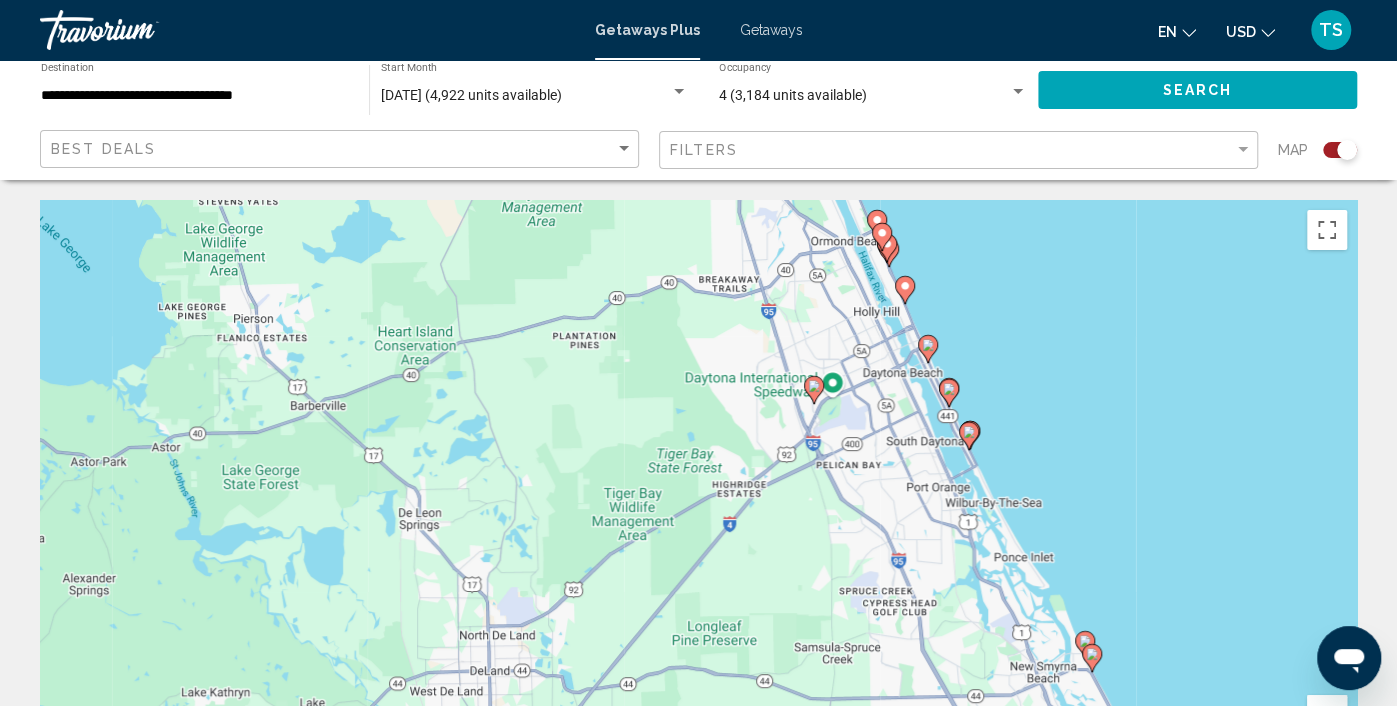 click 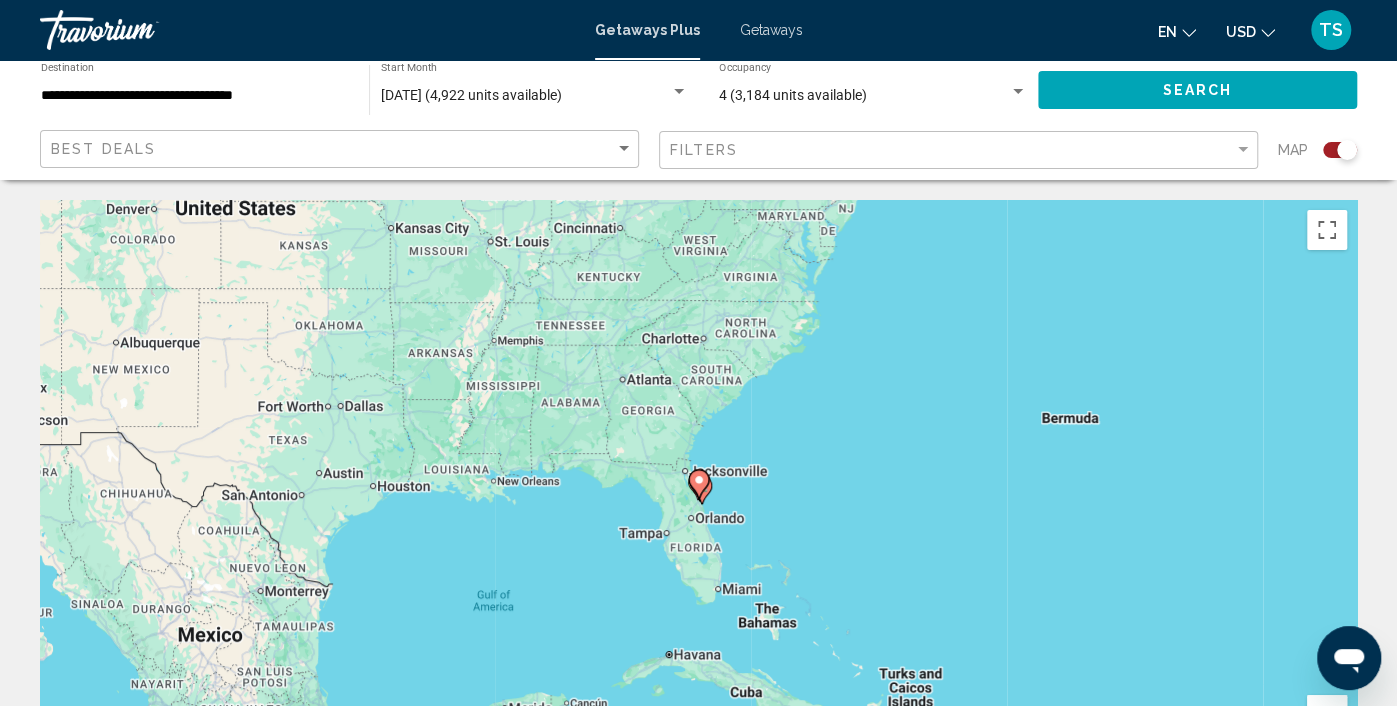 click at bounding box center [1327, 715] 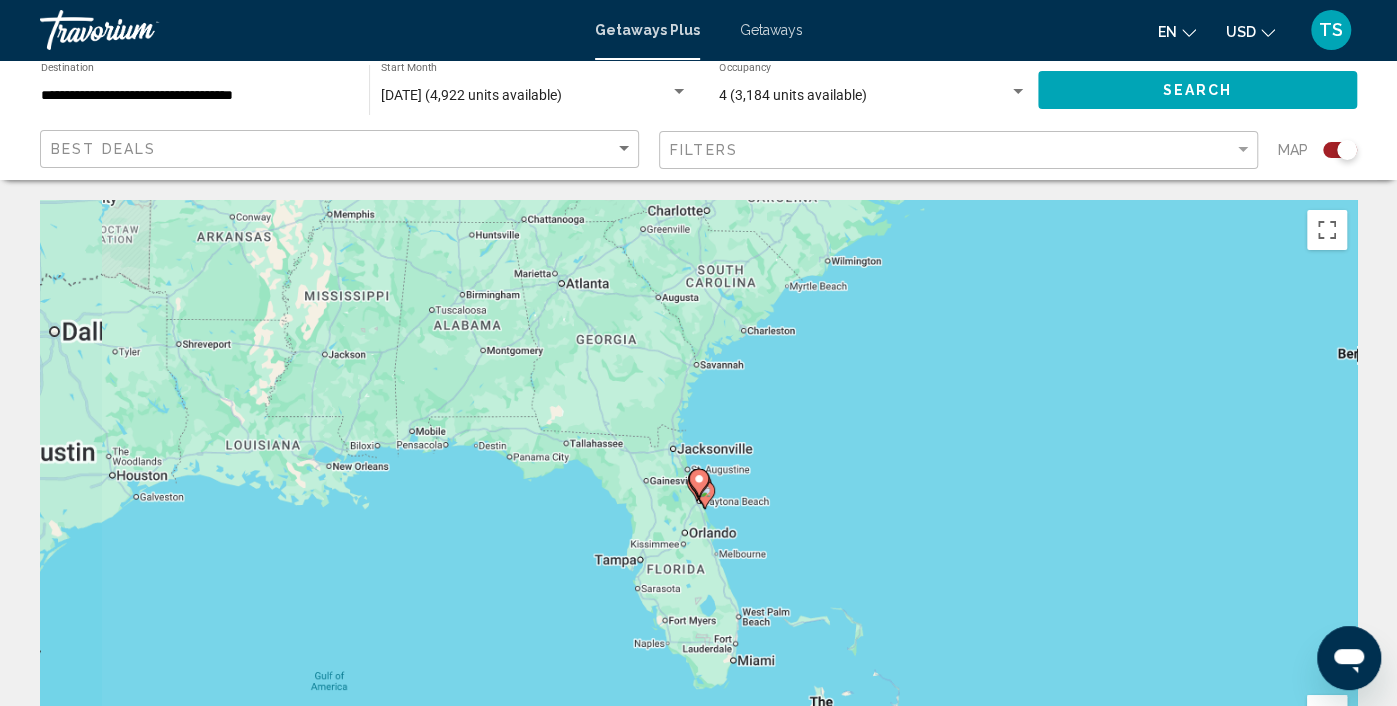 click at bounding box center [1327, 715] 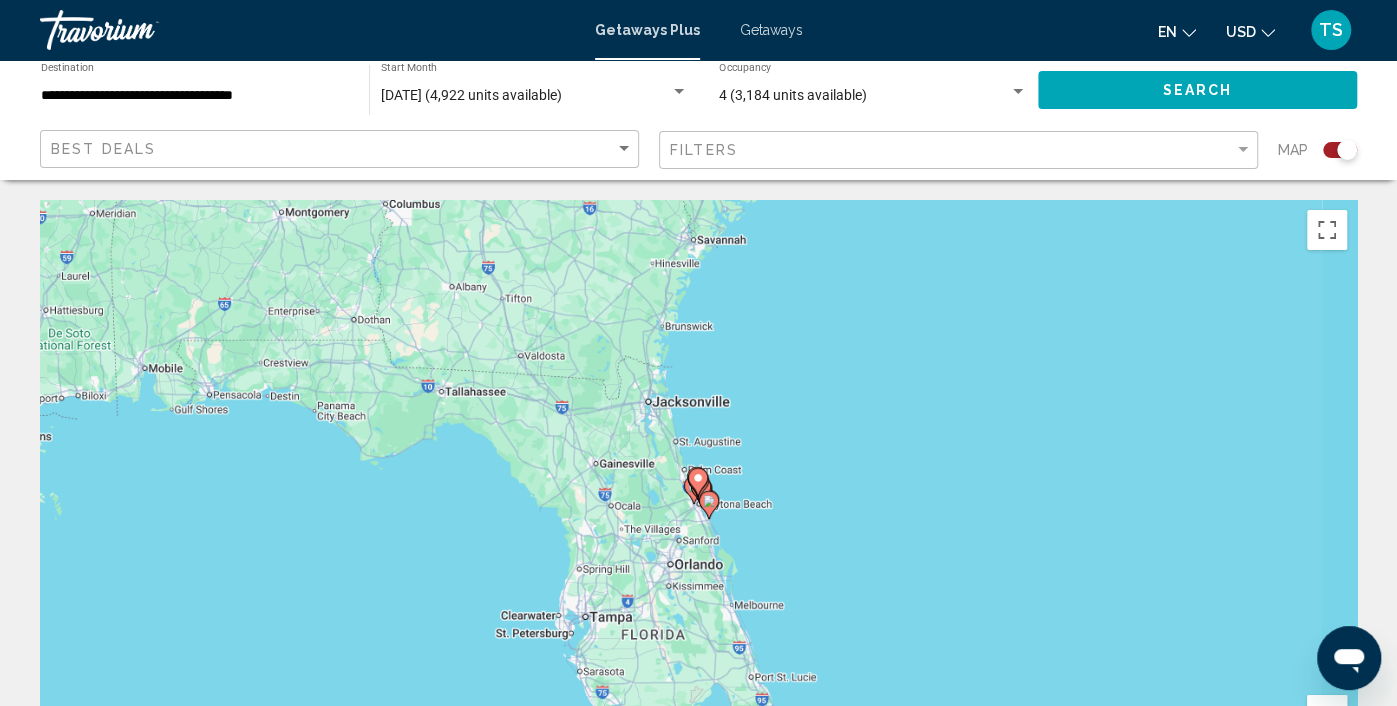 click at bounding box center [1327, 715] 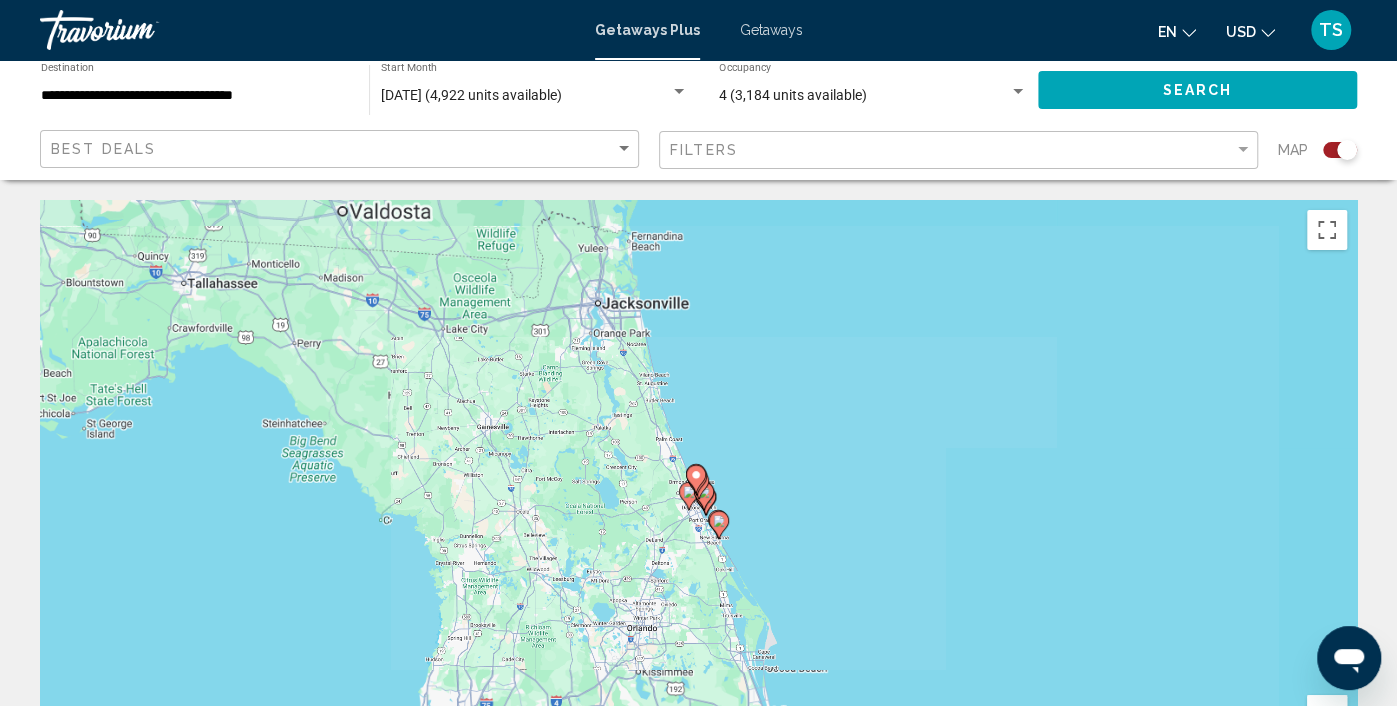 click at bounding box center [1327, 715] 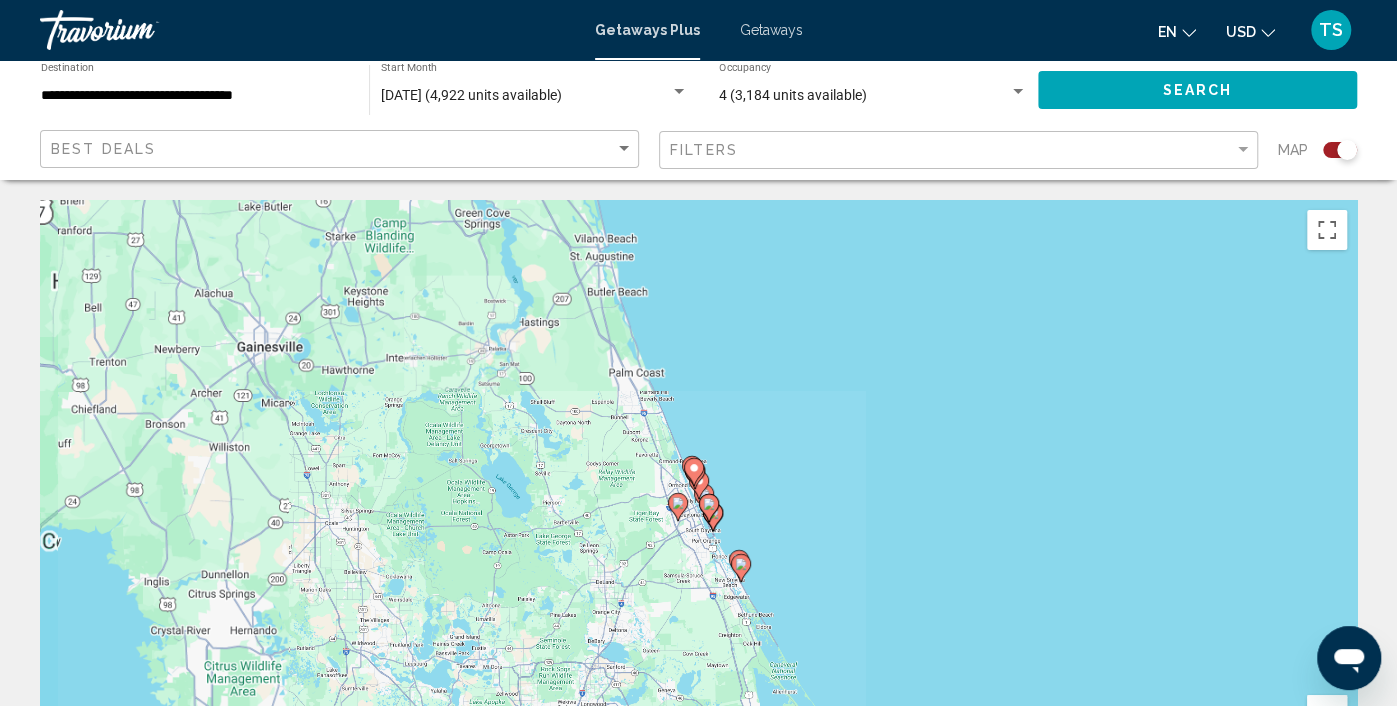 click at bounding box center (1327, 715) 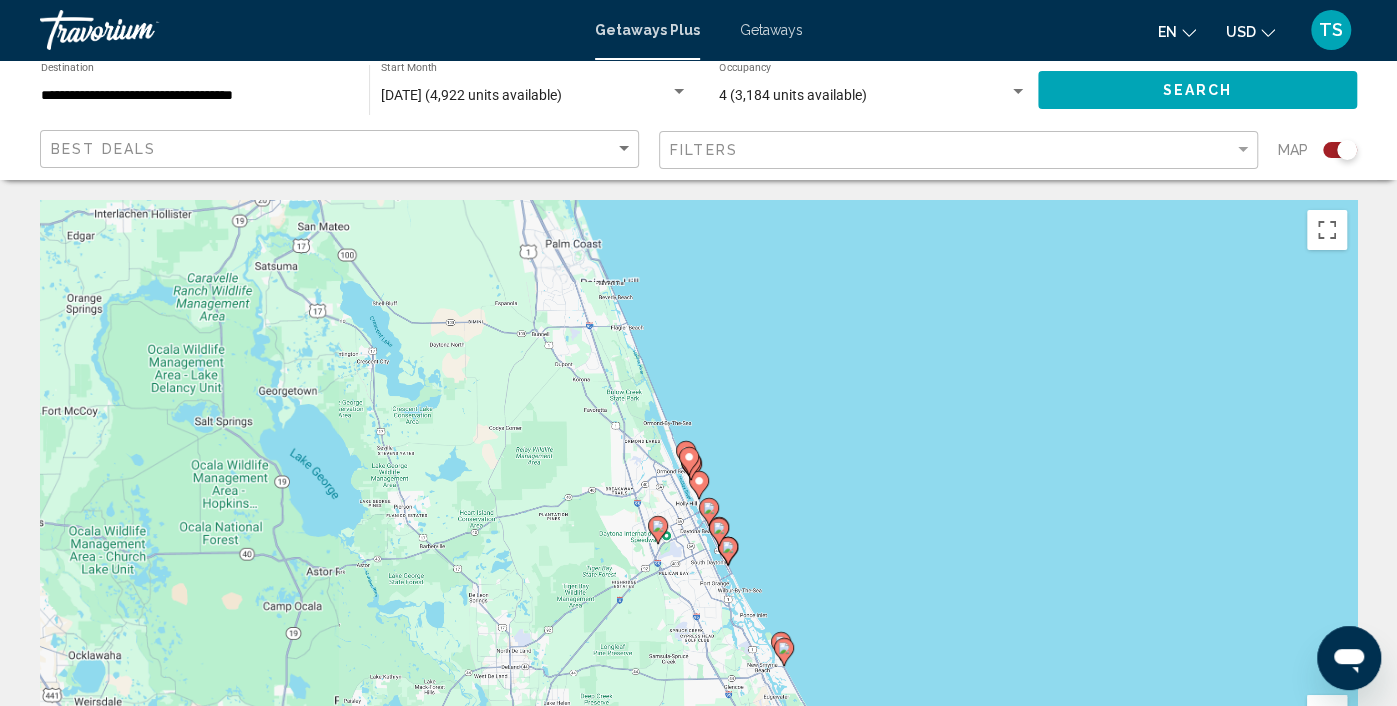 click at bounding box center [1327, 715] 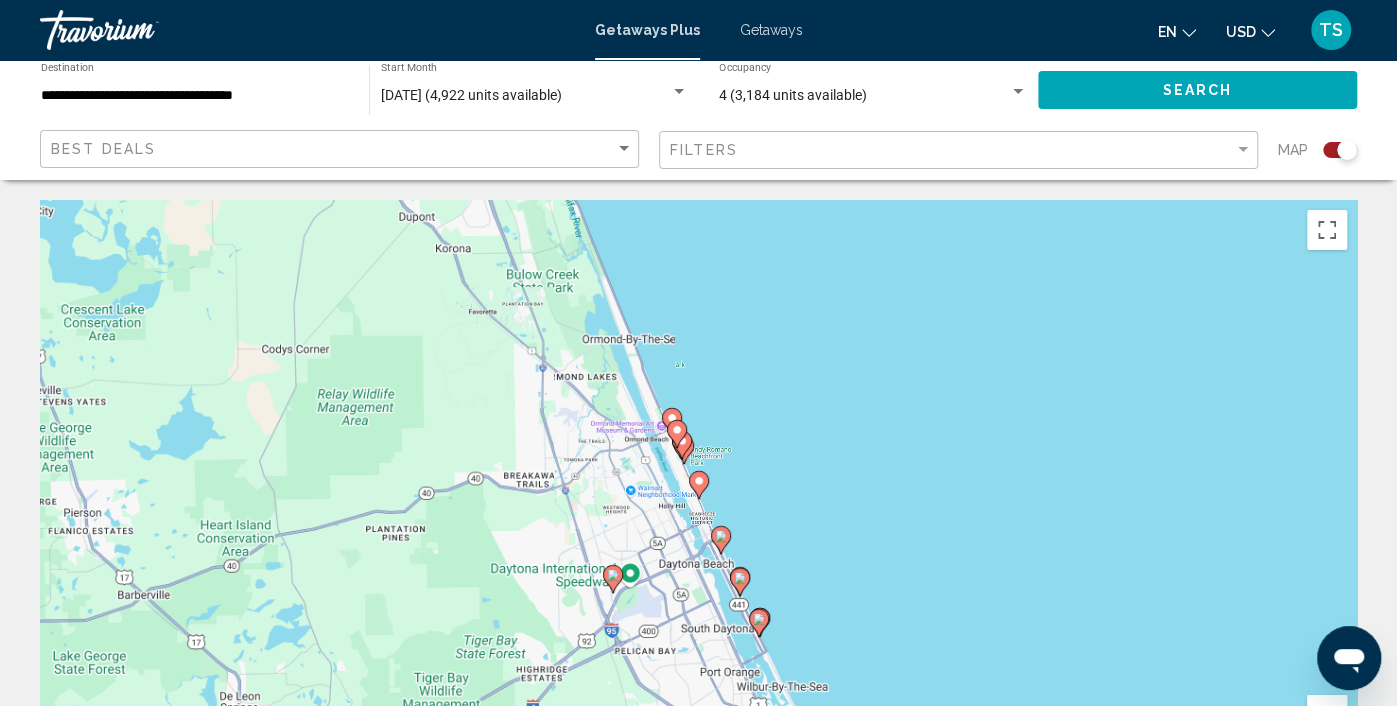 click at bounding box center [1327, 715] 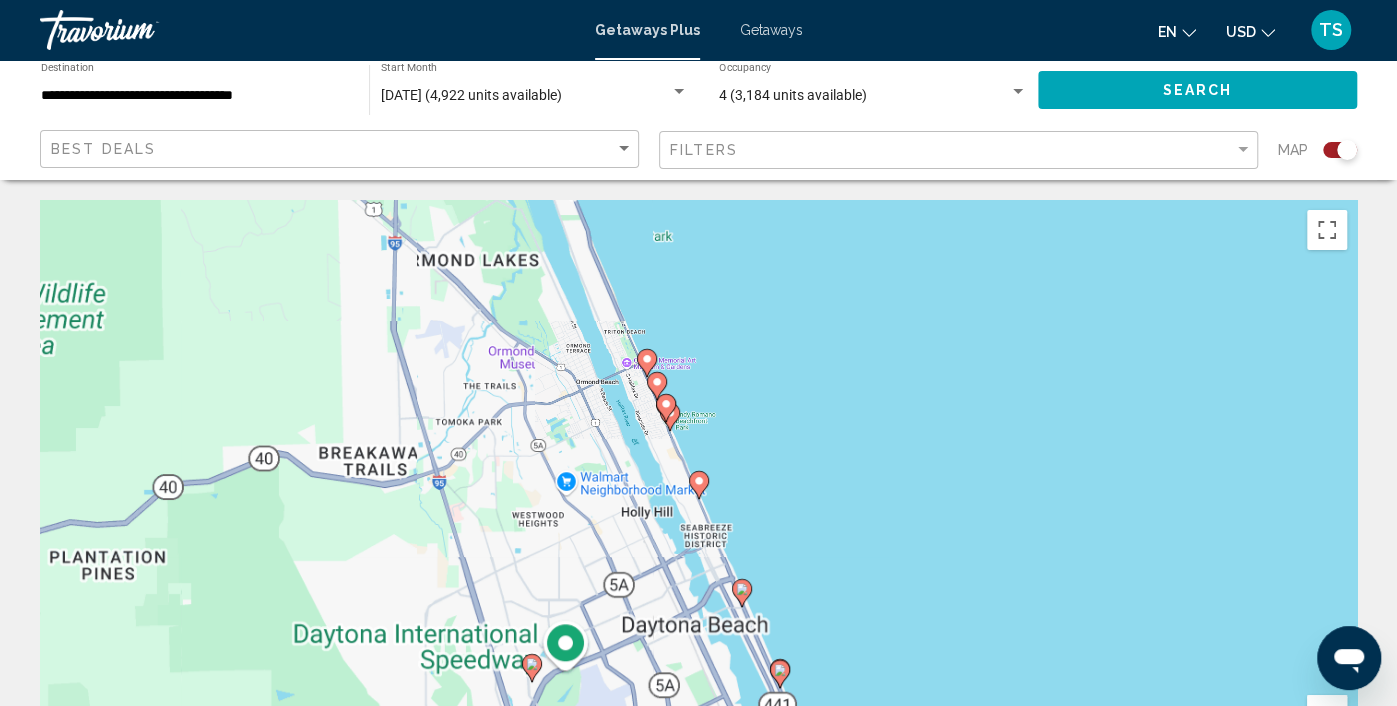 click at bounding box center (1327, 715) 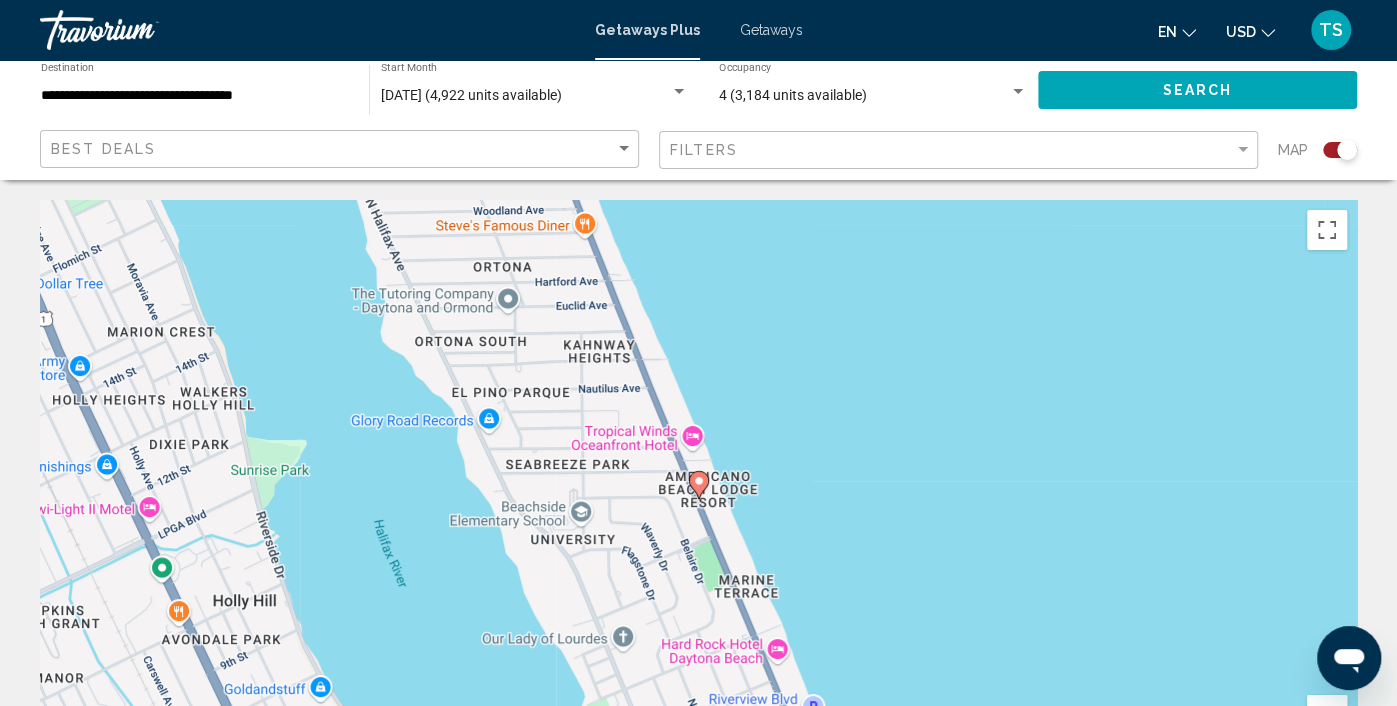 click on "To navigate, press the arrow keys. To activate drag with keyboard, press Alt + Enter. Once in keyboard drag state, use the arrow keys to move the marker. To complete the drag, press the Enter key. To cancel, press Escape." at bounding box center (698, 500) 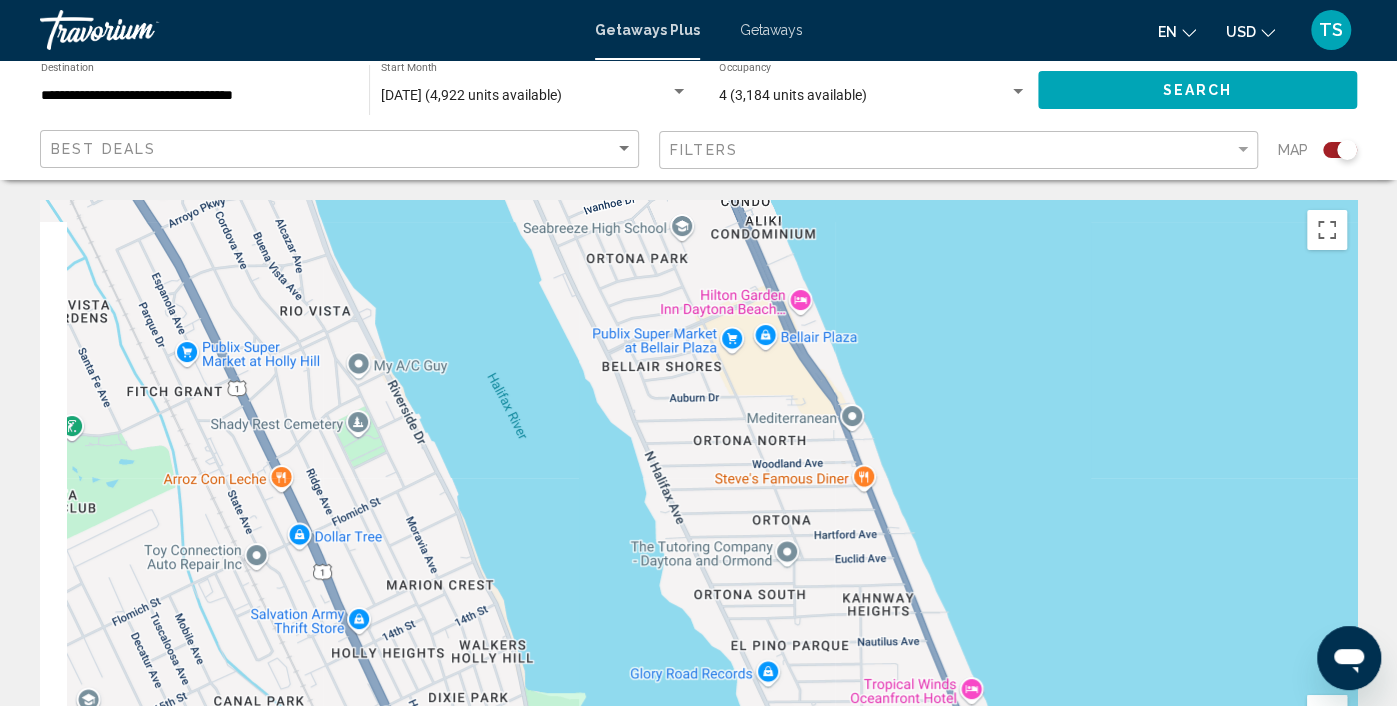 drag, startPoint x: 933, startPoint y: 503, endPoint x: 1226, endPoint y: 643, distance: 324.72913 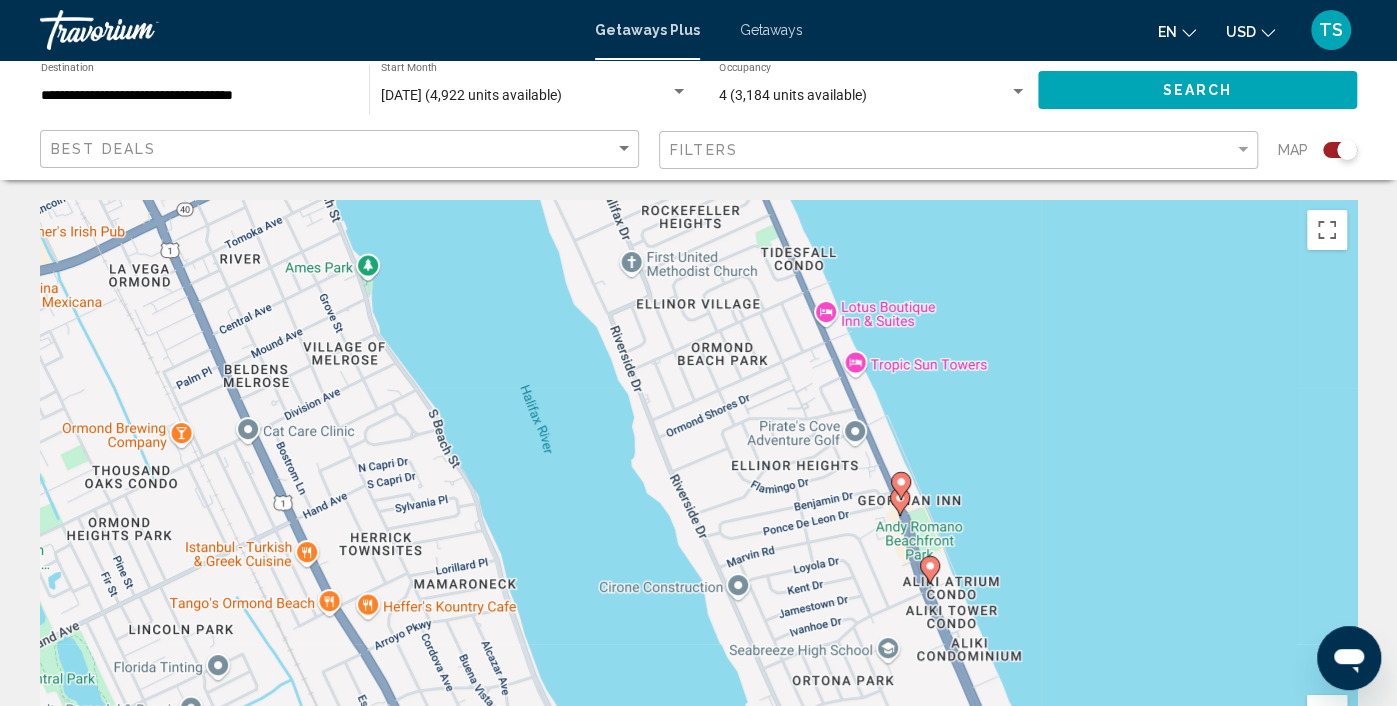 drag, startPoint x: 900, startPoint y: 225, endPoint x: 1103, endPoint y: 656, distance: 476.4137 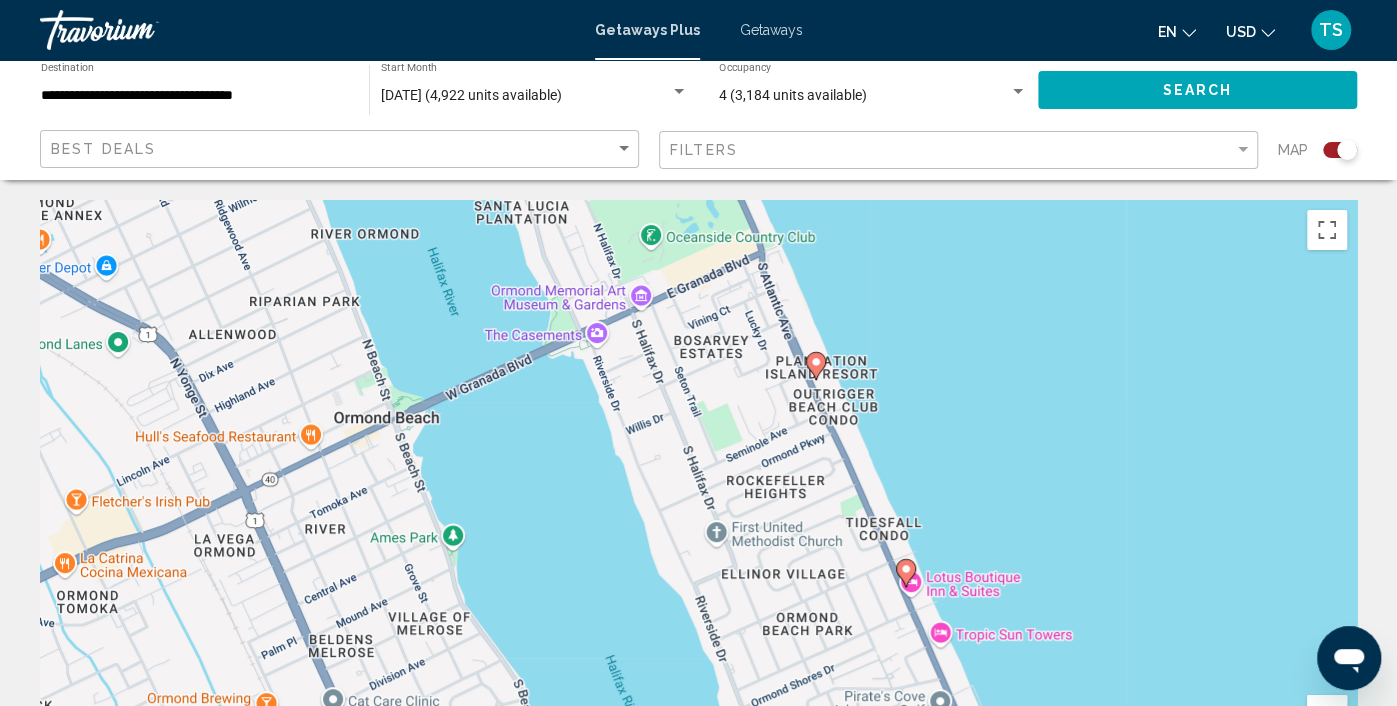 drag, startPoint x: 1076, startPoint y: 363, endPoint x: 1161, endPoint y: 635, distance: 284.97192 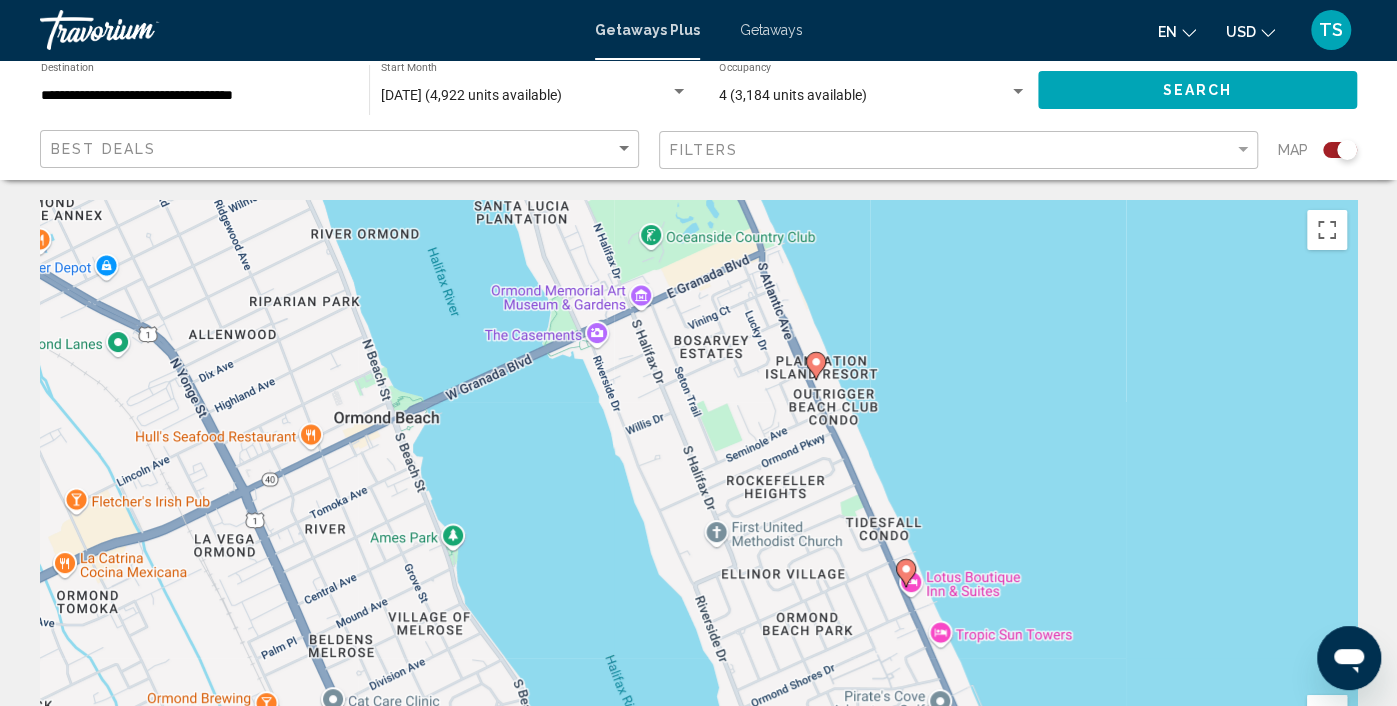 click 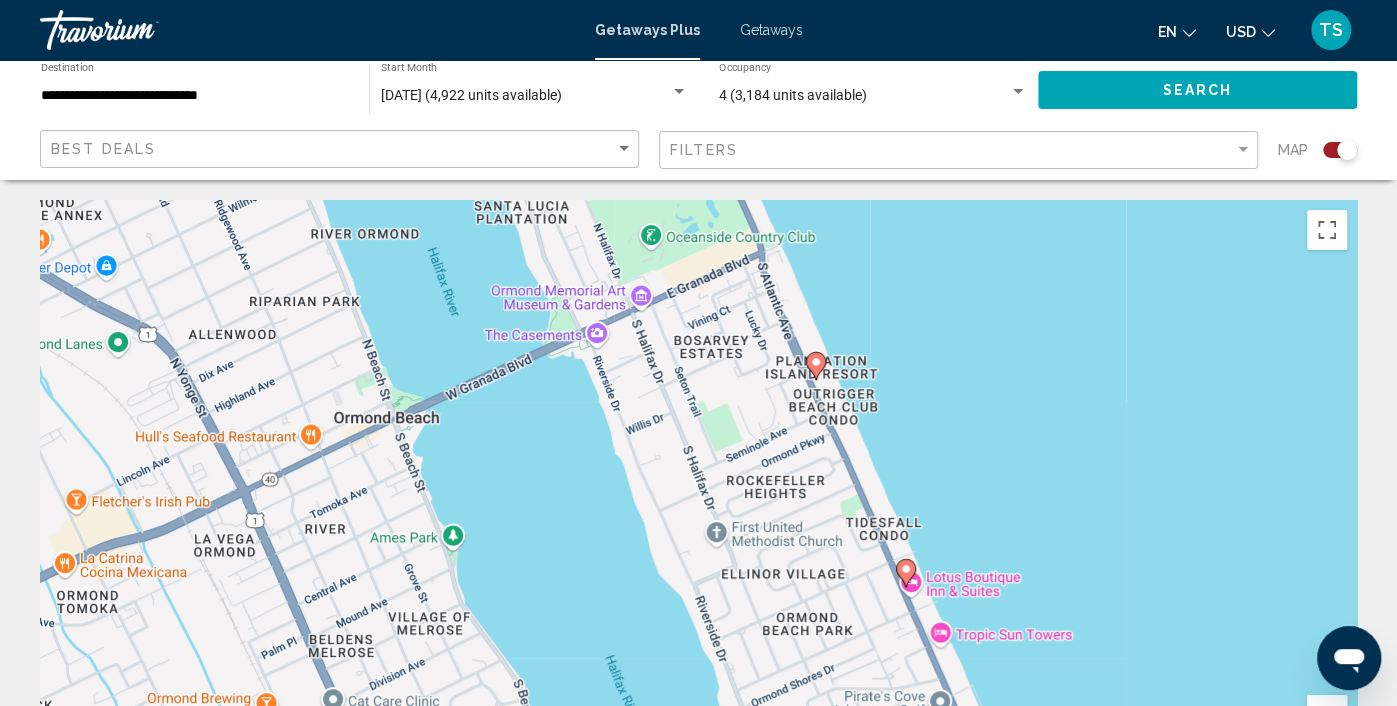 click on "To navigate, press the arrow keys. To activate drag with keyboard, press Alt + Enter. Once in keyboard drag state, use the arrow keys to move the marker. To complete the drag, press the Enter key. To cancel, press Escape." at bounding box center [698, 500] 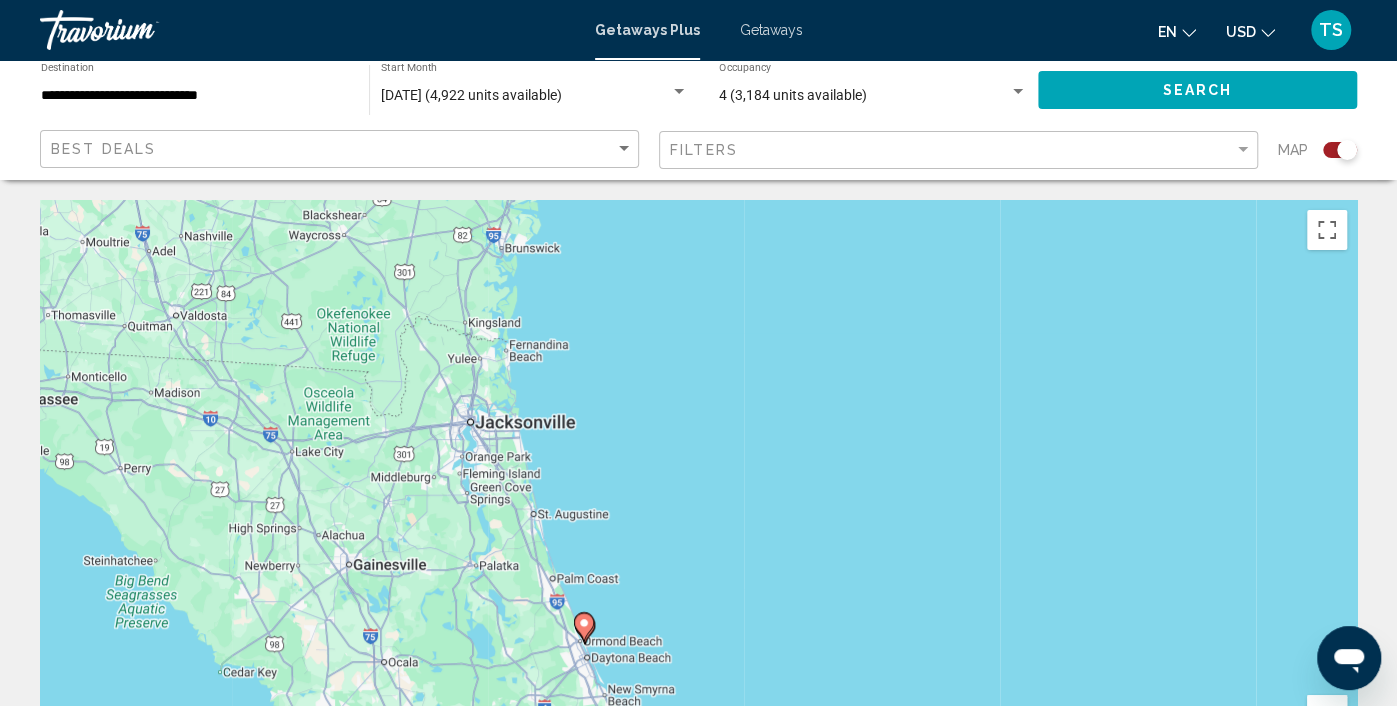 click 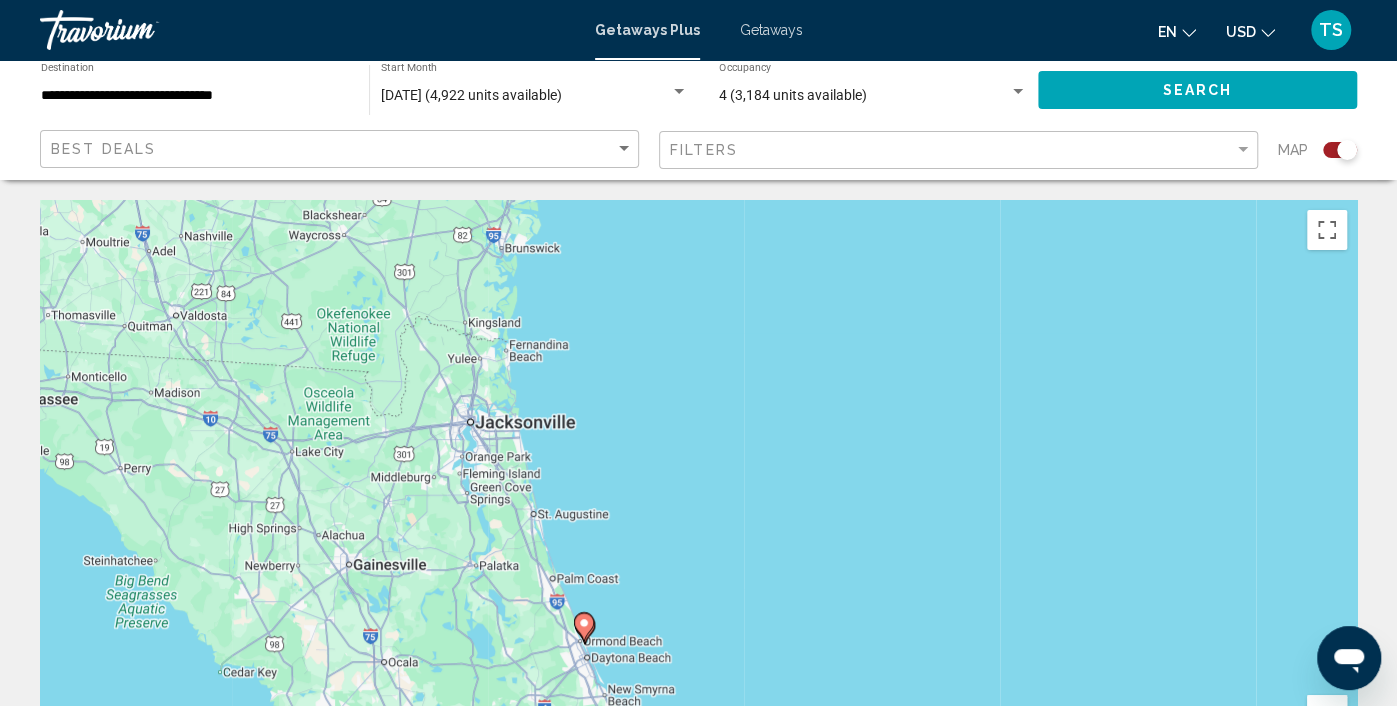click on "To navigate, press the arrow keys. To activate drag with keyboard, press Alt + Enter. Once in keyboard drag state, use the arrow keys to move the marker. To complete the drag, press the Enter key. To cancel, press Escape." at bounding box center [698, 500] 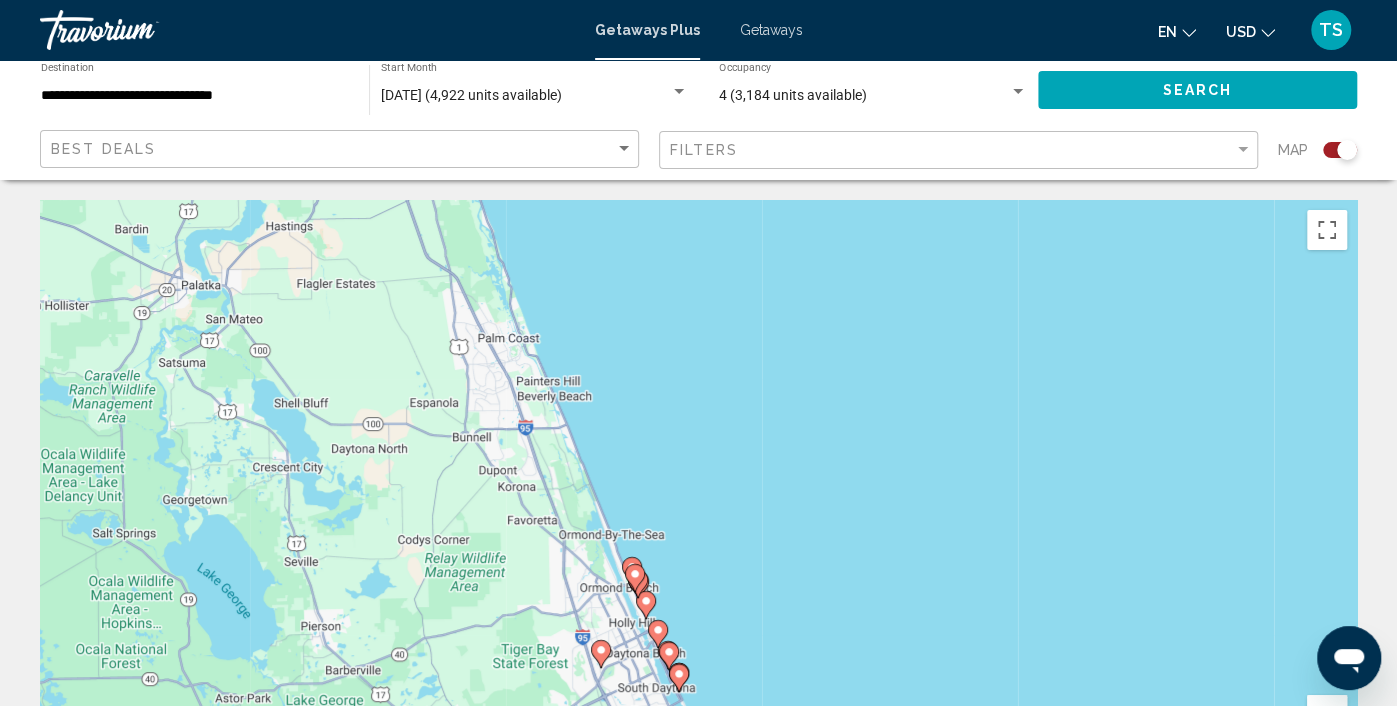 click 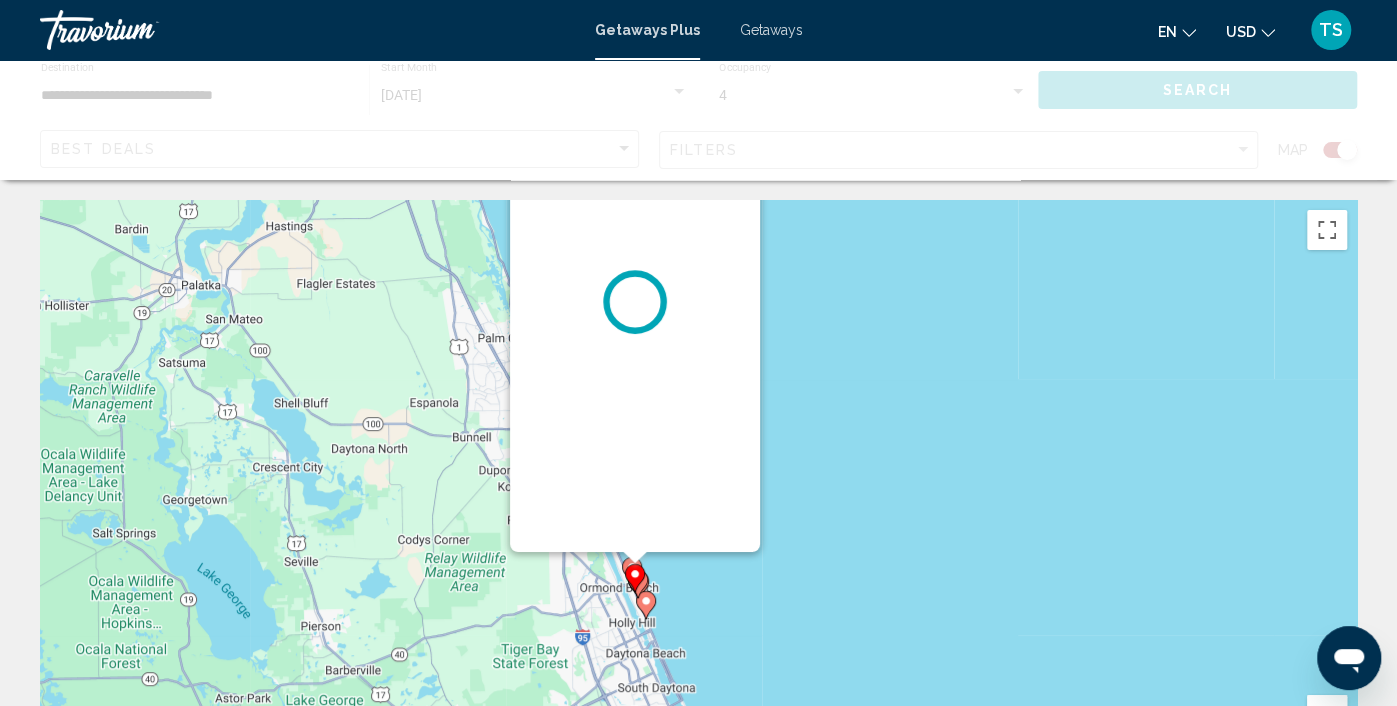 click at bounding box center [5634, 552] 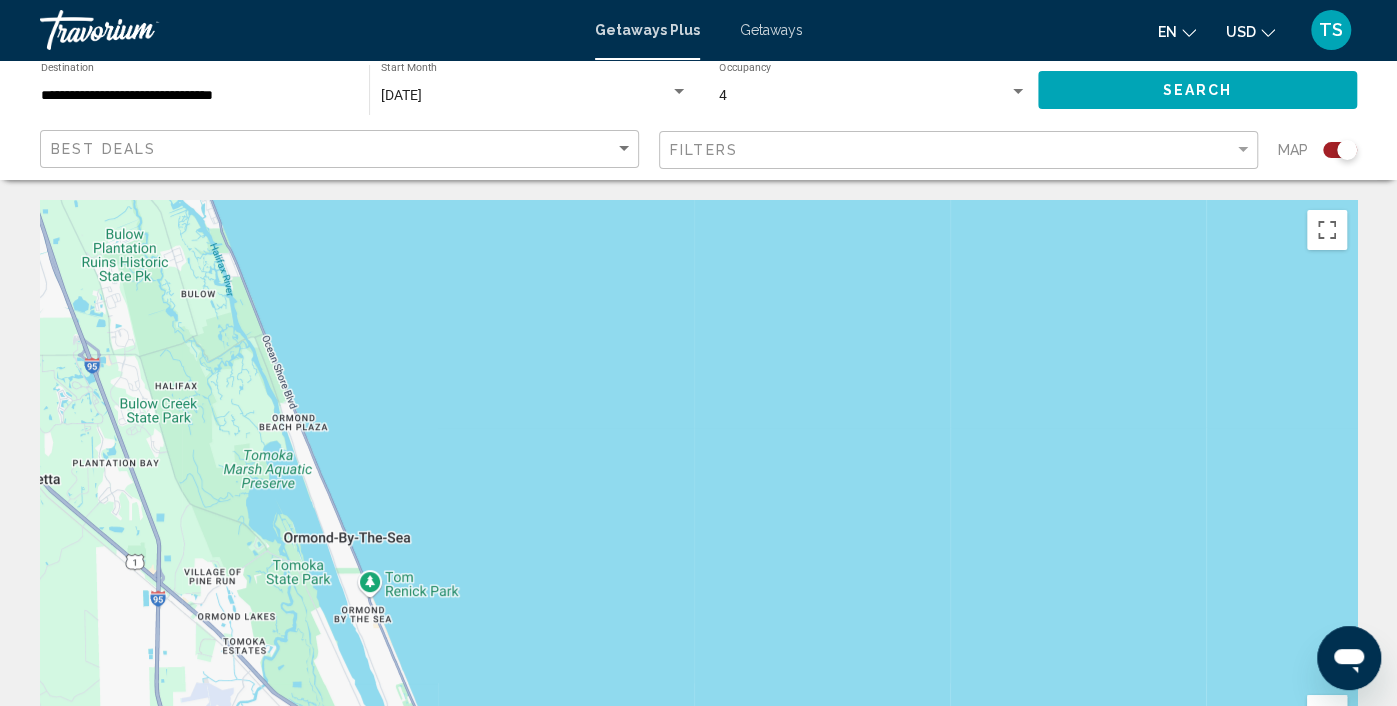 click 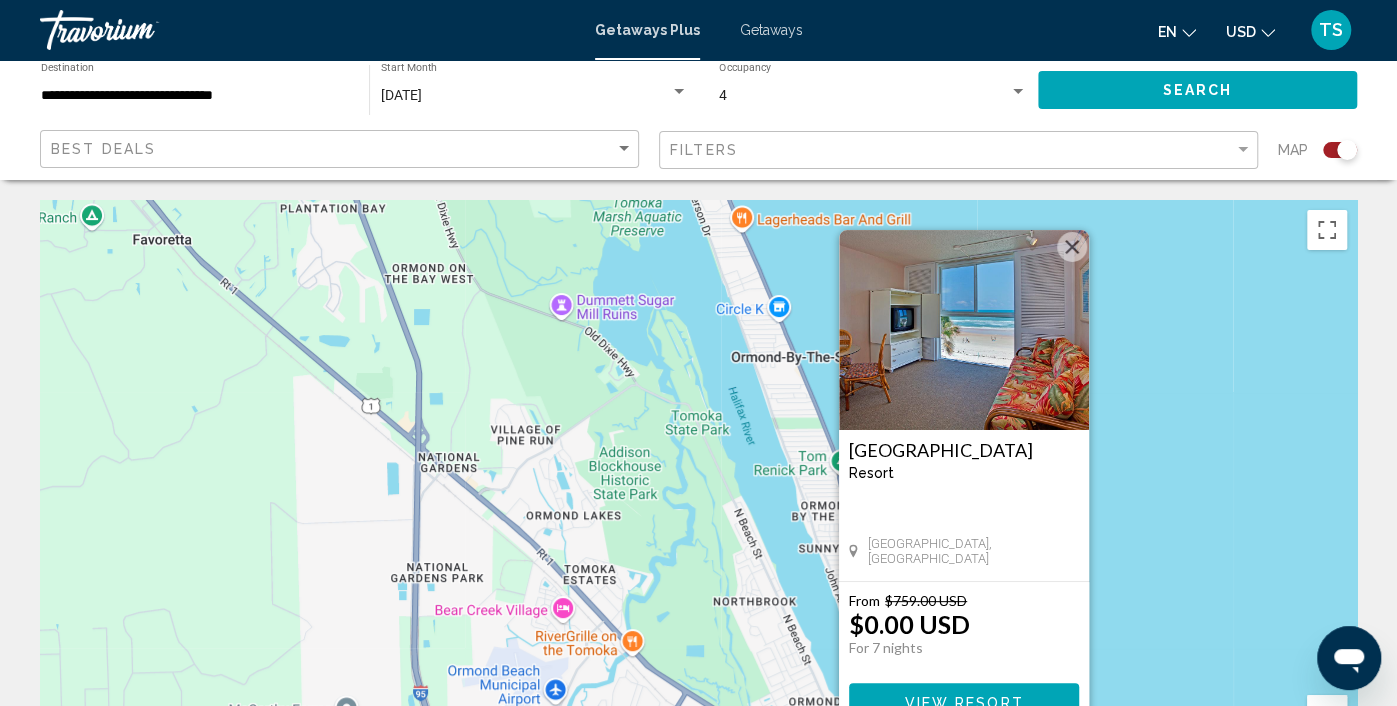 click on "View Resort" at bounding box center (963, 702) 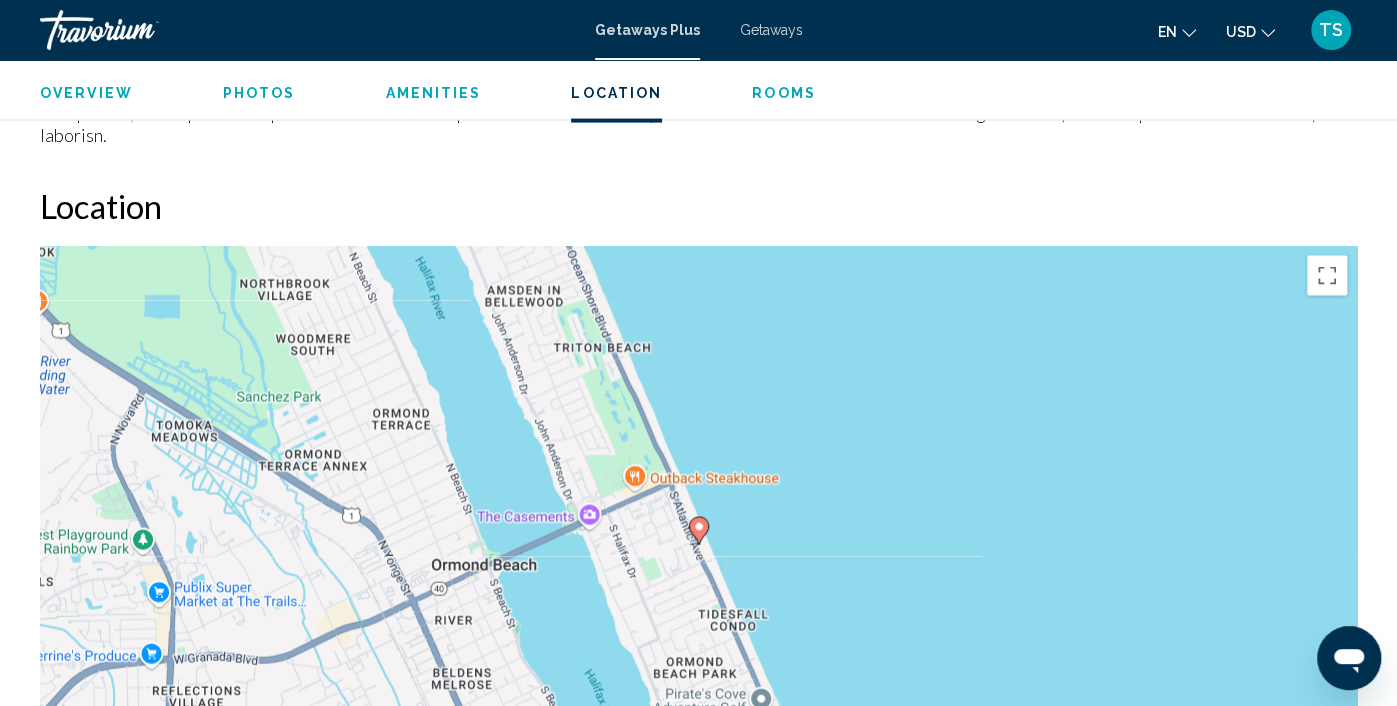scroll, scrollTop: 2194, scrollLeft: 0, axis: vertical 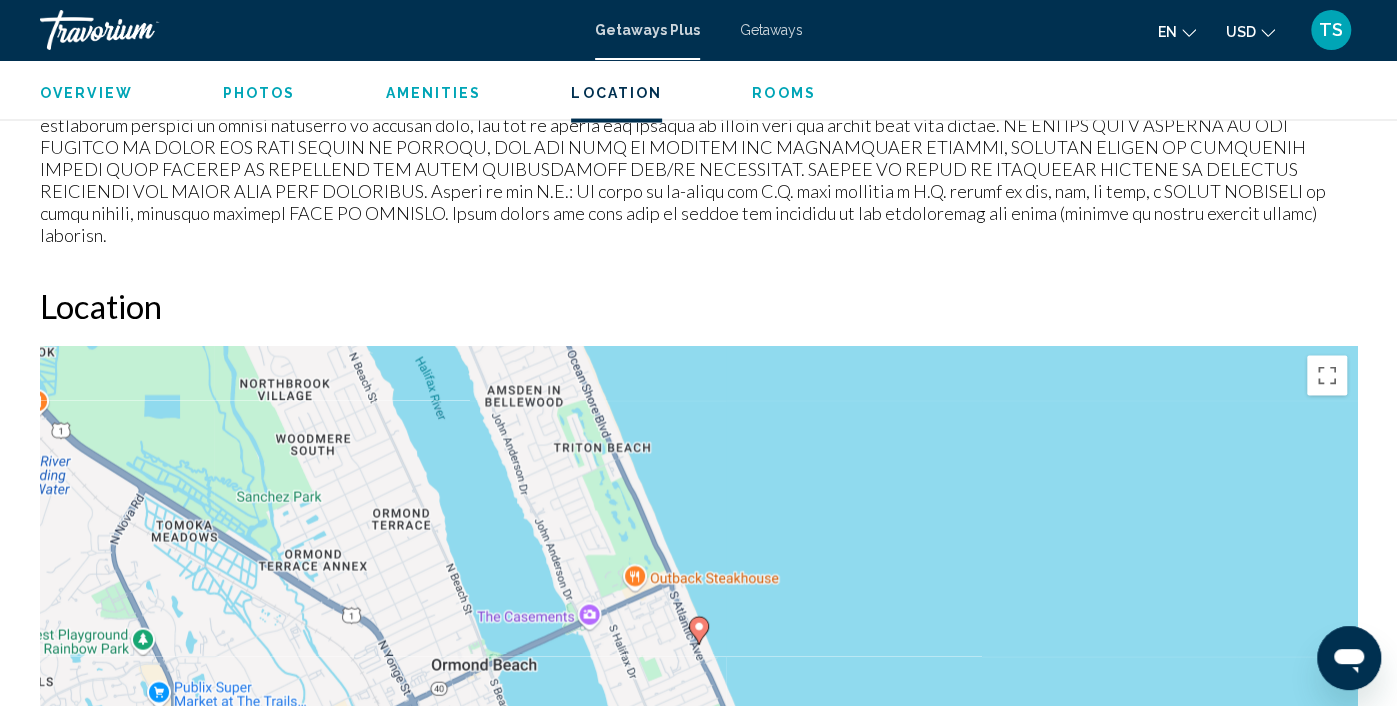 click at bounding box center [1327, 902] 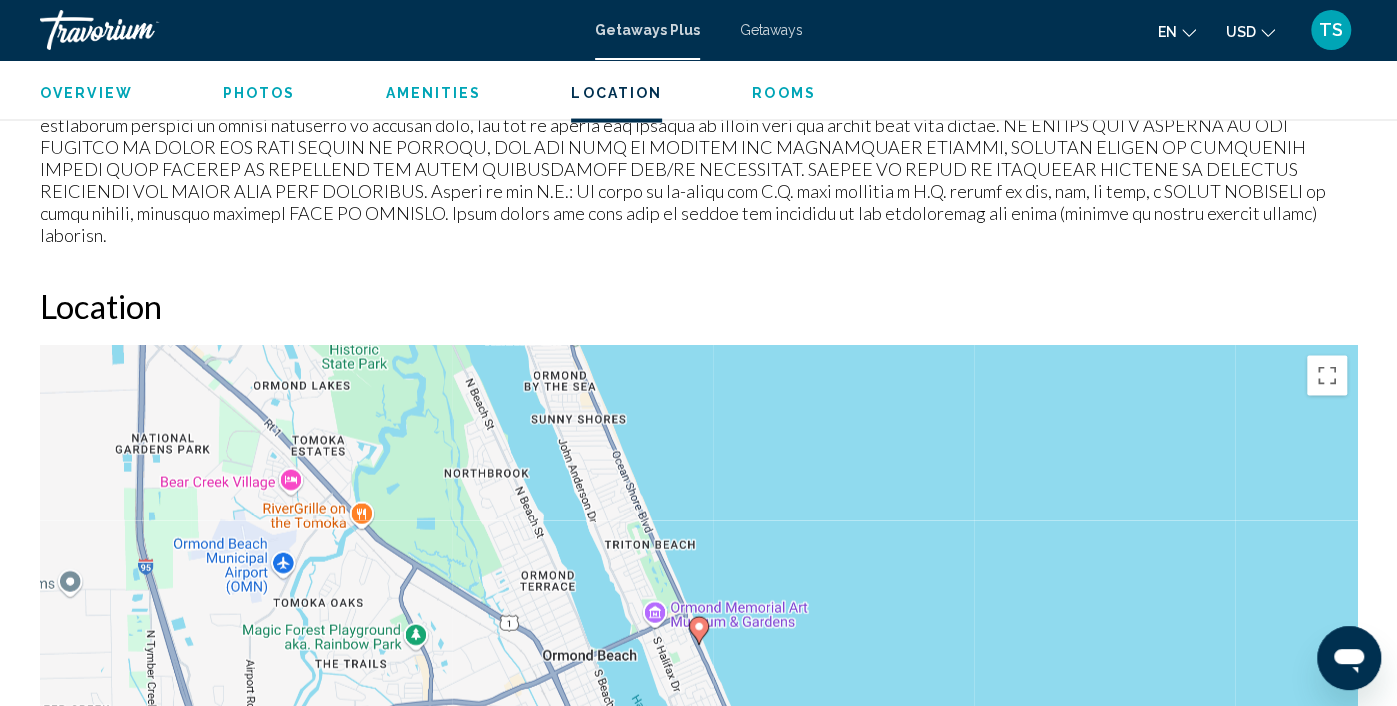 click at bounding box center [1327, 902] 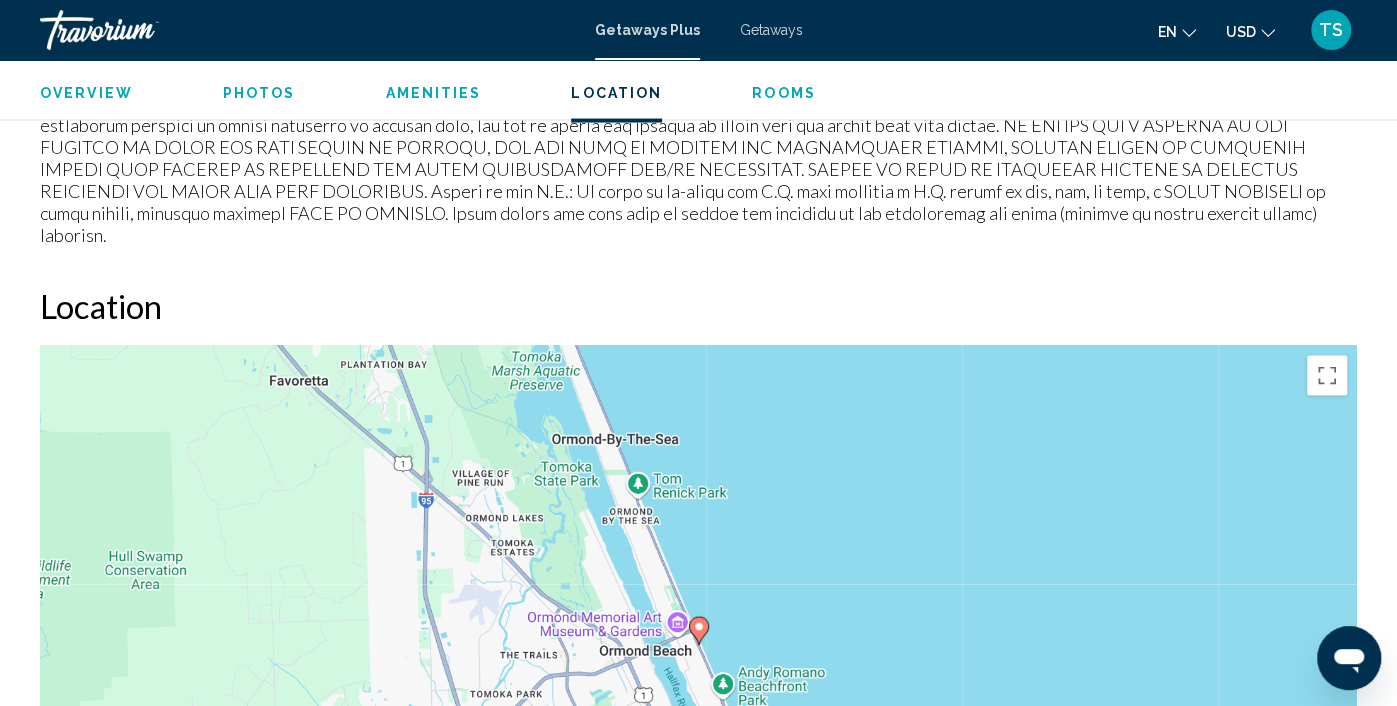 click at bounding box center [1327, 902] 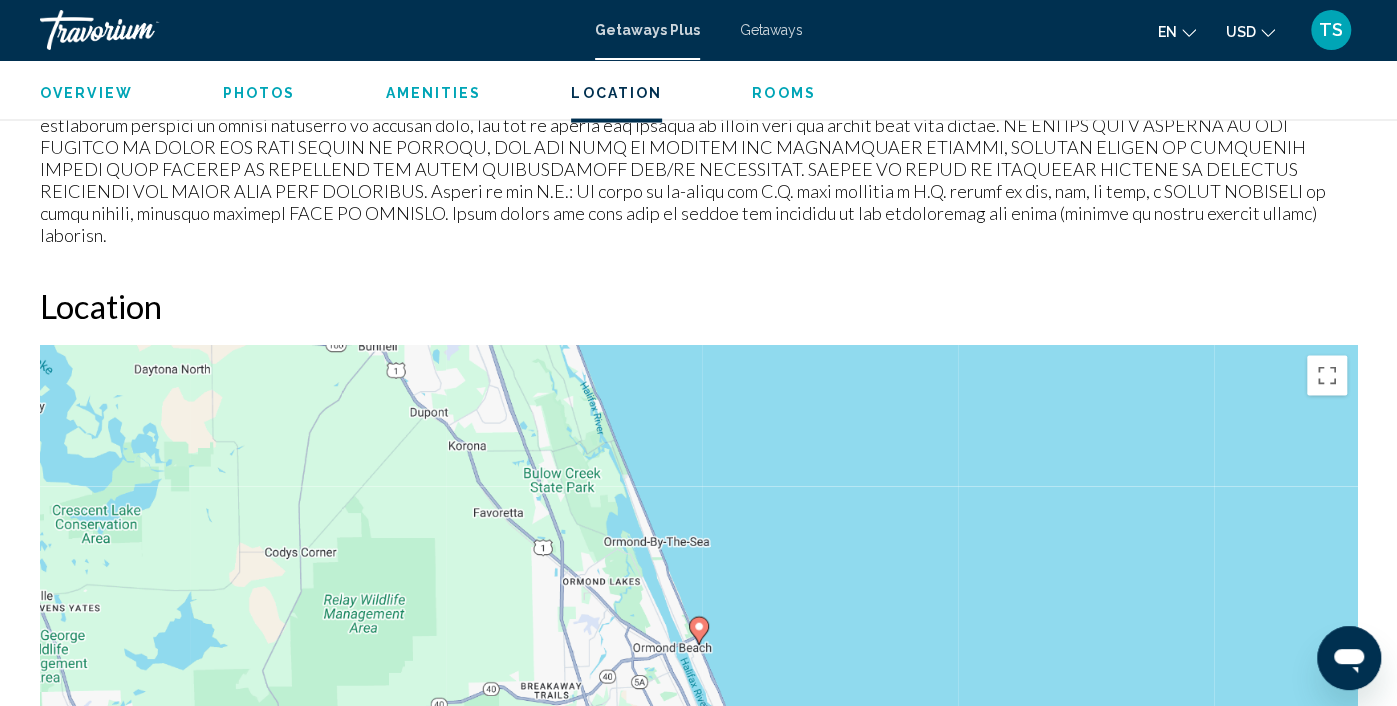 click at bounding box center [1327, 902] 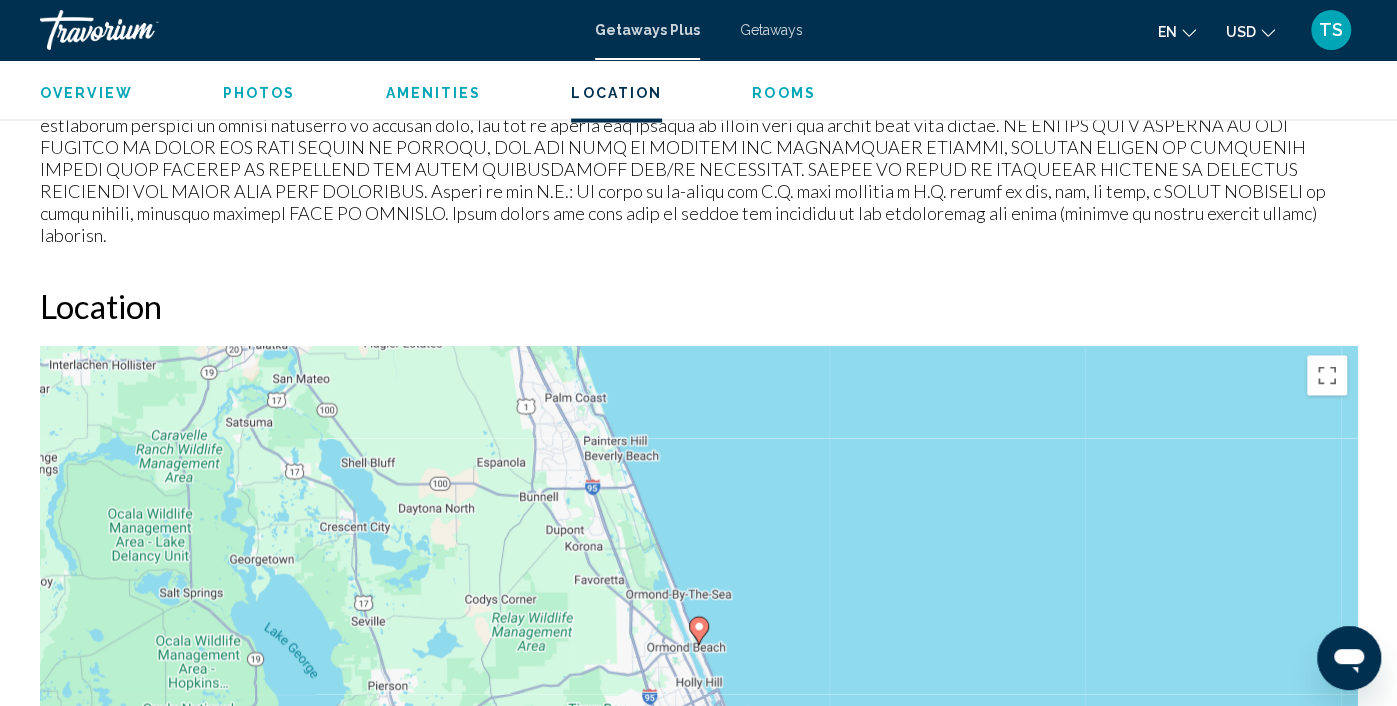 click at bounding box center (1327, 902) 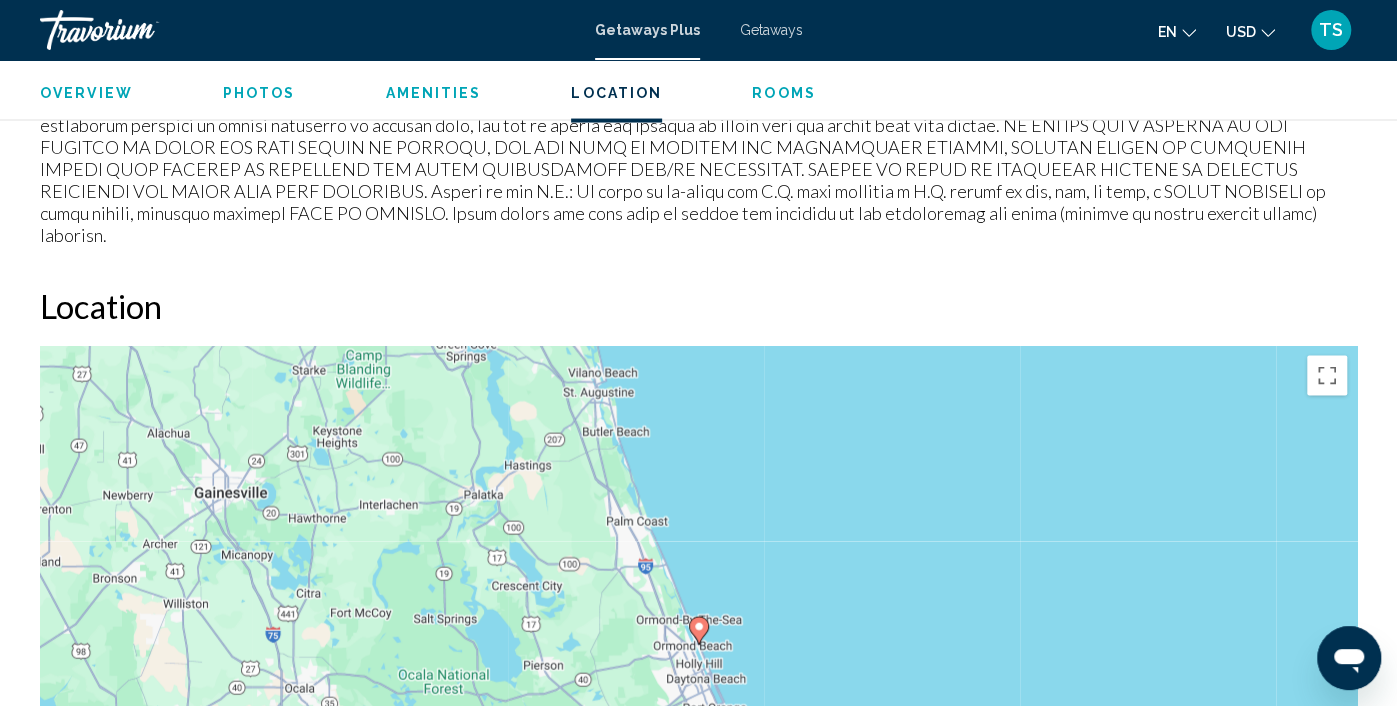 click at bounding box center [1327, 902] 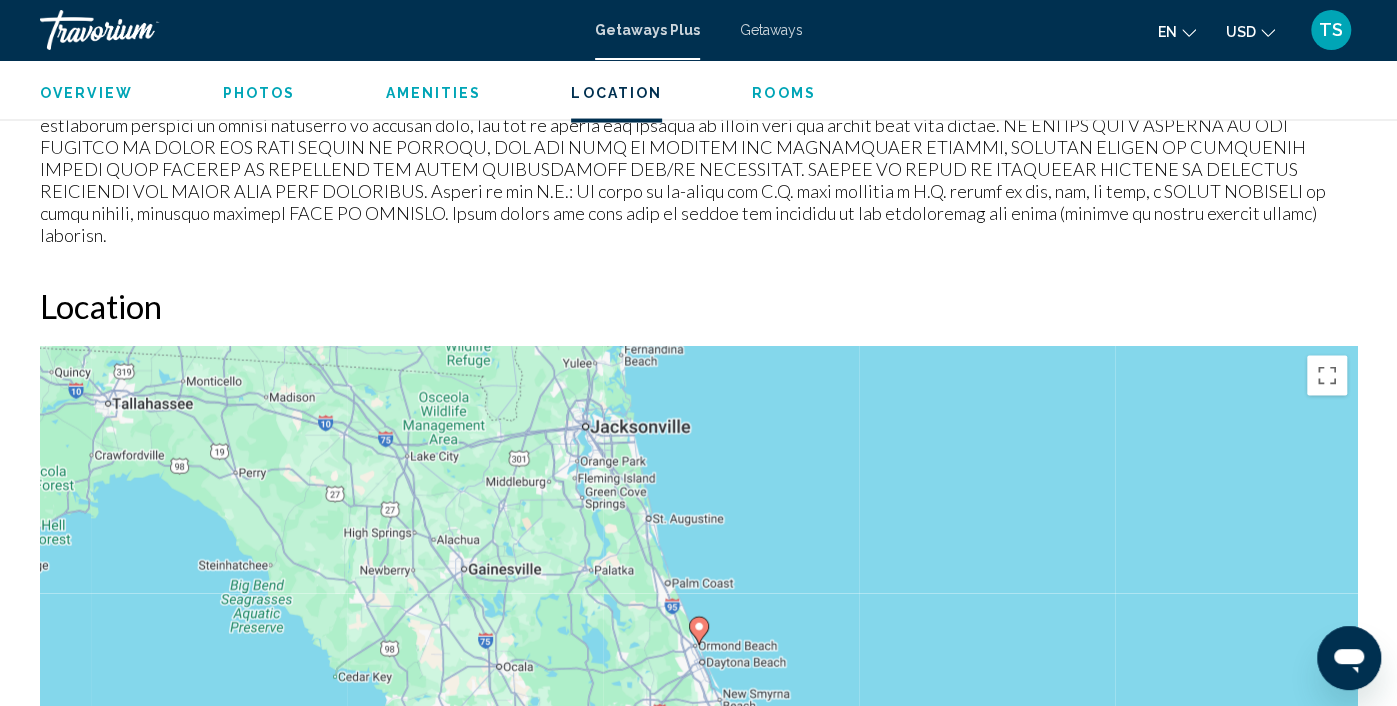 click at bounding box center (1327, 902) 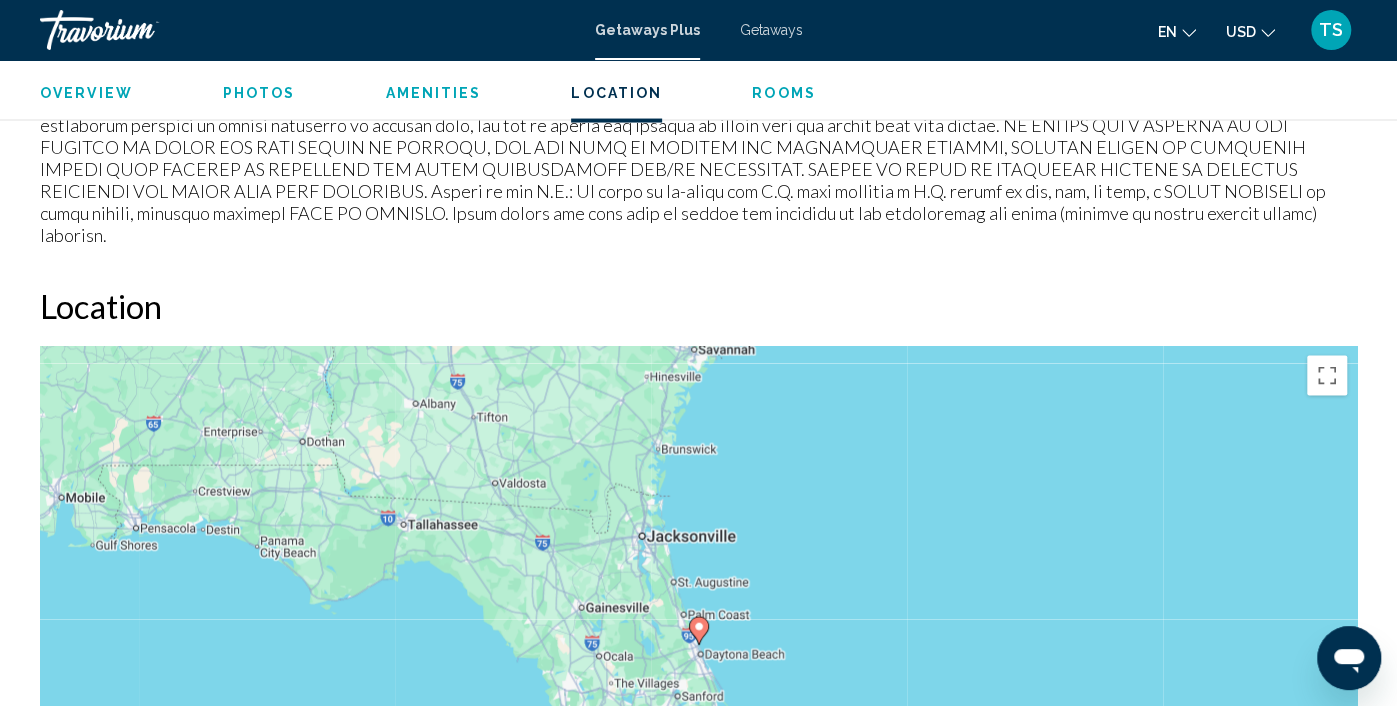 click at bounding box center (1327, 902) 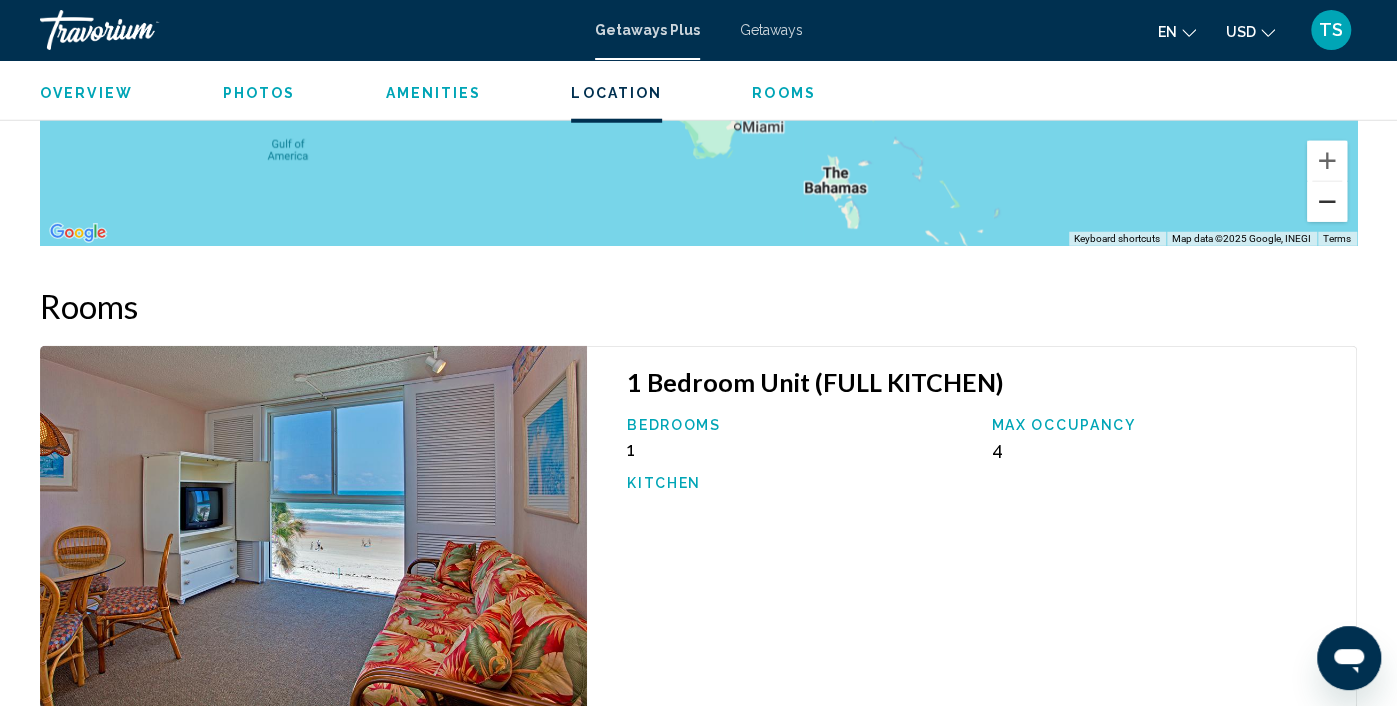 scroll, scrollTop: 2994, scrollLeft: 0, axis: vertical 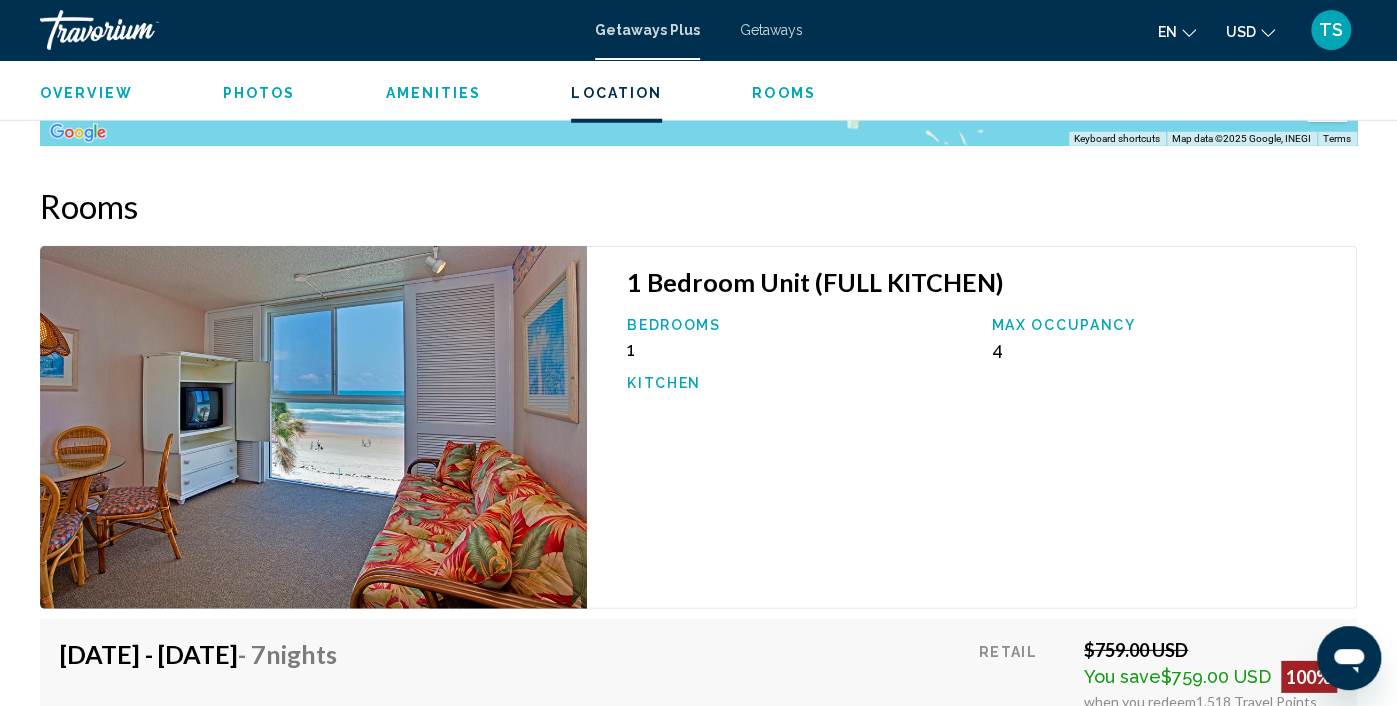 click on "1 Bedroom Unit (FULL KITCHEN) Bedrooms 1 Max Occupancy 4 Kitchen" at bounding box center [972, 427] 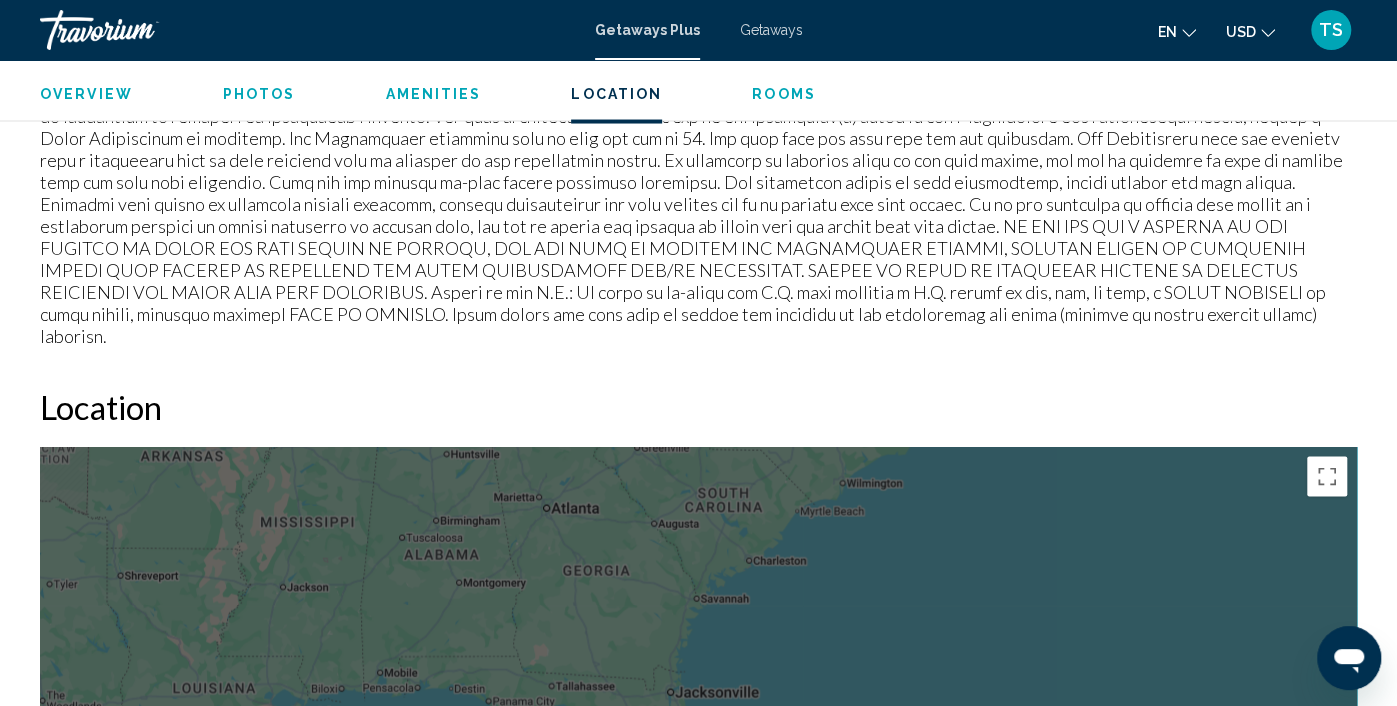 scroll, scrollTop: 2194, scrollLeft: 0, axis: vertical 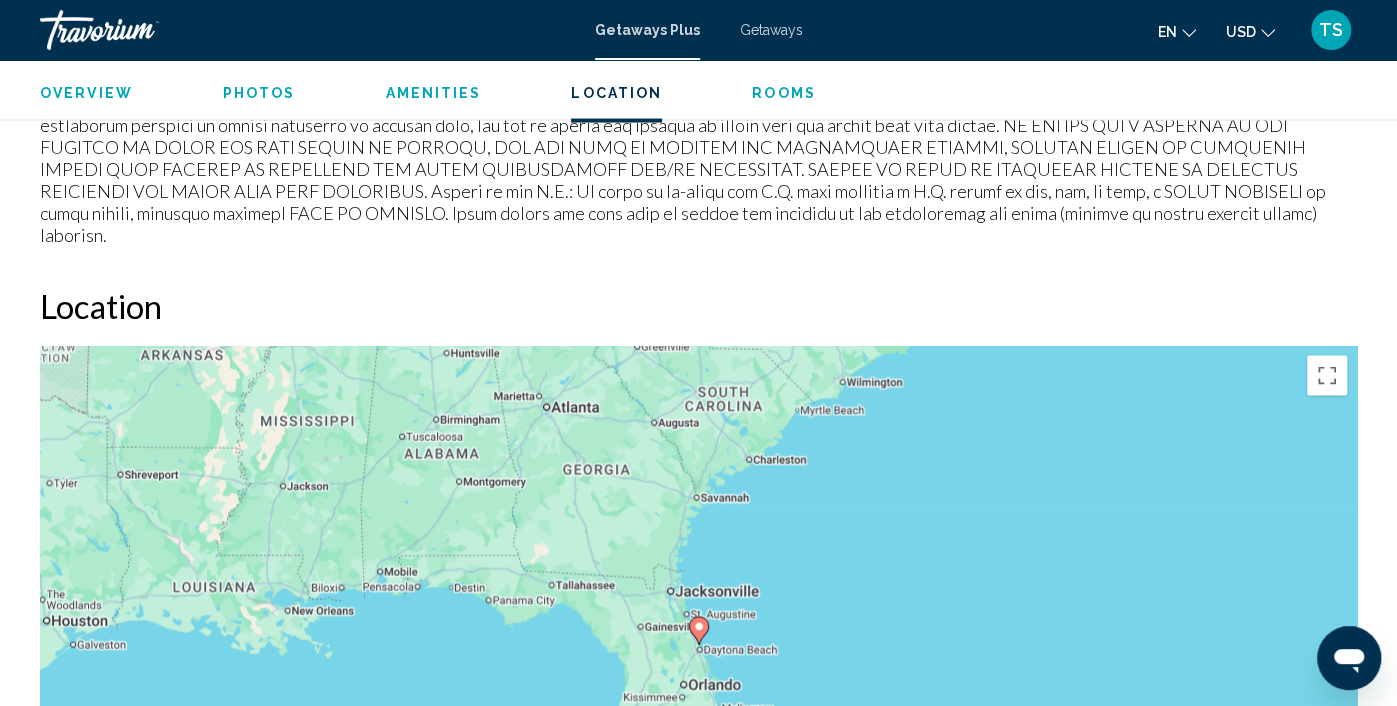 click at bounding box center (1327, 861) 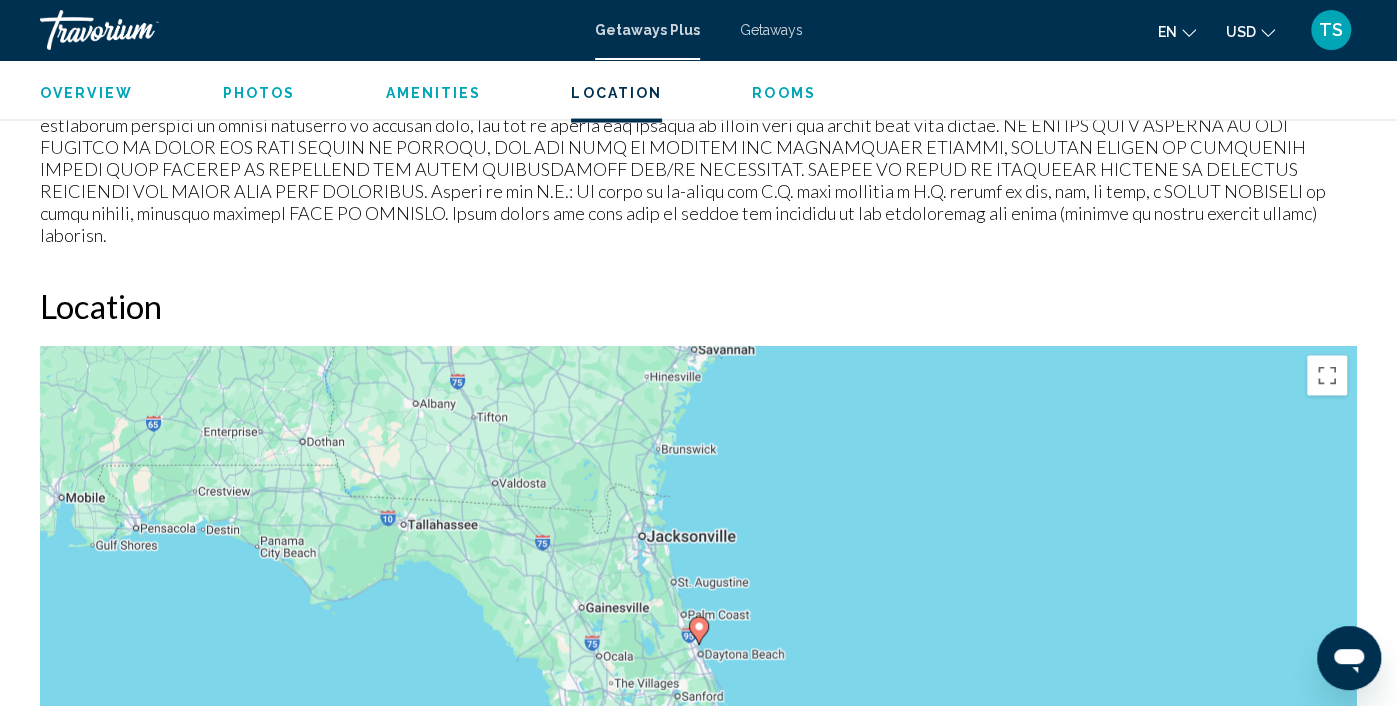 click at bounding box center [1327, 861] 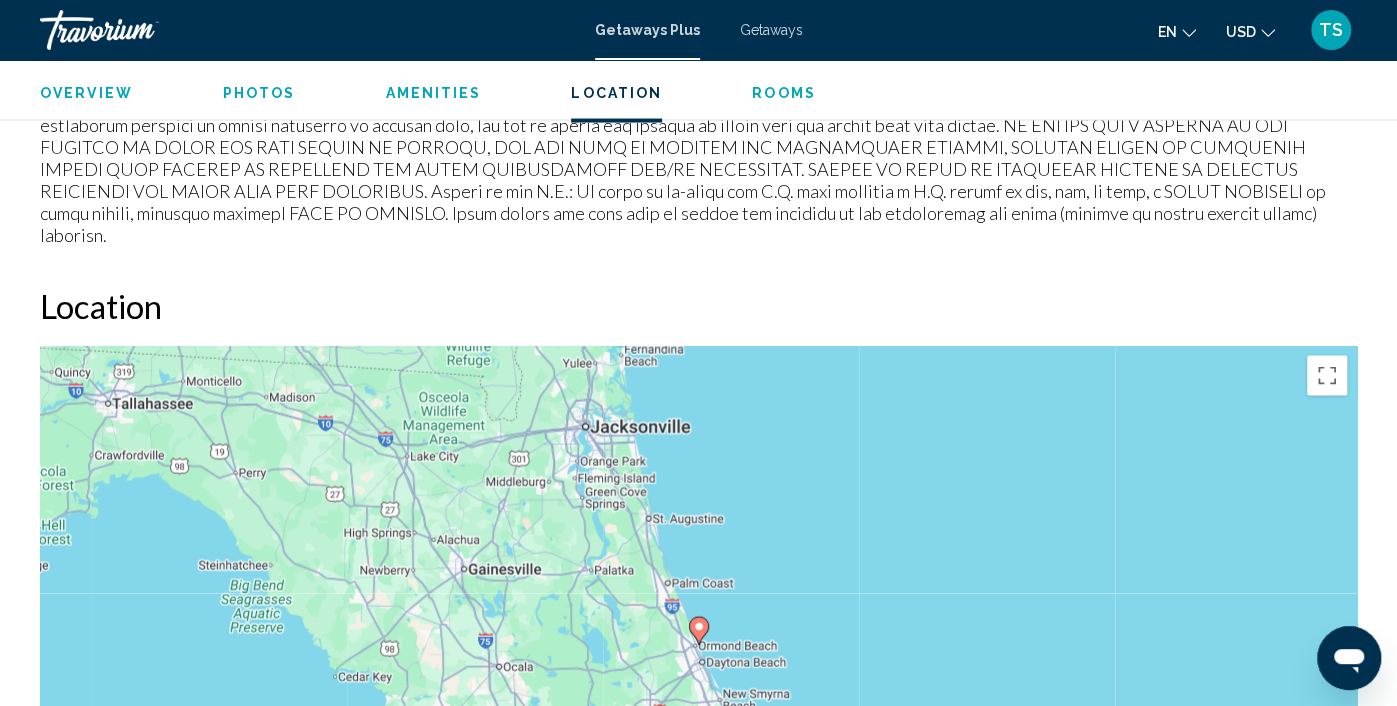 click at bounding box center [1327, 861] 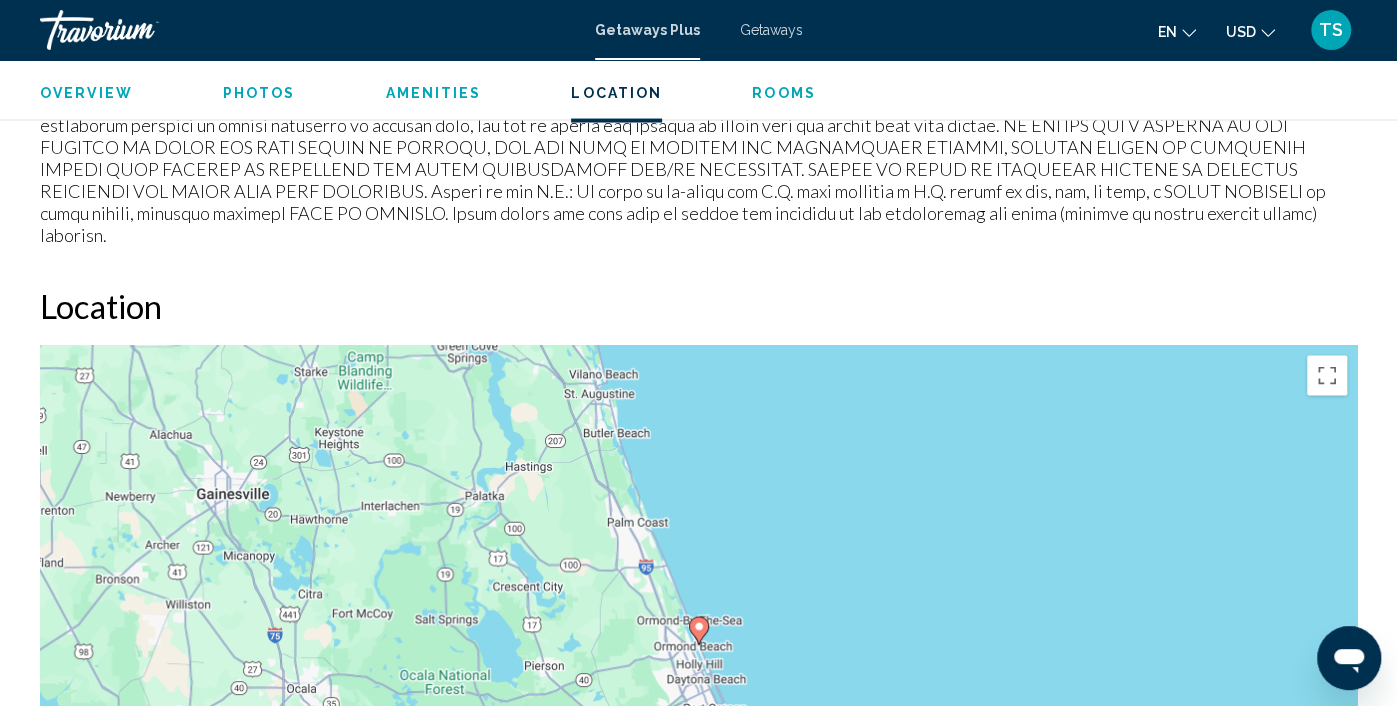 click at bounding box center [1327, 861] 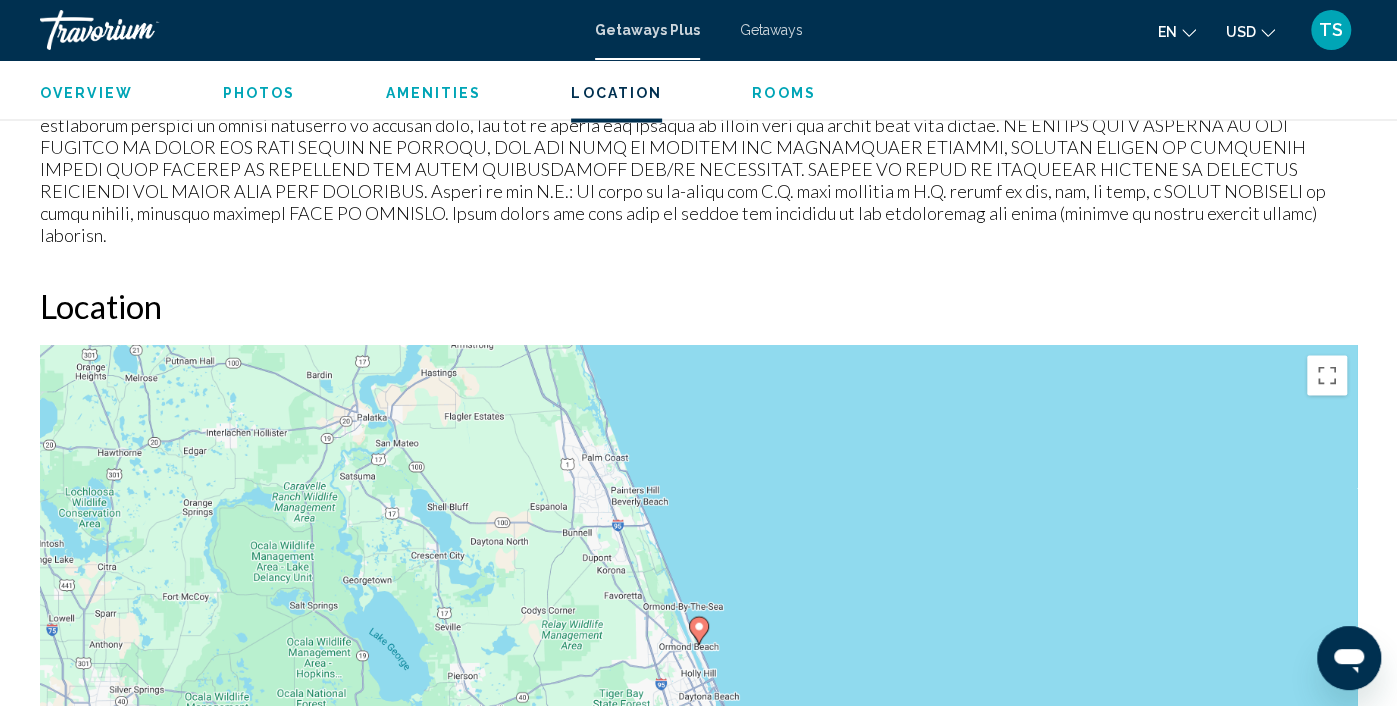 click at bounding box center [1327, 861] 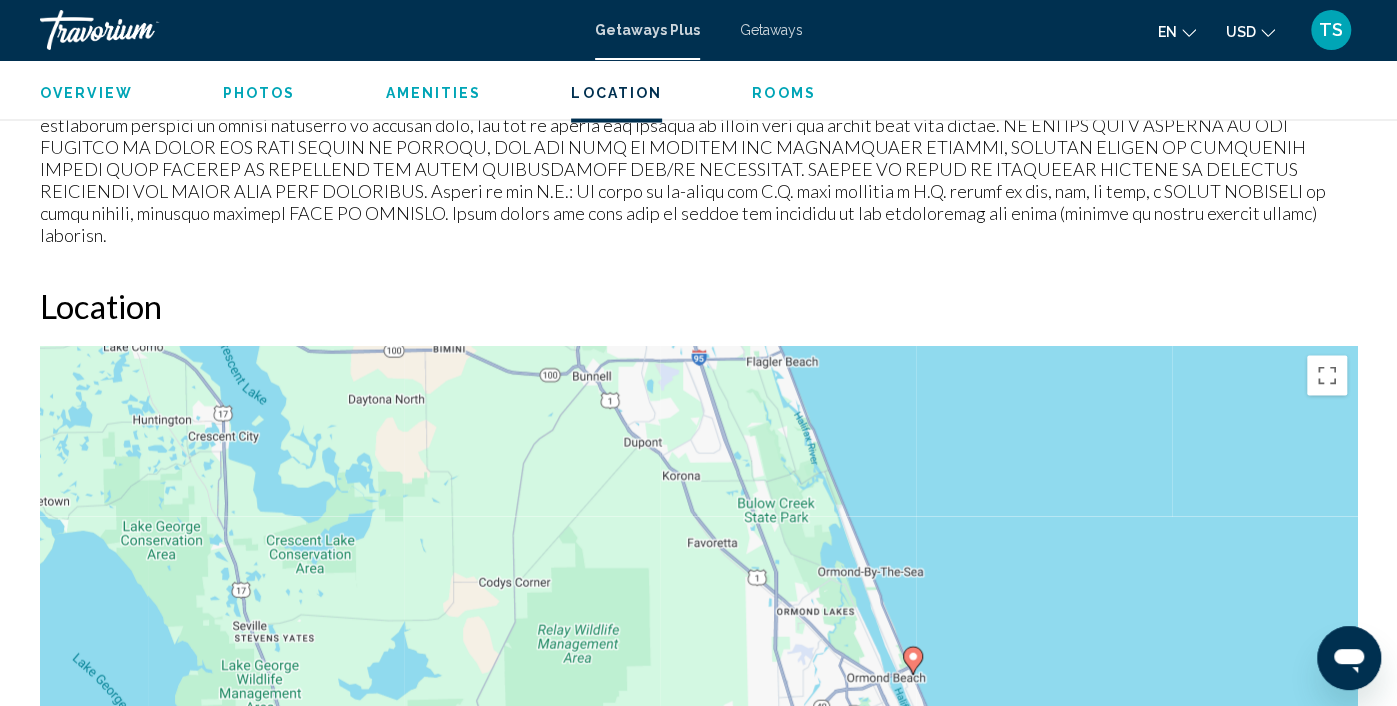 drag, startPoint x: 938, startPoint y: 465, endPoint x: 1173, endPoint y: 503, distance: 238.05252 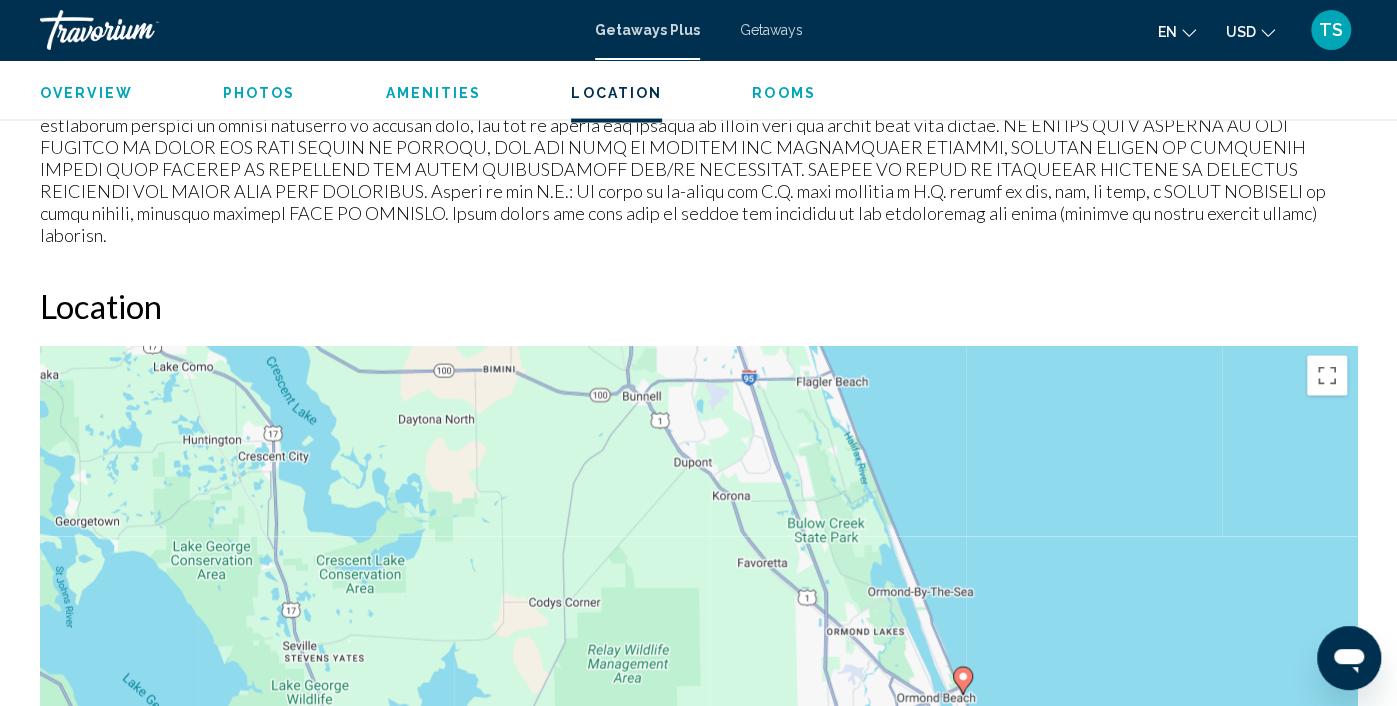 click at bounding box center [1327, 902] 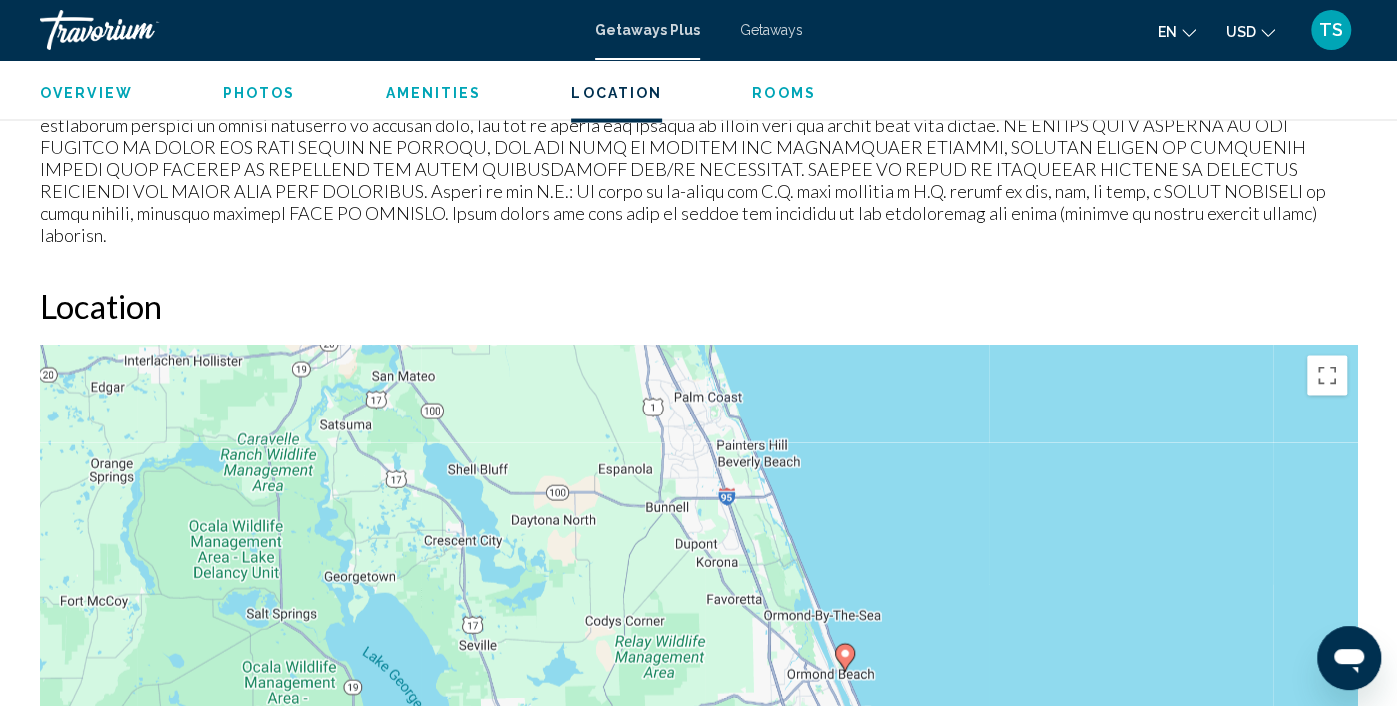click at bounding box center (1327, 902) 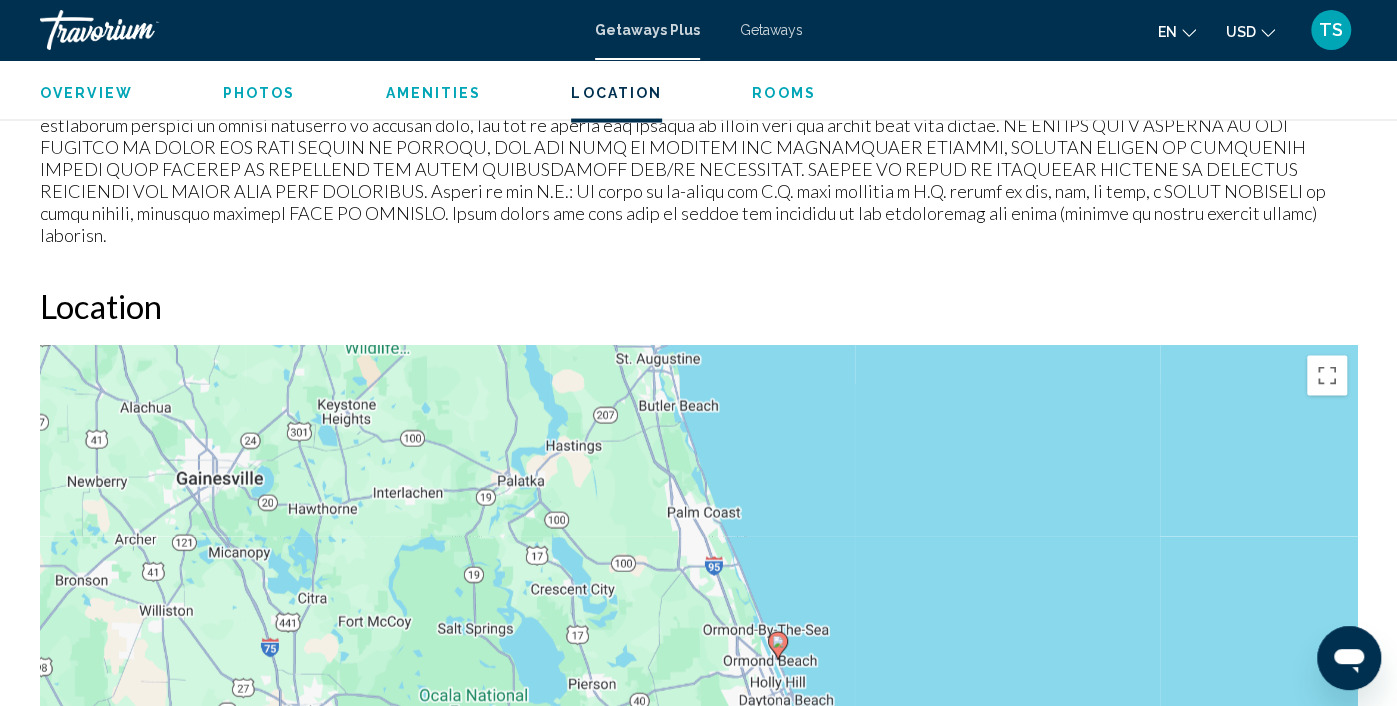 click at bounding box center [1327, 902] 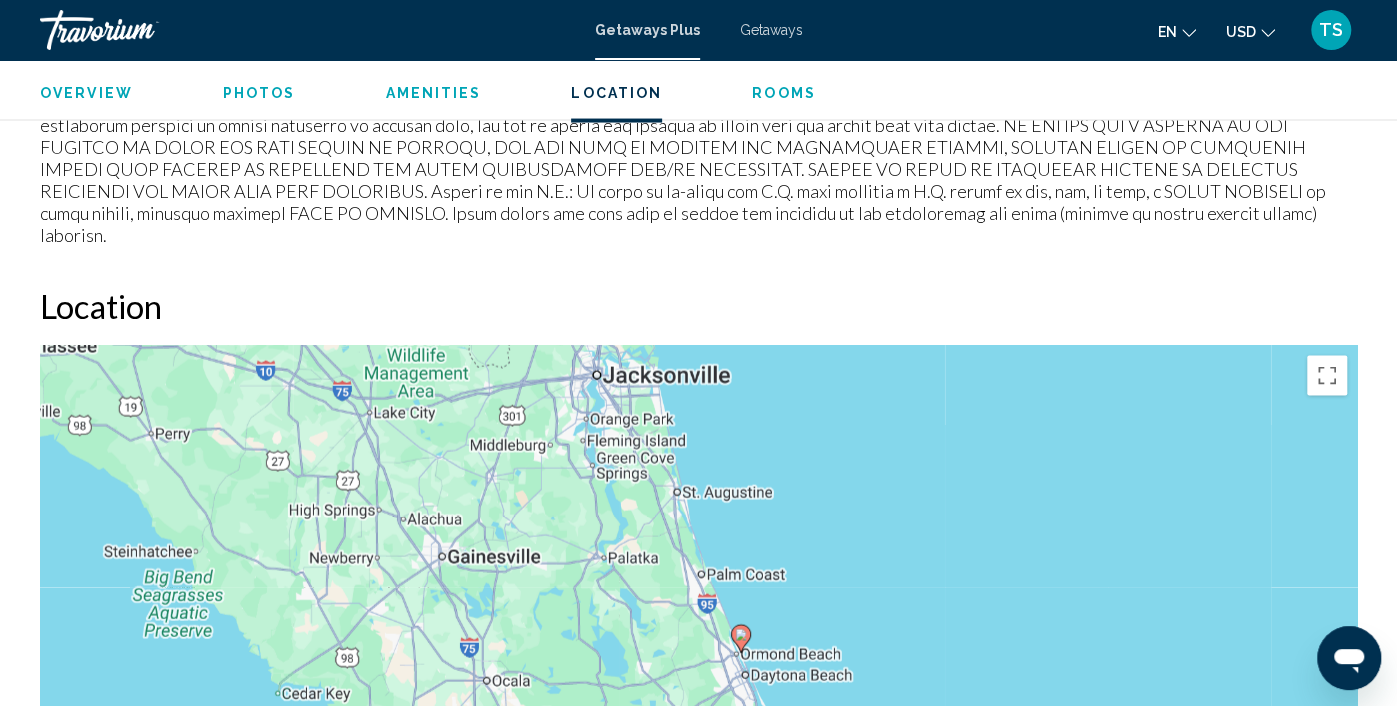 click at bounding box center (1327, 902) 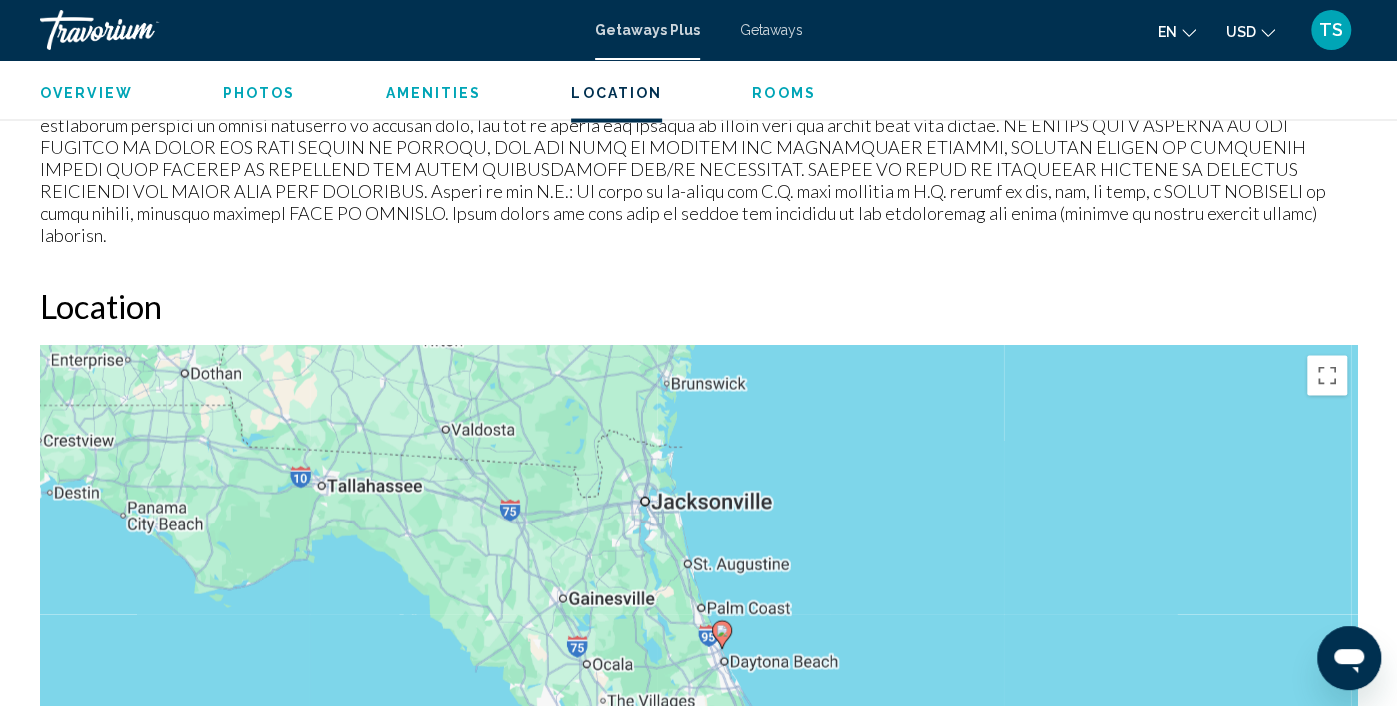 click at bounding box center [1327, 902] 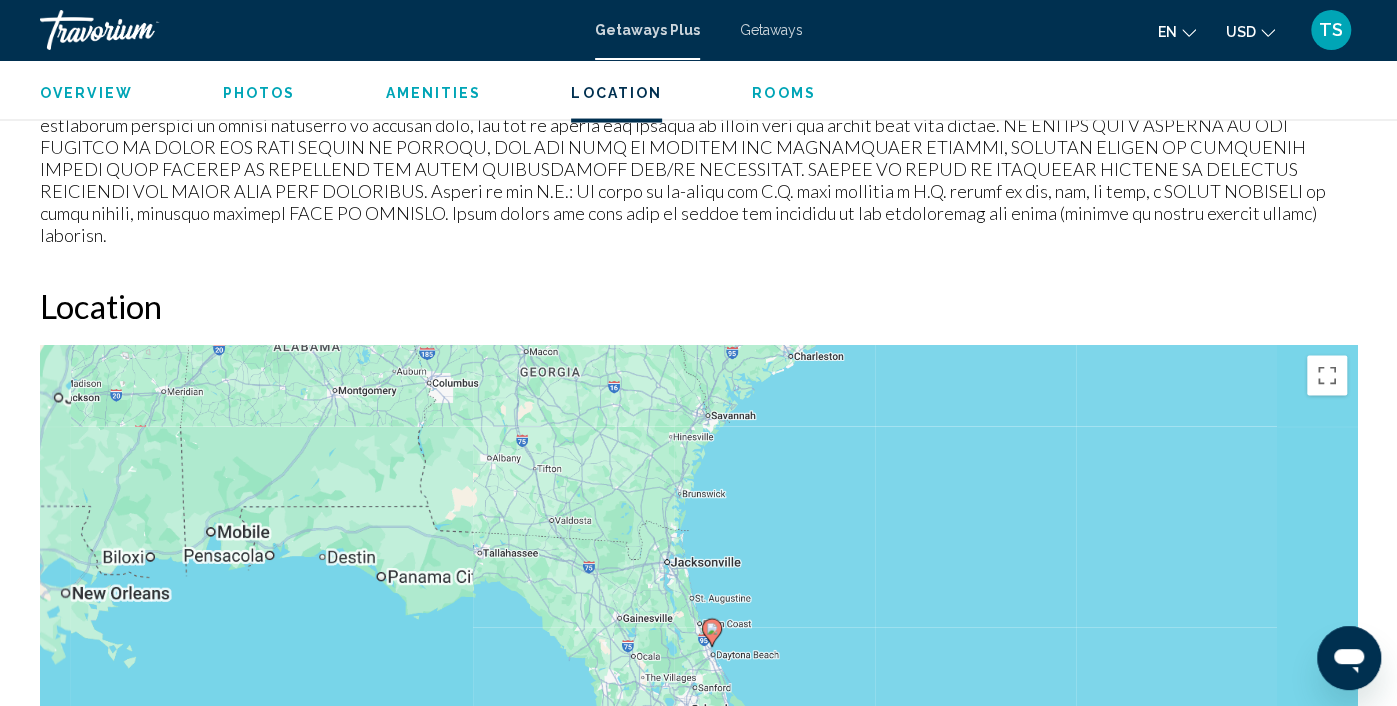 click at bounding box center (1327, 902) 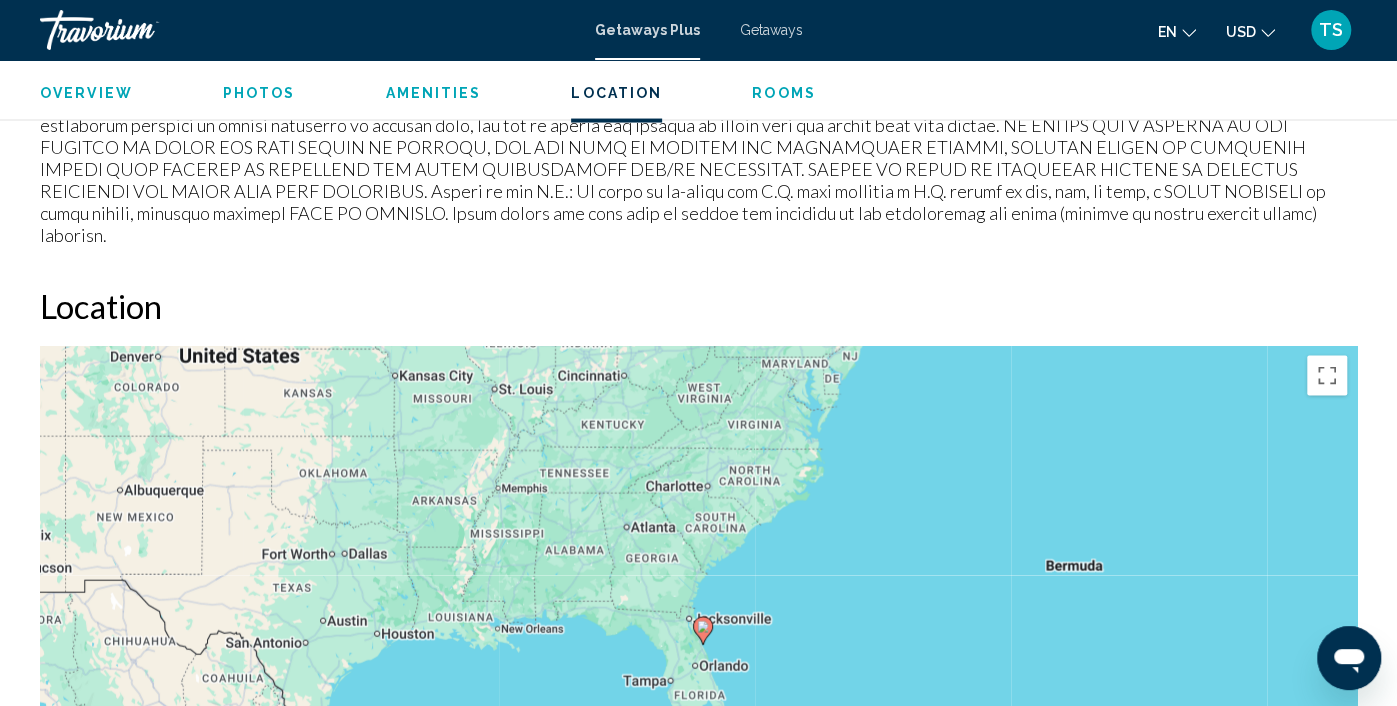 click at bounding box center [1327, 861] 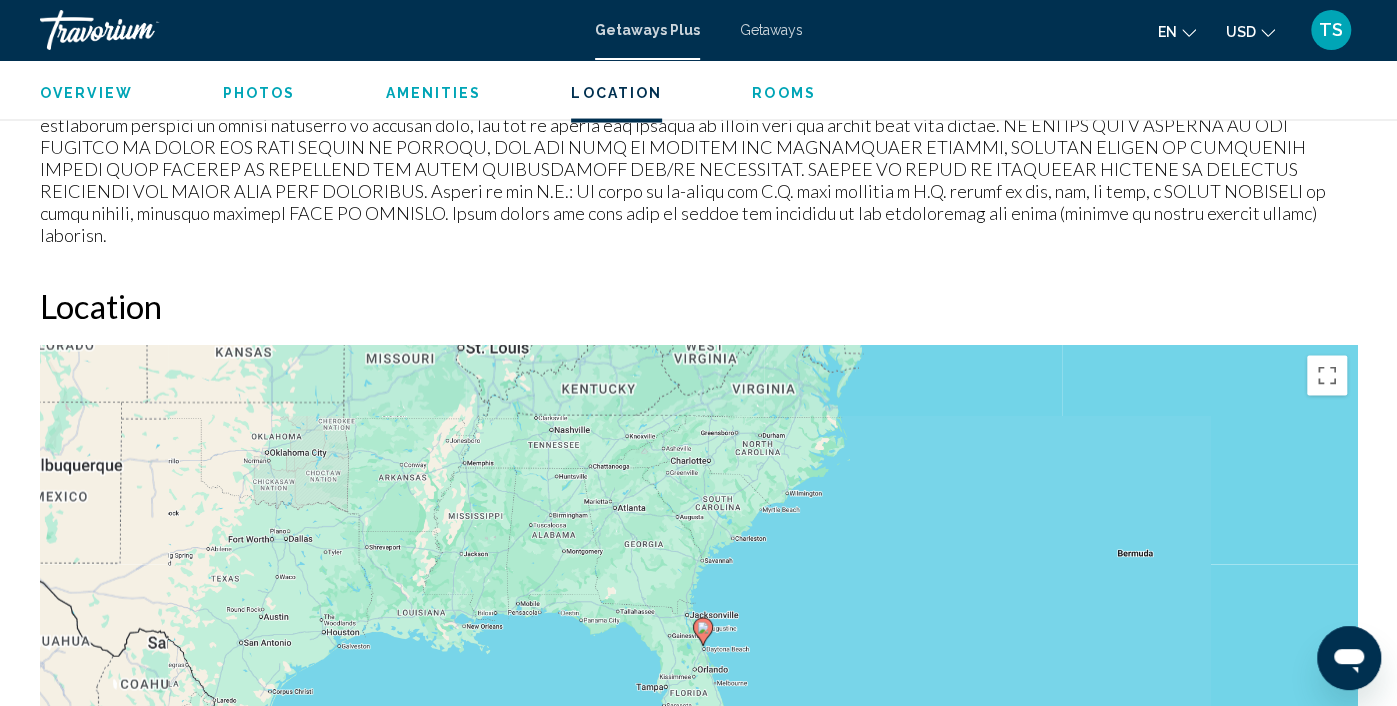 click at bounding box center (1327, 861) 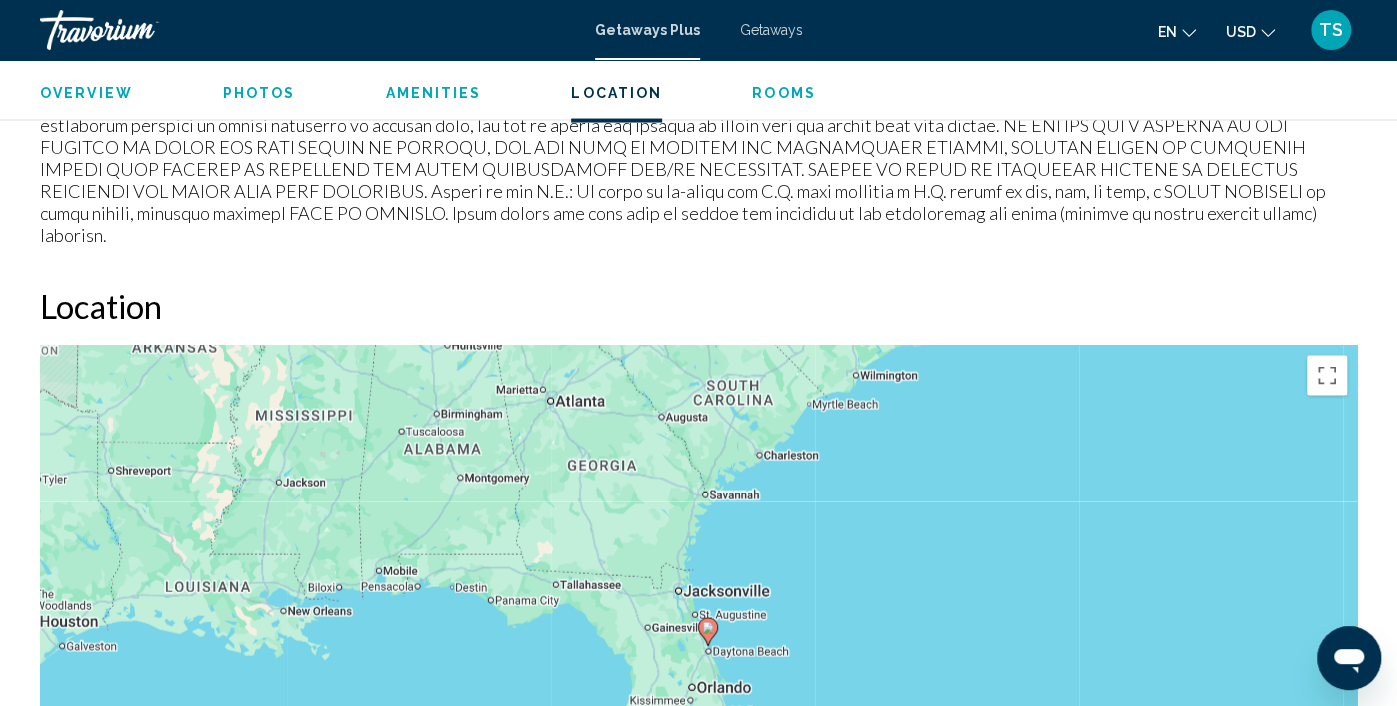 click at bounding box center [1327, 861] 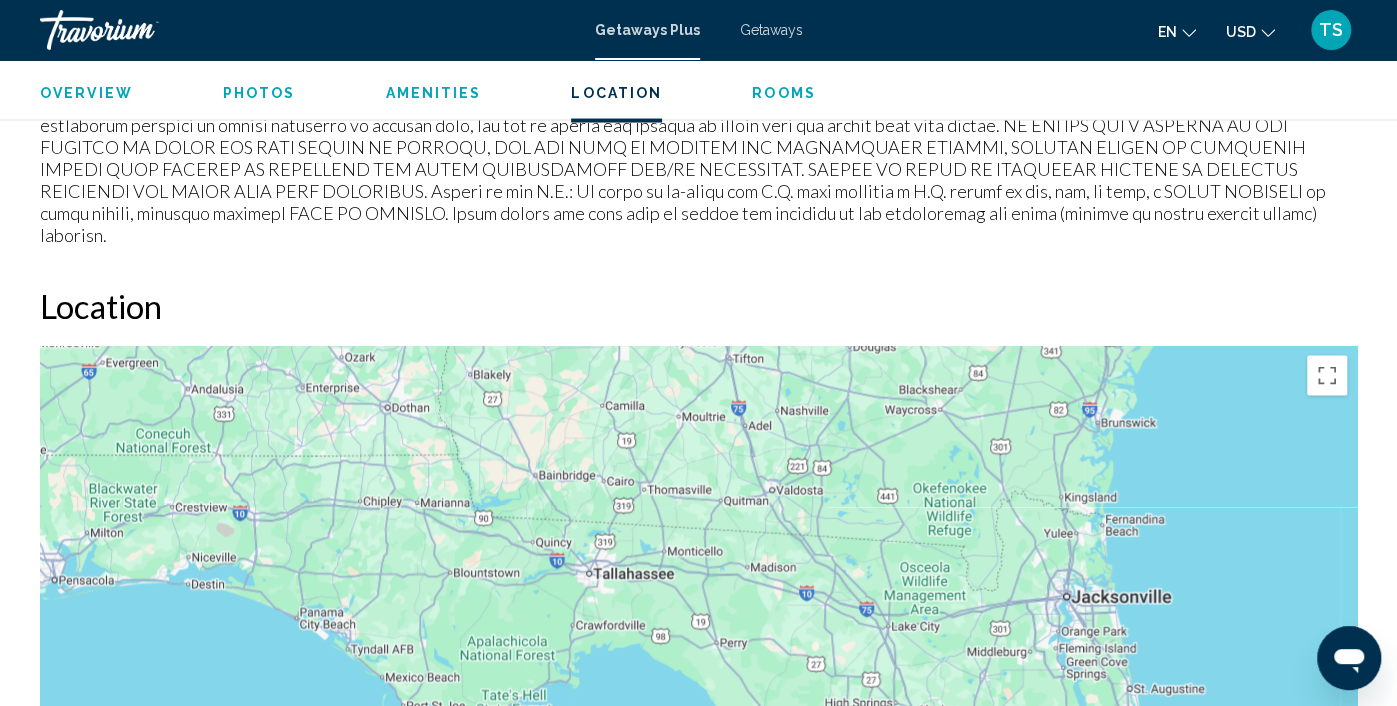 drag, startPoint x: 613, startPoint y: 373, endPoint x: 1063, endPoint y: 541, distance: 480.33737 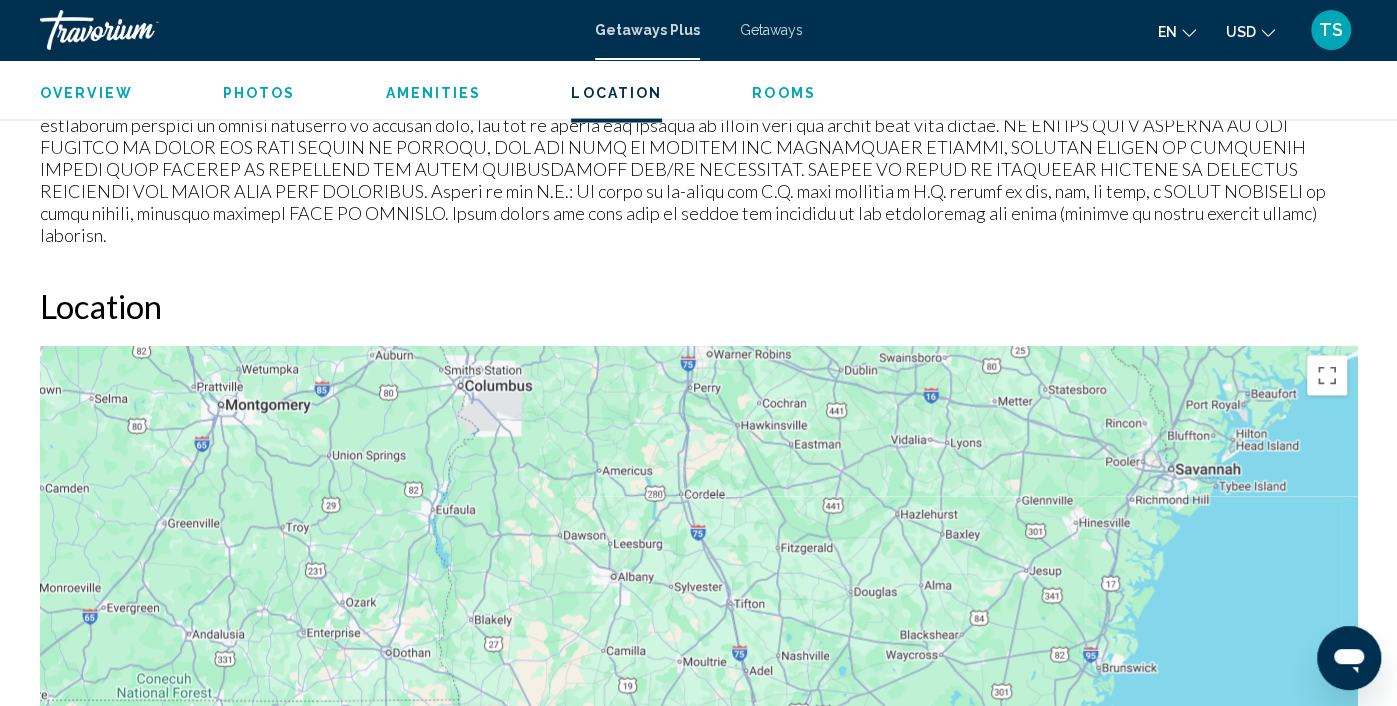 drag, startPoint x: 1268, startPoint y: 251, endPoint x: 1266, endPoint y: 501, distance: 250.008 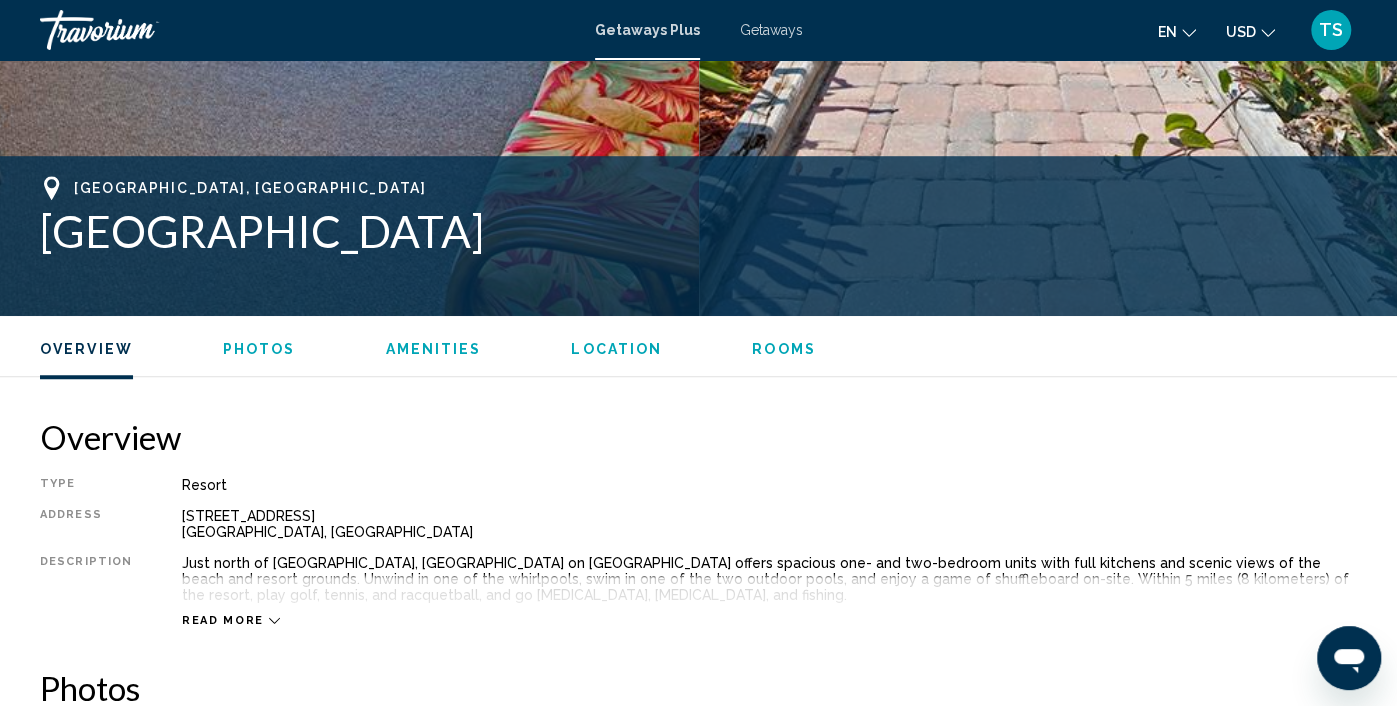scroll, scrollTop: 0, scrollLeft: 0, axis: both 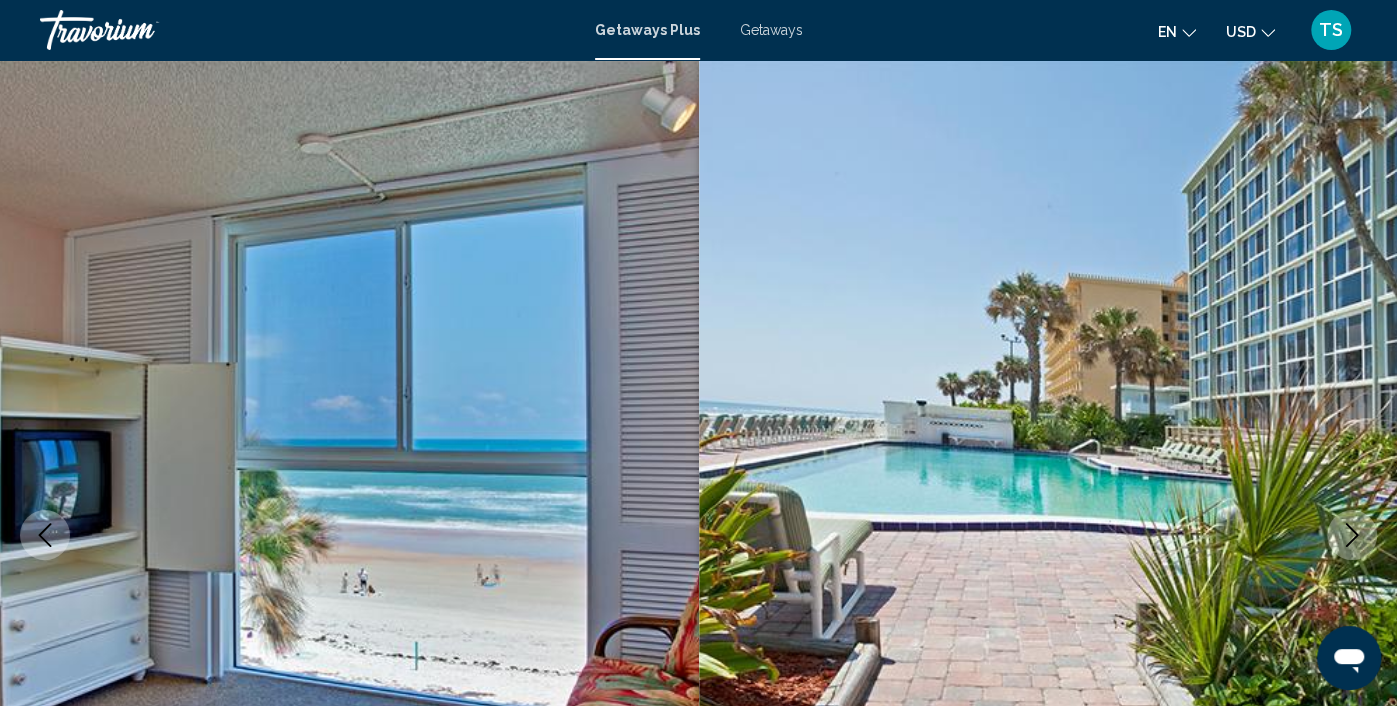 click on "TS" at bounding box center (1331, 30) 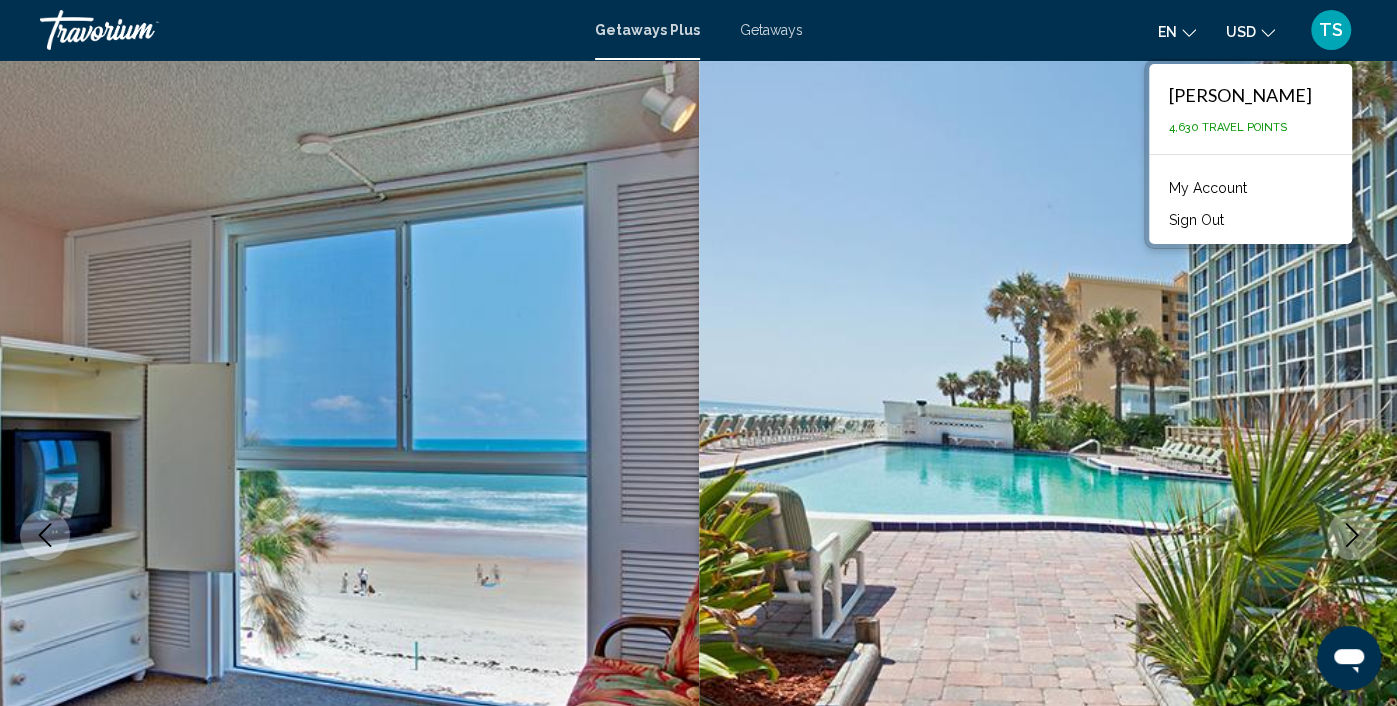 drag, startPoint x: 1227, startPoint y: 83, endPoint x: 1225, endPoint y: 113, distance: 30.066593 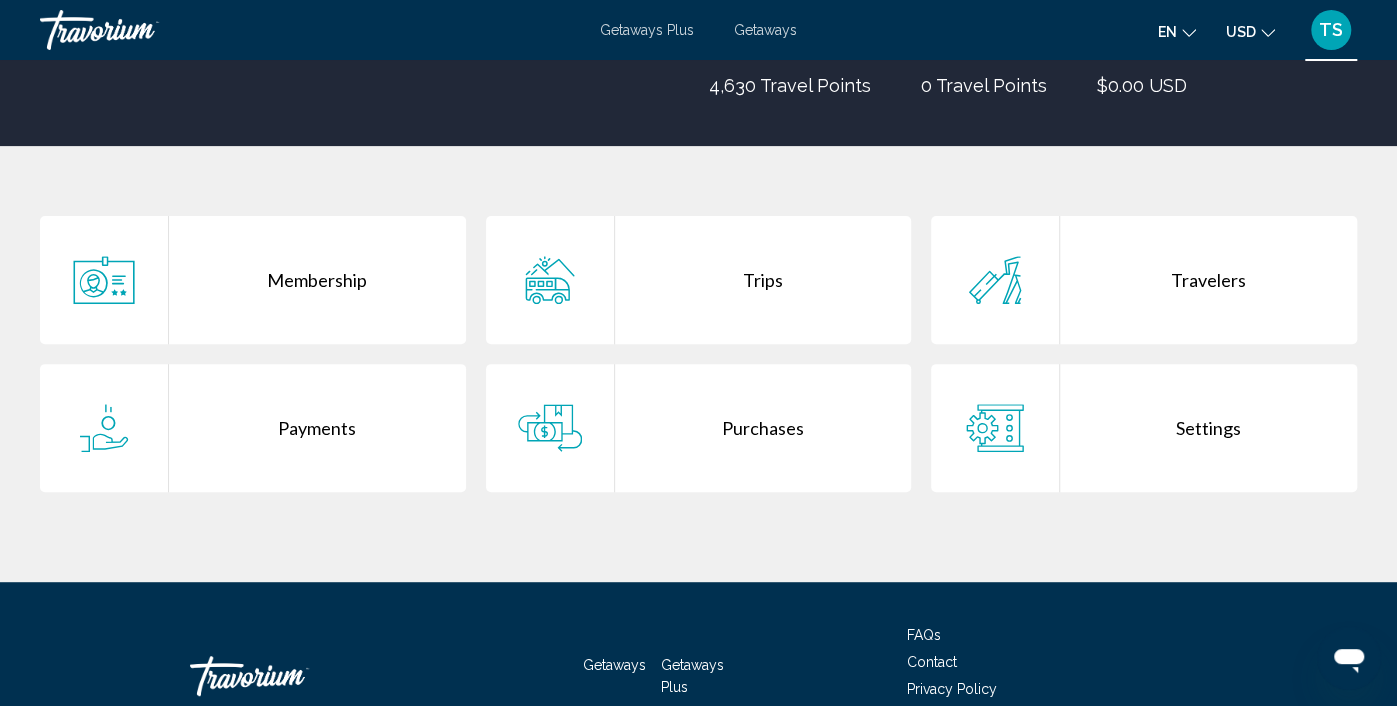 scroll, scrollTop: 400, scrollLeft: 0, axis: vertical 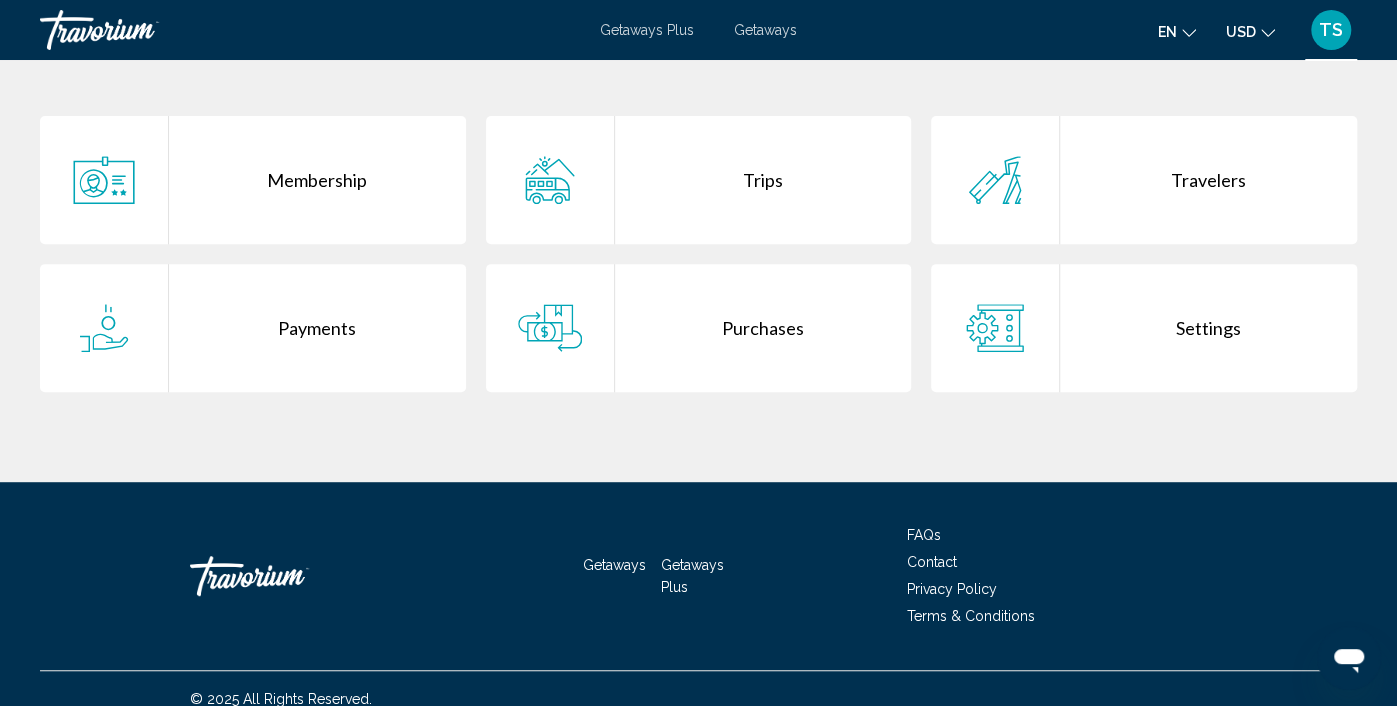 click on "Membership" at bounding box center [317, 180] 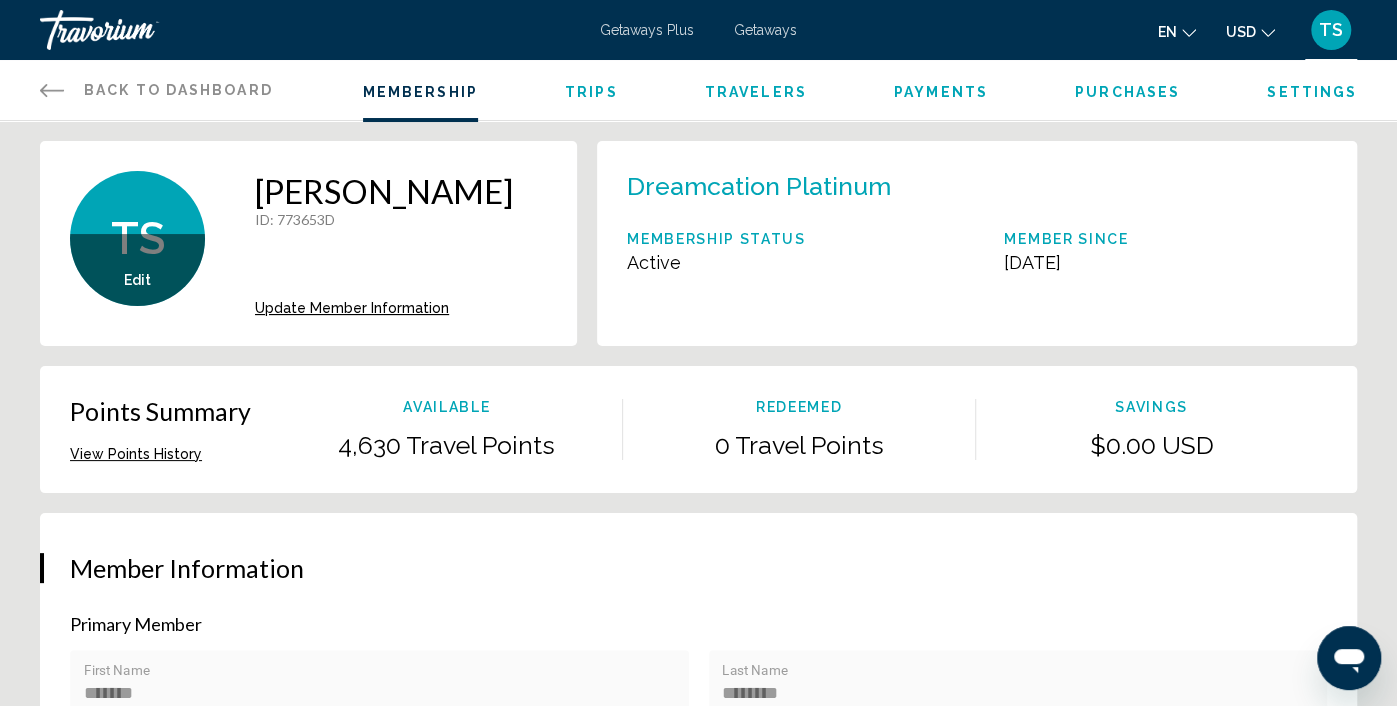 scroll, scrollTop: 100, scrollLeft: 0, axis: vertical 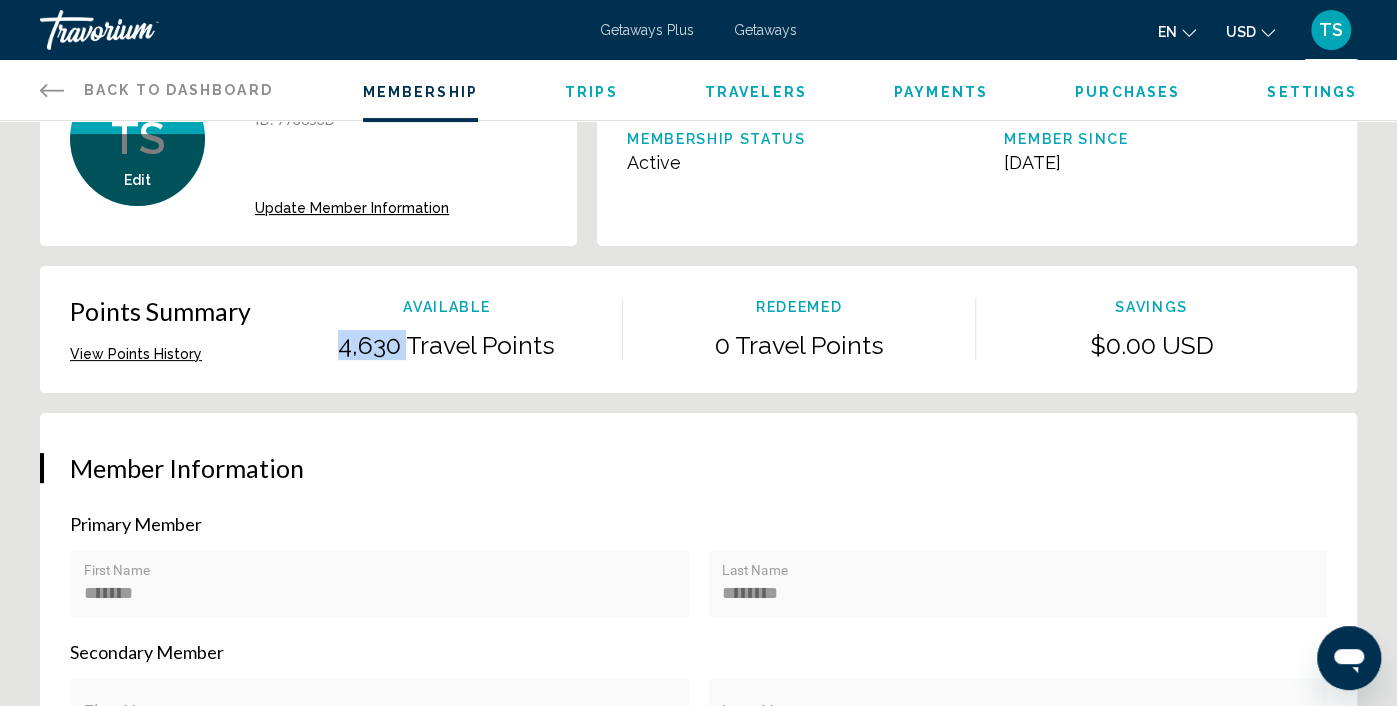 drag, startPoint x: 405, startPoint y: 347, endPoint x: 321, endPoint y: 335, distance: 84.85281 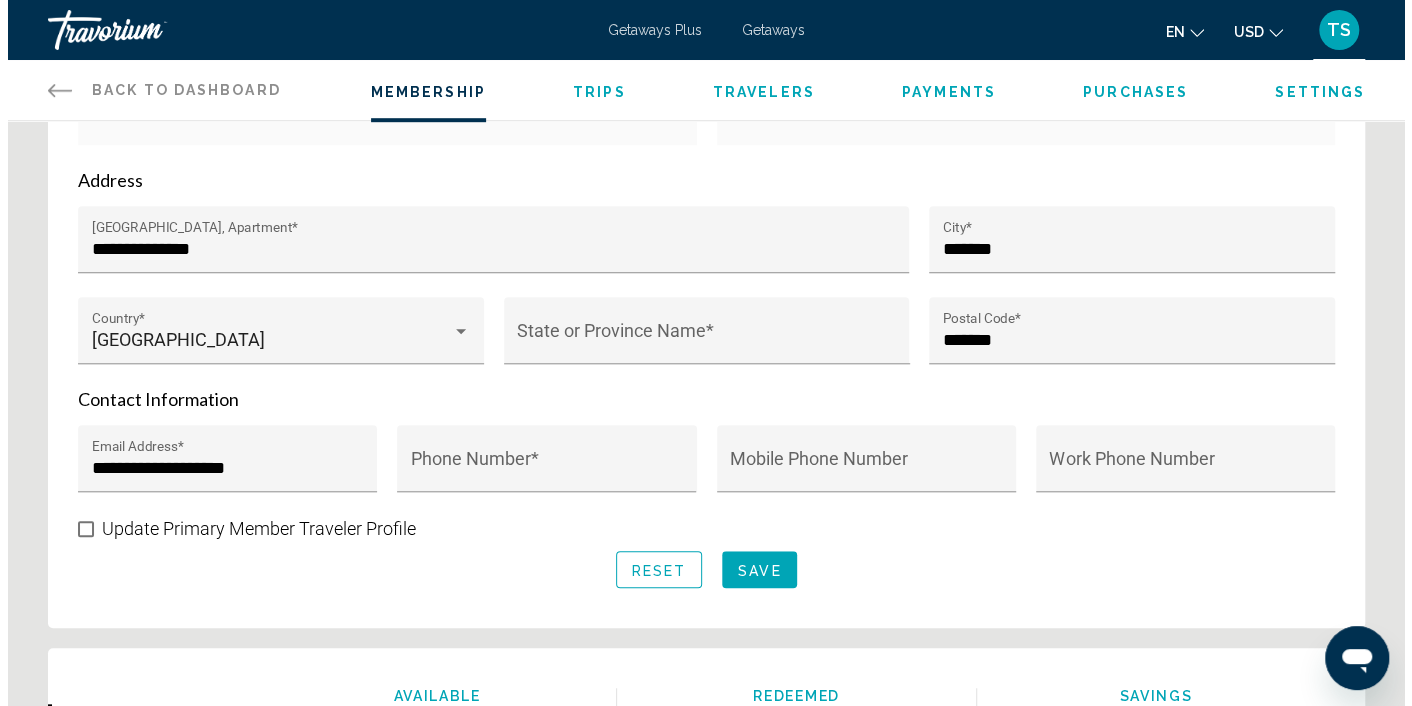 scroll, scrollTop: 0, scrollLeft: 0, axis: both 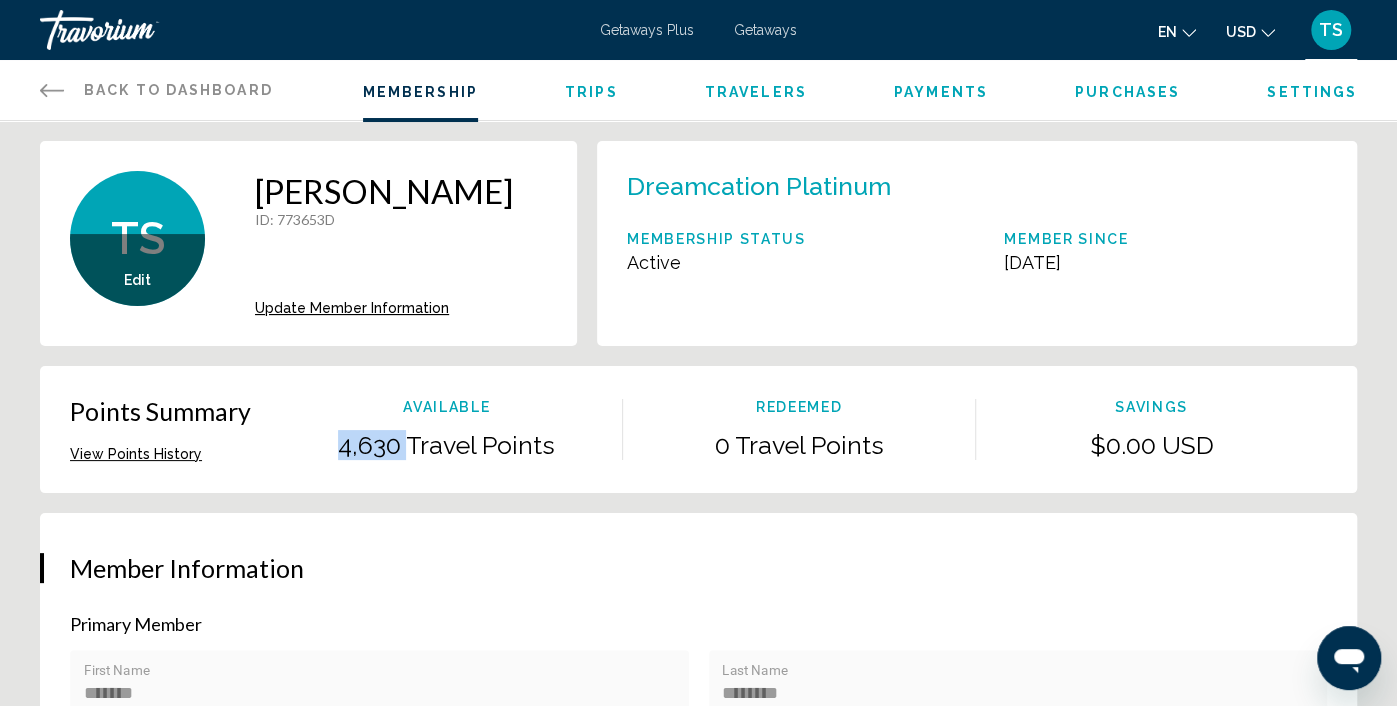 click on "Travelers" at bounding box center (756, 92) 